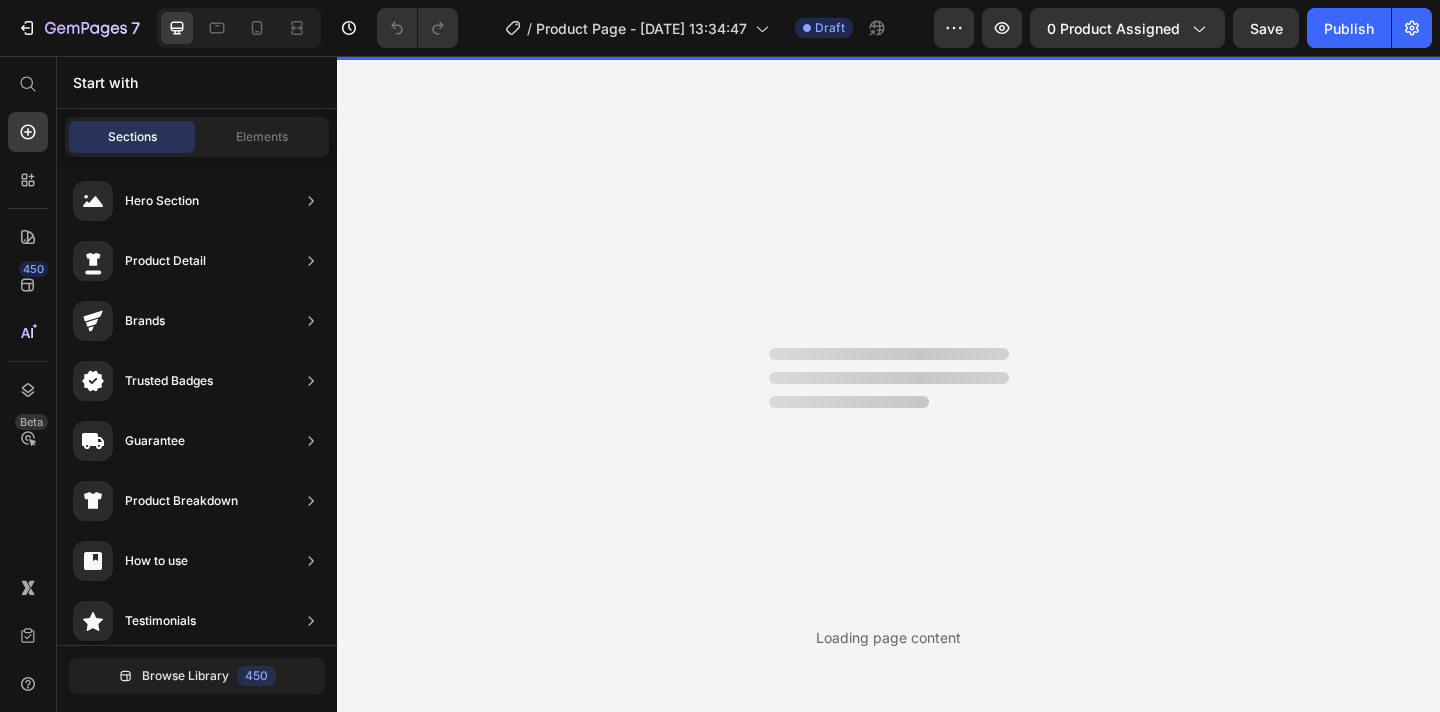 scroll, scrollTop: 0, scrollLeft: 0, axis: both 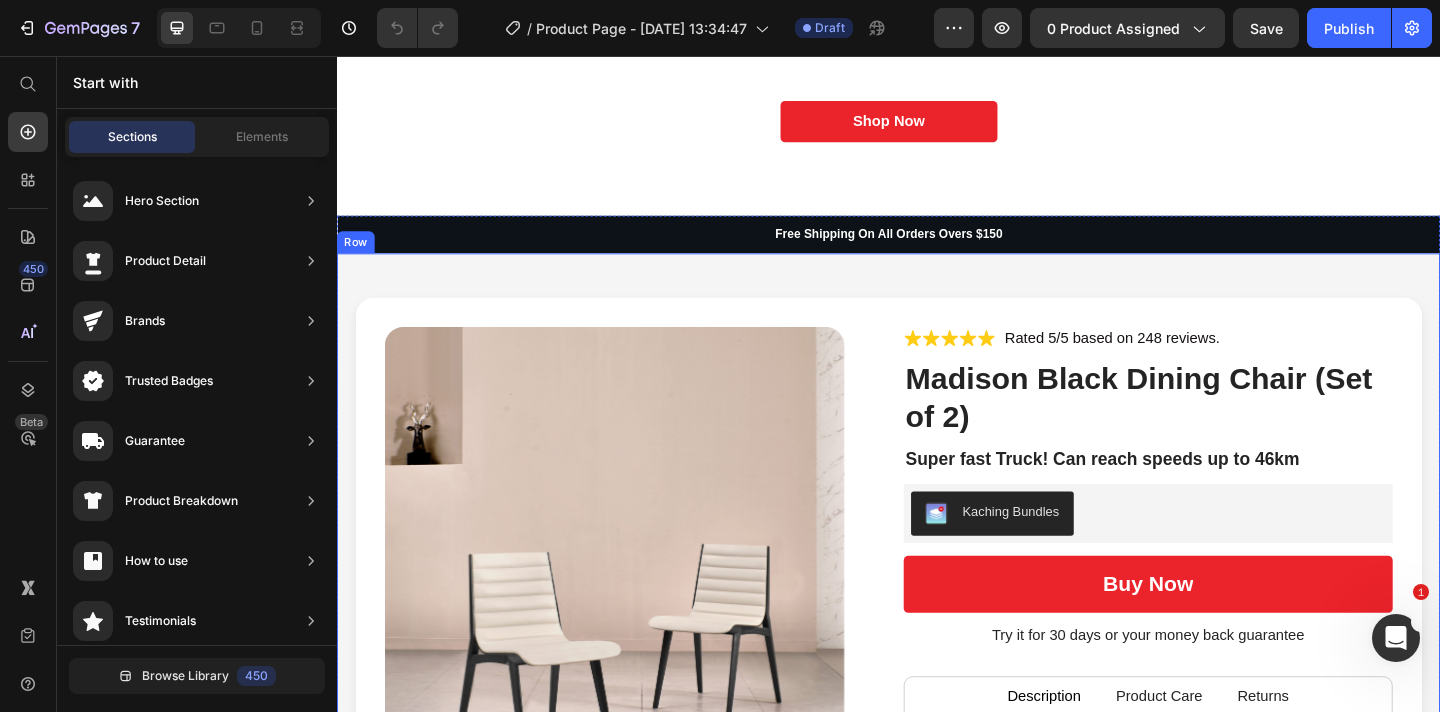 click on "Product Images
Icon
Icon
Icon
Icon
Icon Icon List Rated 5/5 based on 248 reviews. Text Block Row Madison Black Dining Chair (Set of 2) Product Title Super fast Truck! Can reach speeds up to 46km Text Block Kaching Bundles Kaching Bundles buy now Add to Cart Try it for 30 days or your money back guarantee Text Block Description Product Care Returns SpeedX Remote Racer with articulated suspension and 4-wheel drive is suitable for heavy terrain such as stones, gravel, roots, or a dusty road. The toy car is equipped with a differential and rubber wheels to ensure even better terrain navigation. The model speed is 8 km/h. The toy car is controlled by a joystick gun with a 50-meter range. Text Block Features top speed of 30 hm/h, 4ghz radio system, Fully proportional throttle and steering, Splashproof ESC/Receiver unit, Splashproof 1kg rated servo, RC390 Brushed Motor w/Heatsink, Front & Rear Geared. Text Block Text Block   Text Block Tab
Row" at bounding box center [937, 818] 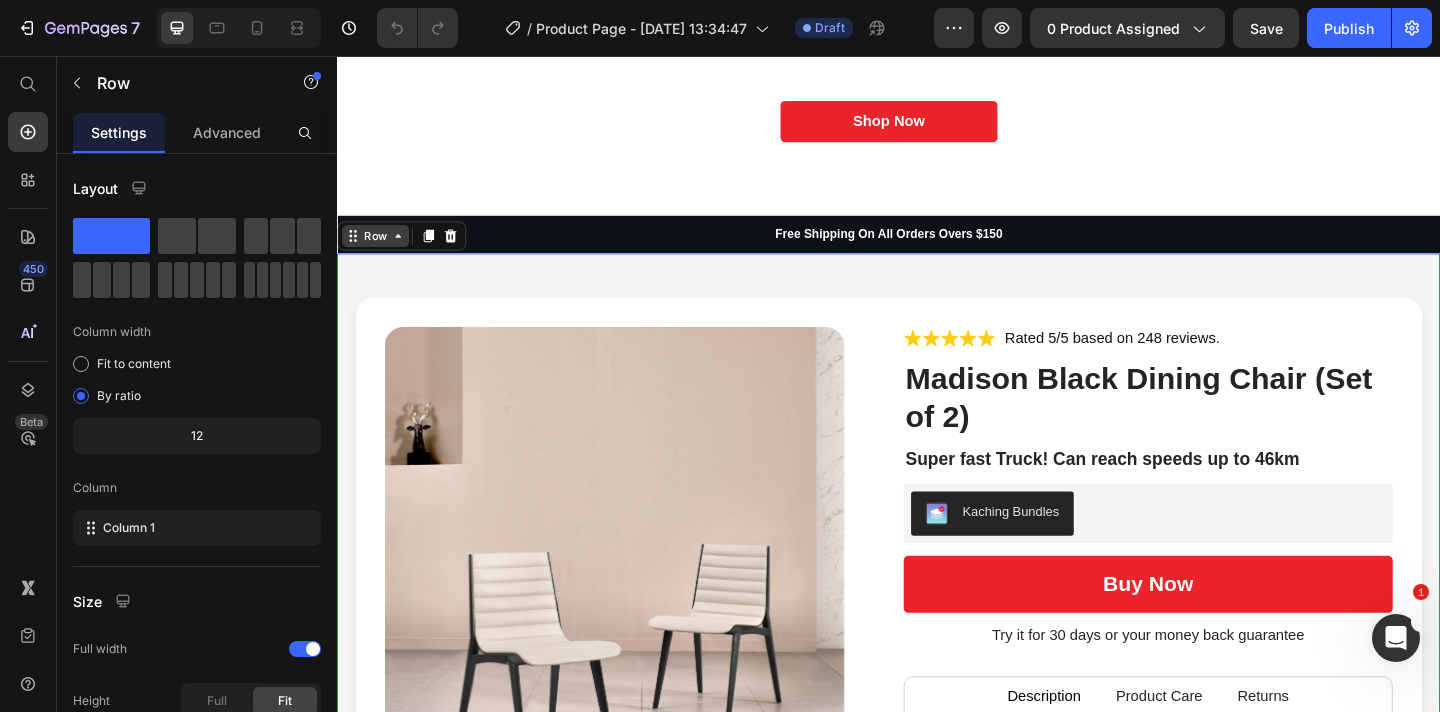 click 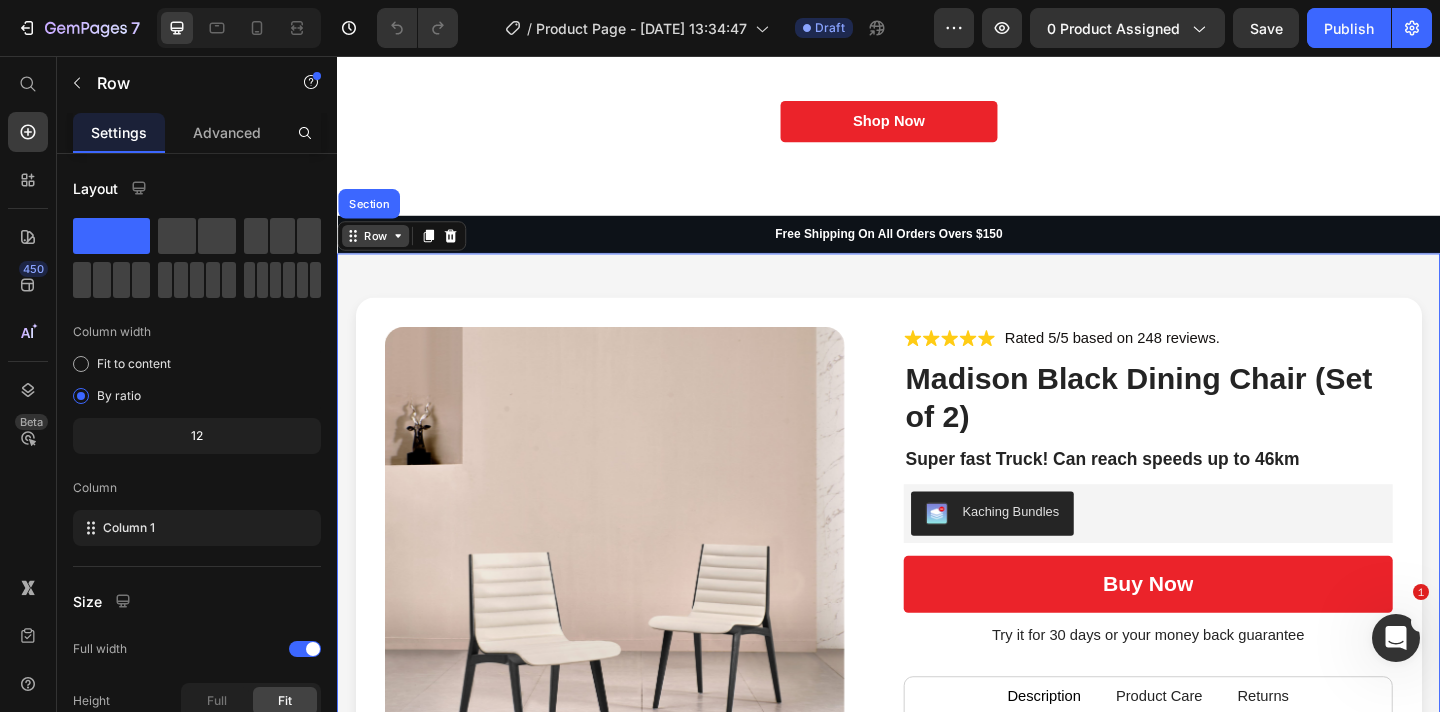 click on "Row" at bounding box center (378, 252) 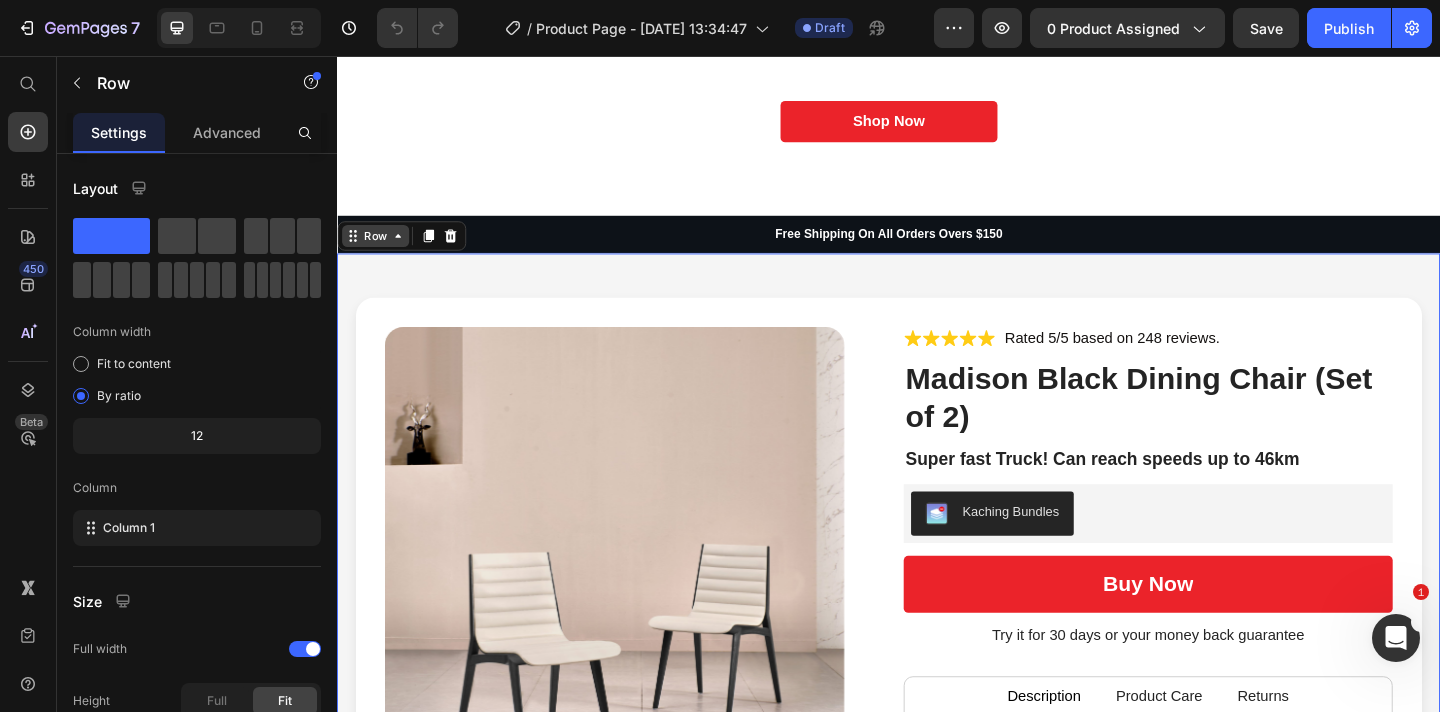 click 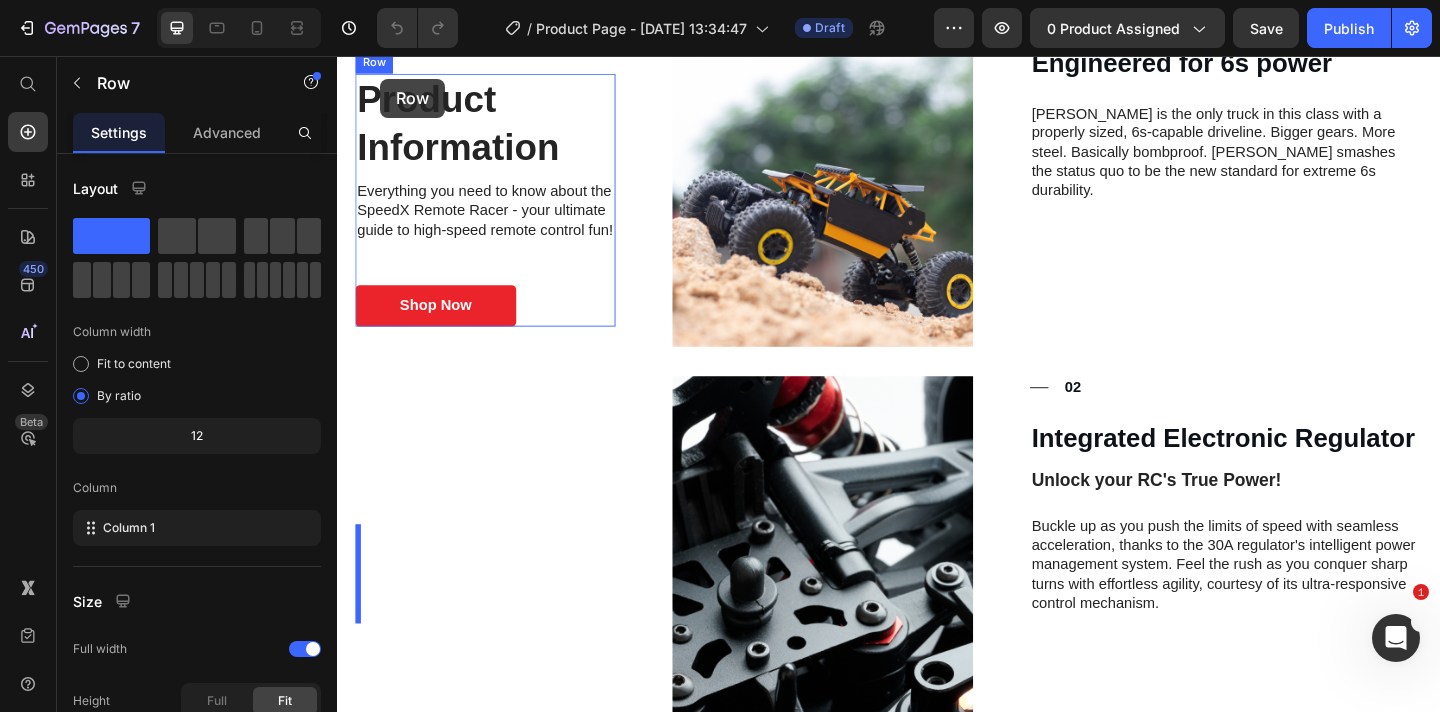 scroll, scrollTop: 0, scrollLeft: 0, axis: both 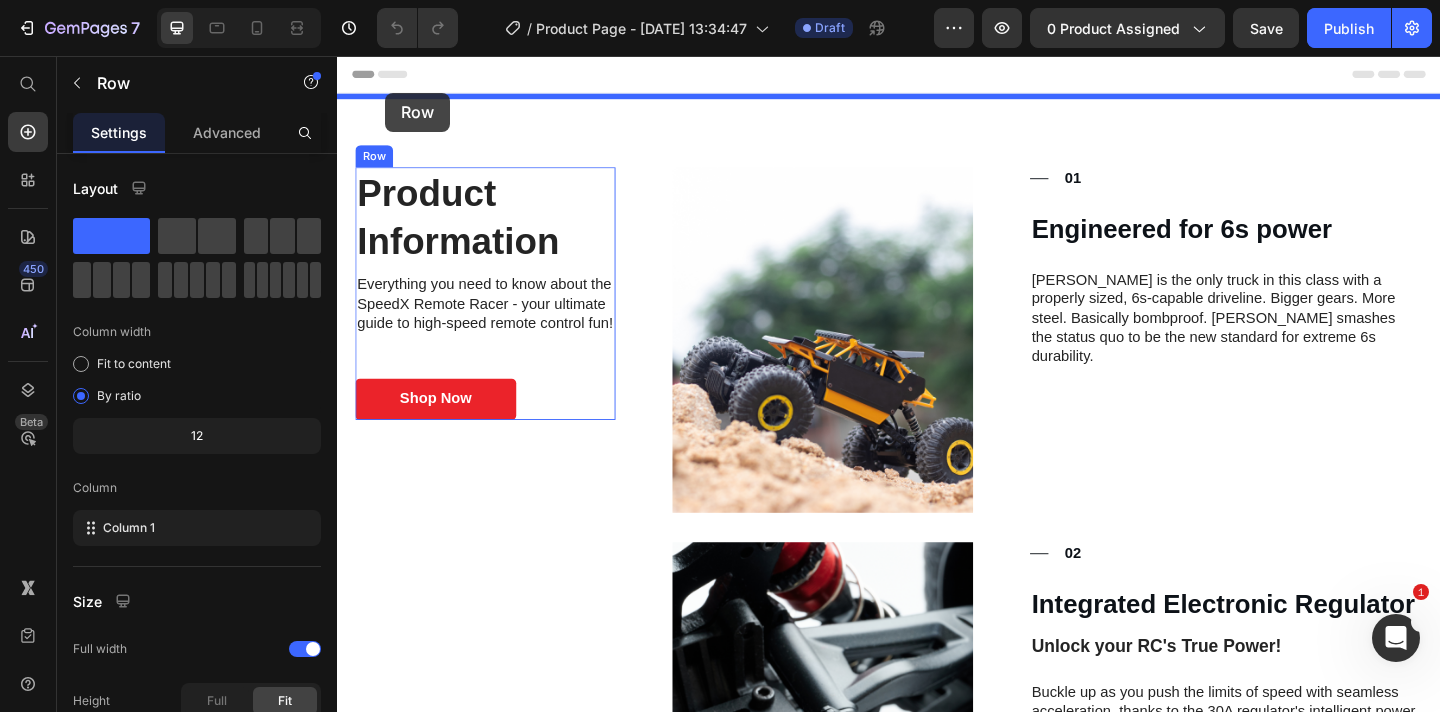 drag, startPoint x: 402, startPoint y: 257, endPoint x: 389, endPoint y: 96, distance: 161.52399 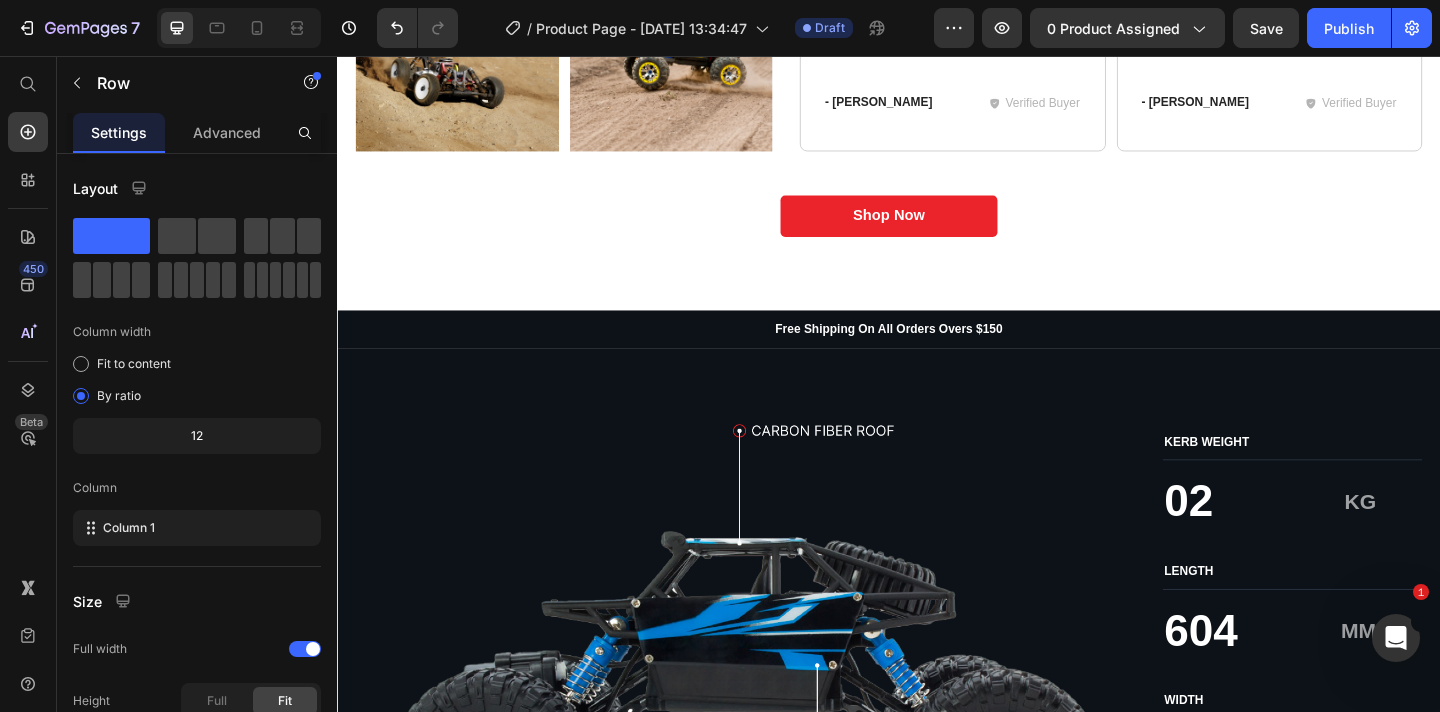 scroll, scrollTop: 3825, scrollLeft: 0, axis: vertical 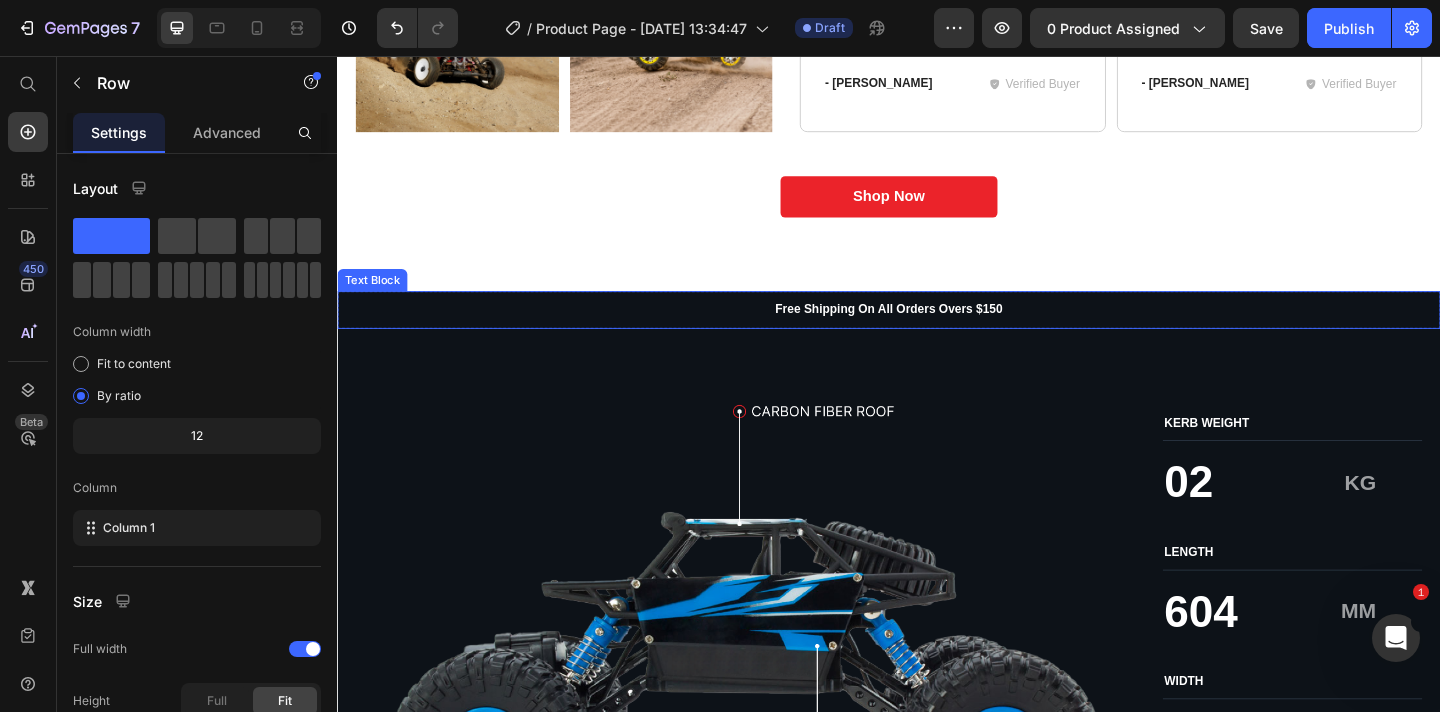 click on "Free Shipping On All Orders Overs $150" at bounding box center [937, 332] 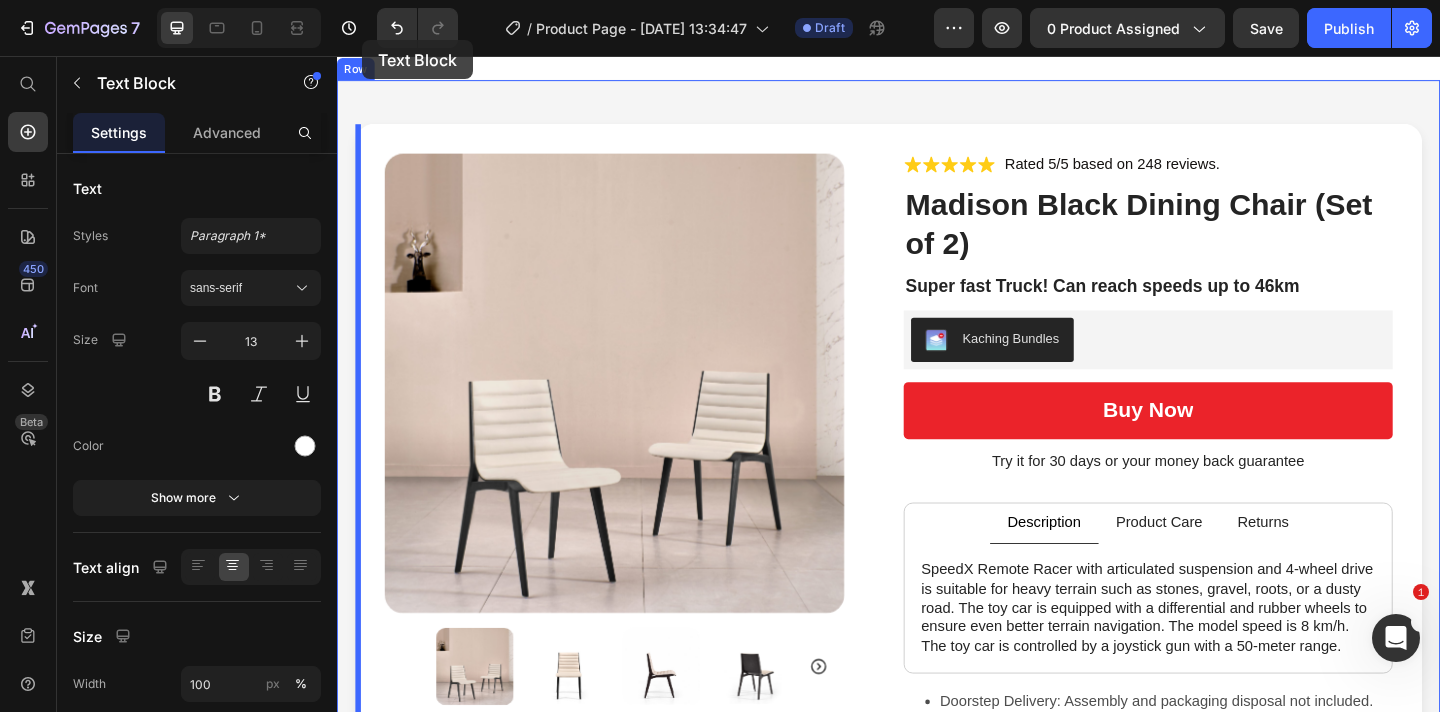 scroll, scrollTop: 0, scrollLeft: 0, axis: both 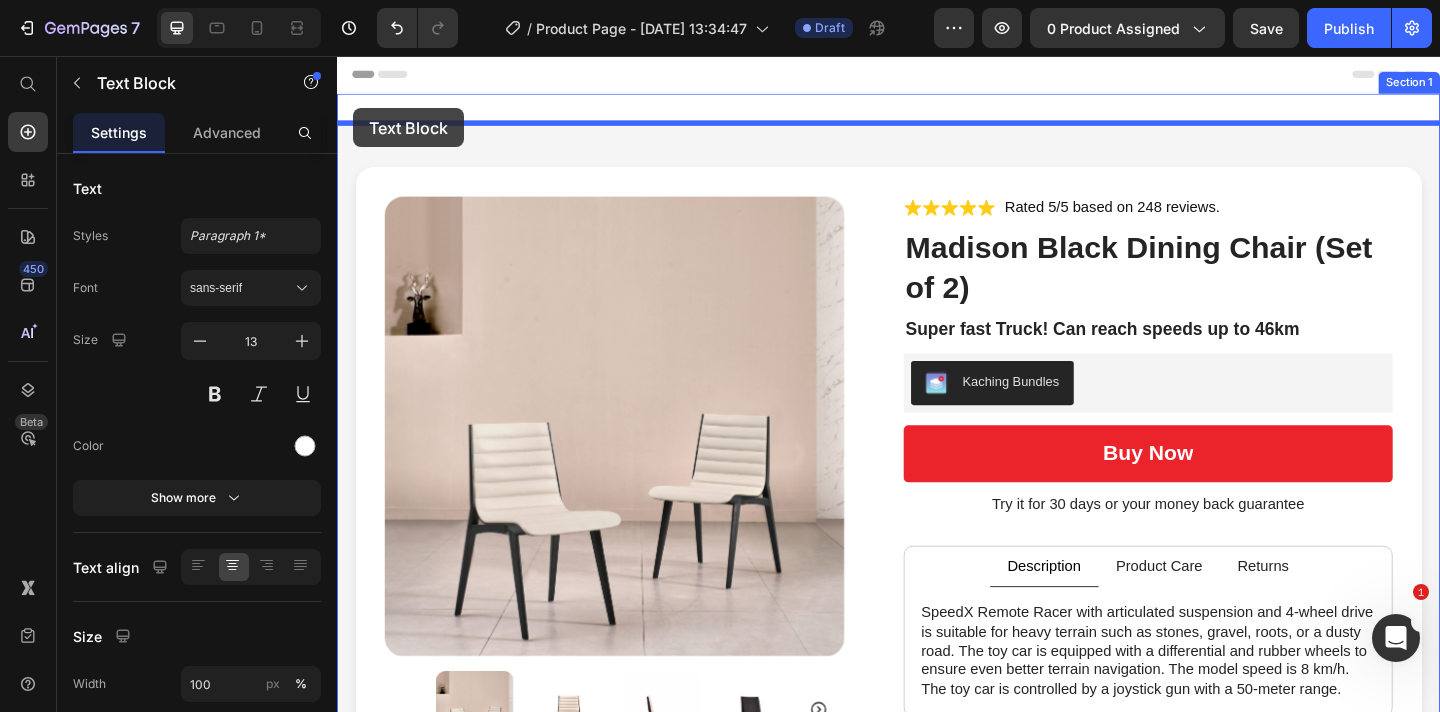 drag, startPoint x: 397, startPoint y: 302, endPoint x: 354, endPoint y: 112, distance: 194.80502 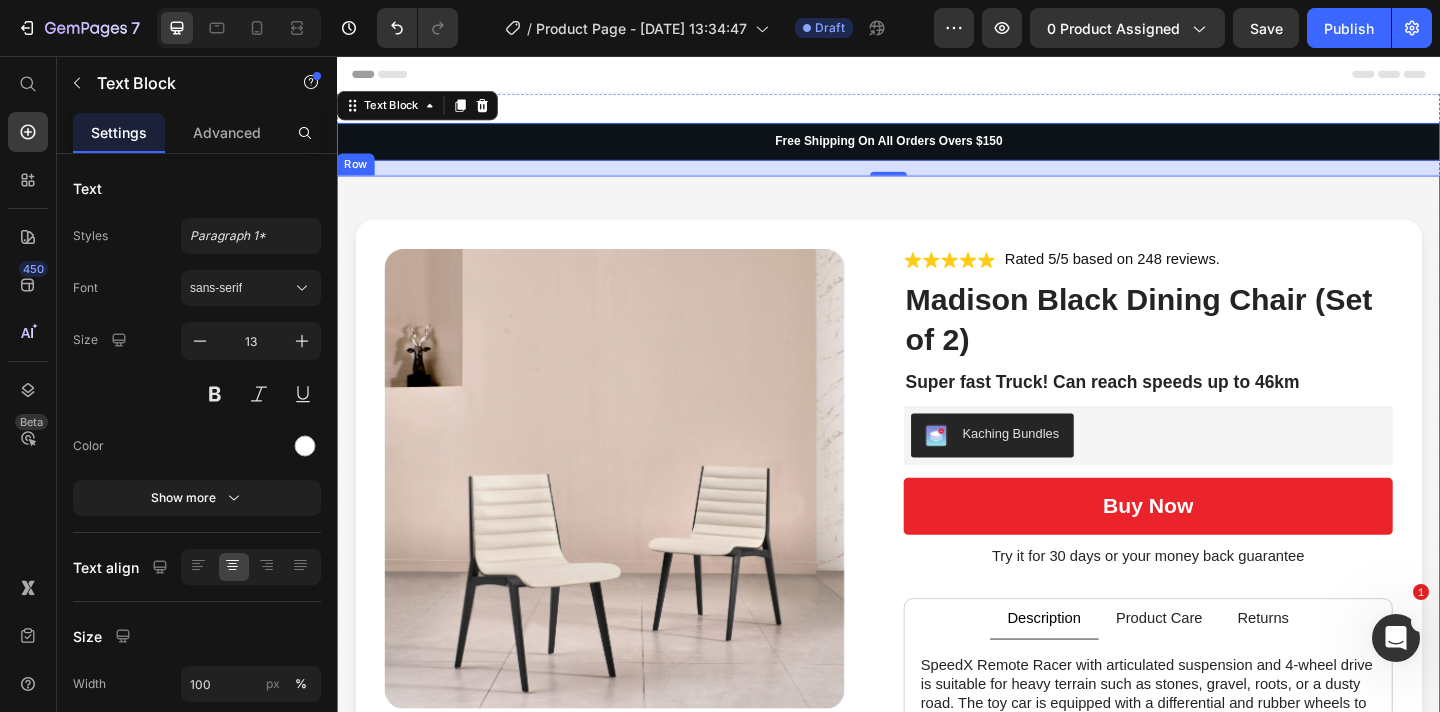 click on "Product Images
Icon
Icon
Icon
Icon
Icon Icon List Rated 5/5 based on 248 reviews. Text Block Row Madison Black Dining Chair (Set of 2) Product Title Super fast Truck! Can reach speeds up to 46km Text Block Kaching Bundles Kaching Bundles buy now Add to Cart Try it for 30 days or your money back guarantee Text Block Description Product Care Returns SpeedX Remote Racer with articulated suspension and 4-wheel drive is suitable for heavy terrain such as stones, gravel, roots, or a dusty road. The toy car is equipped with a differential and rubber wheels to ensure even better terrain navigation. The model speed is 8 km/h. The toy car is controlled by a joystick gun with a 50-meter range. Text Block Features top speed of 30 hm/h, 4ghz radio system, Fully proportional throttle and steering, Splashproof ESC/Receiver unit, Splashproof 1kg rated servo, RC390 Brushed Motor w/Heatsink, Front & Rear Geared. Text Block Text Block   Text Block Tab
Row" at bounding box center (937, 733) 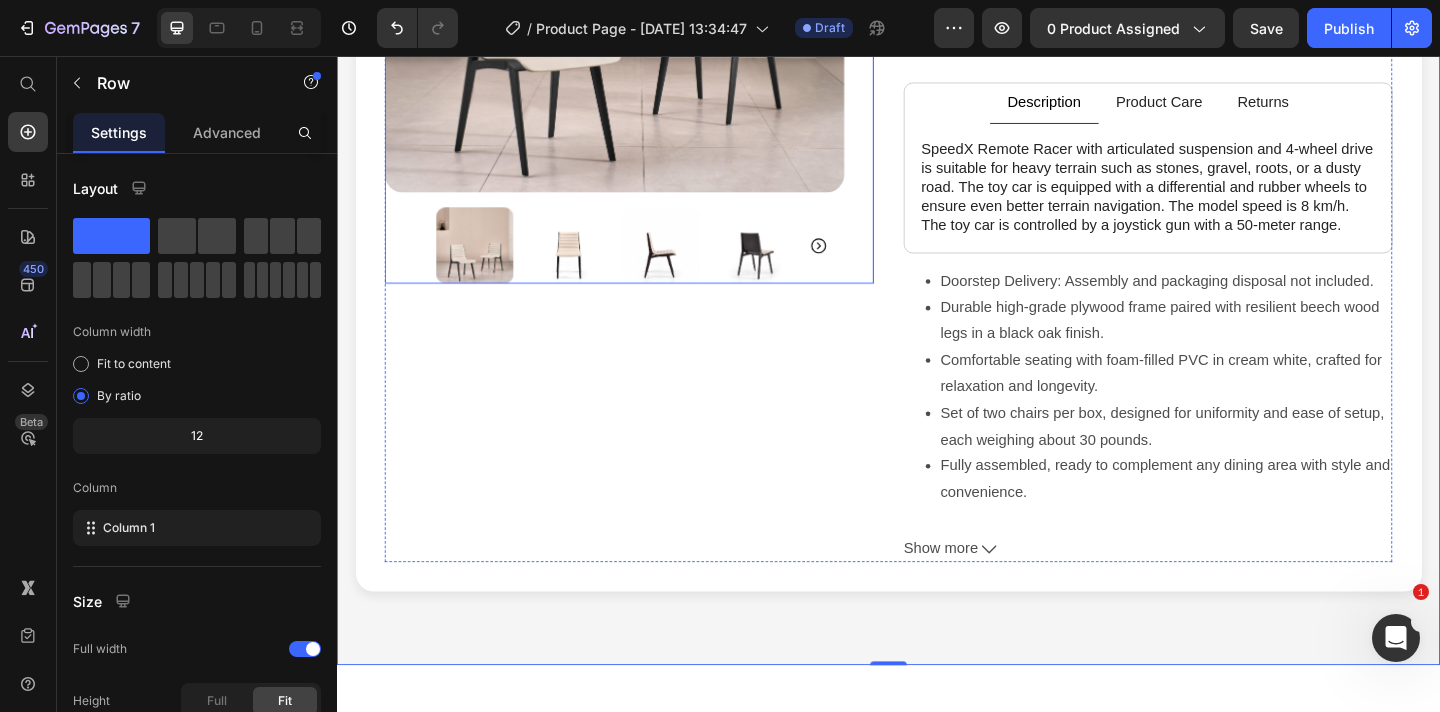 scroll, scrollTop: 535, scrollLeft: 0, axis: vertical 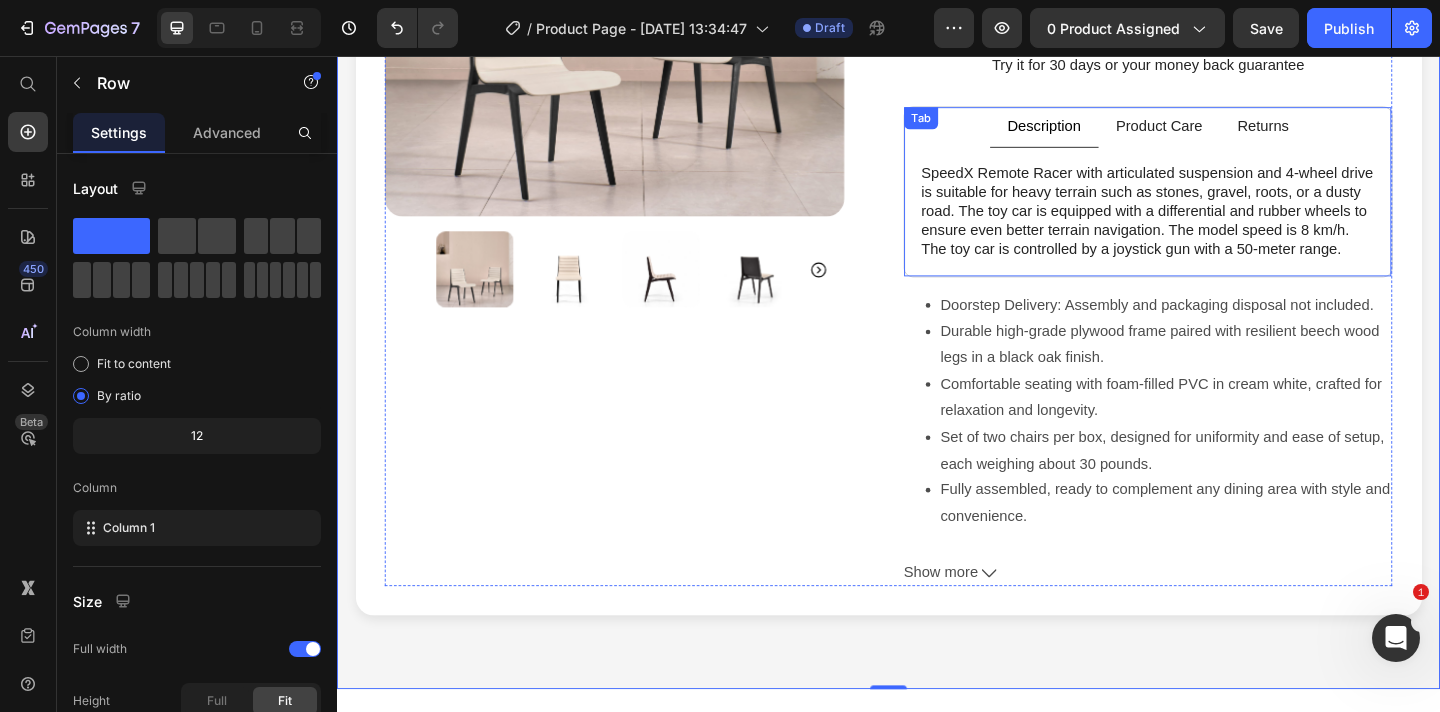 click on "Description" at bounding box center [1106, 133] 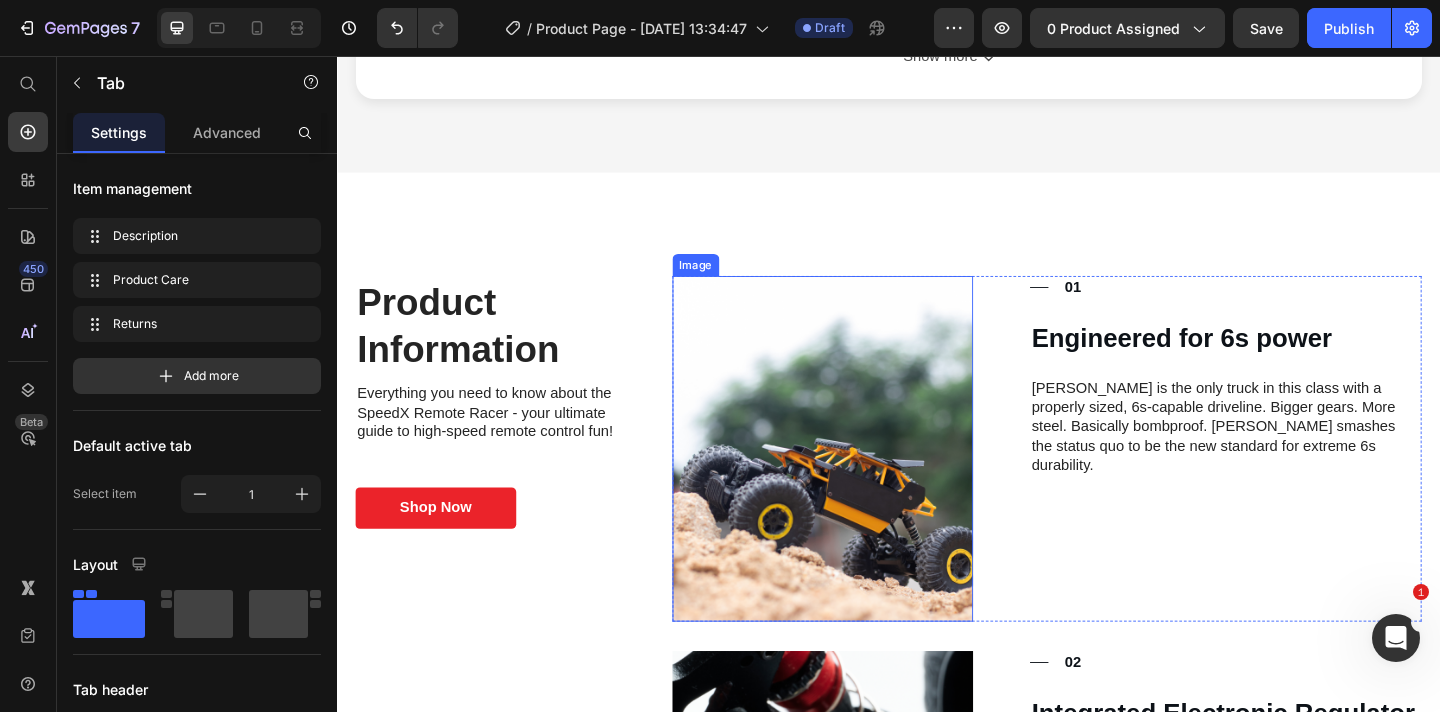 scroll, scrollTop: 1086, scrollLeft: 0, axis: vertical 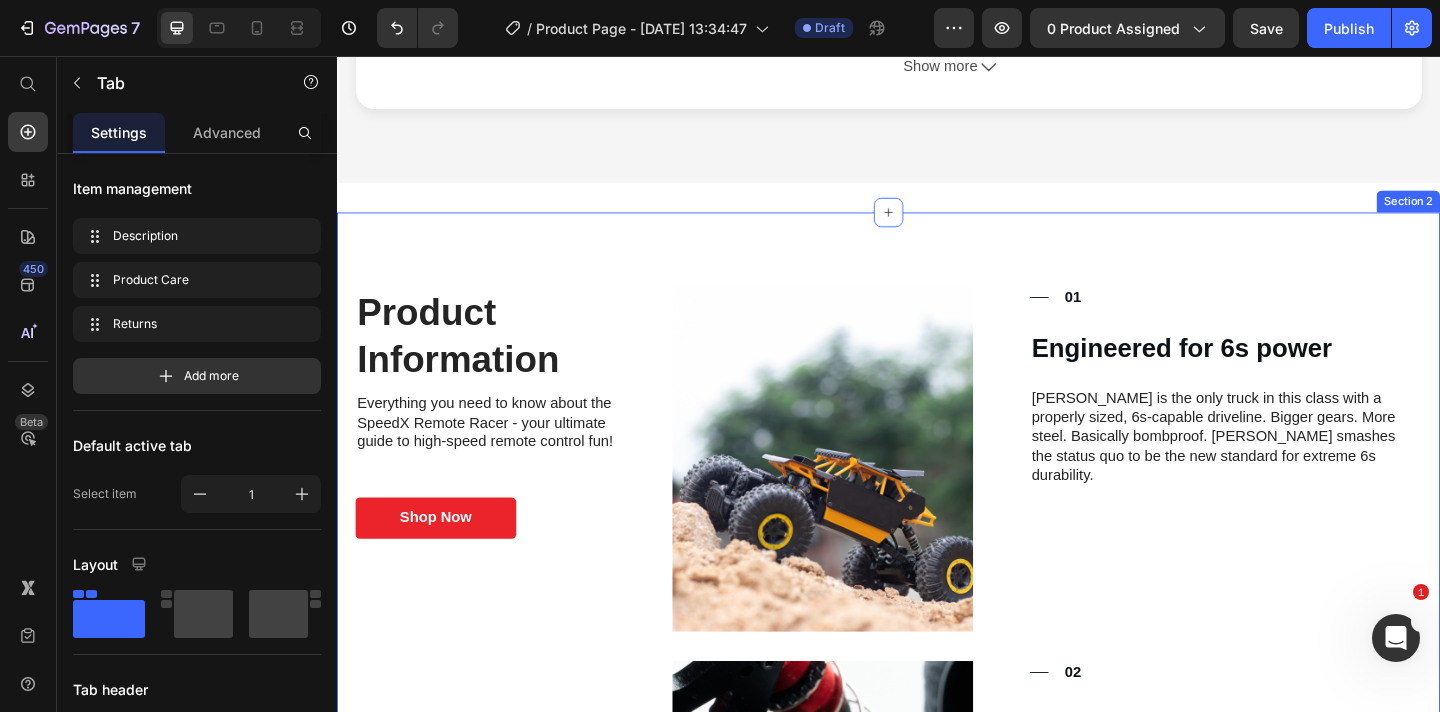 click on "Product Information Heading Everything you need to know about the SpeedX Remote Racer - your ultimate guide to high-speed remote control fun! Text Block Shop Now Button Row Image                Title Line 01 Text Block Row Engineered for 6s power Heading [PERSON_NAME] is the only truck in this class with a properly sized, 6s-capable driveline. Bigger gears. More steel. Basically bombproof. [PERSON_NAME] smashes the status quo to be the new standard for extreme 6s durability. Text Block Row Row Image                Title Line 02 Text Block Row Integrated Electronic Regulator Heading Unlock your RC's True Power! Text Block Buckle up as you push the limits of speed with seamless acceleration, thanks to the 30A regulator's intelligent power management system. Feel the rush as you conquer sharp turns with effortless agility, courtesy of its ultra-responsive control mechanism. Text Block Row Row Image                Title Line 03 Text Block Row Carbon Brush Motor Heading Turbocharged RC Racing Text Block Text Block Row Row 04" at bounding box center [937, 989] 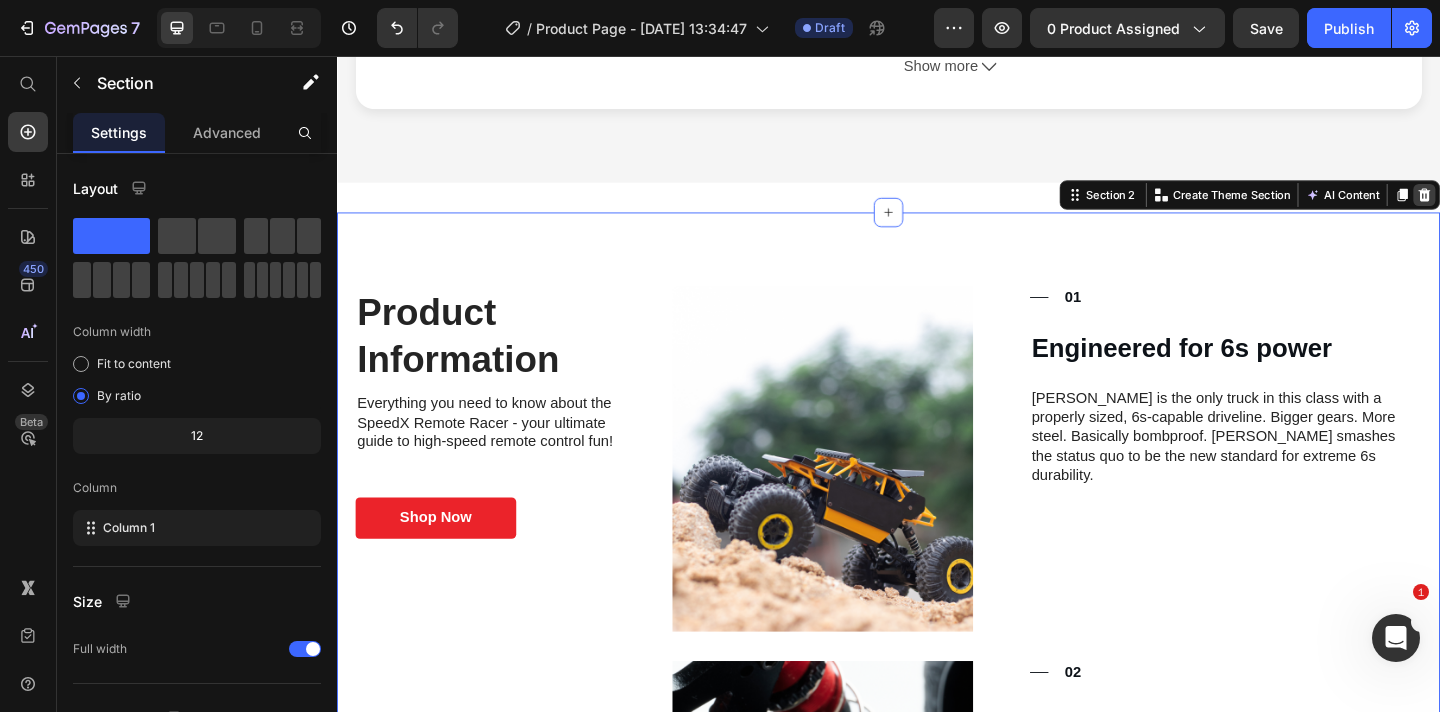 click 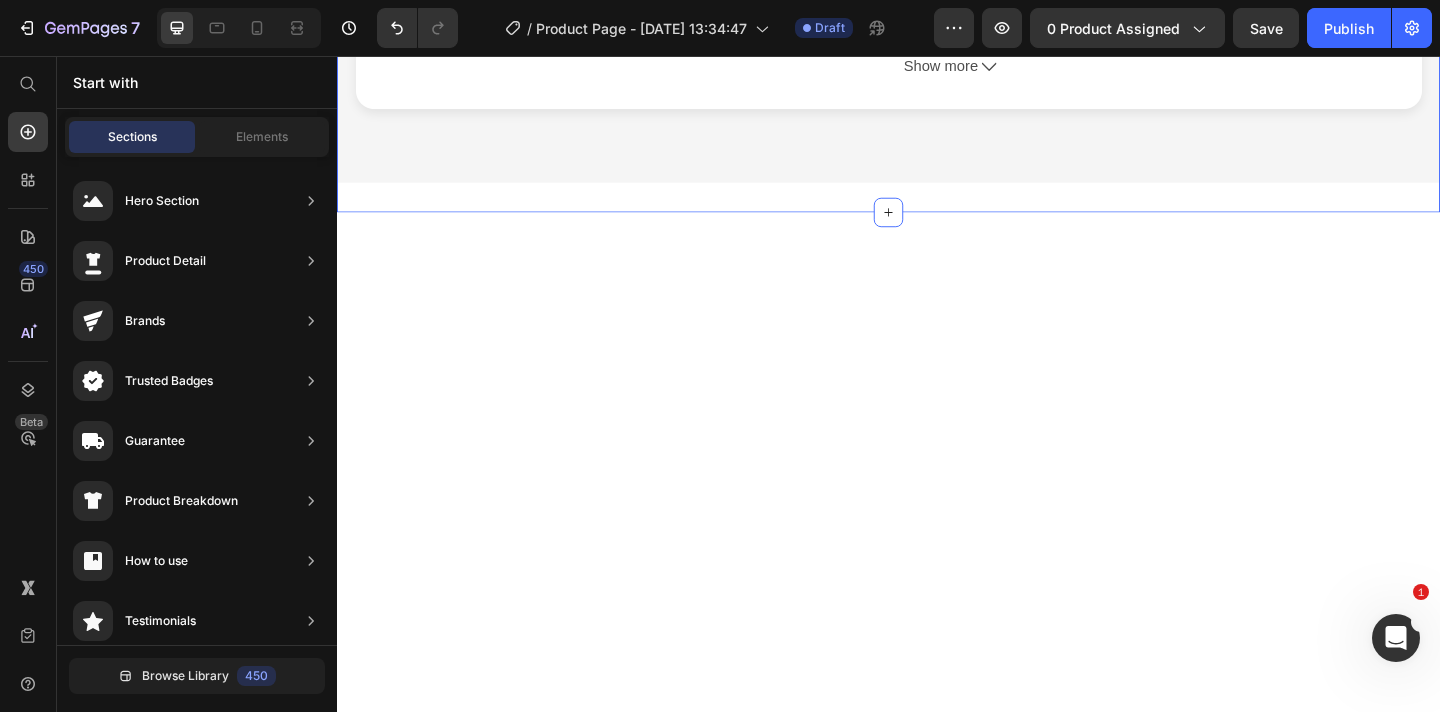 click on "Free Shipping On All Orders Overs $150 Text Block
Product Images
Icon
Icon
Icon
Icon
Icon Icon List Rated 5/5 based on 248 reviews. Text Block Row Madison Black Dining Chair (Set of 2) Product Title Super fast Truck! Can reach speeds up to 46km Text Block Kaching Bundles Kaching Bundles buy now Add to Cart Try it for 30 days or your money back guarantee Text Block Description Product Care Returns SpeedX Remote Racer with articulated suspension and 4-wheel drive is suitable for heavy terrain such as stones, gravel, roots, or a dusty road. The toy car is equipped with a differential and rubber wheels to ensure even better terrain navigation. The model speed is 8 km/h. The toy car is controlled by a joystick gun with a 50-meter range. Text Block Features top speed of 30 hm/h, 4ghz radio system, Fully proportional throttle and steering, Splashproof ESC/Receiver unit, Splashproof 1kg rated servo, RC390 Brushed Motor w/Heatsink, Front & Rear Geared.   Tab" at bounding box center (937, -382) 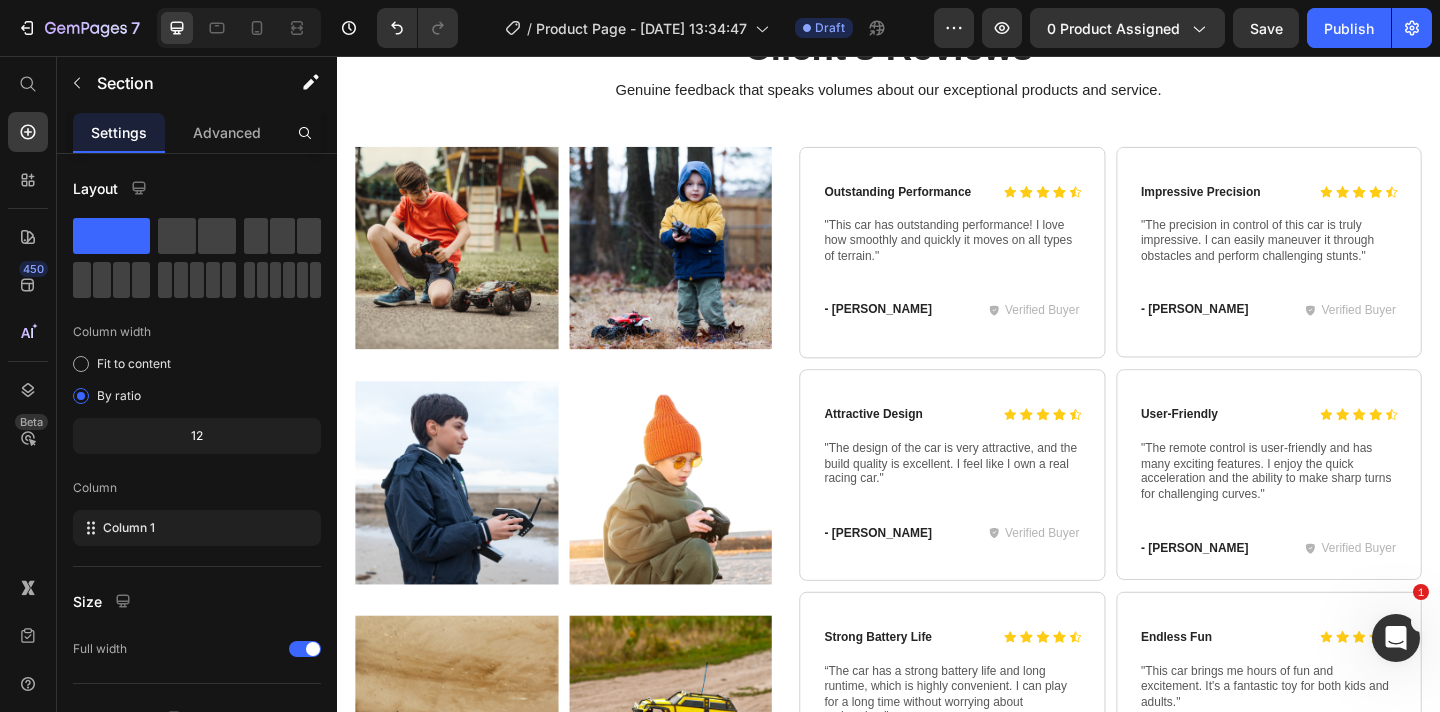 scroll, scrollTop: 1409, scrollLeft: 0, axis: vertical 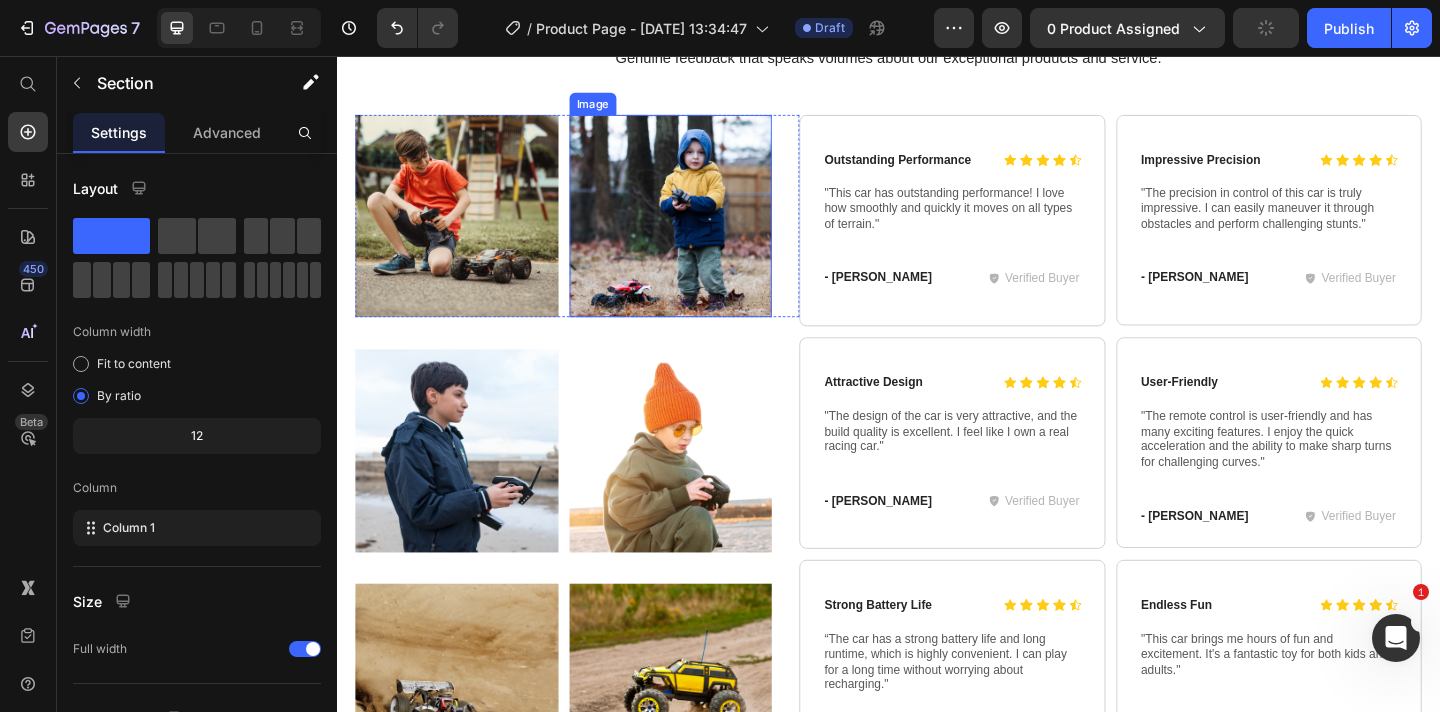 click at bounding box center [700, 230] 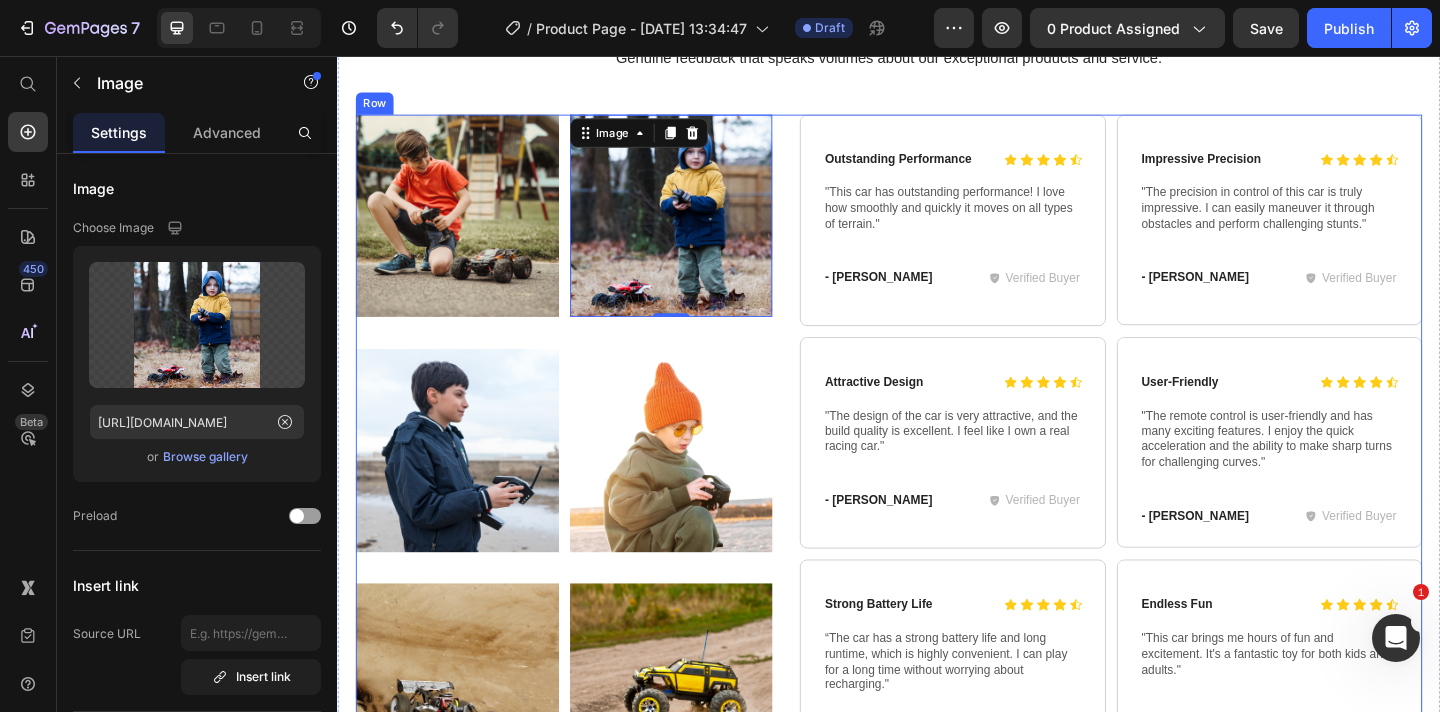 scroll, scrollTop: 1685, scrollLeft: 0, axis: vertical 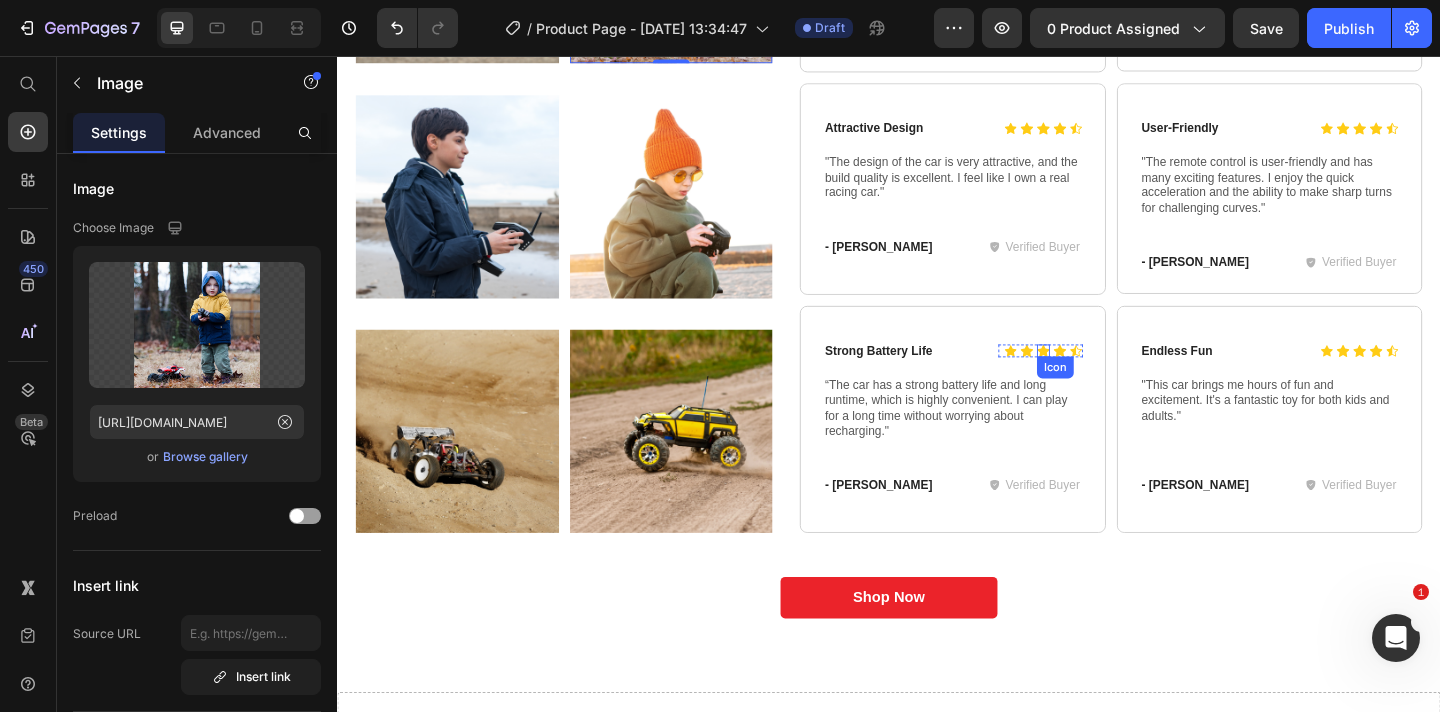 click on "Icon" at bounding box center (1105, 377) 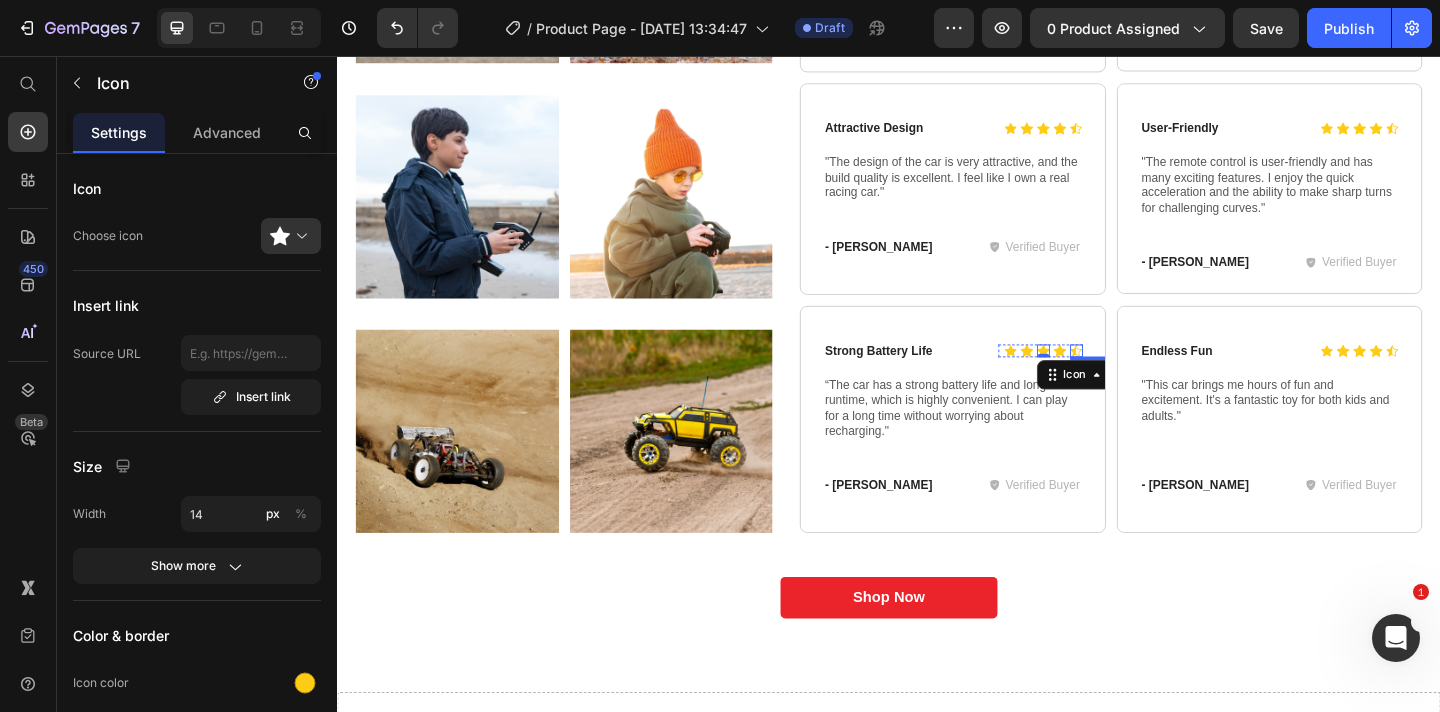 click 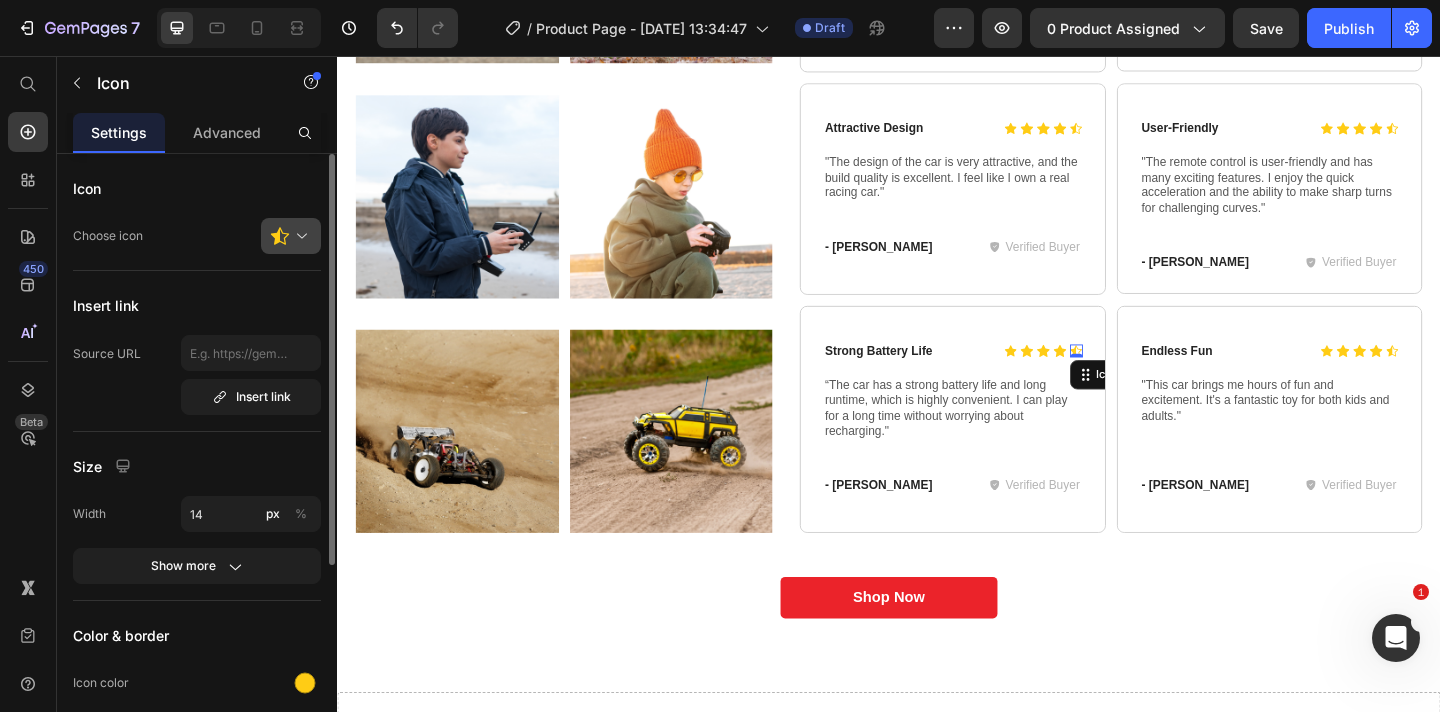 click at bounding box center (299, 236) 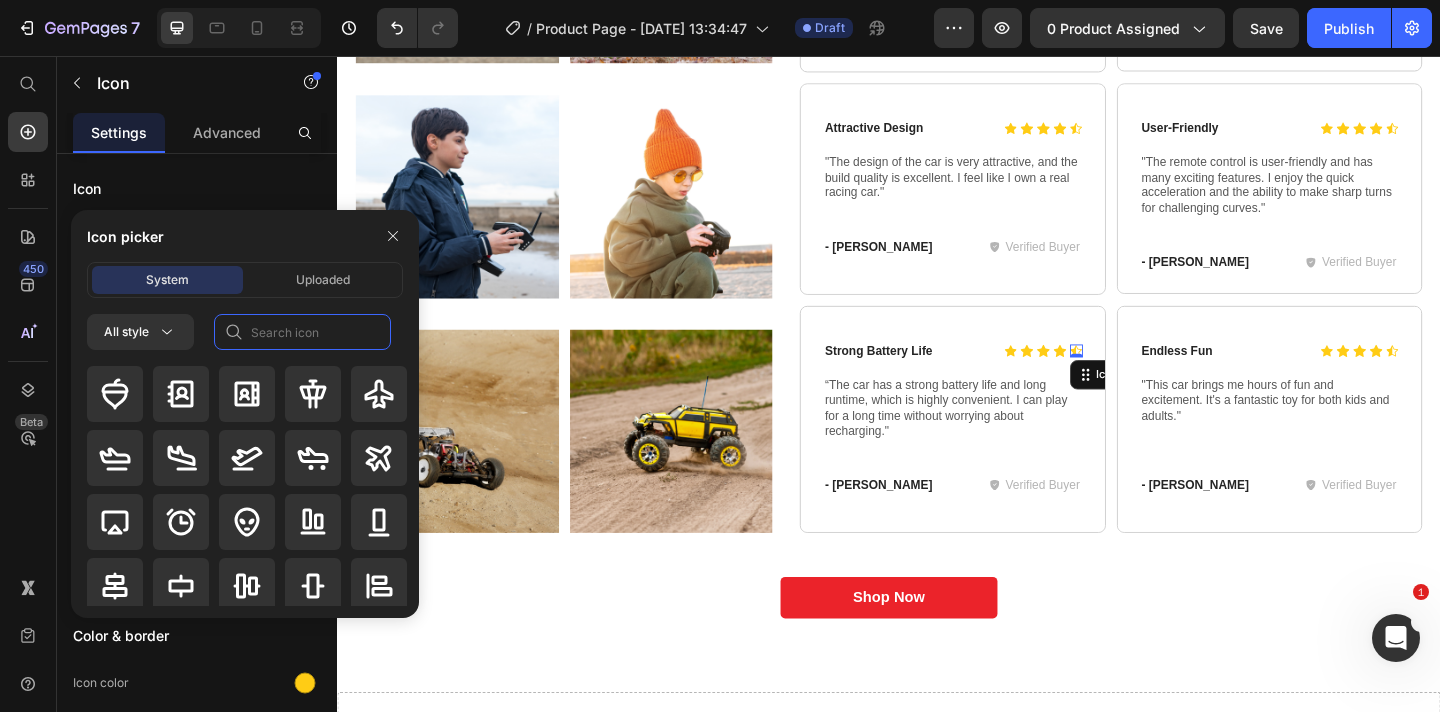 click 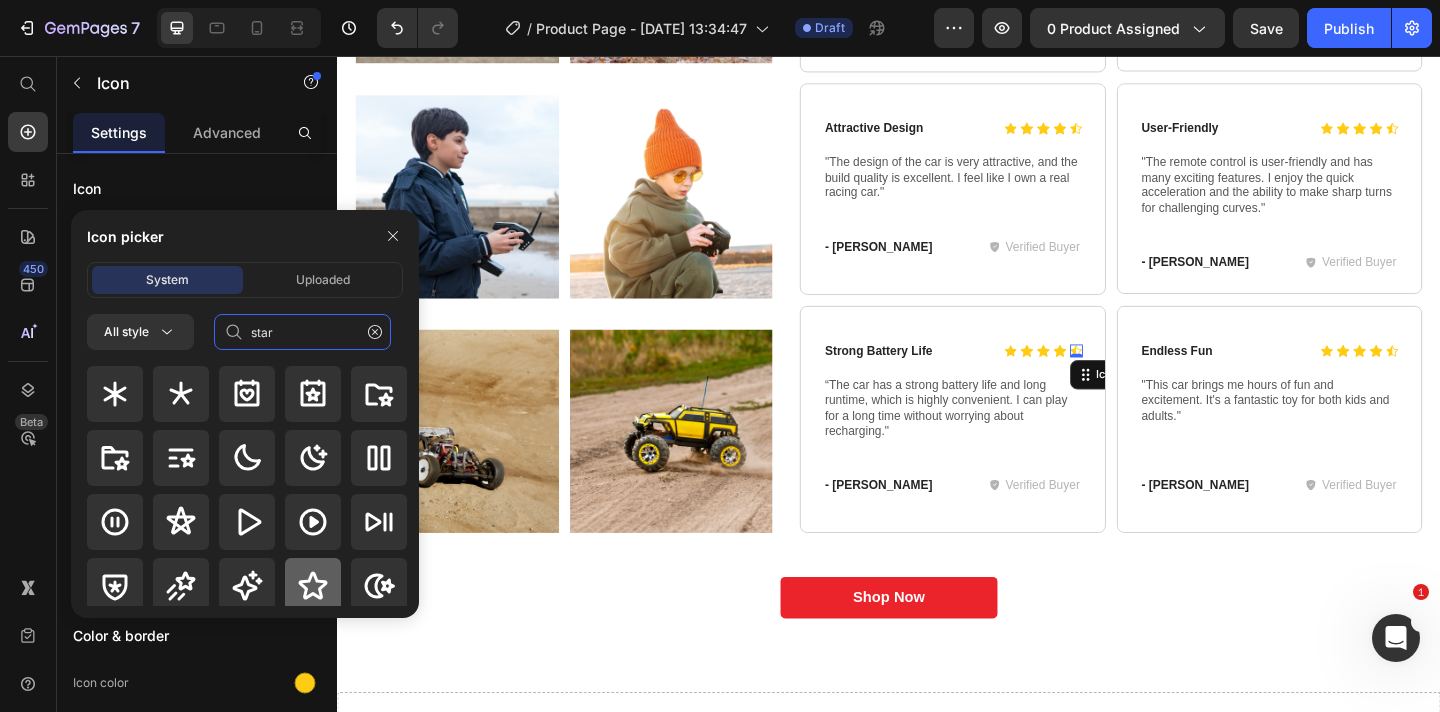 type on "star" 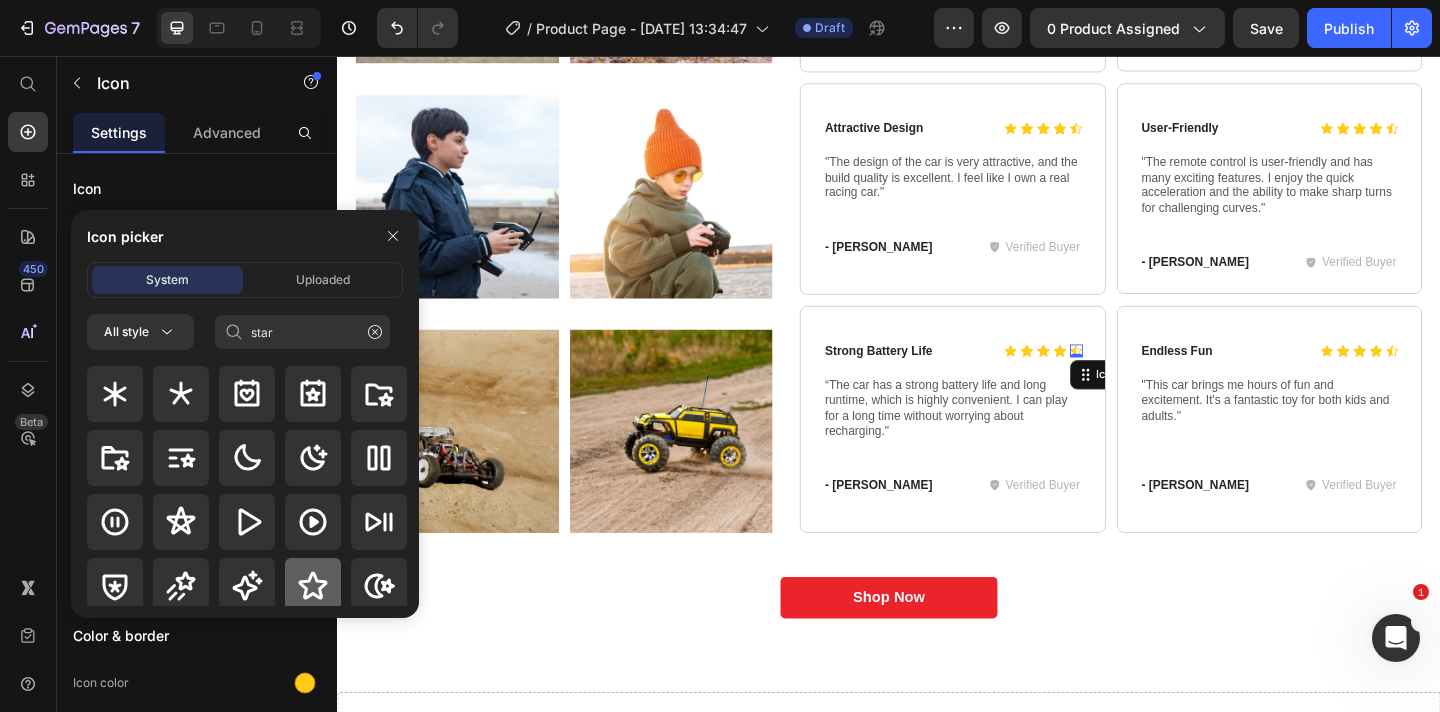 click 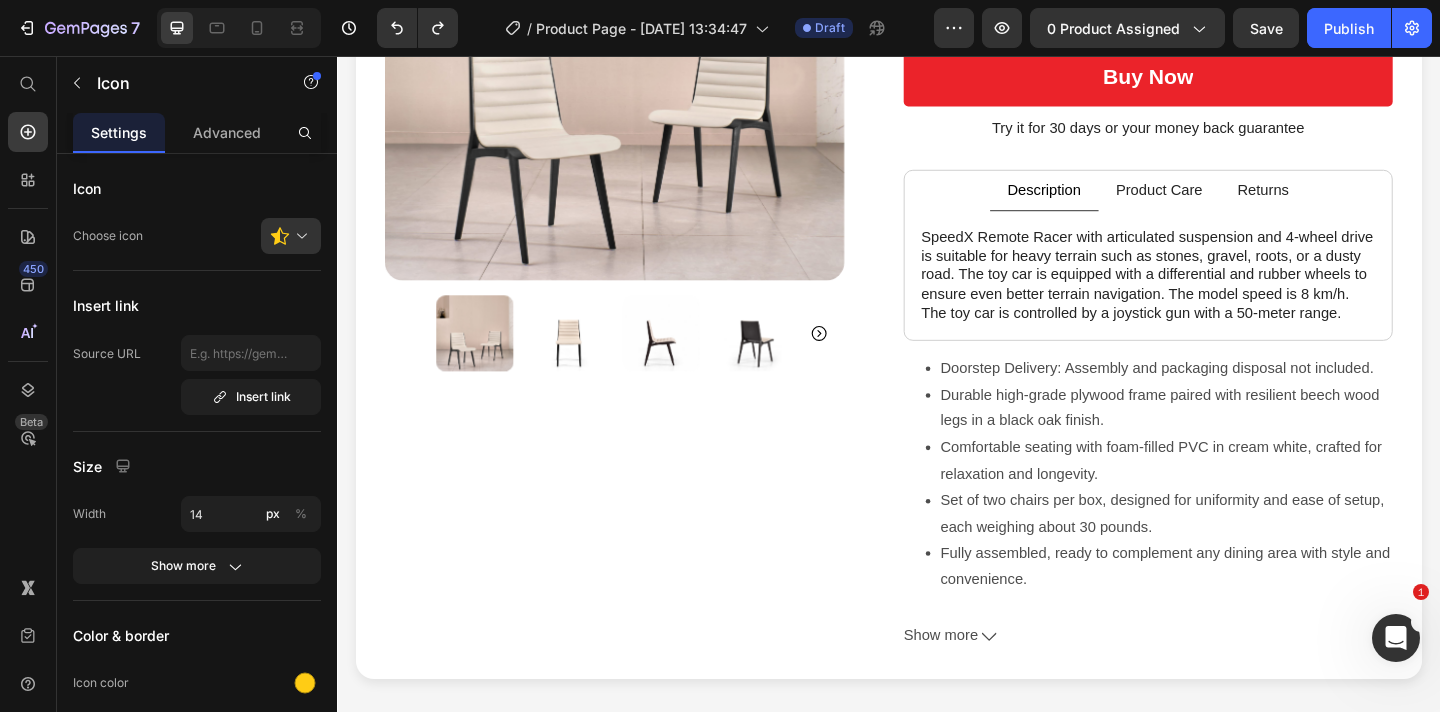 scroll, scrollTop: 0, scrollLeft: 0, axis: both 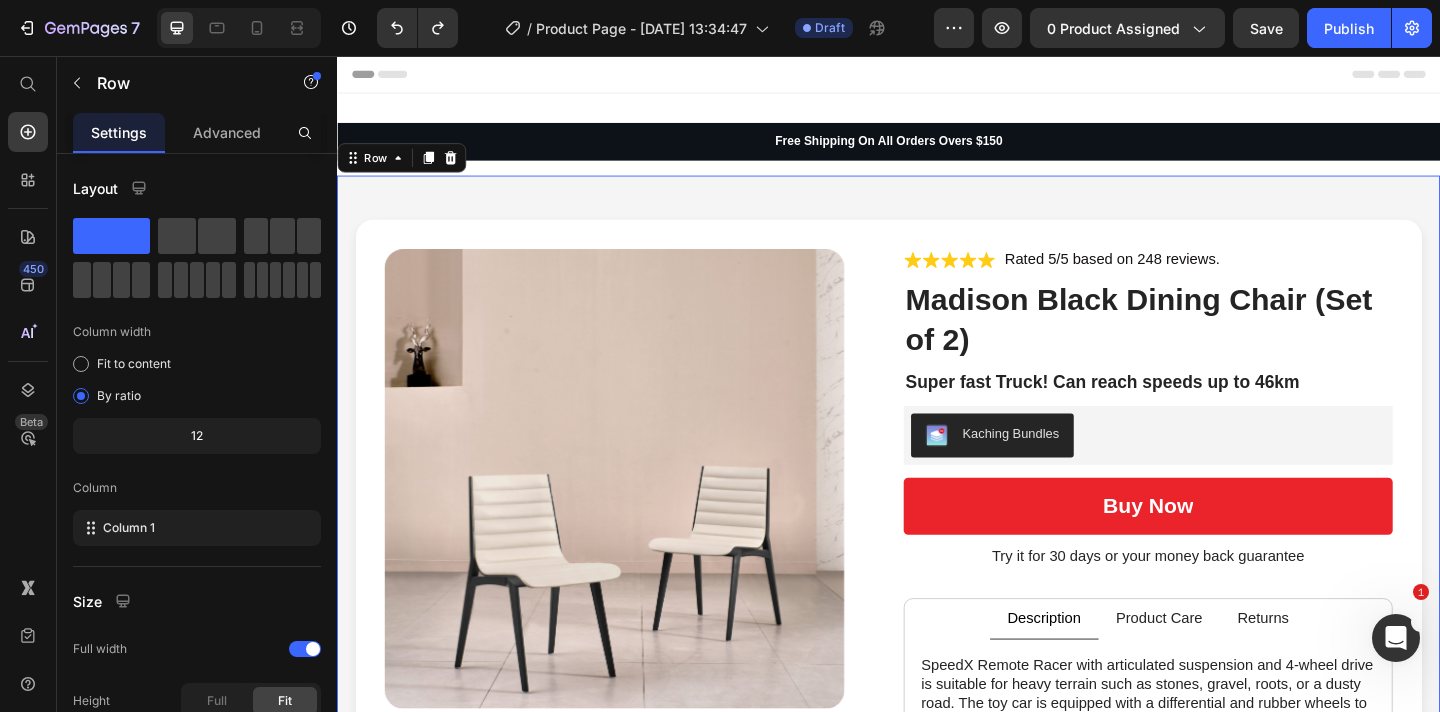 click on "Product Images
Icon
Icon
Icon
Icon
Icon Icon List Rated 5/5 based on 248 reviews. Text Block Row Madison Black Dining Chair (Set of 2) Product Title Super fast Truck! Can reach speeds up to 46km Text Block Kaching Bundles Kaching Bundles buy now Add to Cart Try it for 30 days or your money back guarantee Text Block Description Product Care Returns SpeedX Remote Racer with articulated suspension and 4-wheel drive is suitable for heavy terrain such as stones, gravel, roots, or a dusty road. The toy car is equipped with a differential and rubber wheels to ensure even better terrain navigation. The model speed is 8 km/h. The toy car is controlled by a joystick gun with a 50-meter range. Text Block Features top speed of 30 hm/h, 4ghz radio system, Fully proportional throttle and steering, Splashproof ESC/Receiver unit, Splashproof 1kg rated servo, RC390 Brushed Motor w/Heatsink, Front & Rear Geared. Text Block Text Block   Text Block Tab
Row" at bounding box center [937, 733] 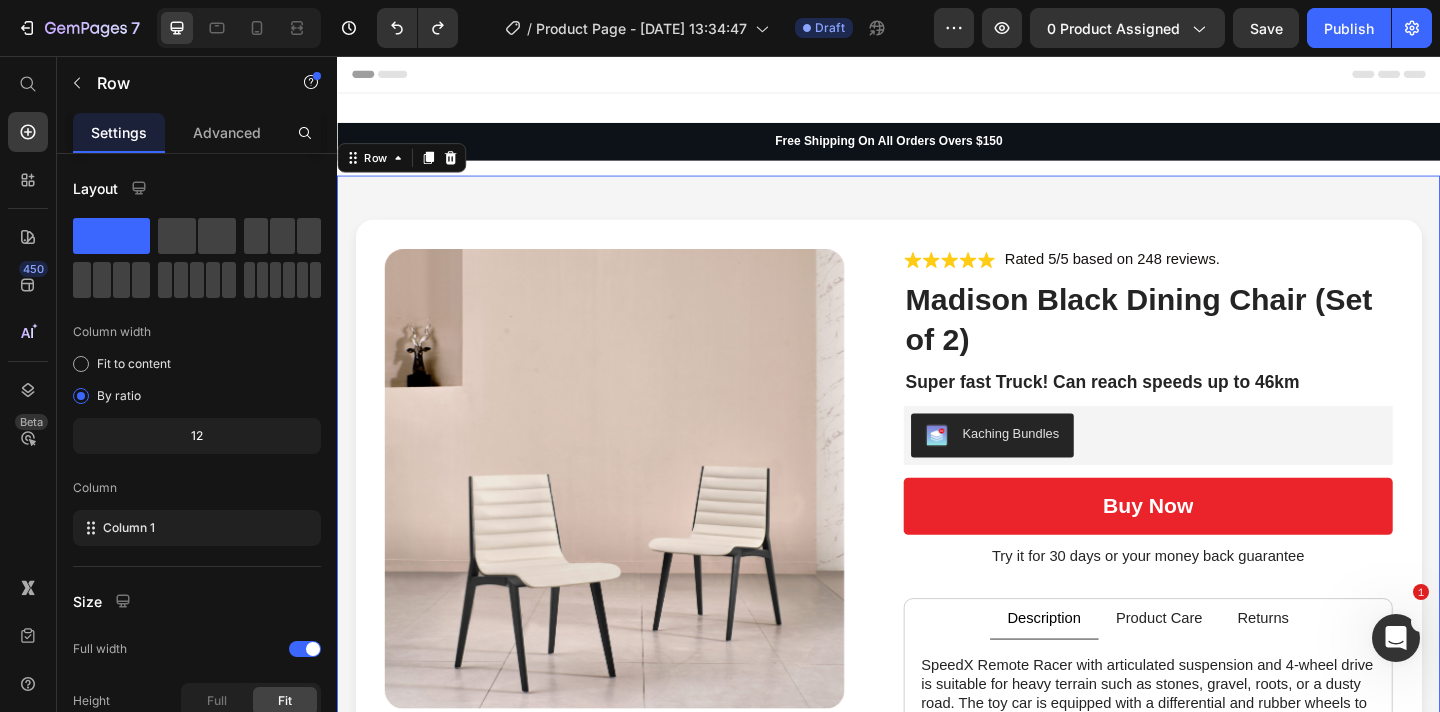 click on "Product Images
Icon
Icon
Icon
Icon
Icon Icon List Rated 5/5 based on 248 reviews. Text Block Row Madison Black Dining Chair (Set of 2) Product Title Super fast Truck! Can reach speeds up to 46km Text Block Kaching Bundles Kaching Bundles buy now Add to Cart Try it for 30 days or your money back guarantee Text Block Description Product Care Returns SpeedX Remote Racer with articulated suspension and 4-wheel drive is suitable for heavy terrain such as stones, gravel, roots, or a dusty road. The toy car is equipped with a differential and rubber wheels to ensure even better terrain navigation. The model speed is 8 km/h. The toy car is controlled by a joystick gun with a 50-meter range. Text Block Features top speed of 30 hm/h, 4ghz radio system, Fully proportional throttle and steering, Splashproof ESC/Receiver unit, Splashproof 1kg rated servo, RC390 Brushed Motor w/Heatsink, Front & Rear Geared. Text Block Text Block   Text Block Tab
Row" at bounding box center (937, 733) 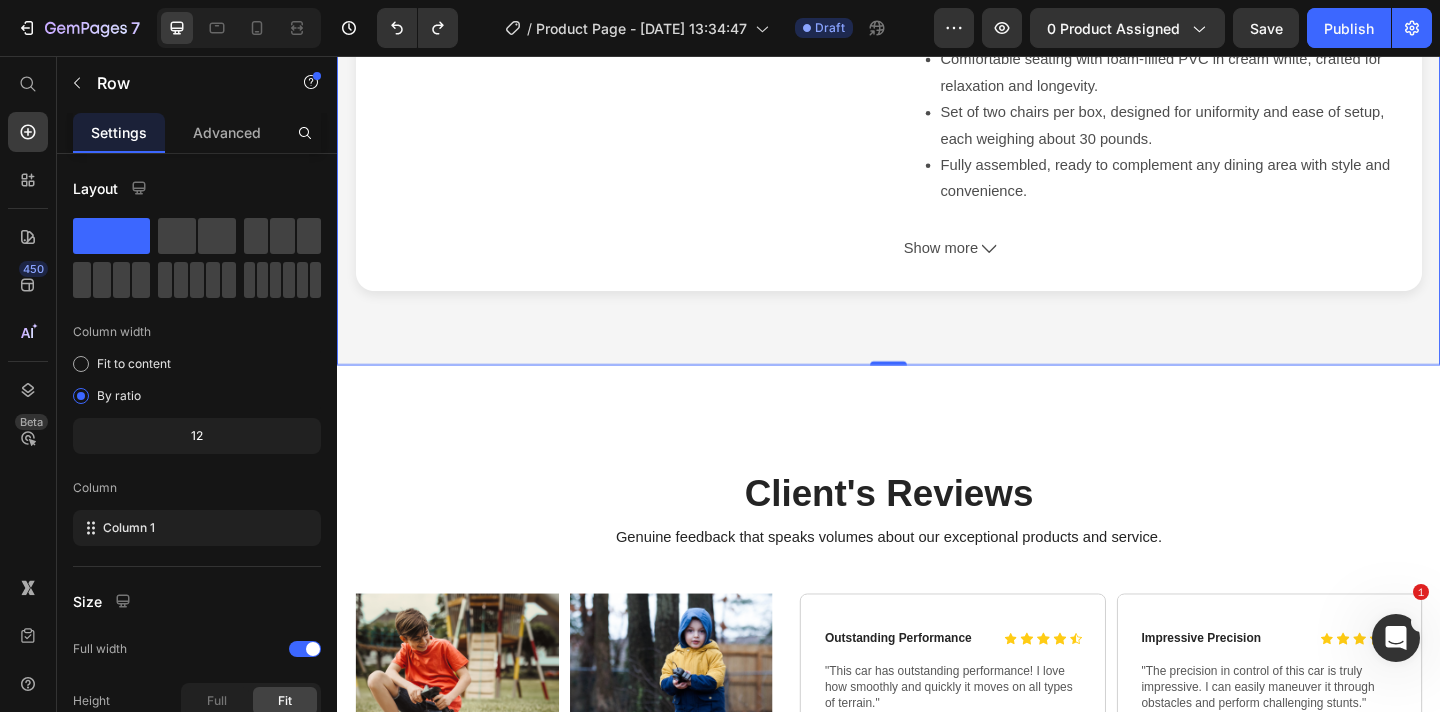 scroll, scrollTop: 1067, scrollLeft: 0, axis: vertical 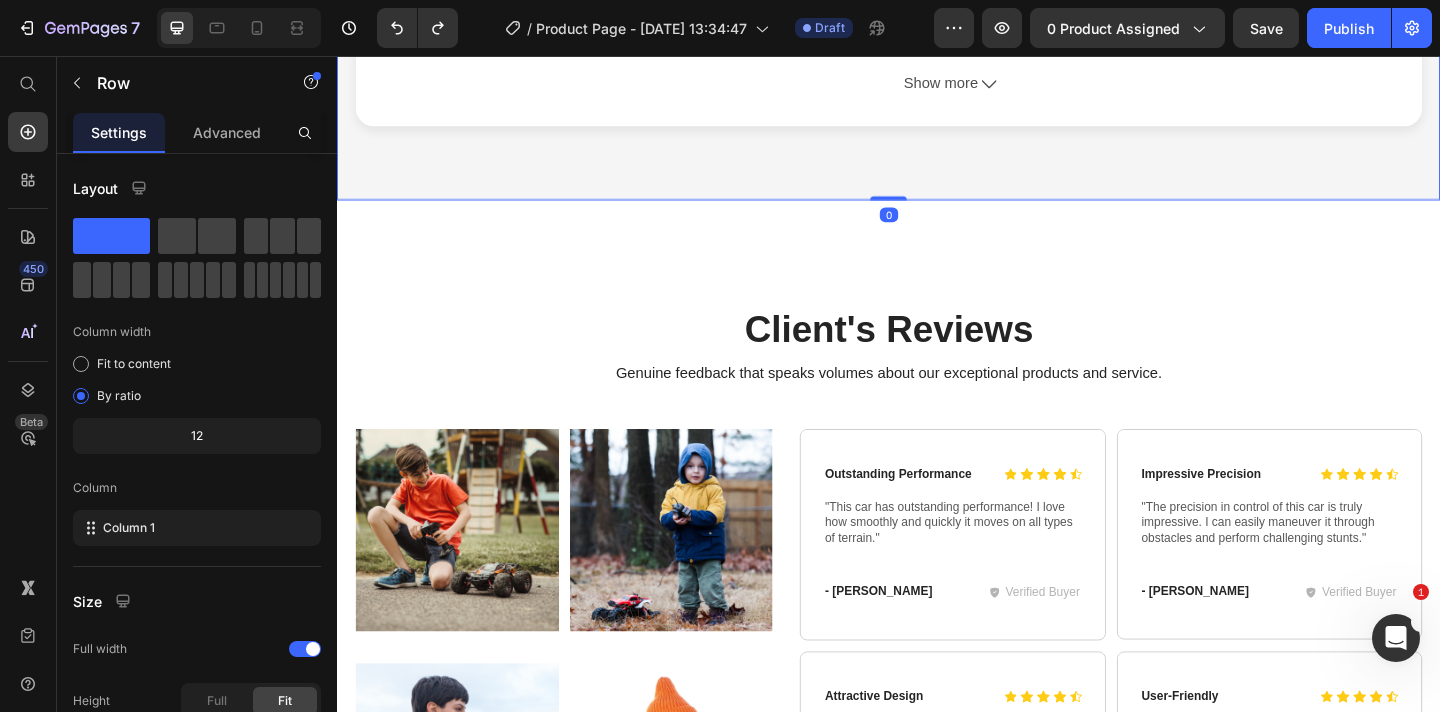 drag, startPoint x: 928, startPoint y: 209, endPoint x: 922, endPoint y: 169, distance: 40.4475 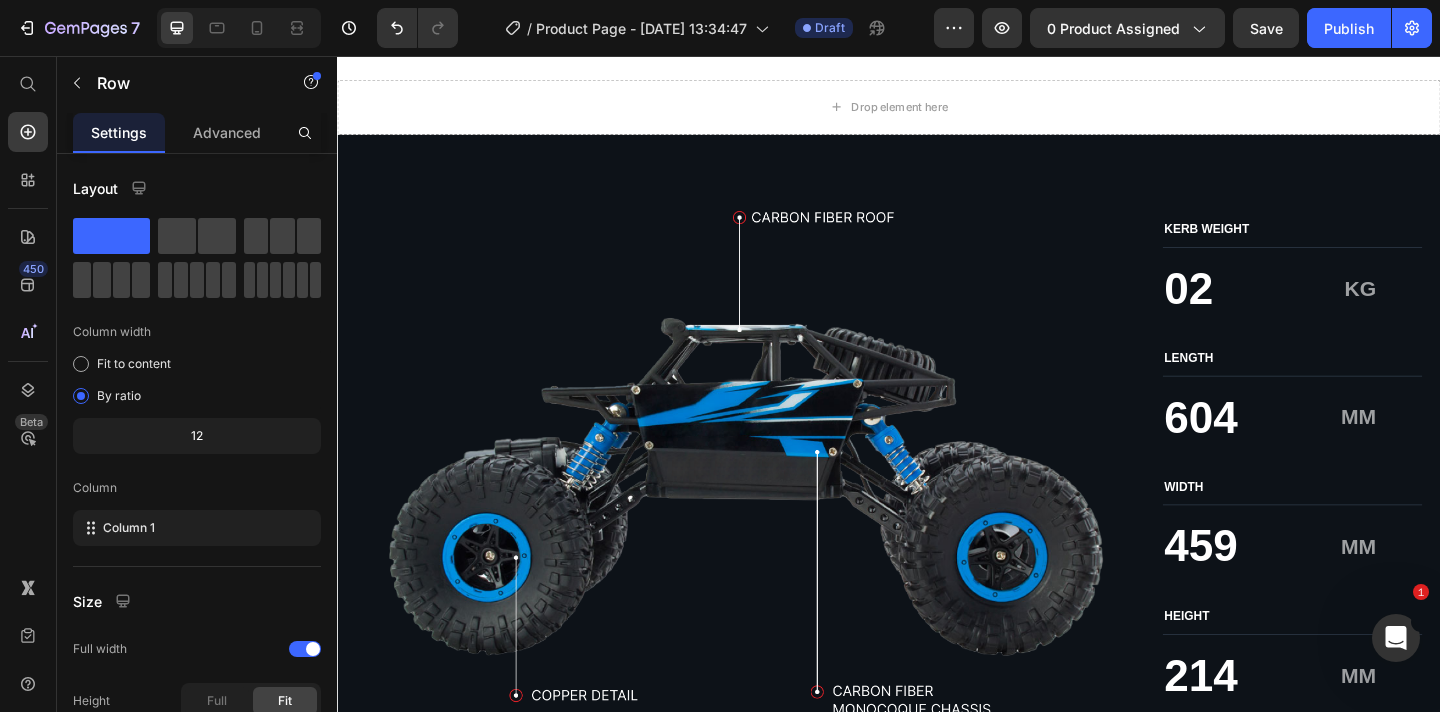 scroll, scrollTop: 2339, scrollLeft: 0, axis: vertical 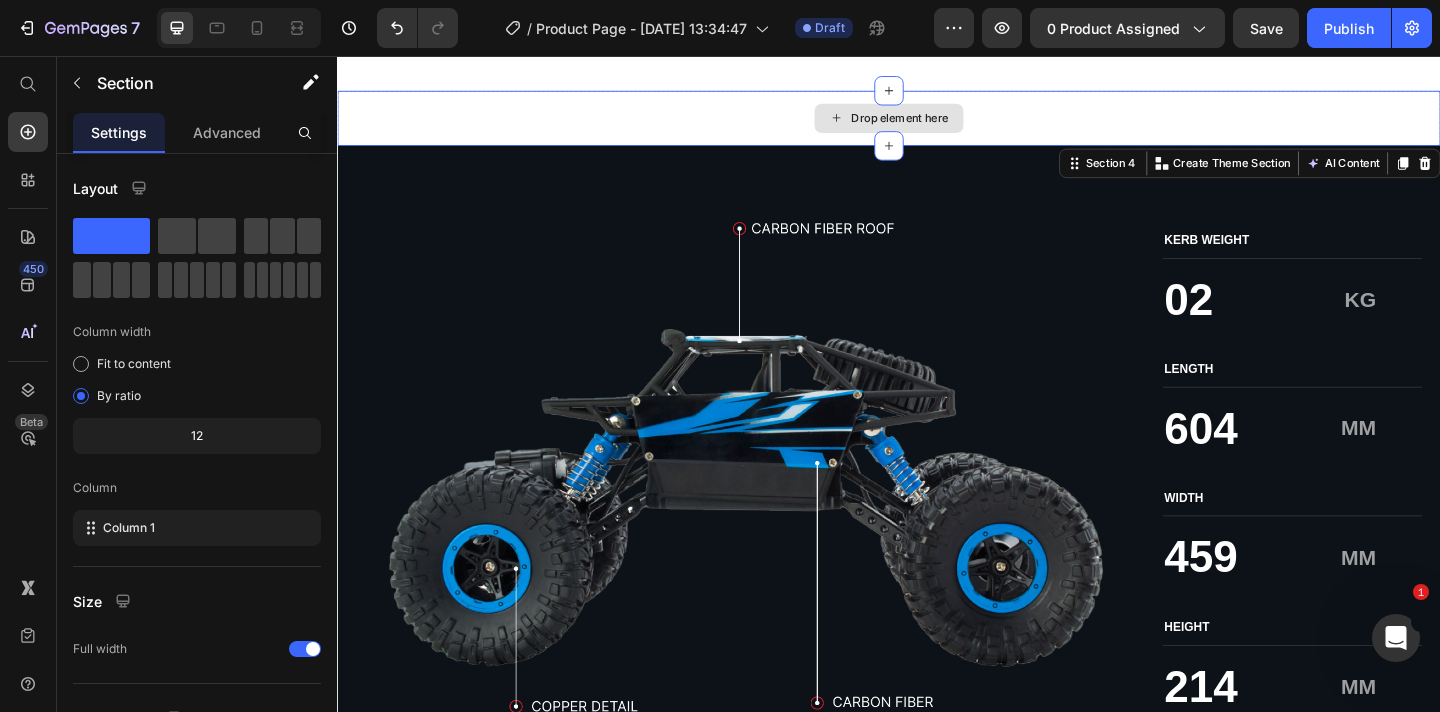 click on "Drop element here" at bounding box center (937, 124) 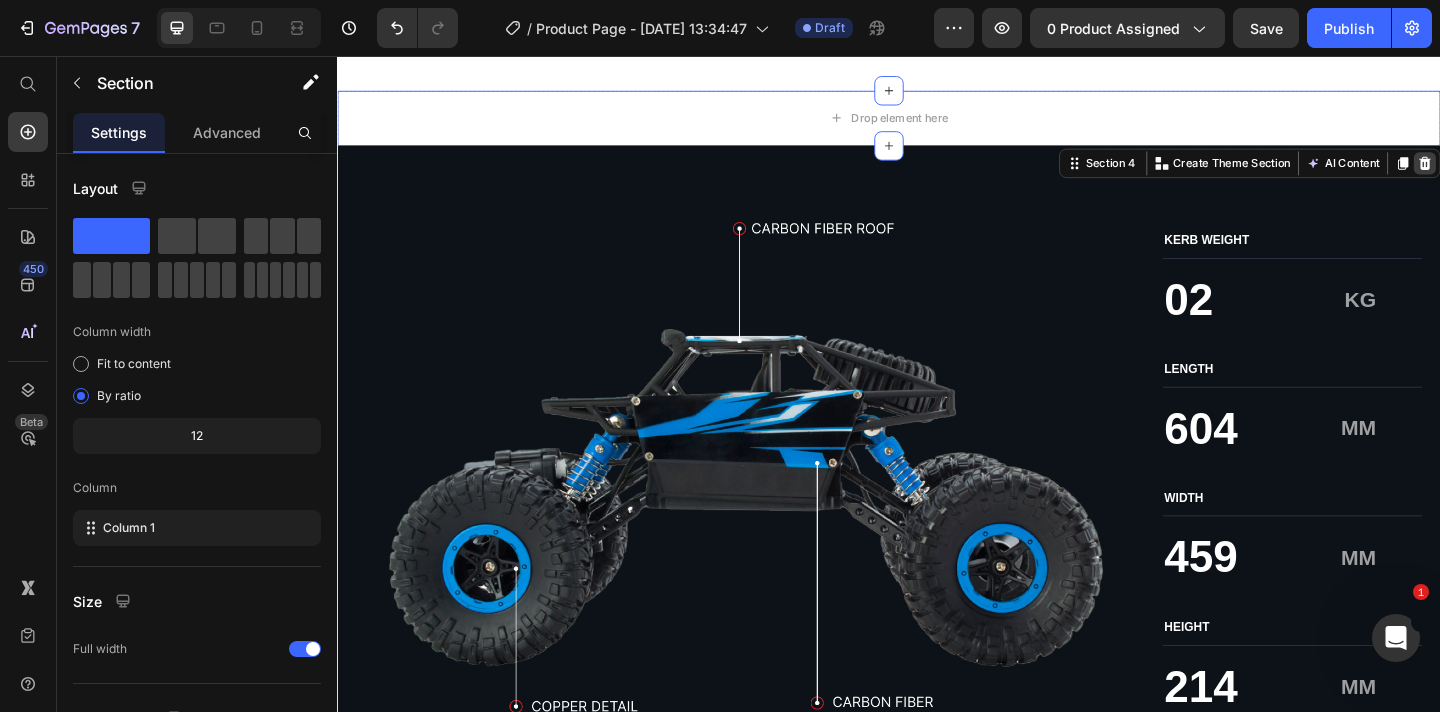 click 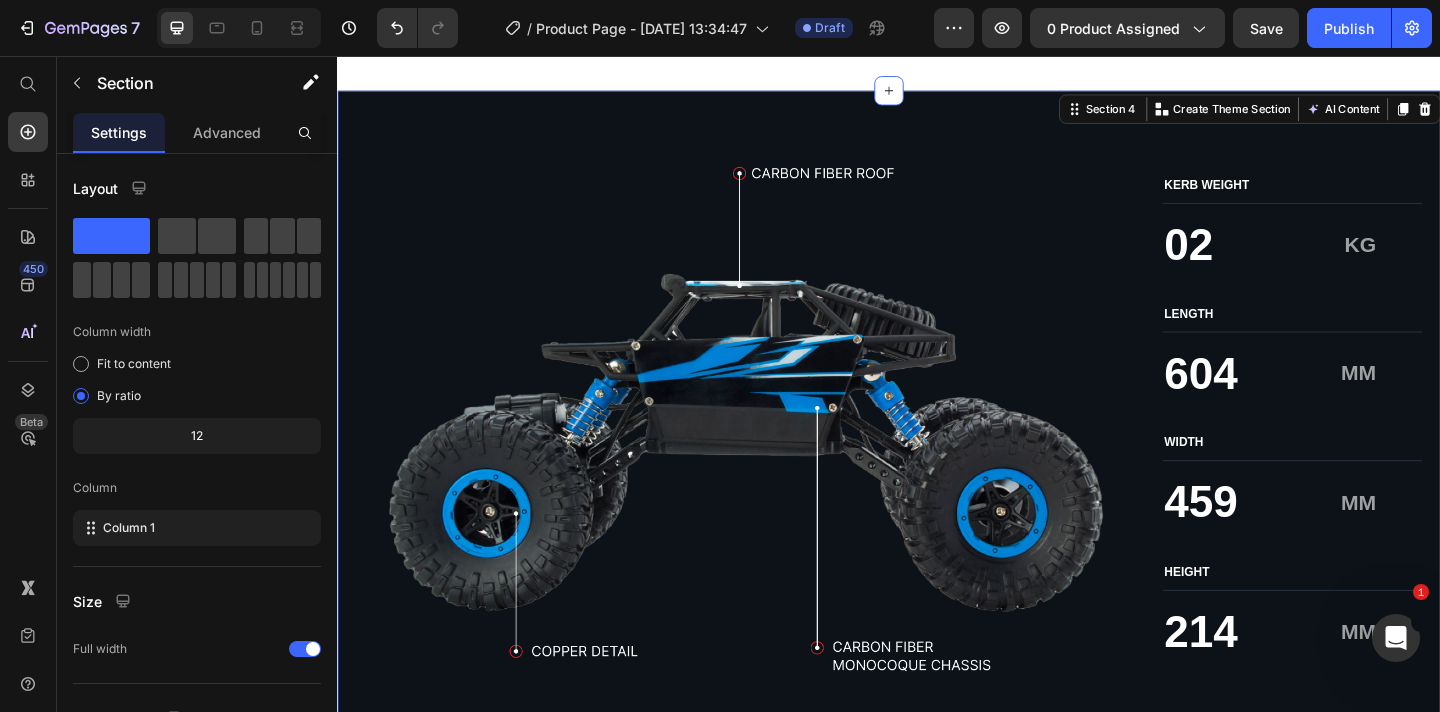 click on "Image KERB WEIGHT Text Block 02 Text Block KG Text Block Row LENGTH Text Block 604 Text Block MM Text Block Row WIDTH Text Block 459 Text Block MM Text Block Row HEIGHT Text Block 214 Text Block MM Text Block Row Row KERB WEIGHT Text Block 02 Text Block KG Text Block Row WIDTH Text Block 459 Text Block MM Text Block Row Row LENGTH Text Block 604 Text Block MM Text Block Row HEIGHT Text Block 214 Text Block MM Text Block Row Row Row Section 4   You can create reusable sections Create Theme Section AI Content Write with GemAI What would you like to describe here? Tone and Voice Persuasive Product Show more Generate" at bounding box center (937, 451) 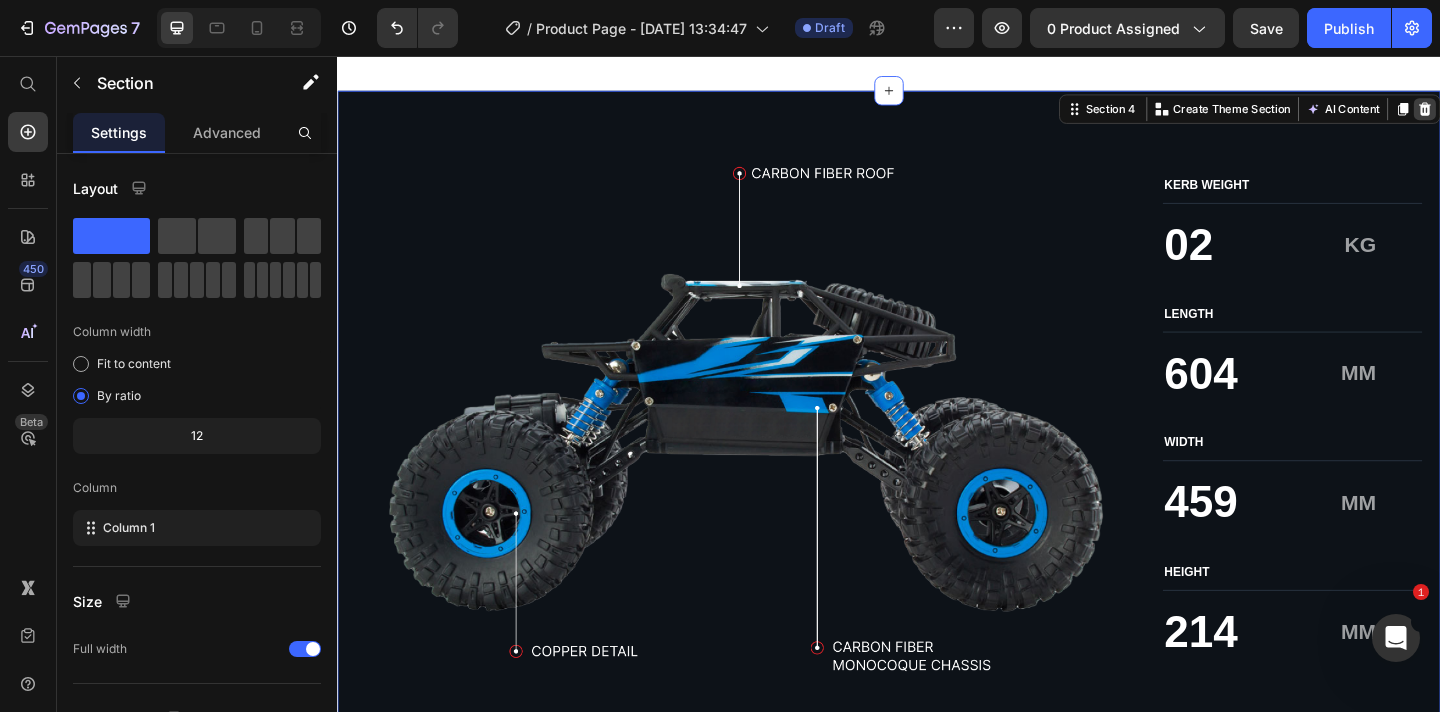 click 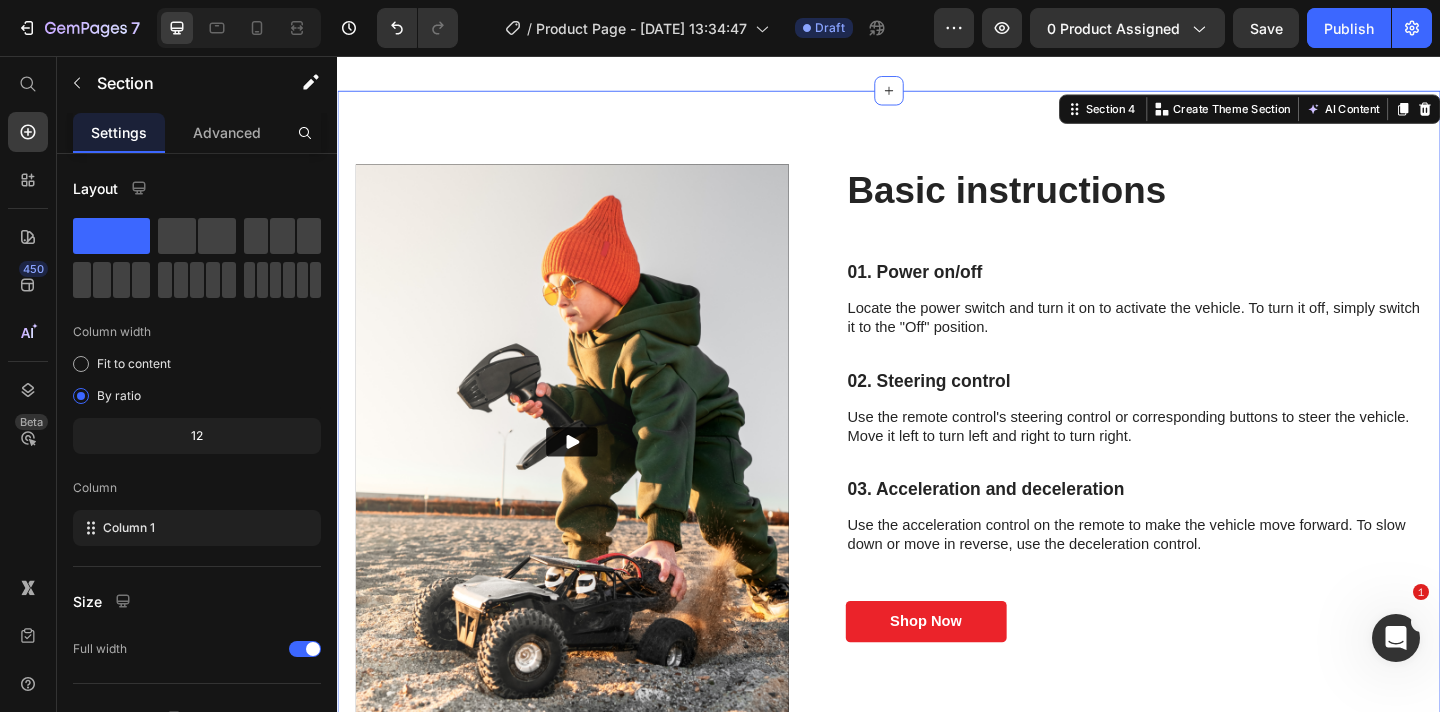 click on "Basic instructions Heading Video Basic instructions Heading 01. Power on/off Text Block Locate the power switch and turn it on to activate the vehicle. To turn it off, simply switch it to the "Off" position. Text Block 02. Steering control Text Block Use the remote control's steering control or corresponding buttons to steer the vehicle. Move it left to turn left and right to turn right. Text Block 03. Acceleration and deceleration Text Block Use the acceleration control on the remote to make the vehicle move forward. To slow down or move in reverse, use the deceleration control. Text Block Shop Now Button Row Row Section 4   You can create reusable sections Create Theme Section AI Content Write with GemAI What would you like to describe here? Tone and Voice Persuasive Product Madison Black Dining Chair (Set of 2) Show more Generate" at bounding box center [937, 476] 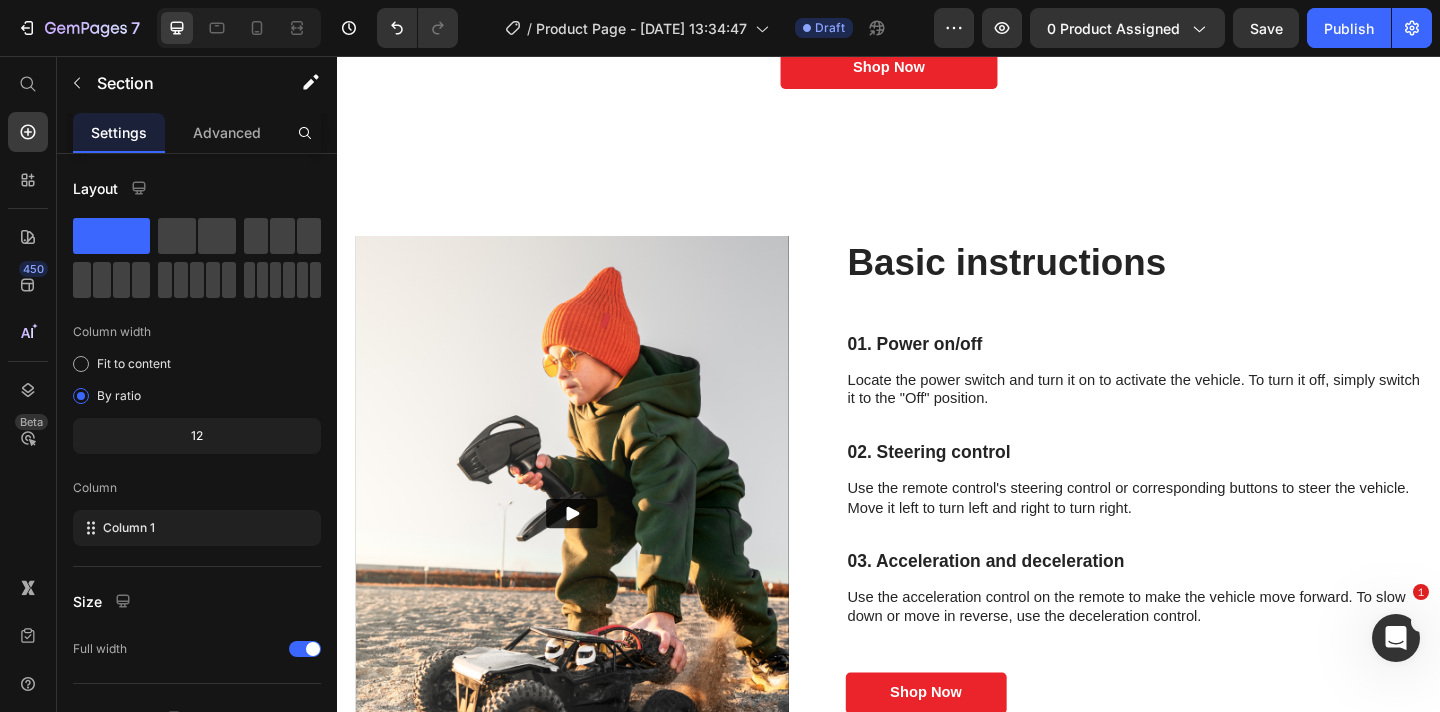 scroll, scrollTop: 2277, scrollLeft: 0, axis: vertical 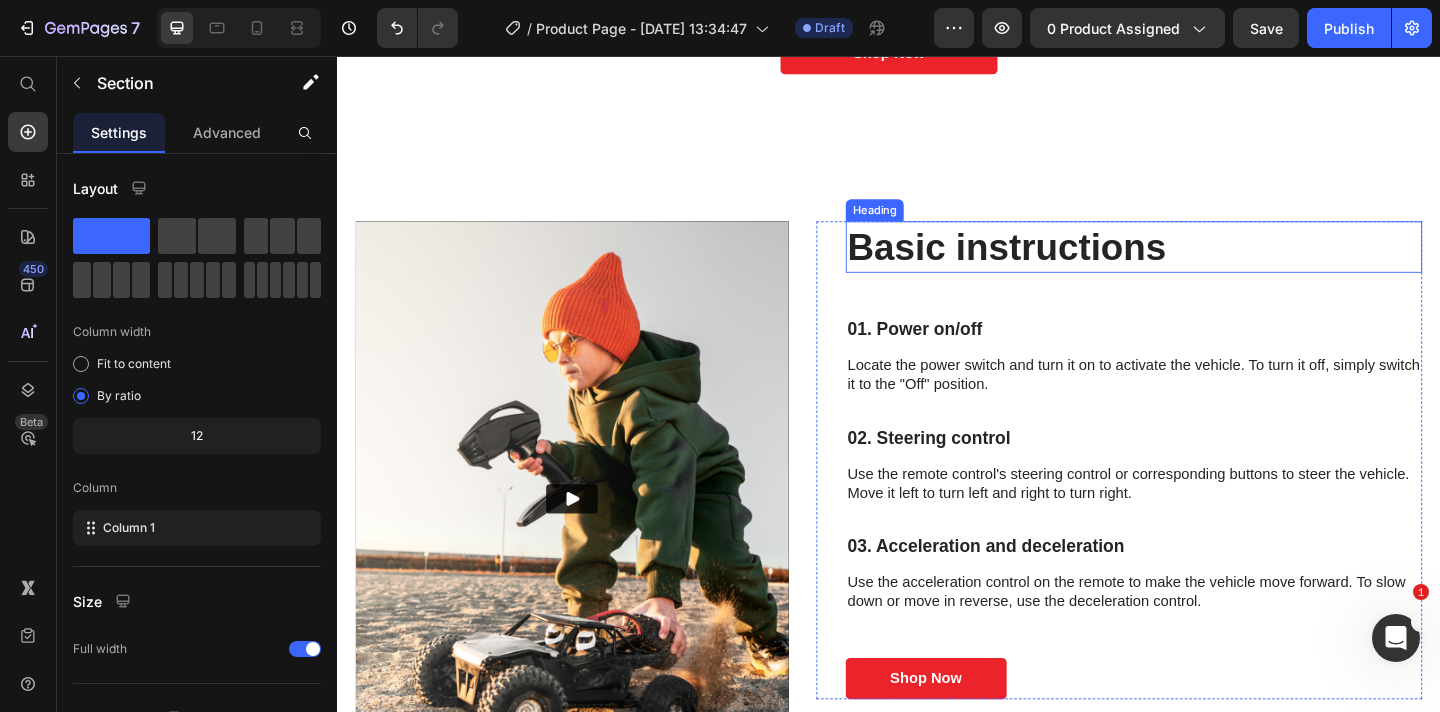 click on "Basic instructions" at bounding box center (1203, 264) 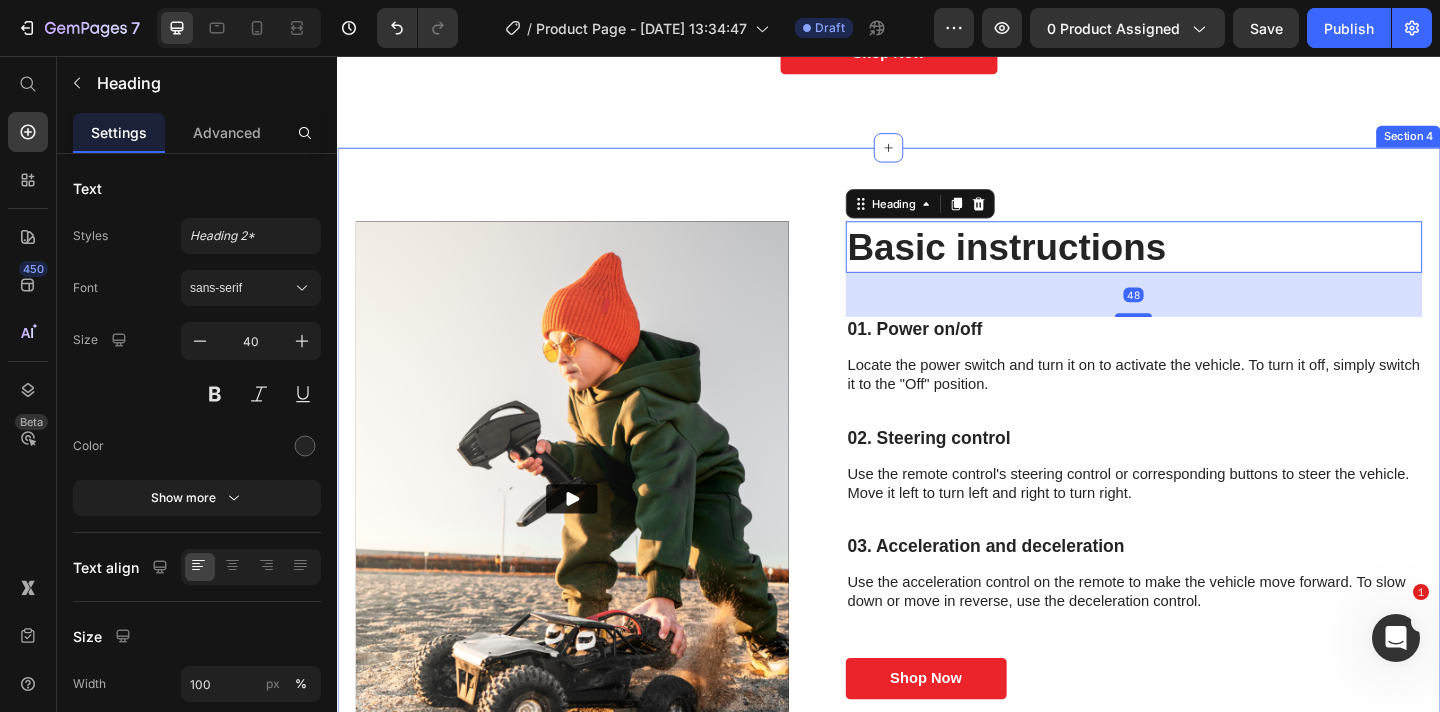 click on "Basic instructions Heading Video Basic instructions Heading   48 01. Power on/off Text Block Locate the power switch and turn it on to activate the vehicle. To turn it off, simply switch it to the "Off" position. Text Block 02. Steering control Text Block Use the remote control's steering control or corresponding buttons to steer the vehicle. Move it left to turn left and right to turn right. Text Block 03. Acceleration and deceleration Text Block Use the acceleration control on the remote to make the vehicle move forward. To slow down or move in reverse, use the deceleration control. Text Block Shop Now Button Row Row Section 4" at bounding box center (937, 538) 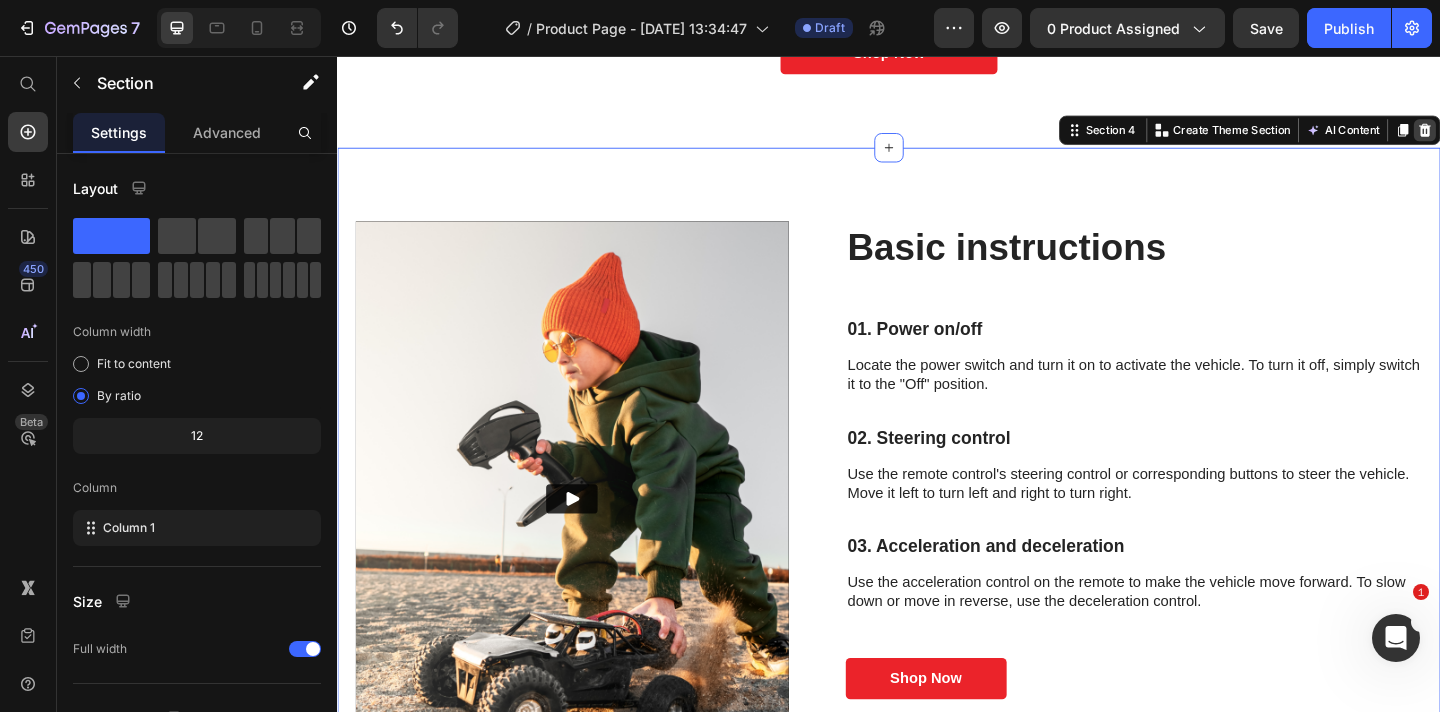 click 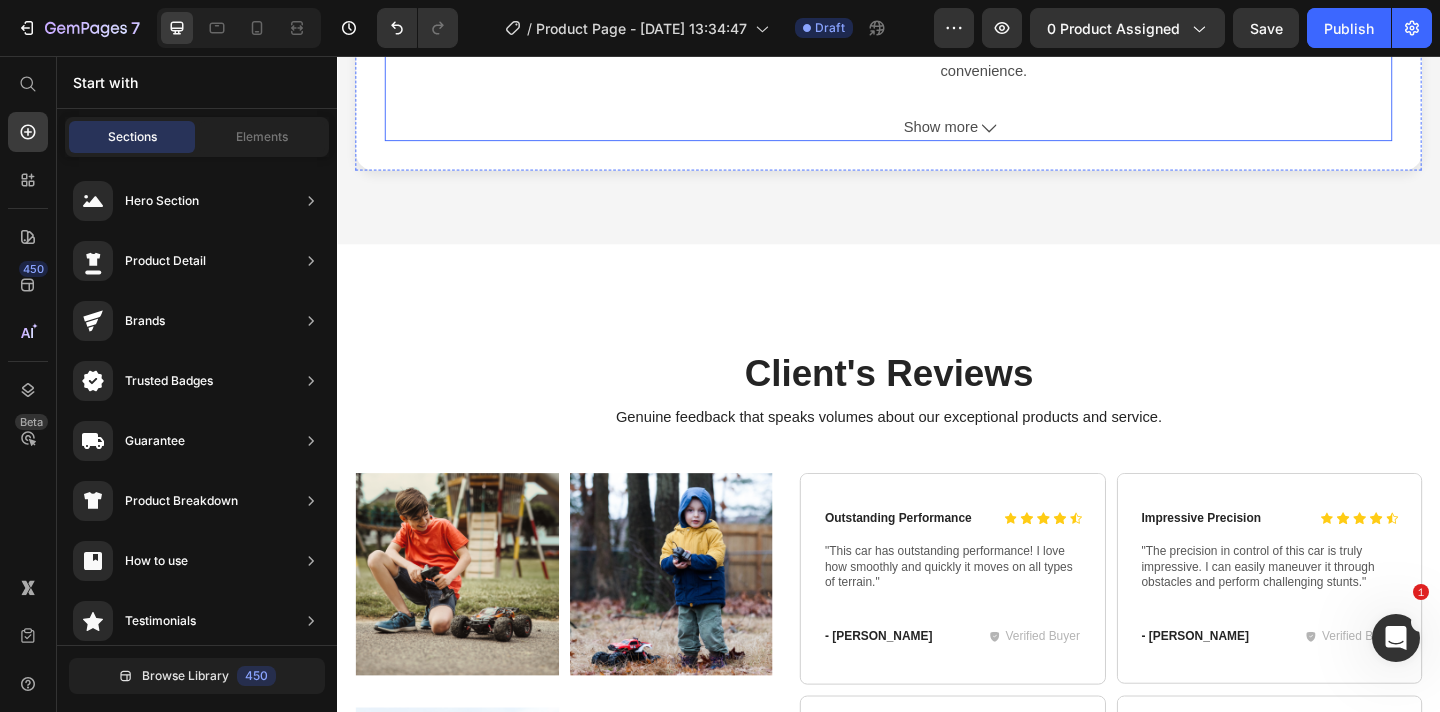 scroll, scrollTop: 1048, scrollLeft: 0, axis: vertical 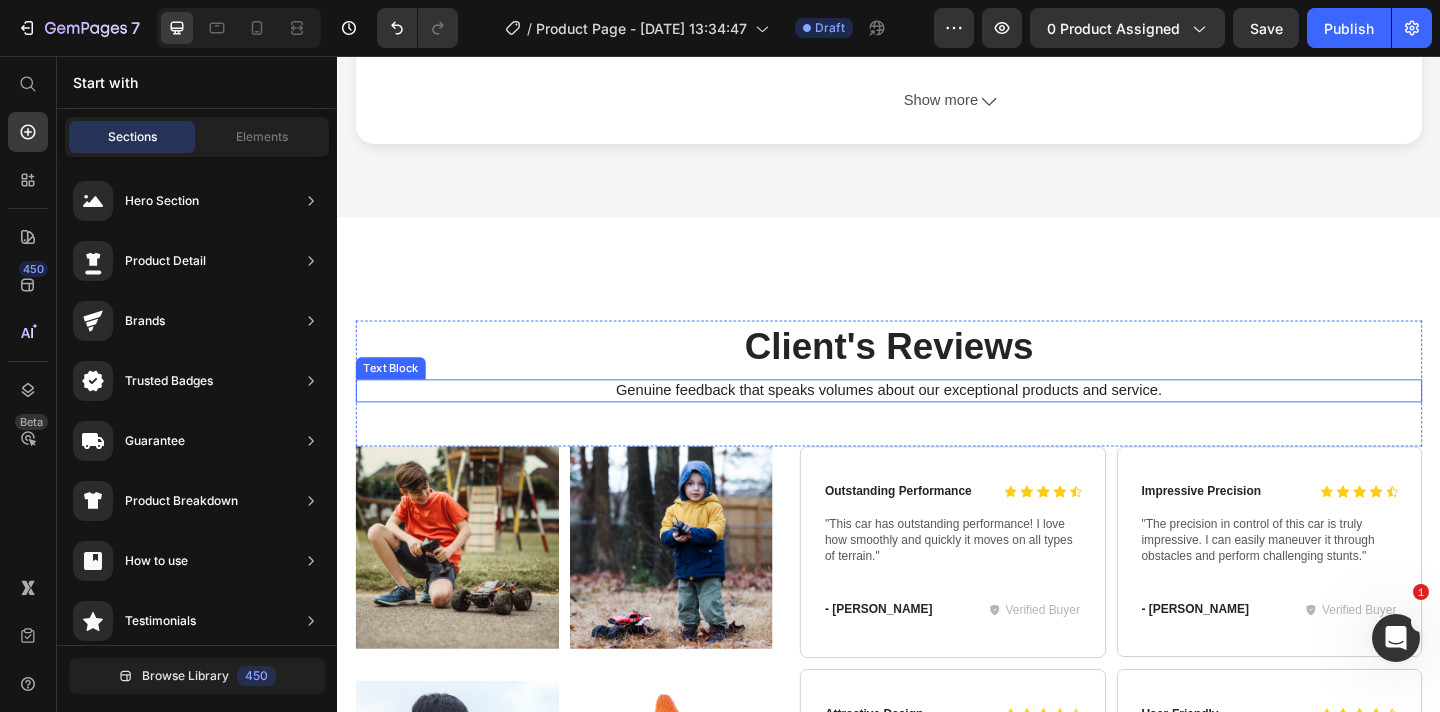 click on "Genuine feedback that speaks volumes about our exceptional products and service." at bounding box center (937, 420) 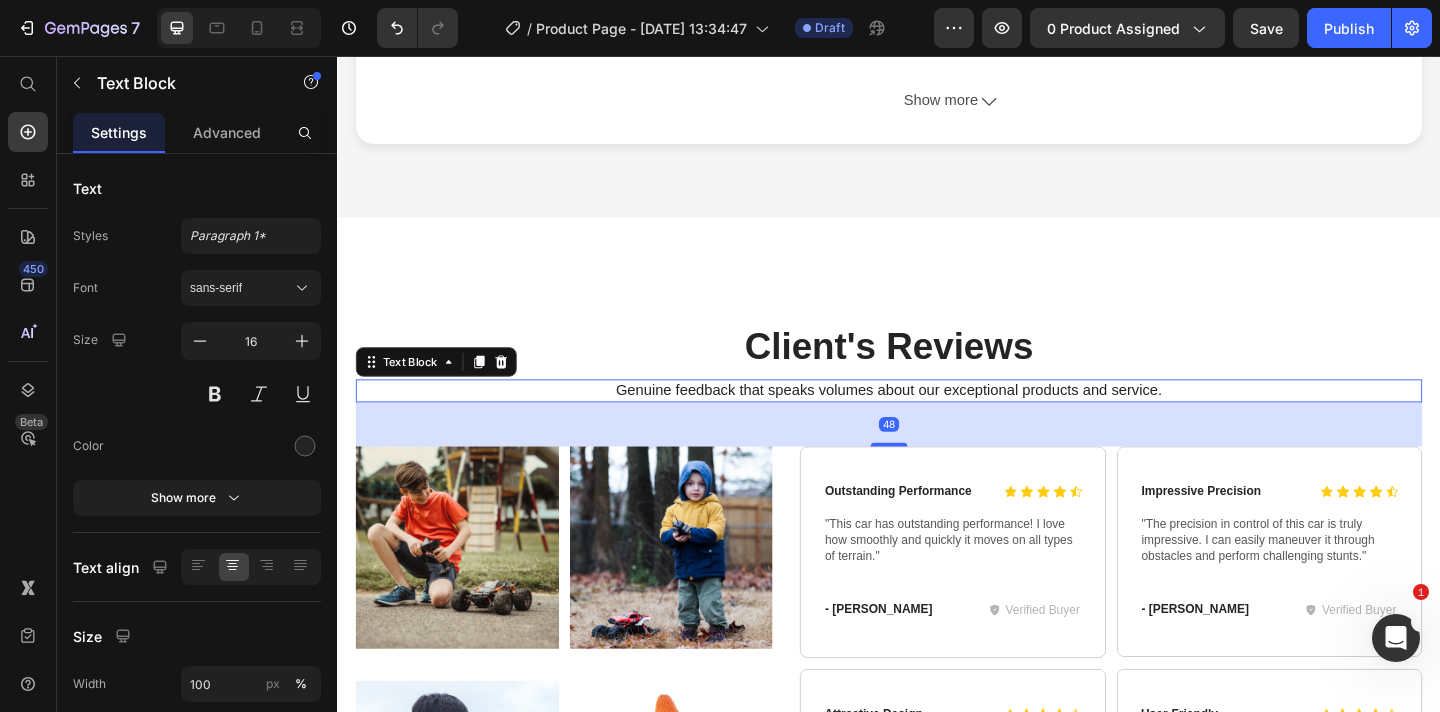 click on "Genuine feedback that speaks volumes about our exceptional products and service." at bounding box center (937, 420) 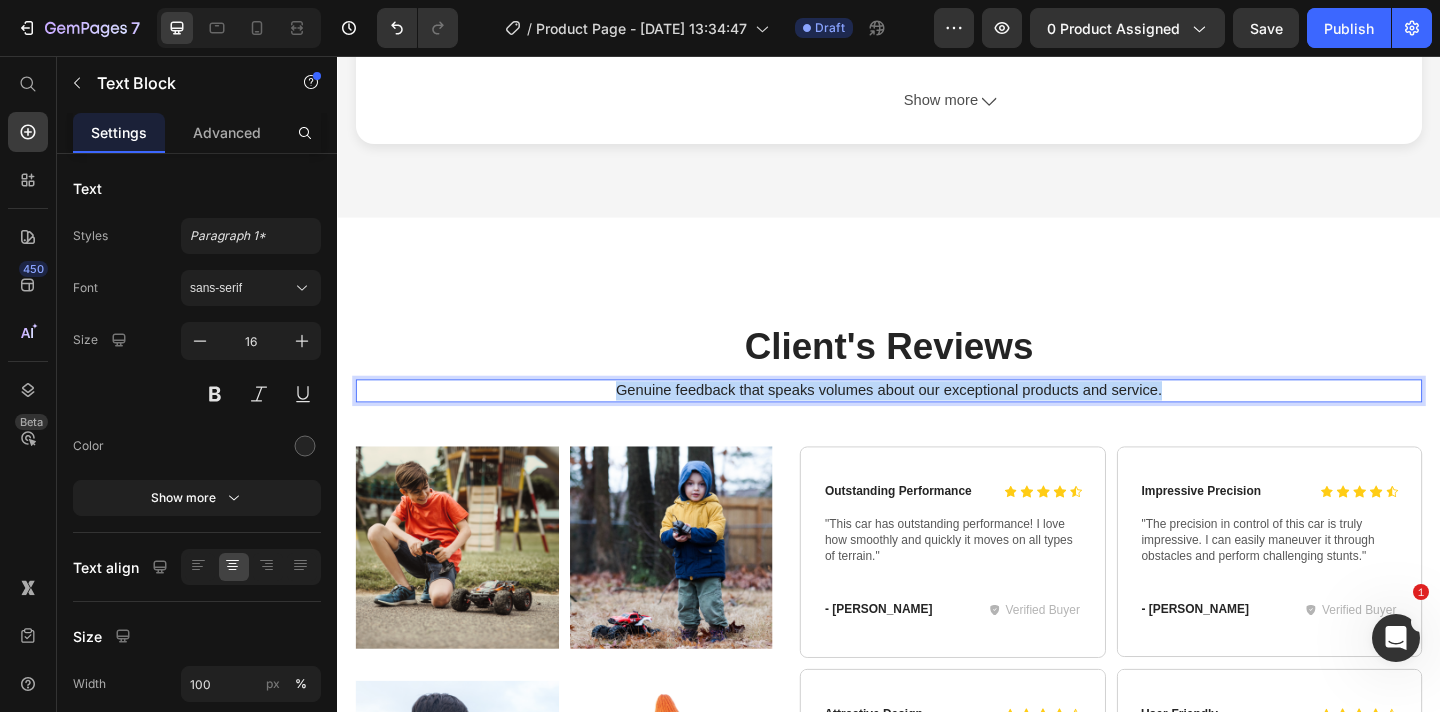 click on "Genuine feedback that speaks volumes about our exceptional products and service." at bounding box center [937, 420] 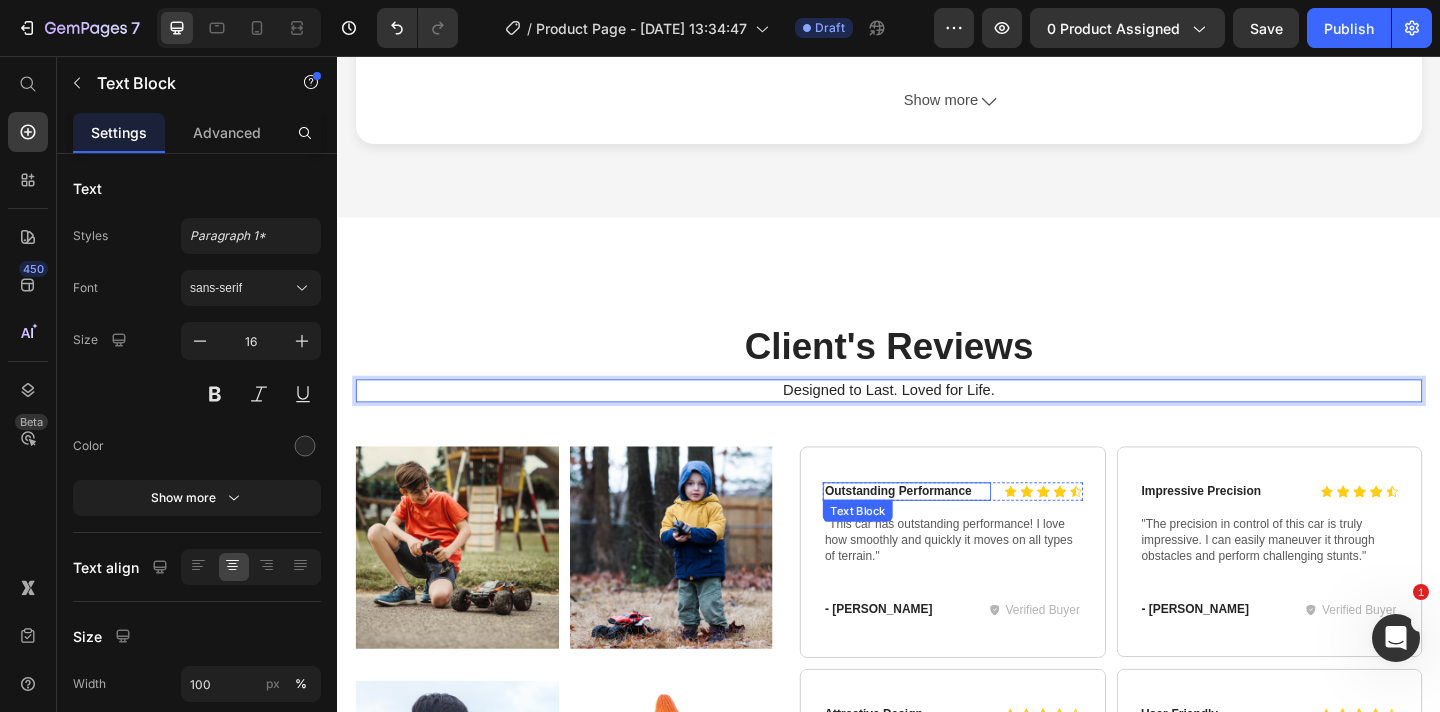 click on "Outstanding Performance" at bounding box center [956, 530] 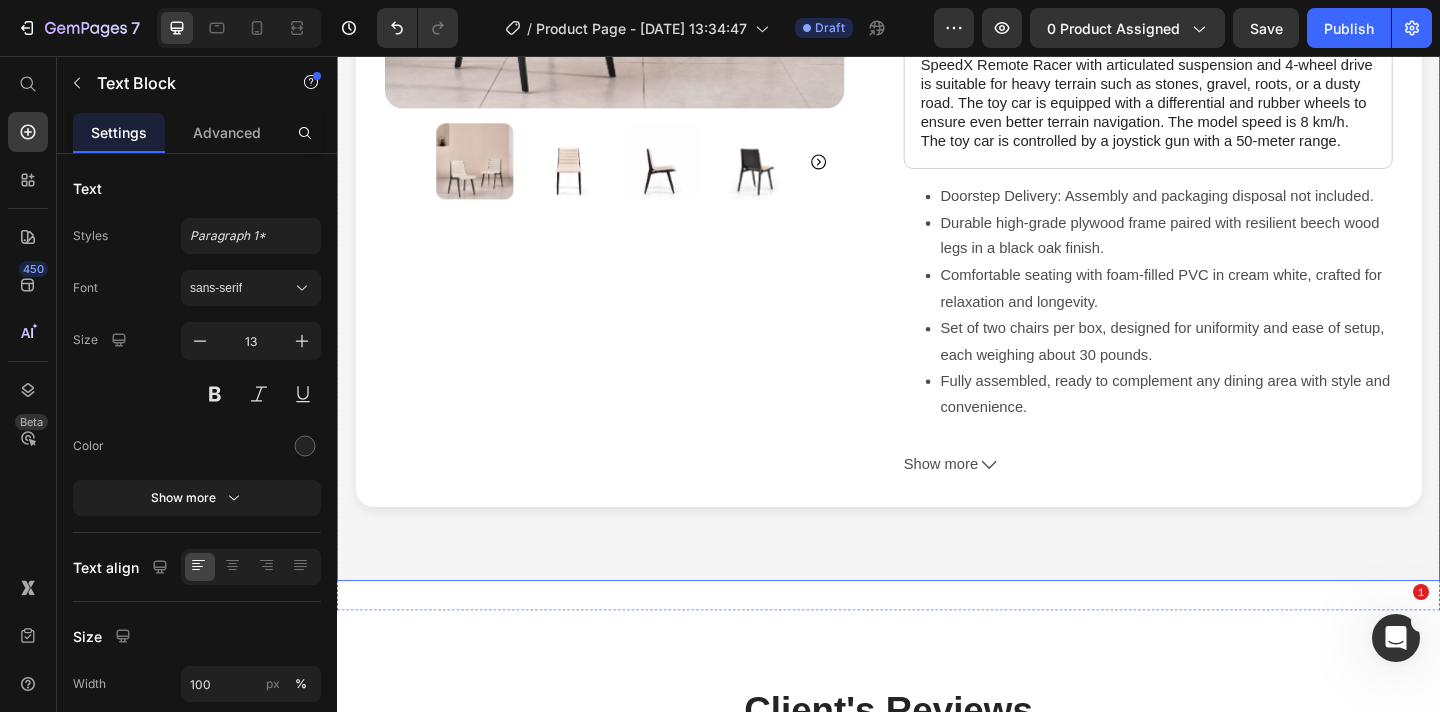 scroll, scrollTop: 826, scrollLeft: 0, axis: vertical 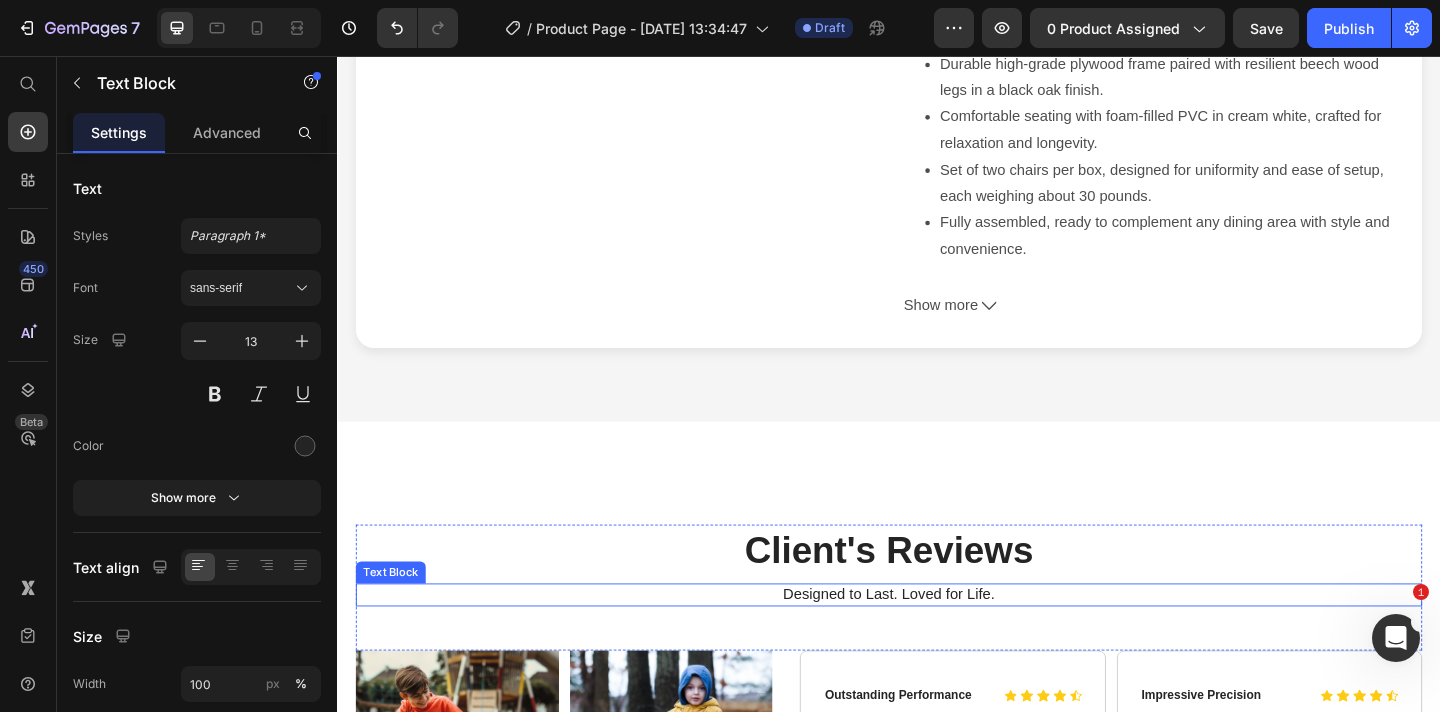 click on "Designed to Last. Loved for Life." at bounding box center [937, 642] 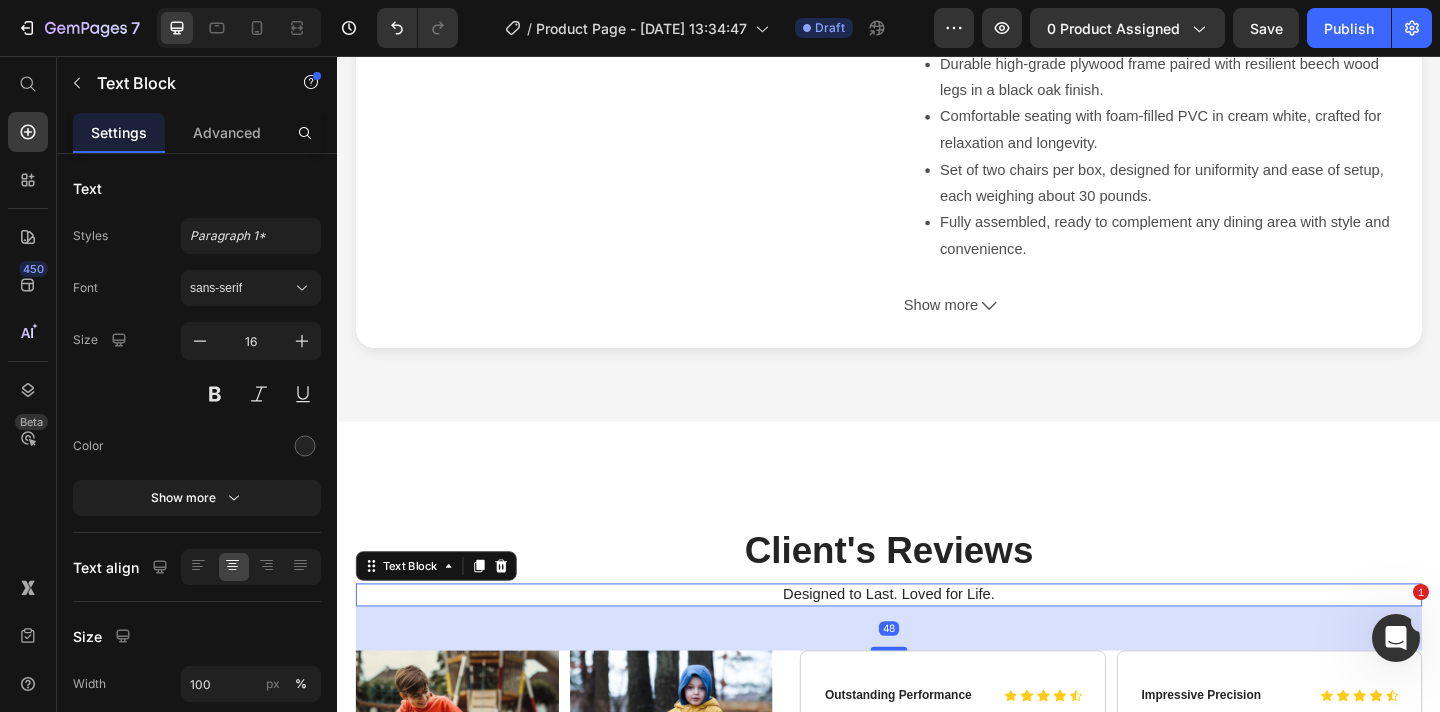 scroll, scrollTop: 1038, scrollLeft: 0, axis: vertical 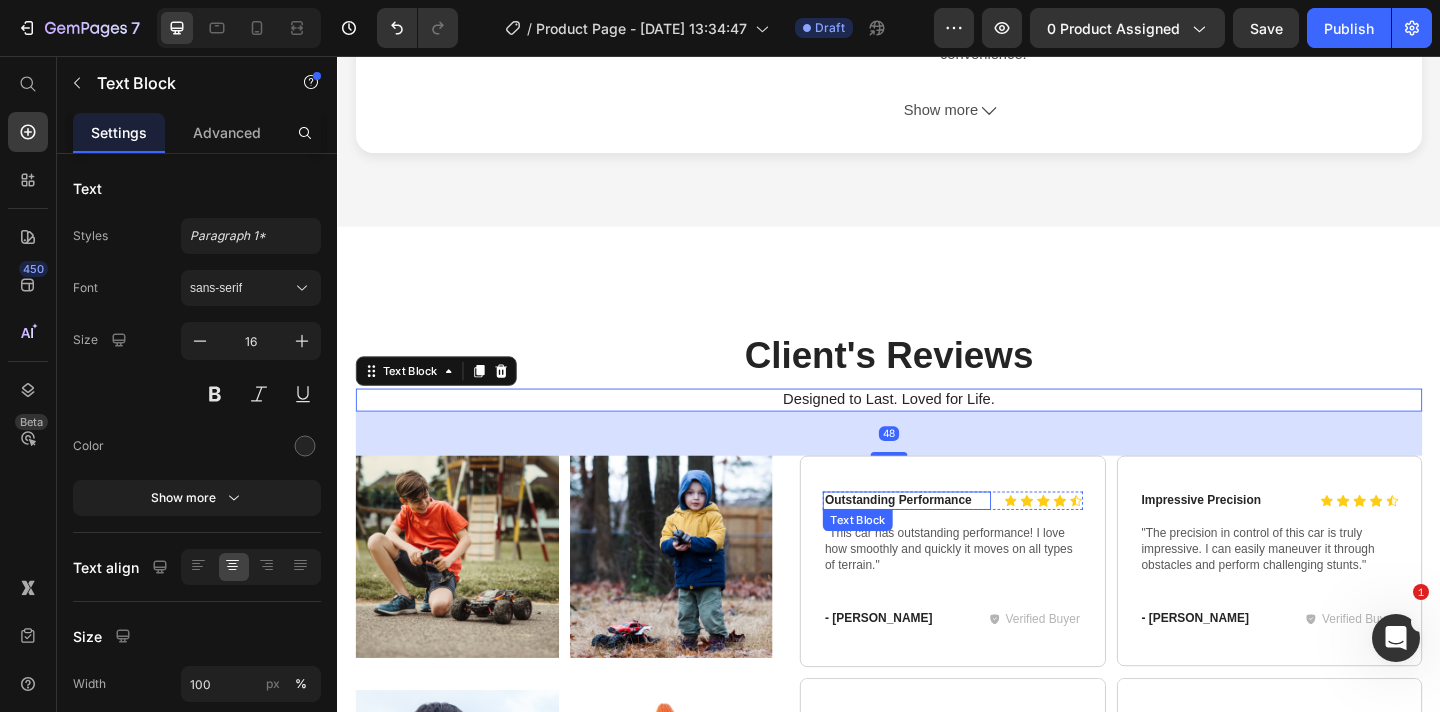 click on "Outstanding Performance" at bounding box center (956, 540) 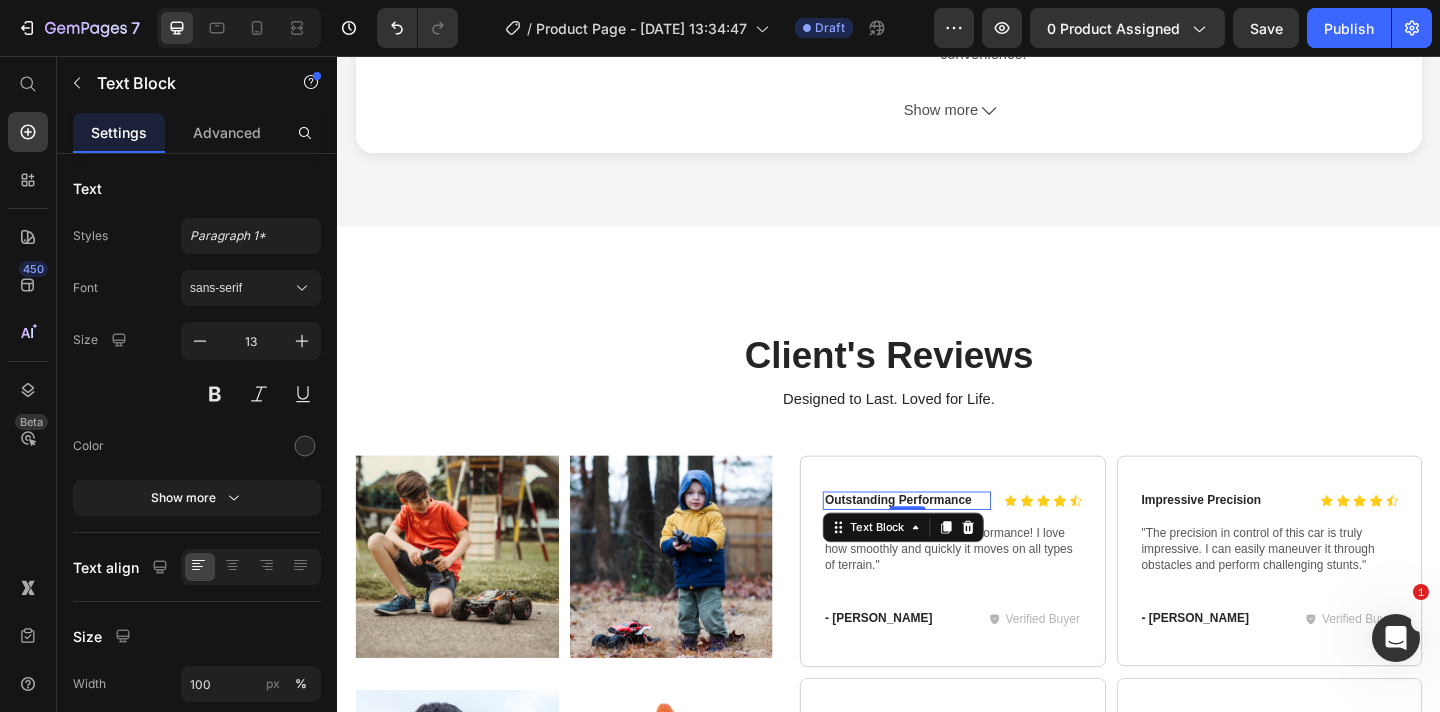 click on "Outstanding Performance" at bounding box center (956, 540) 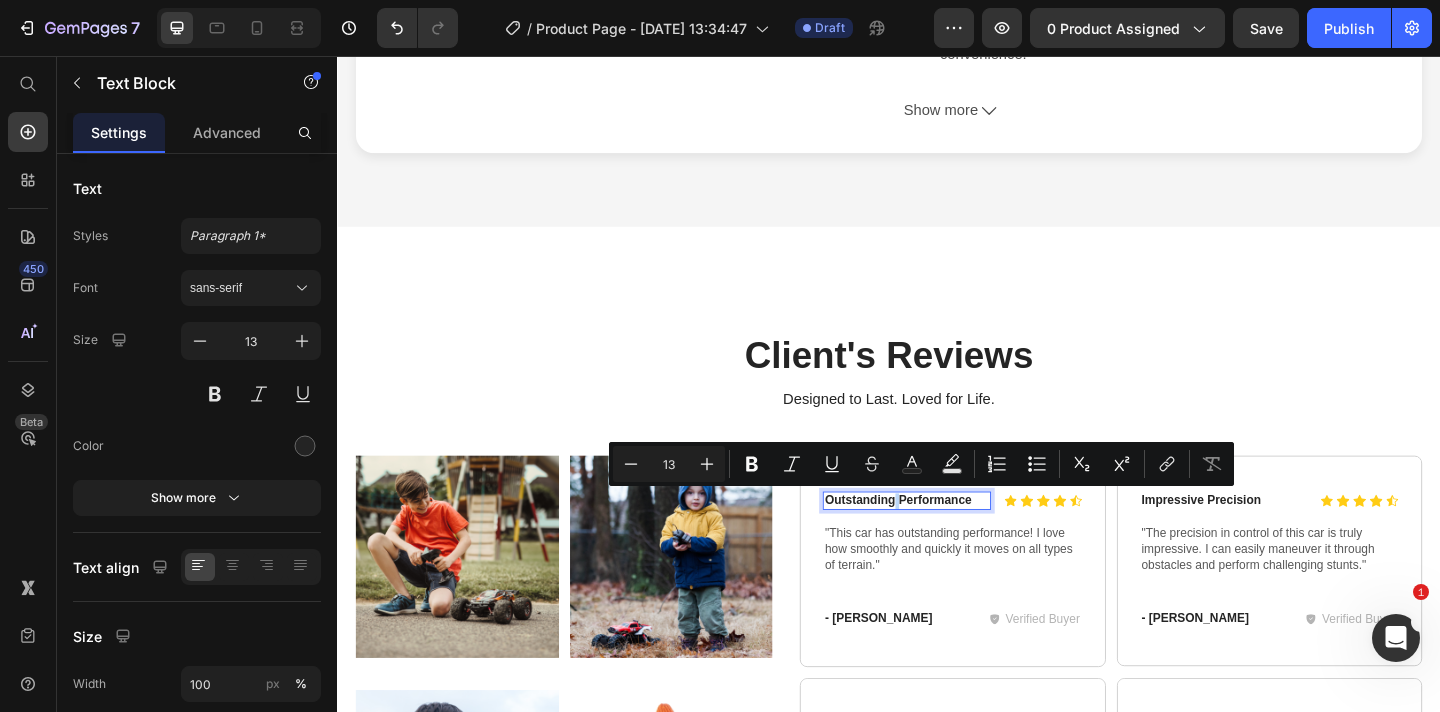 click on "Outstanding Performance" at bounding box center [956, 540] 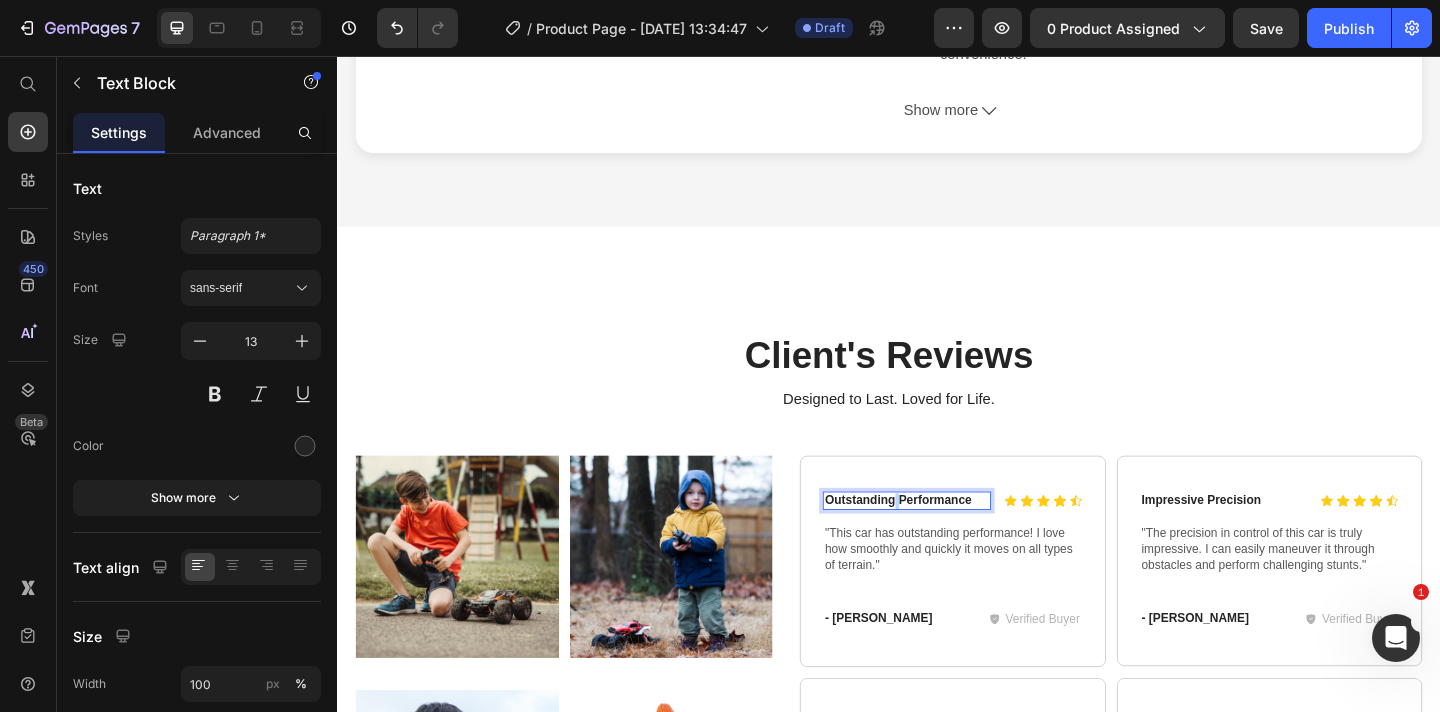 click on "Outstanding Performance" at bounding box center (956, 540) 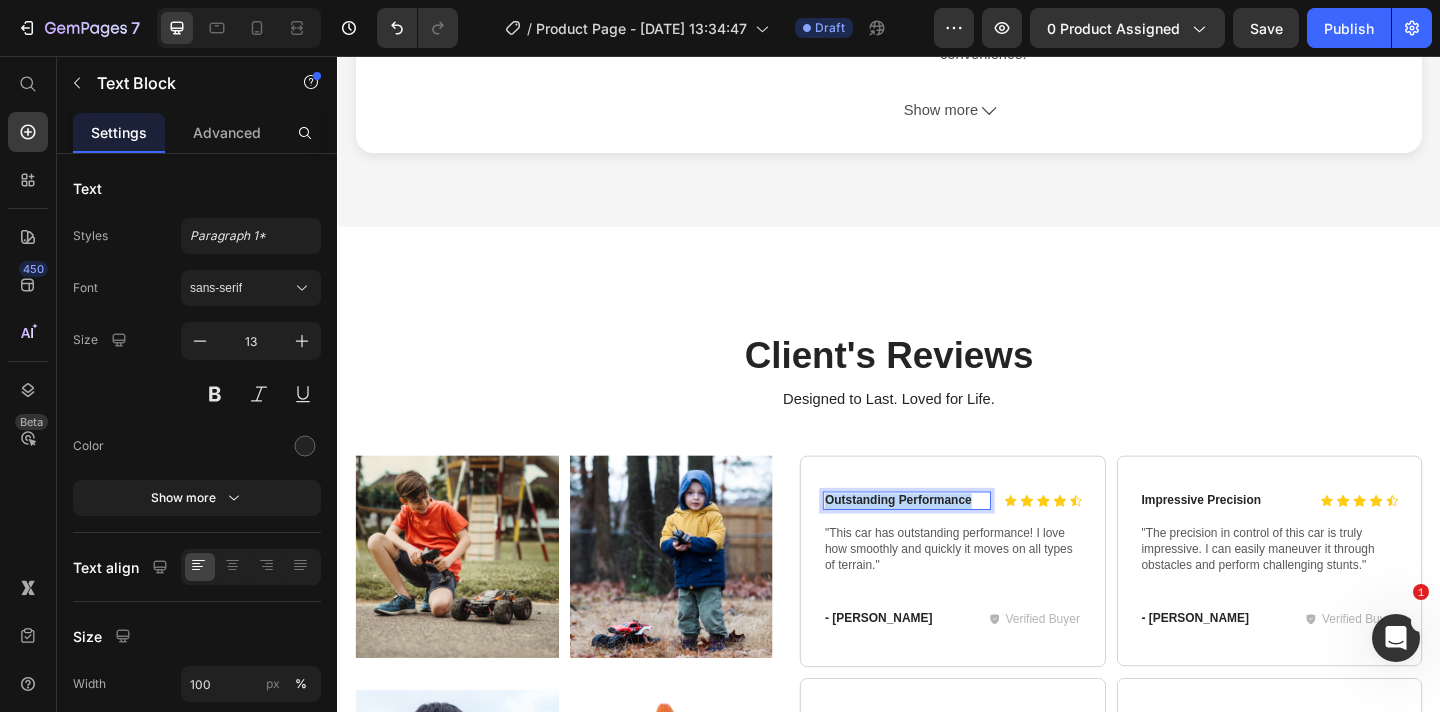 click on "Outstanding Performance" at bounding box center [956, 540] 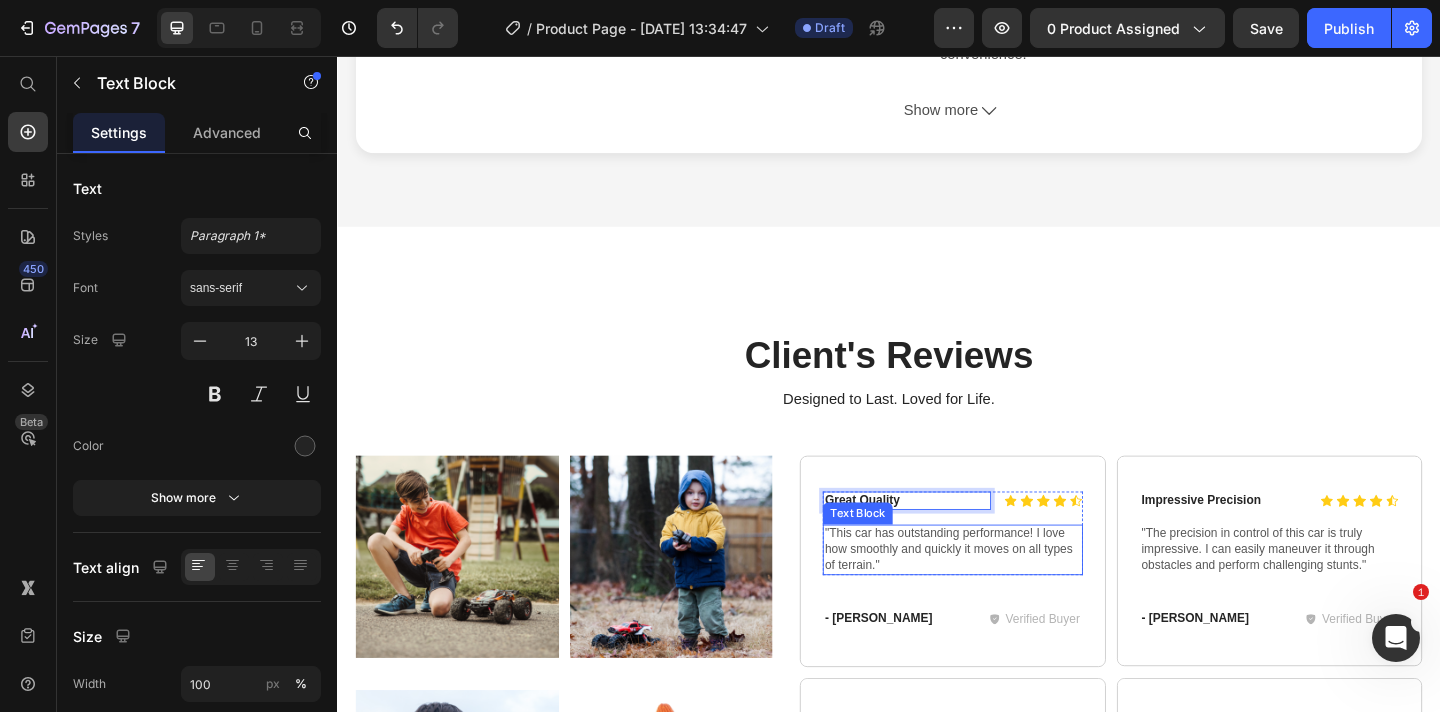 click on ""This car has outstanding performance! I love how smoothly and quickly it moves on all types of terrain."" at bounding box center [1006, 593] 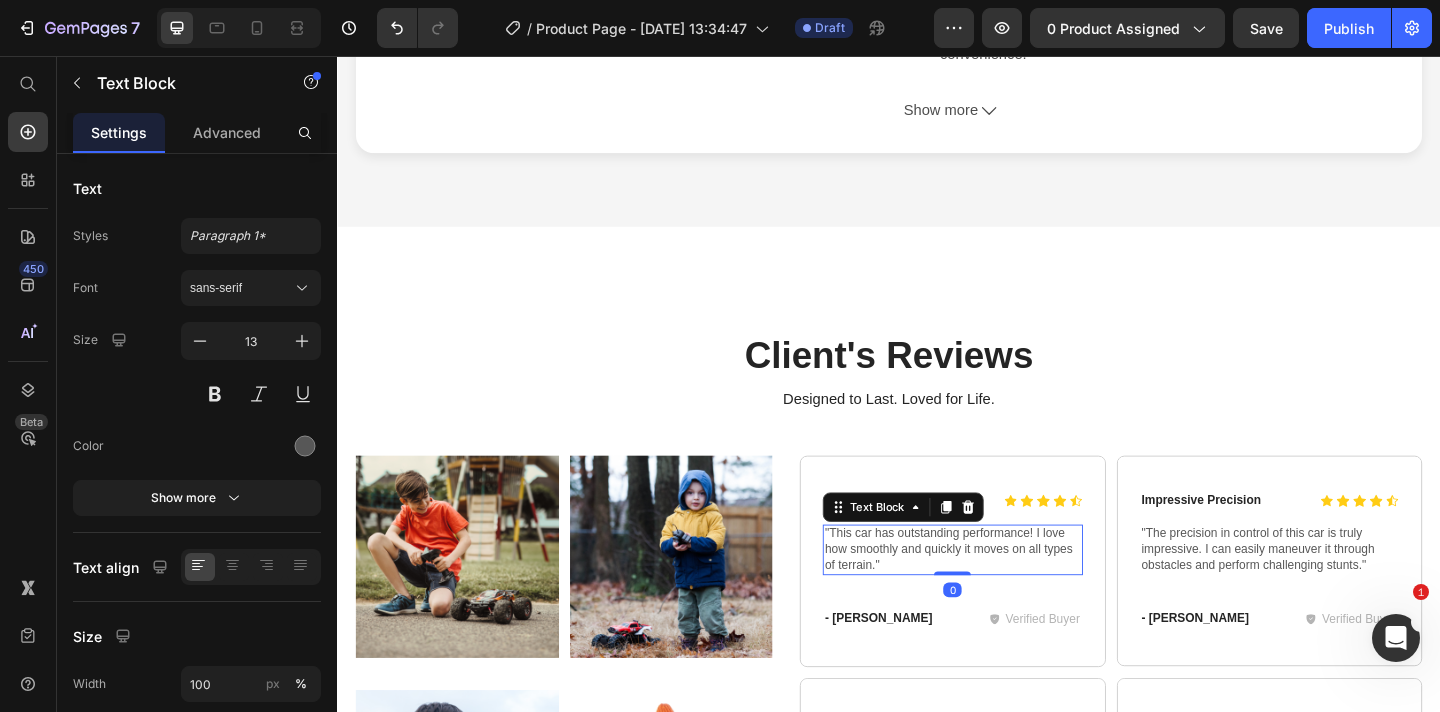 click on ""This car has outstanding performance! I love how smoothly and quickly it moves on all types of terrain."" at bounding box center (1006, 593) 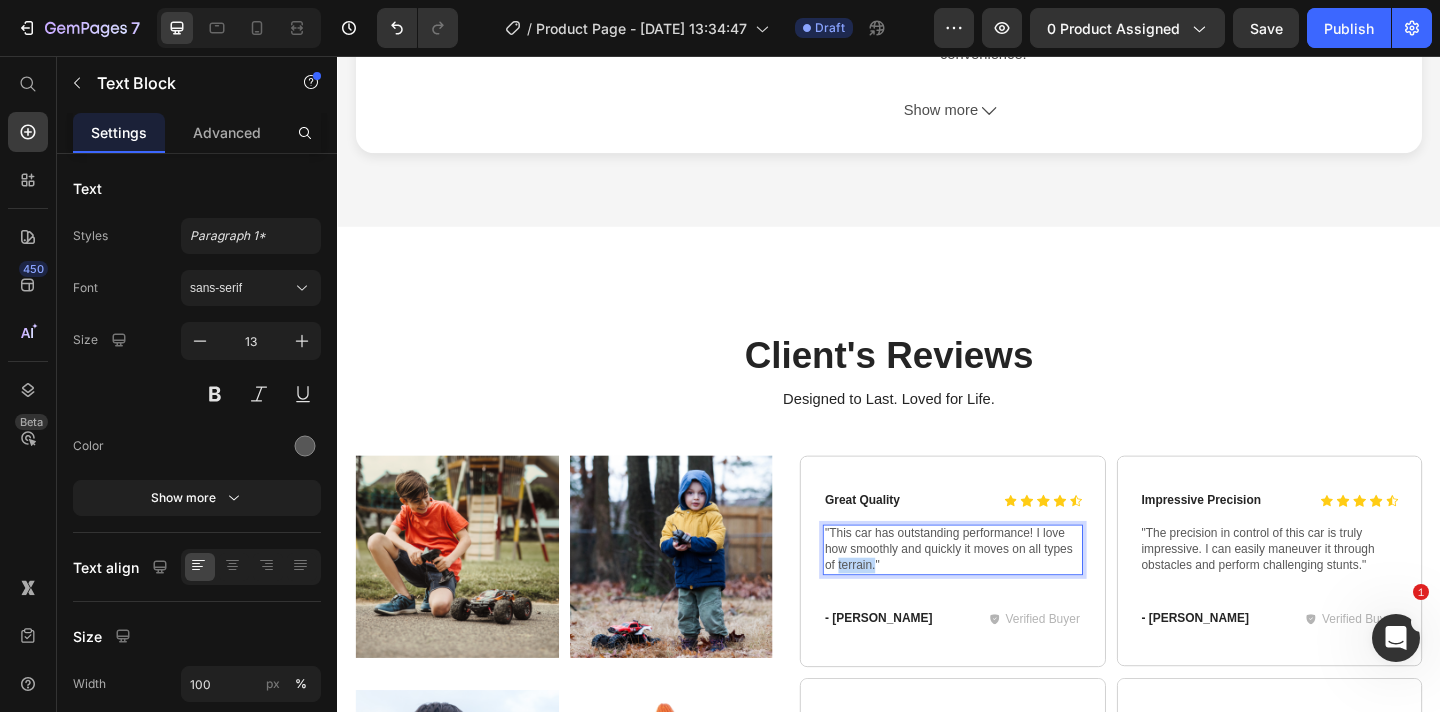 click on ""This car has outstanding performance! I love how smoothly and quickly it moves on all types of terrain."" at bounding box center [1006, 593] 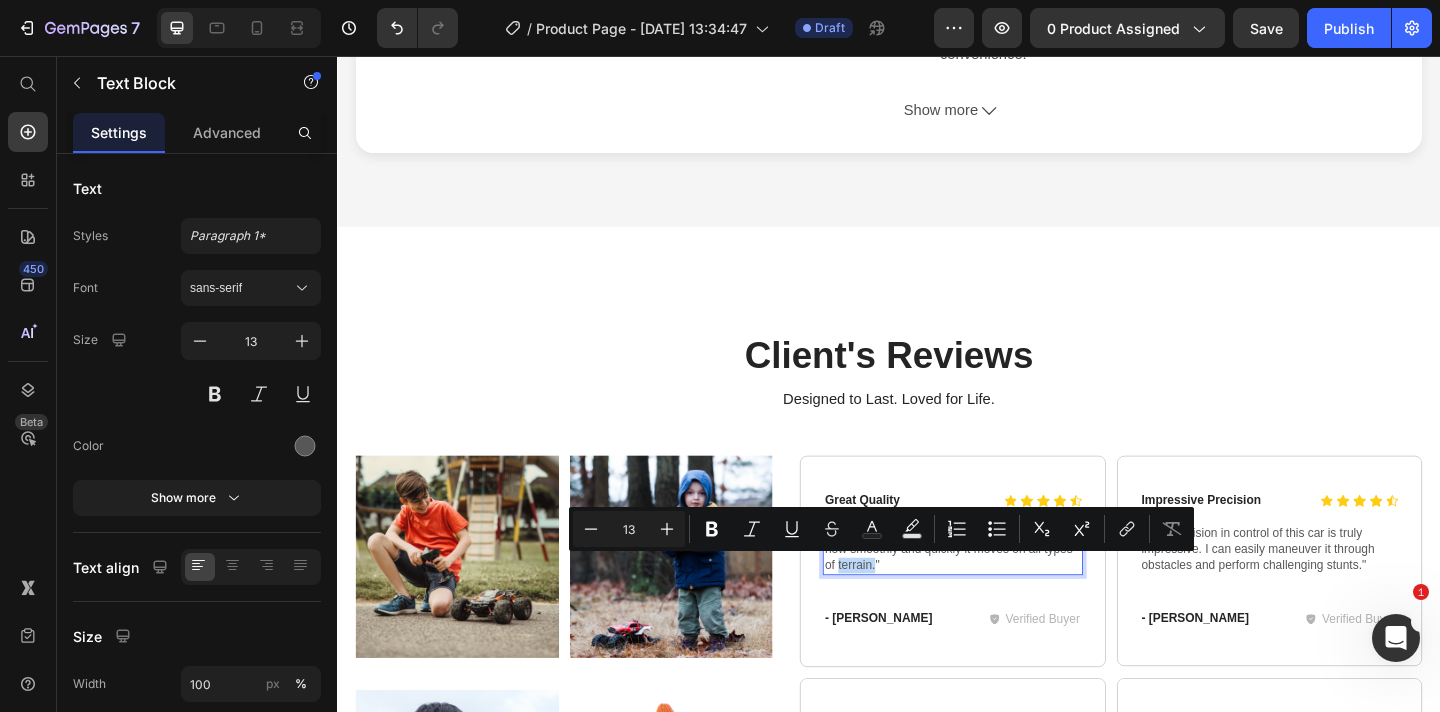 click on ""This car has outstanding performance! I love how smoothly and quickly it moves on all types of terrain."" at bounding box center (1006, 593) 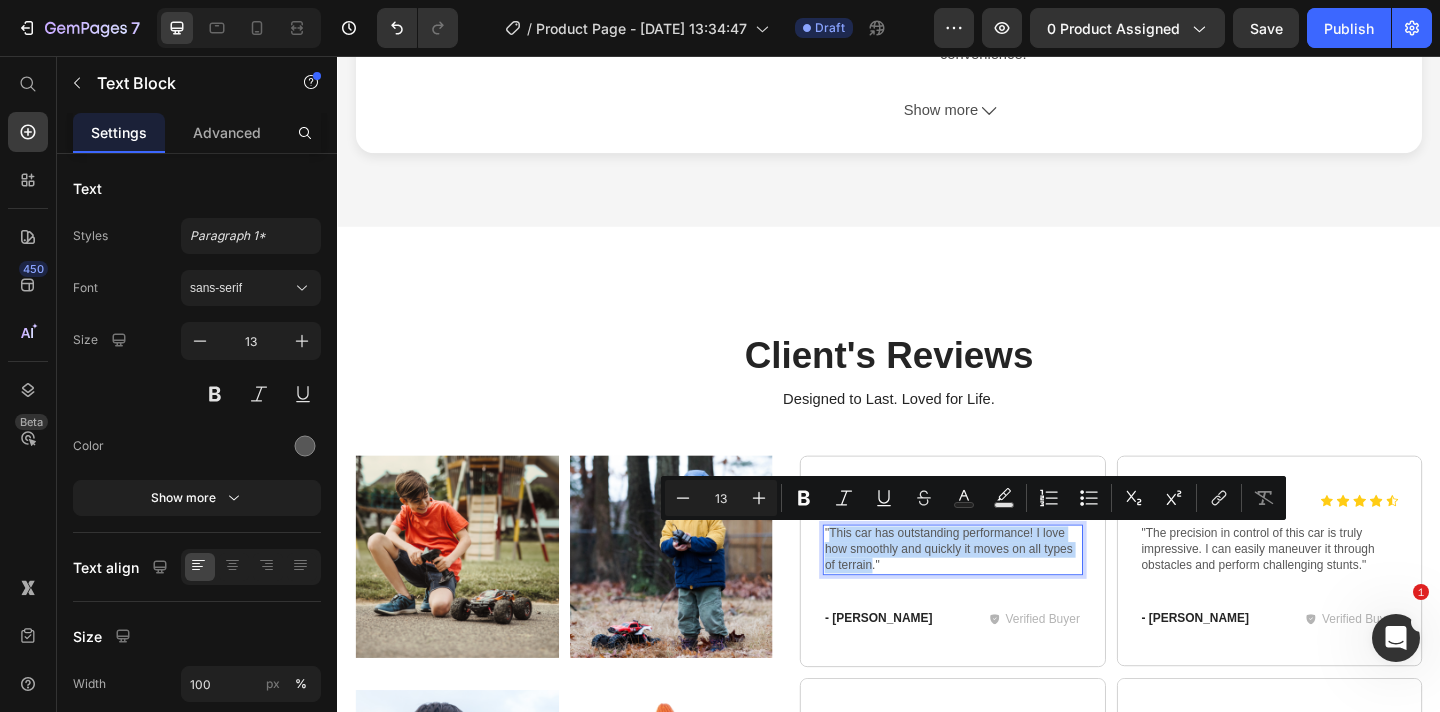 drag, startPoint x: 917, startPoint y: 611, endPoint x: 875, endPoint y: 581, distance: 51.613953 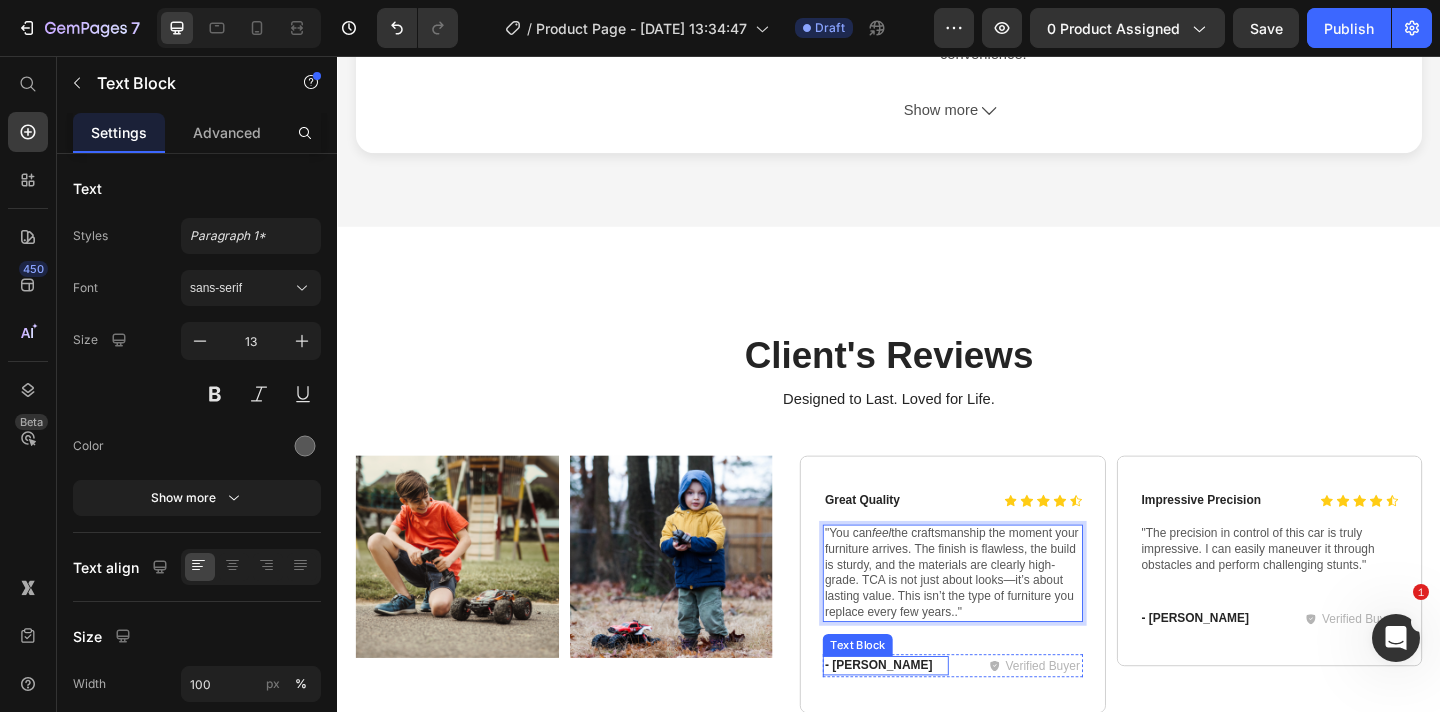 click on "- [PERSON_NAME]" at bounding box center [933, 719] 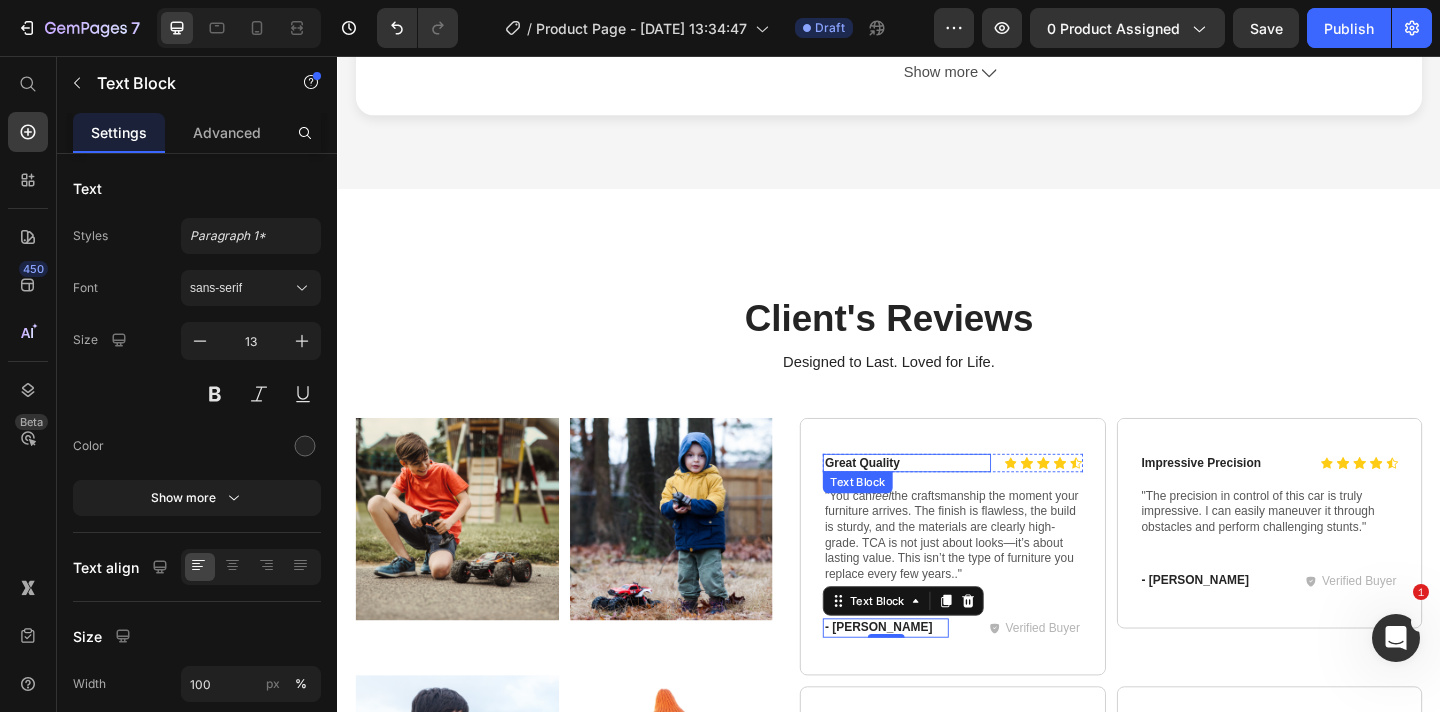 scroll, scrollTop: 1152, scrollLeft: 0, axis: vertical 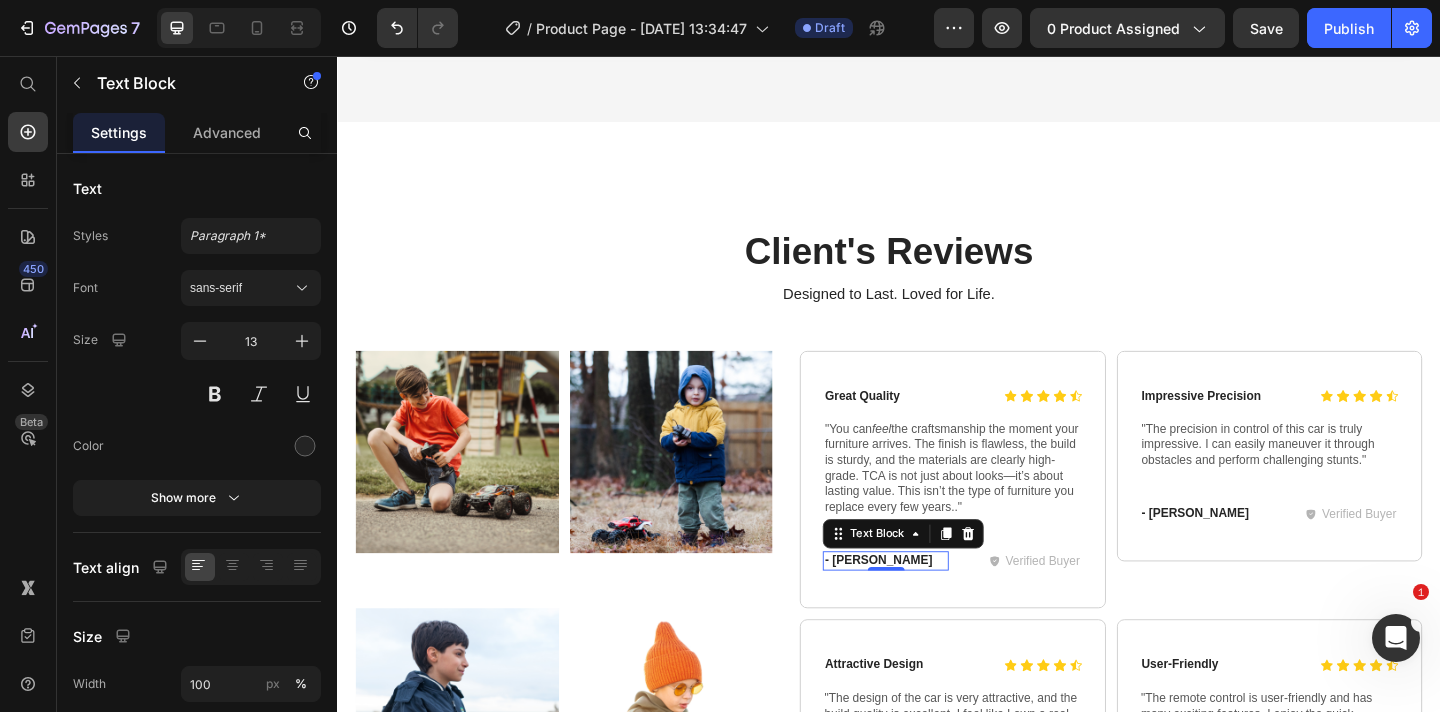 click on "- [PERSON_NAME]" at bounding box center (933, 605) 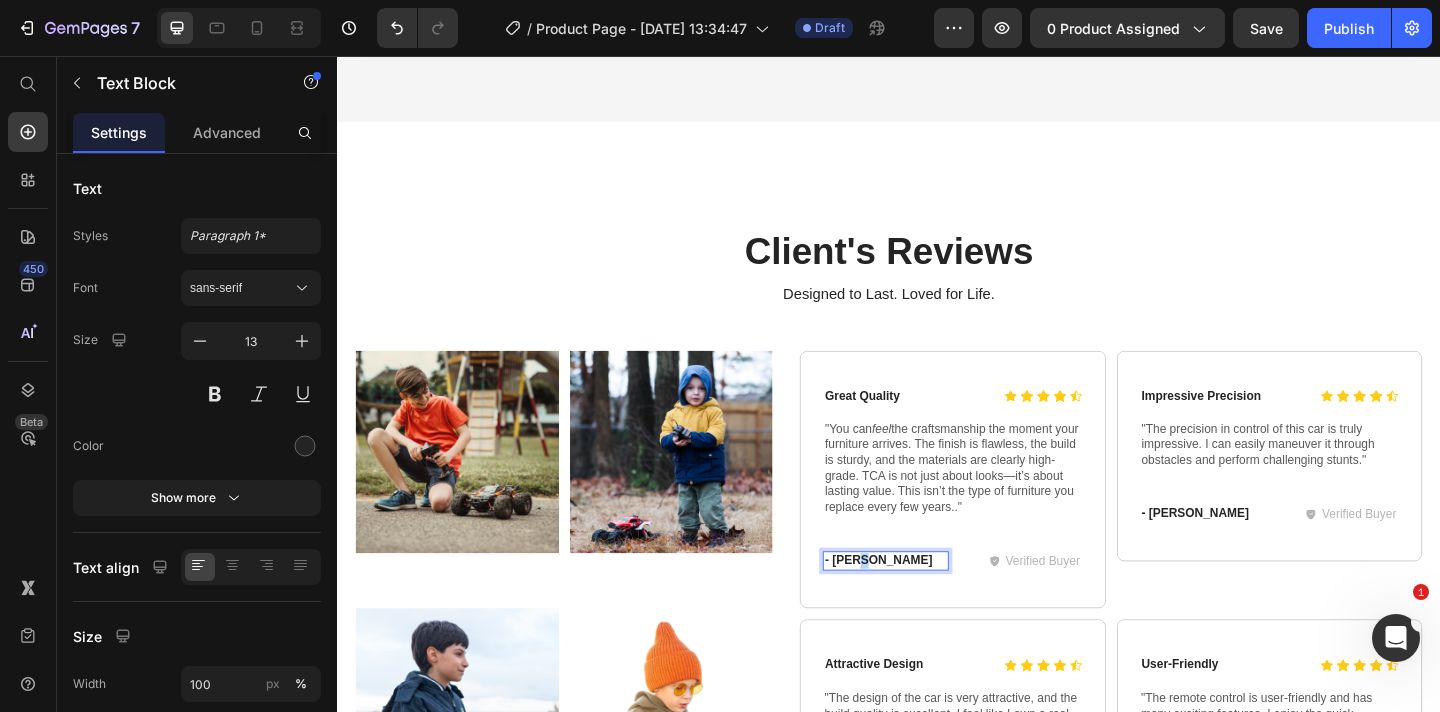 click on "- [PERSON_NAME]" at bounding box center (933, 605) 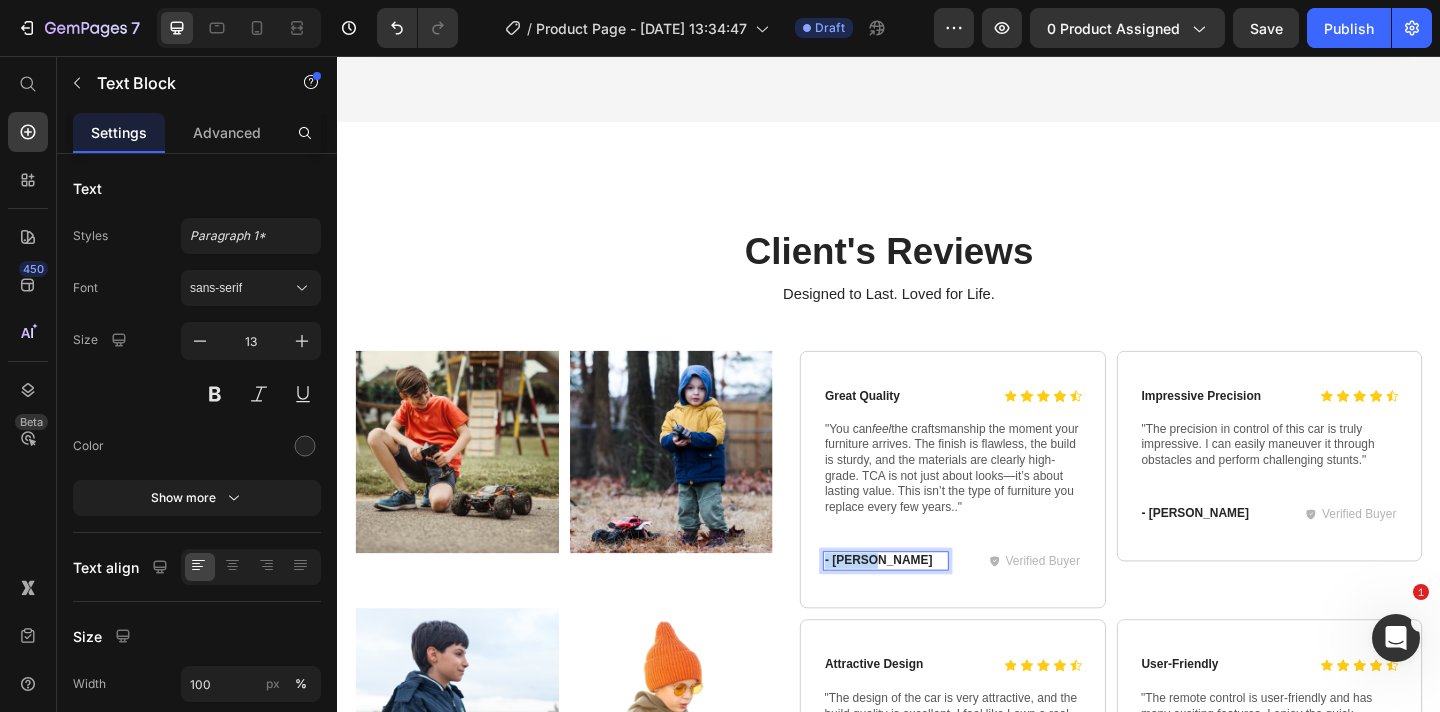 click on "- [PERSON_NAME]" at bounding box center [933, 605] 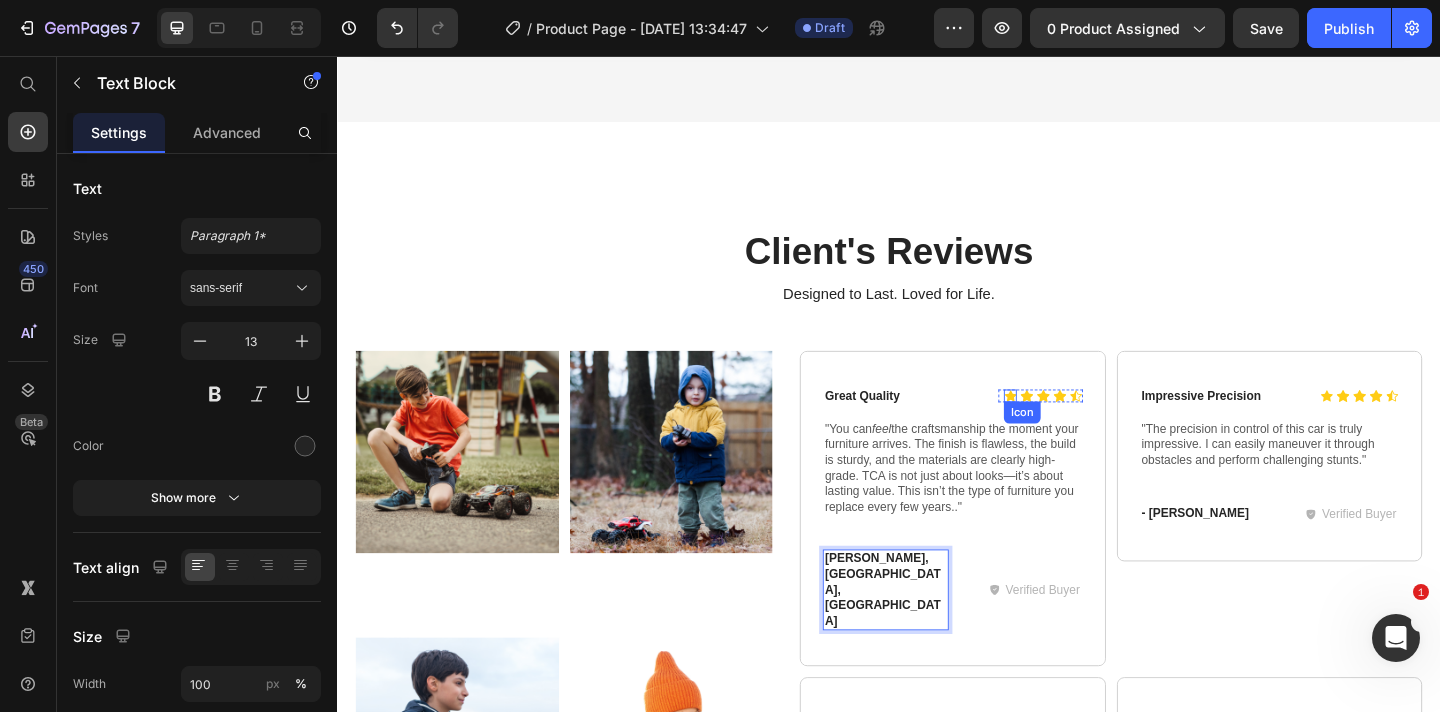 click 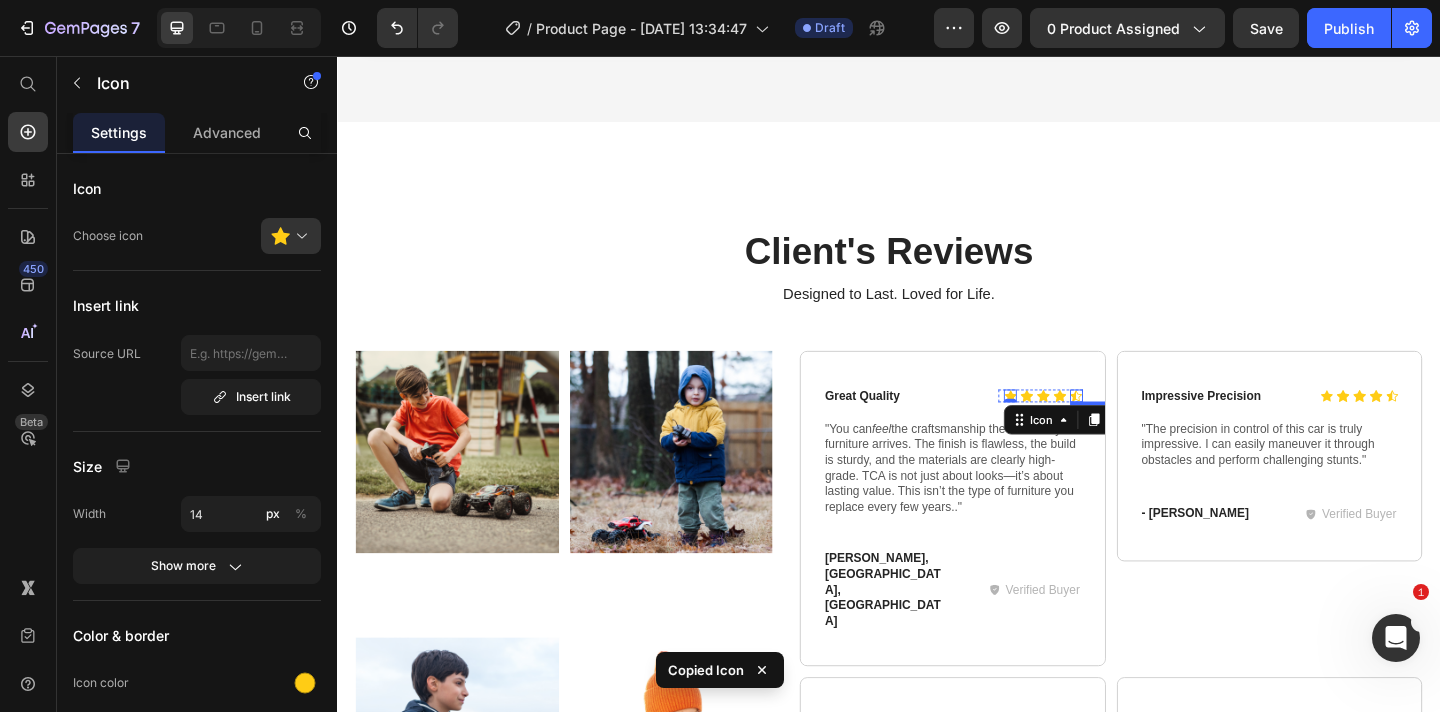 click 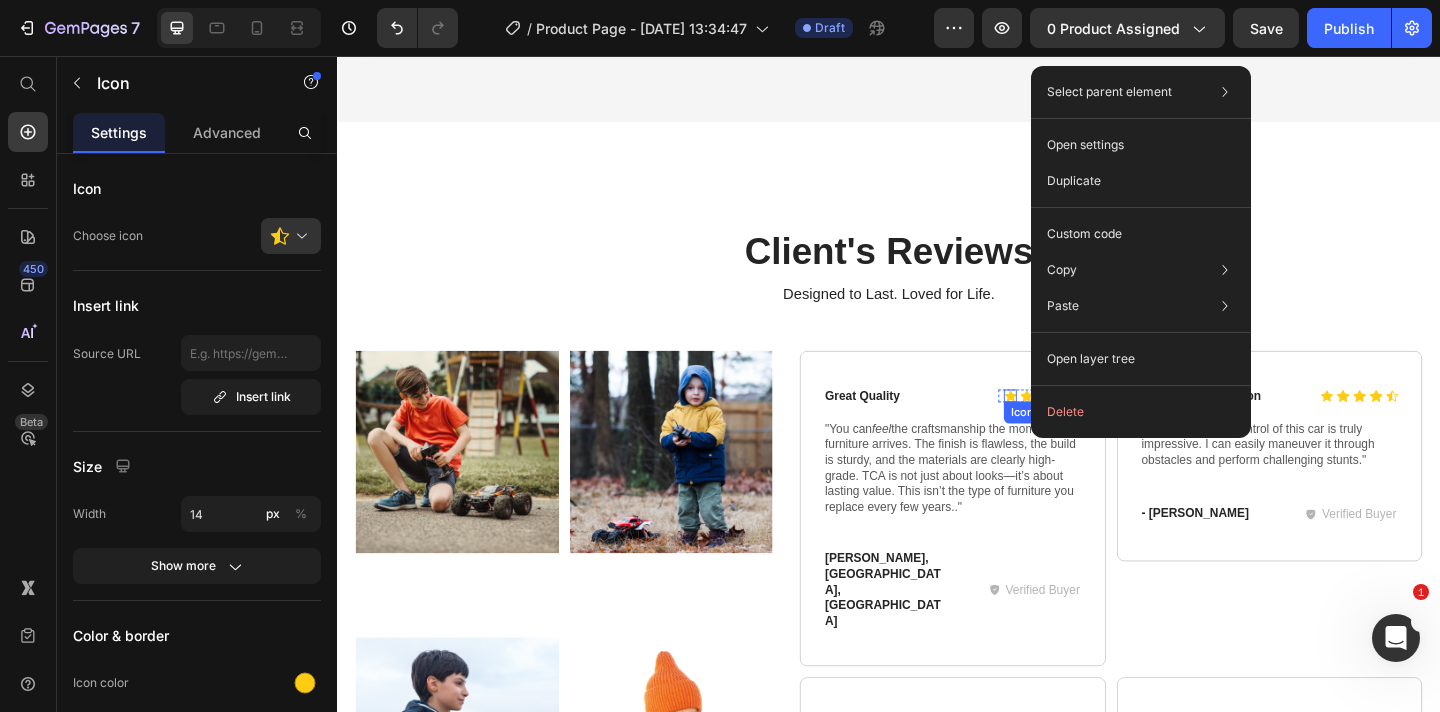 click 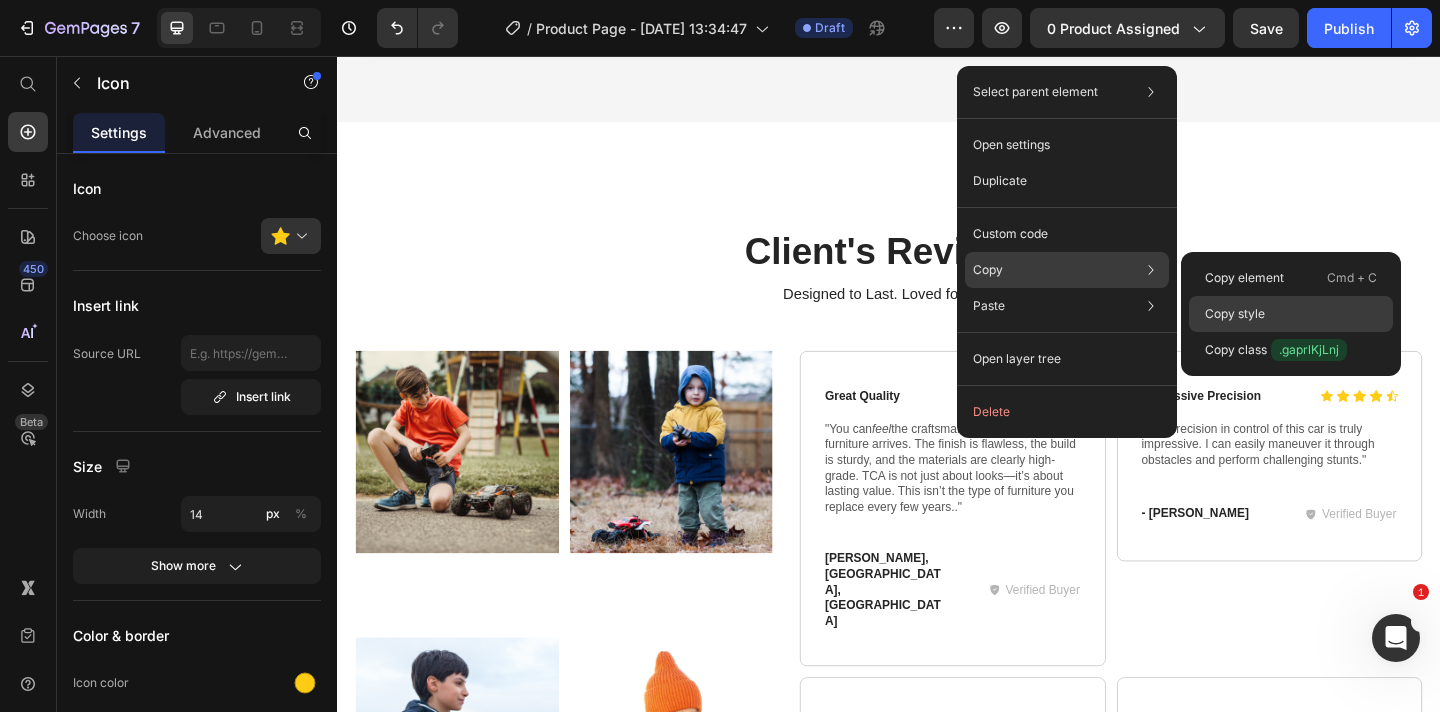 click on "Copy style" at bounding box center (1235, 314) 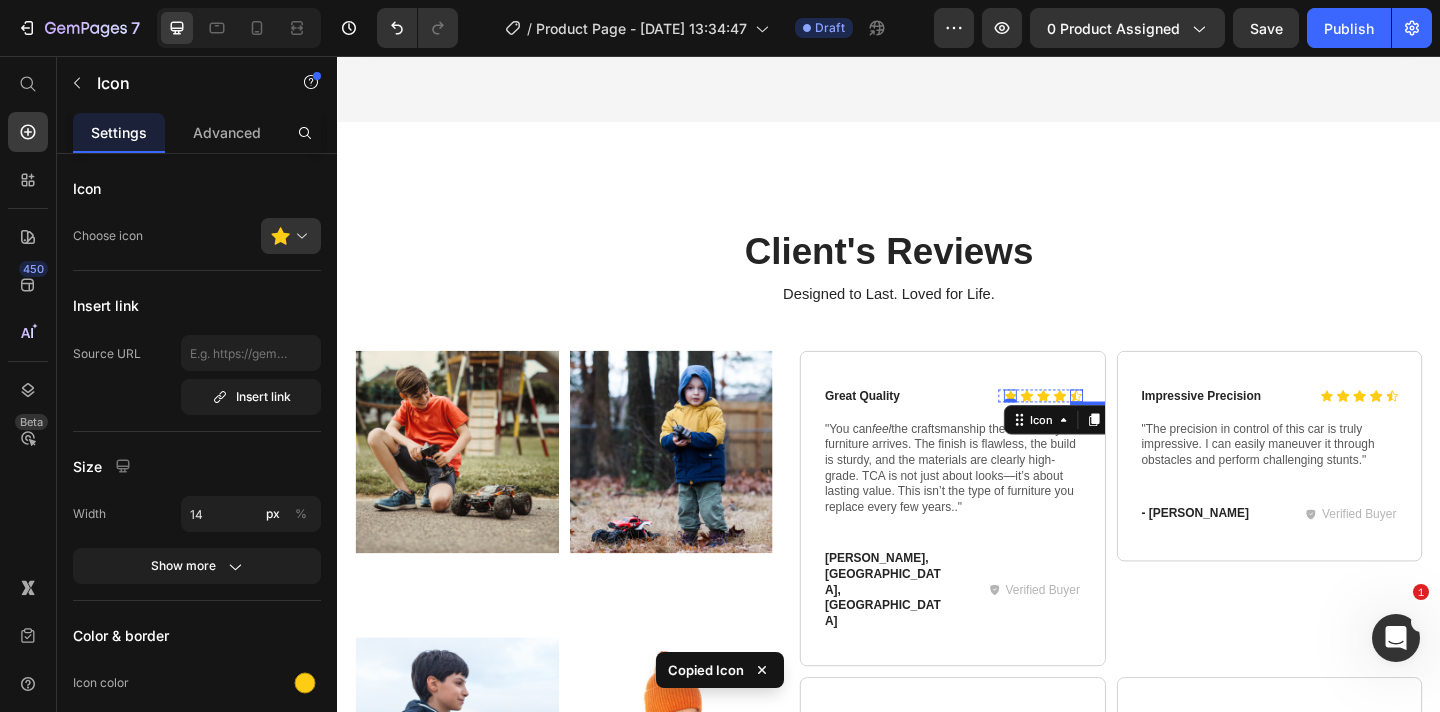 click 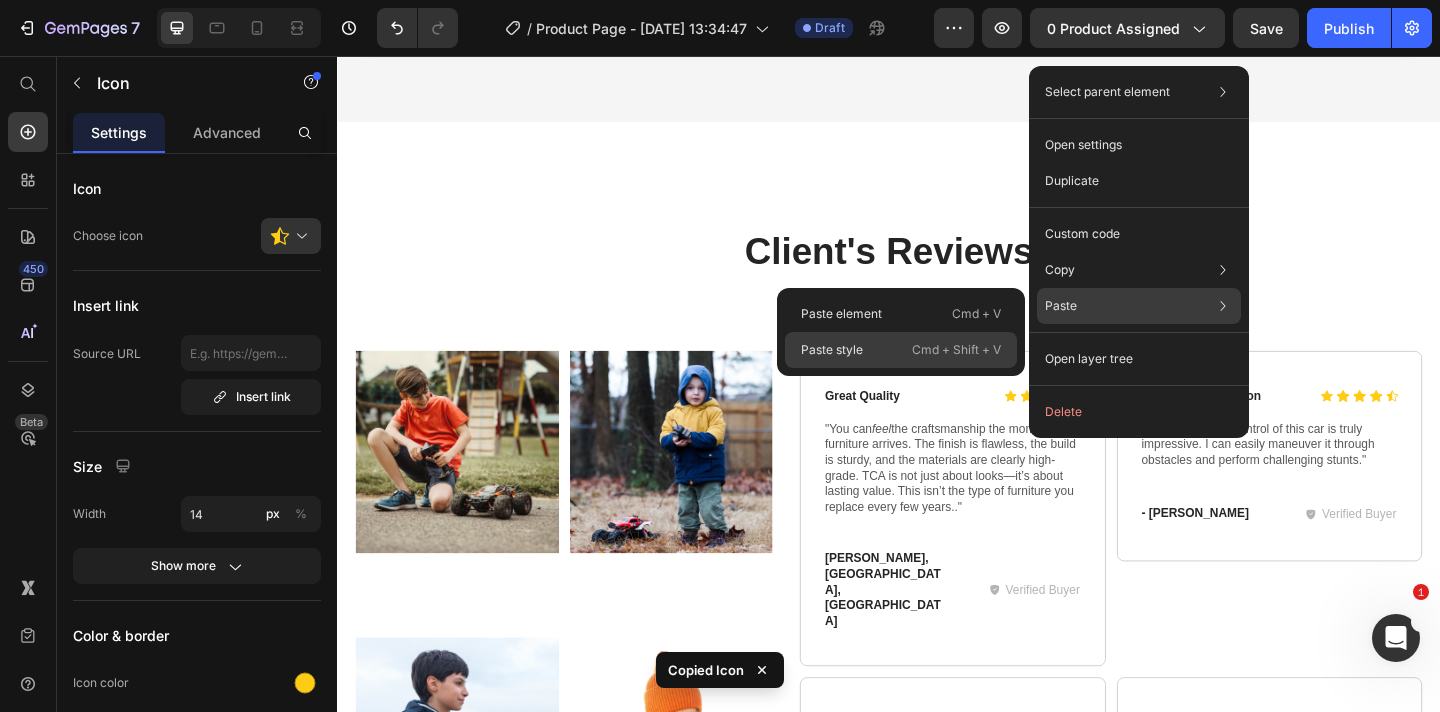 click on "Cmd + Shift + V" at bounding box center (956, 350) 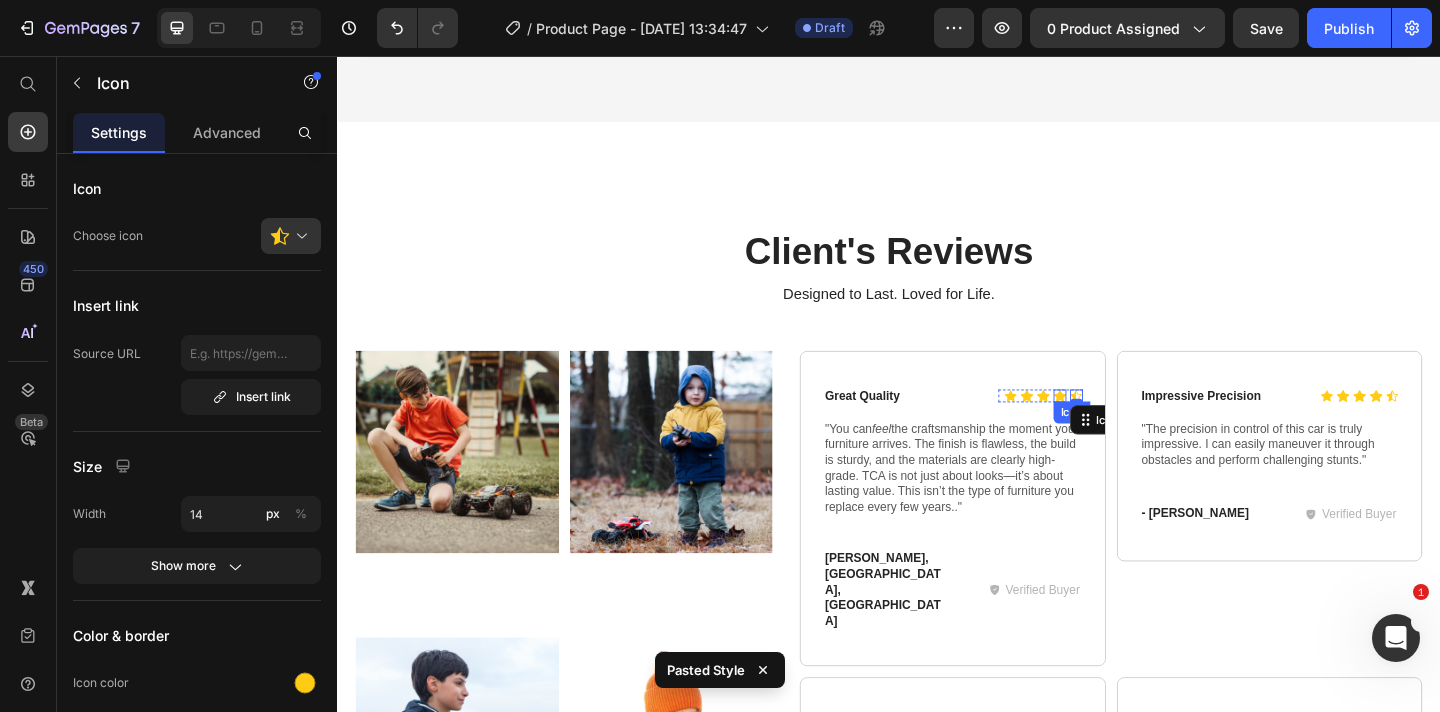 click on ""You can  feel  the craftsmanship the moment your furniture arrives. The finish is flawless, the build is sturdy, and the materials are clearly high-grade. TCA is not just about looks—it’s about lasting value. This isn’t the type of furniture you replace every few years.."" at bounding box center (1006, 504) 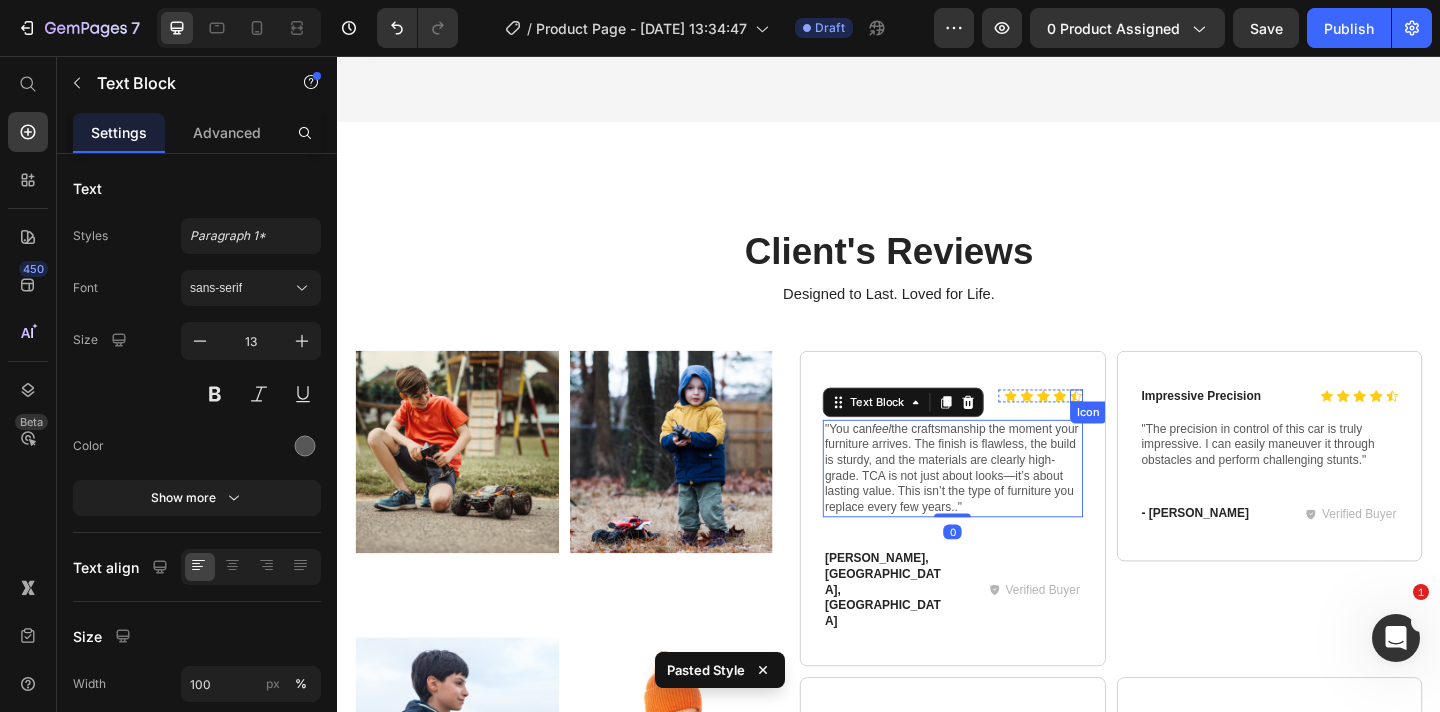 click 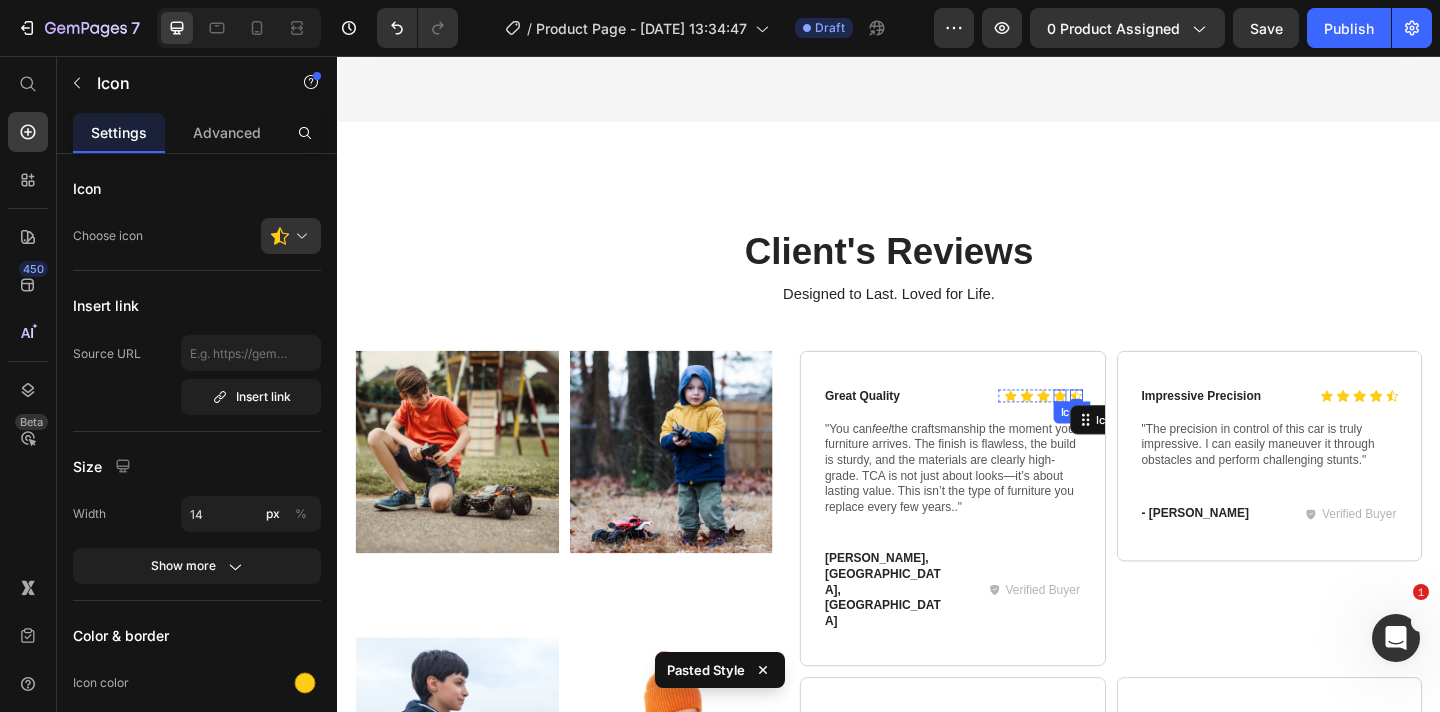 click 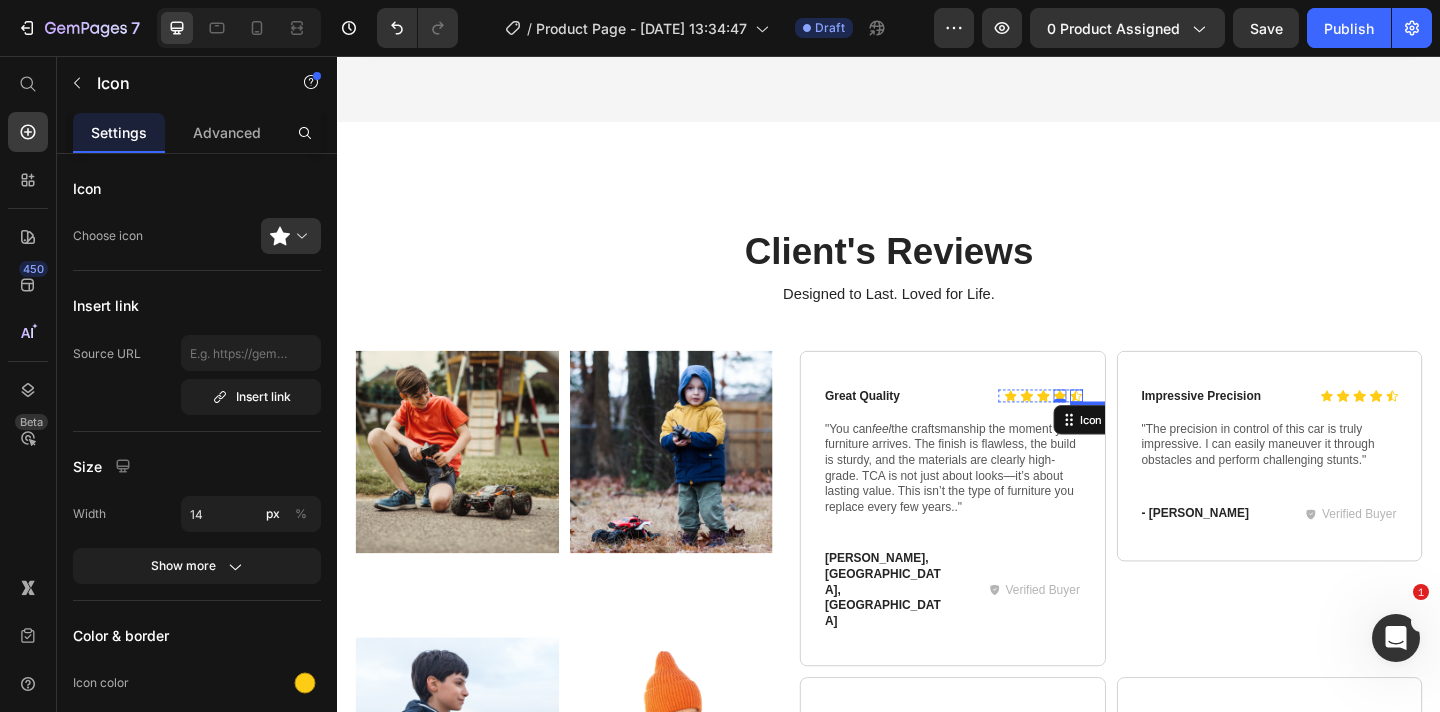 click 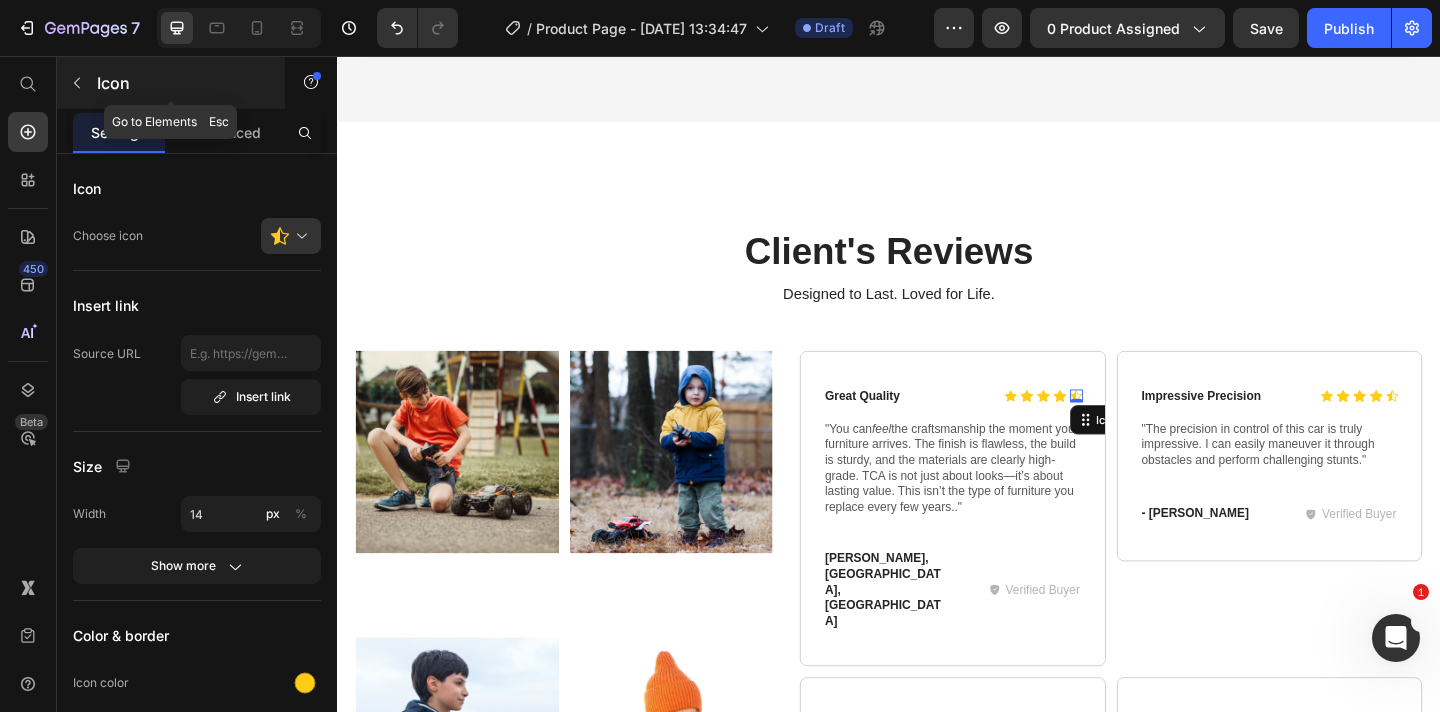 click at bounding box center (77, 83) 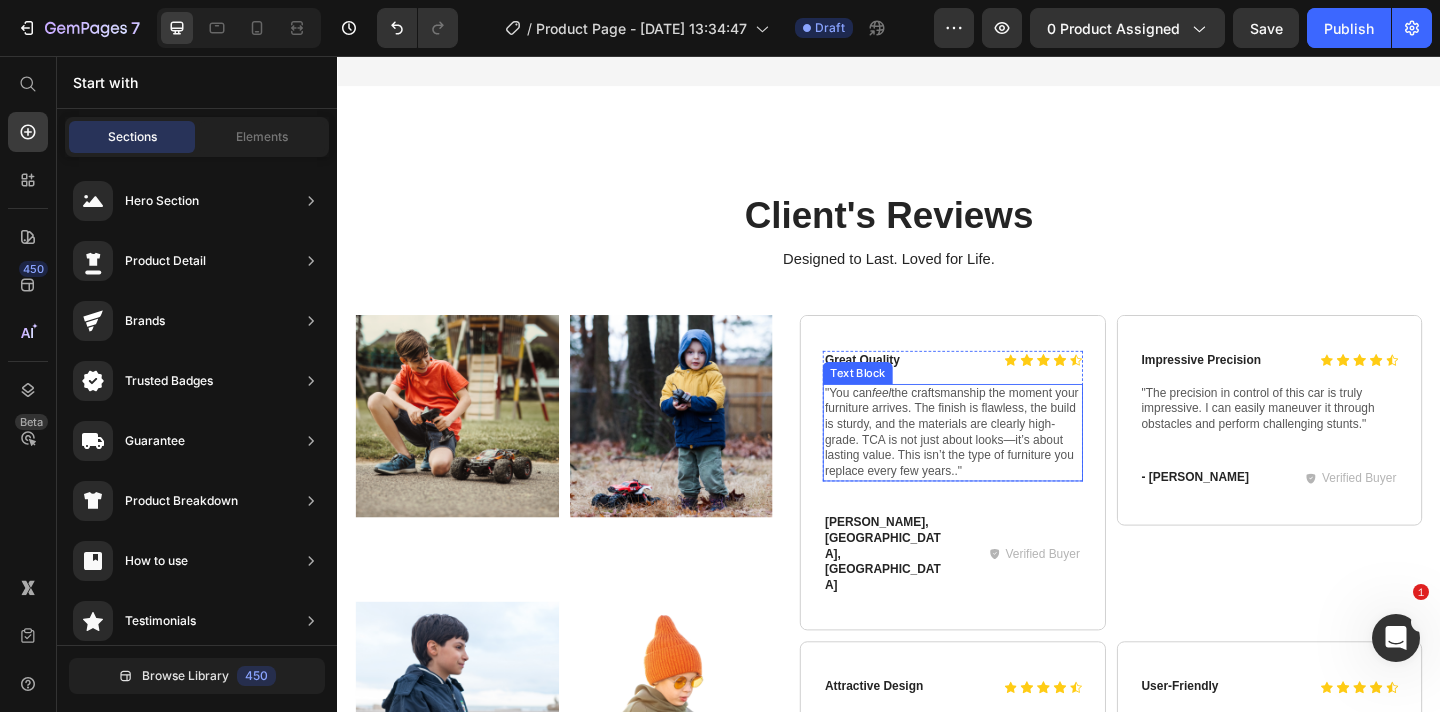 scroll, scrollTop: 1200, scrollLeft: 0, axis: vertical 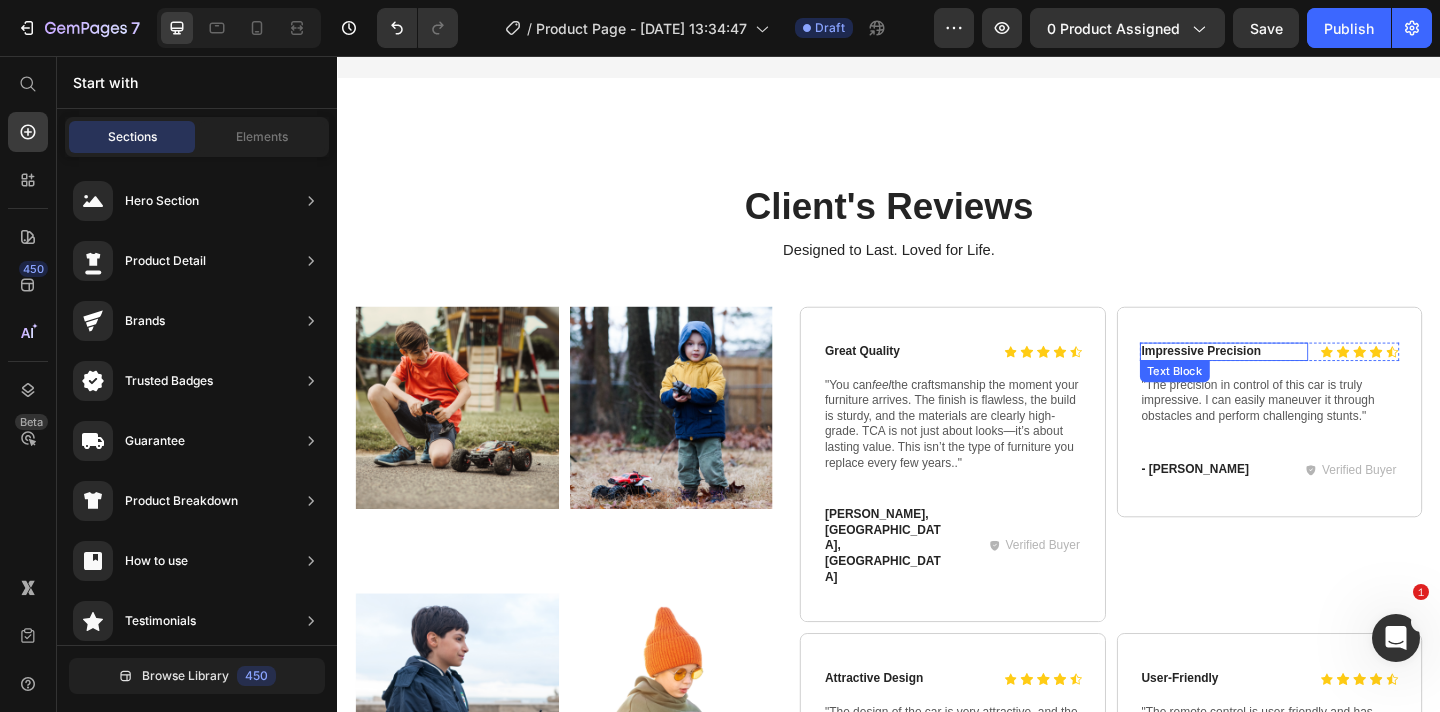 click on "Impressive Precision" at bounding box center (1301, 378) 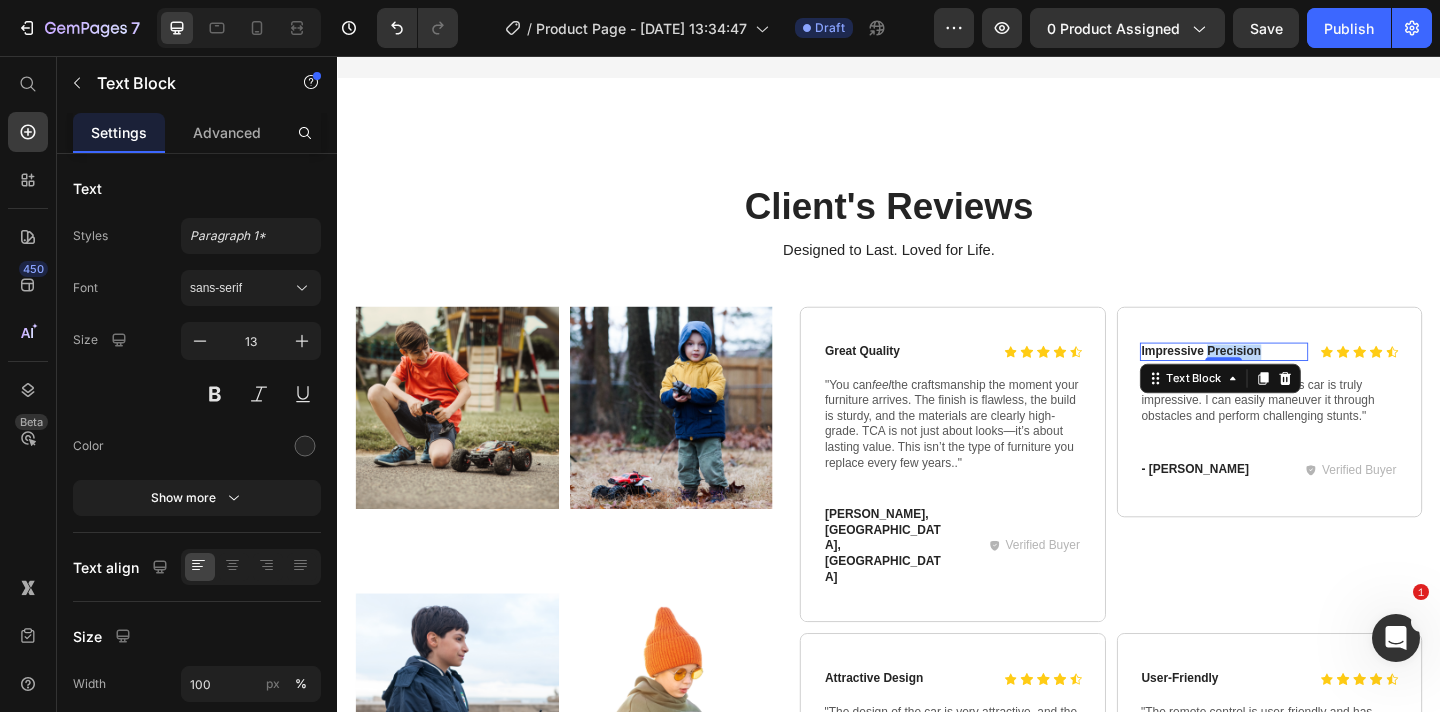 click on "Impressive Precision" at bounding box center [1301, 378] 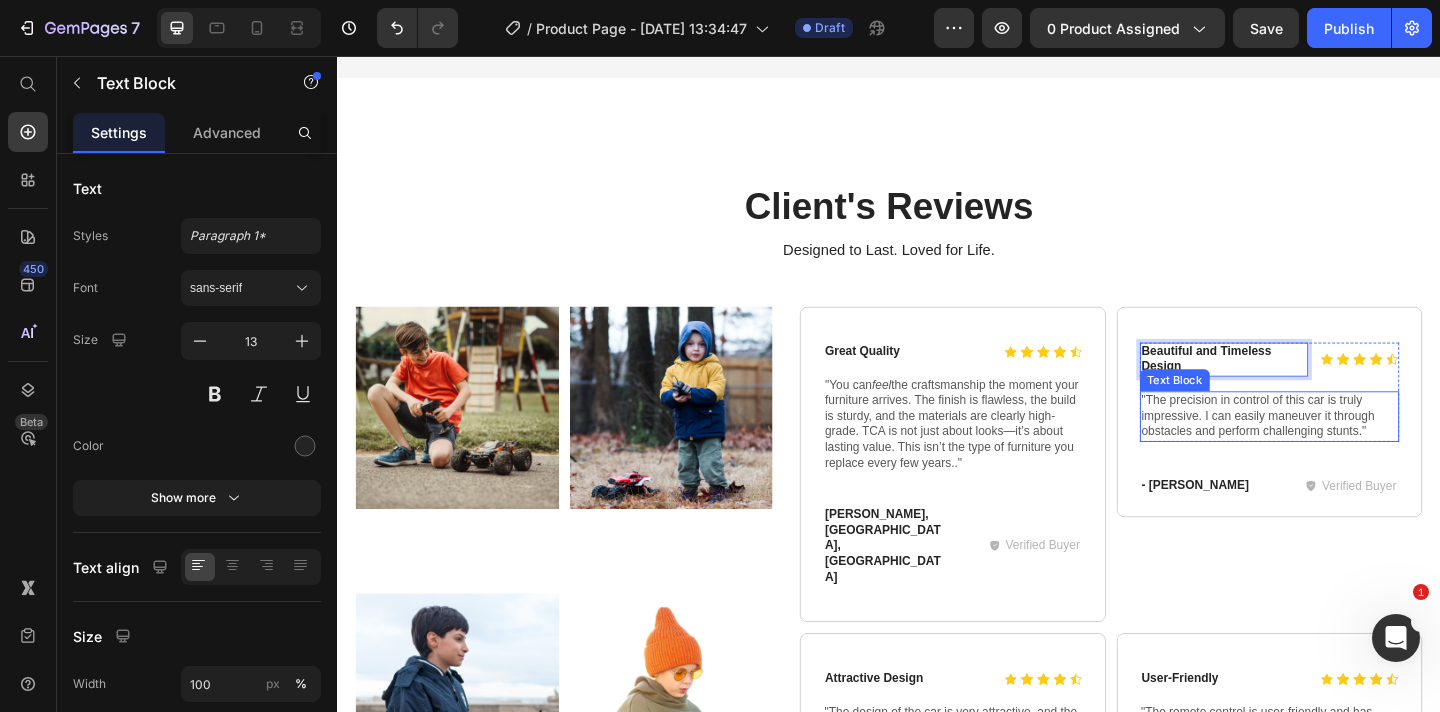 click on ""The precision in control of this car is truly impressive. I can easily maneuver it through obstacles and perform challenging stunts."" at bounding box center [1351, 448] 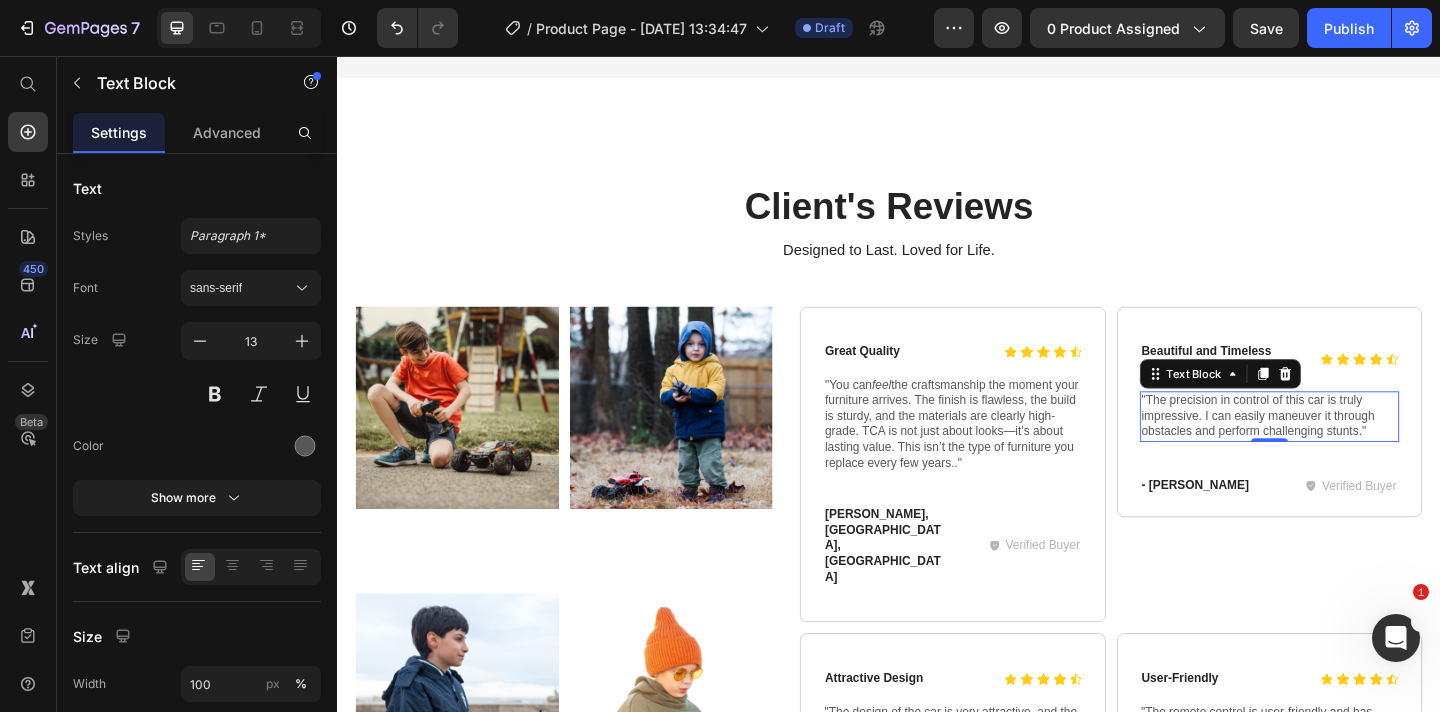 click on ""The precision in control of this car is truly impressive. I can easily maneuver it through obstacles and perform challenging stunts."" at bounding box center [1351, 448] 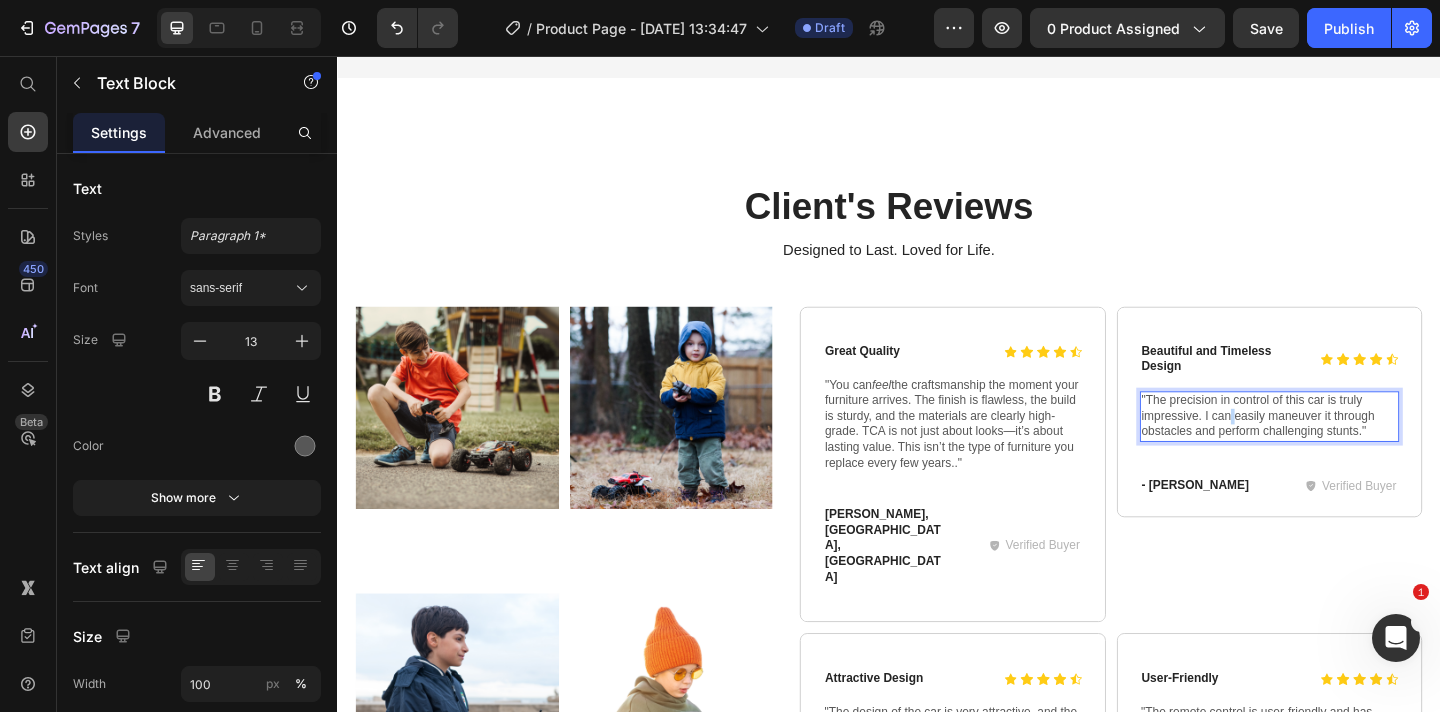 click on ""The precision in control of this car is truly impressive. I can easily maneuver it through obstacles and perform challenging stunts."" at bounding box center [1351, 448] 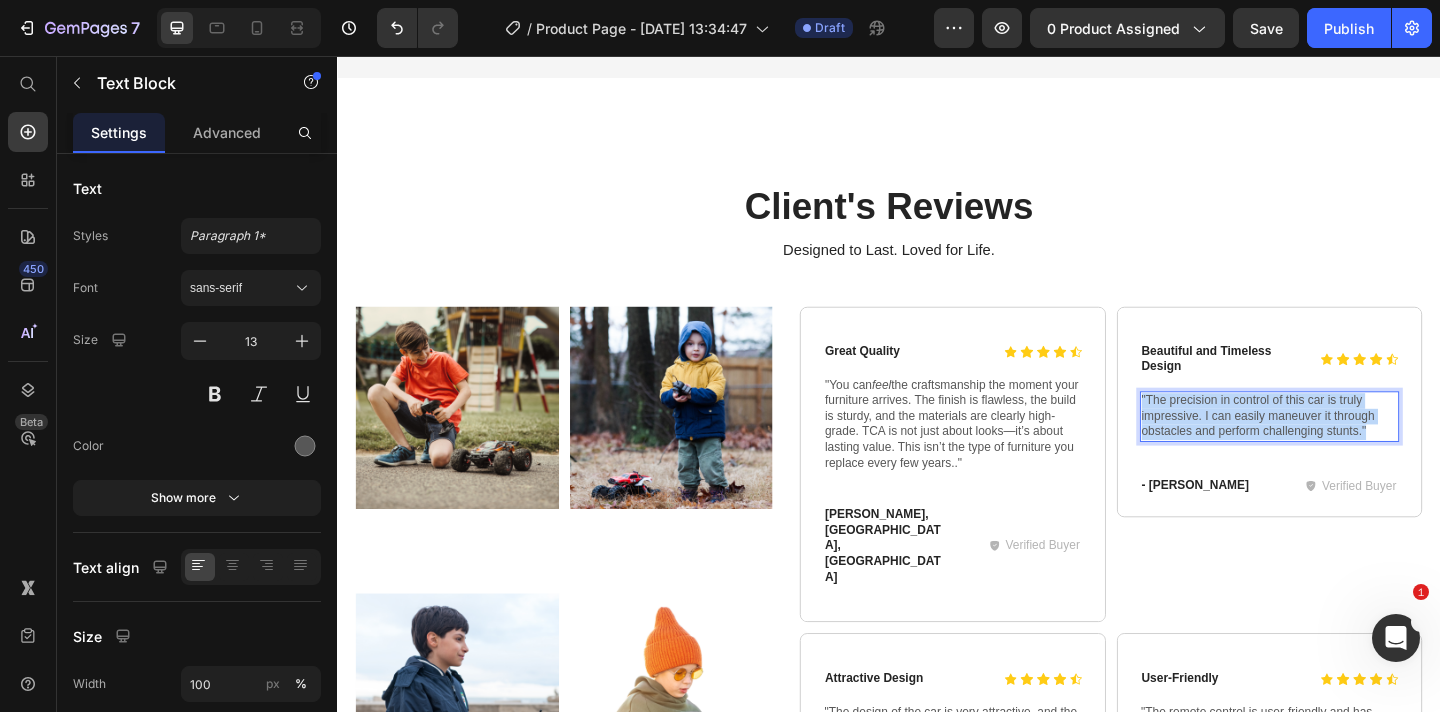click on ""The precision in control of this car is truly impressive. I can easily maneuver it through obstacles and perform challenging stunts."" at bounding box center (1351, 448) 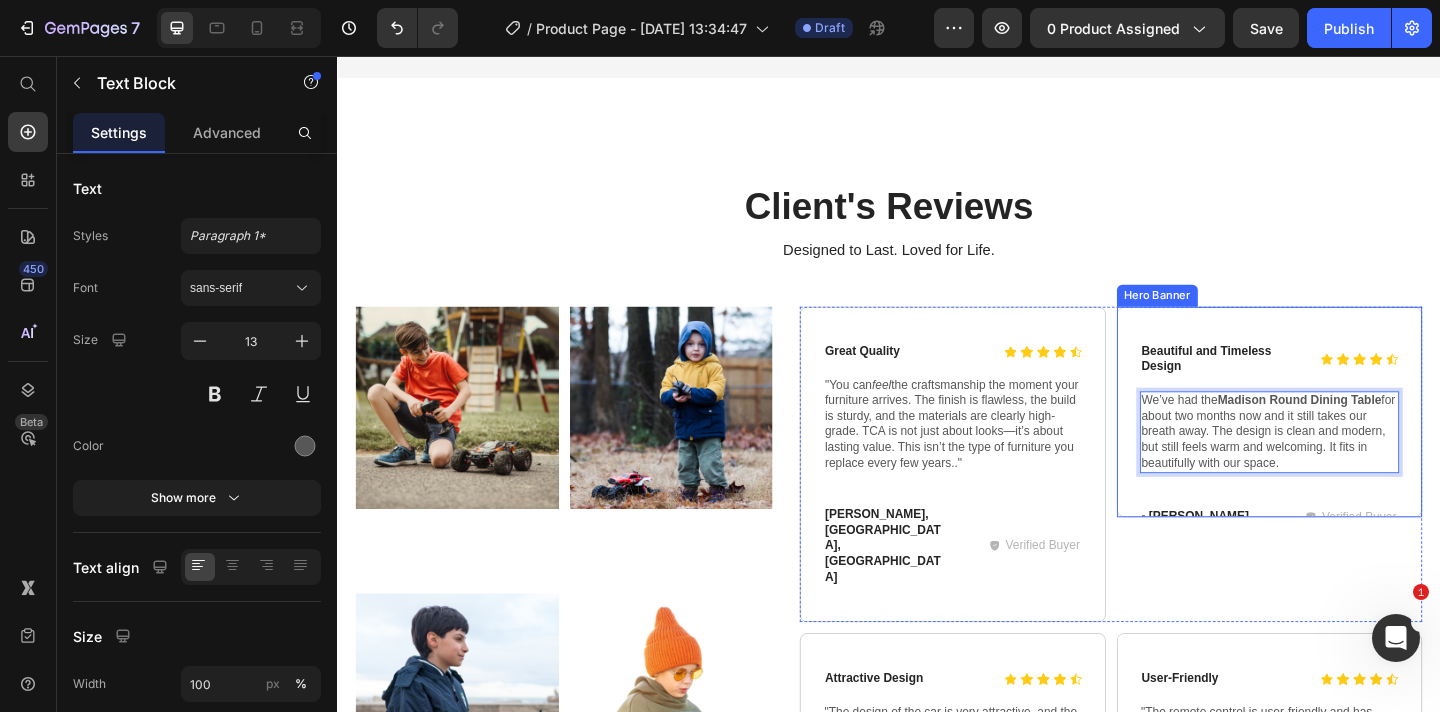 click on "Icon Icon Icon Icon
Icon Icon List Beautiful and Timeless Design Text Block Row We’ve had the  Madison Round Dining Table  for about two months now and it still takes our breath away. The design is clean and modern, but still feels warm and welcoming. It fits in beautifully with our space. Text Block   0 Row - [PERSON_NAME] M Text Block
Verified Buyer Item List Row" at bounding box center (1351, 469) 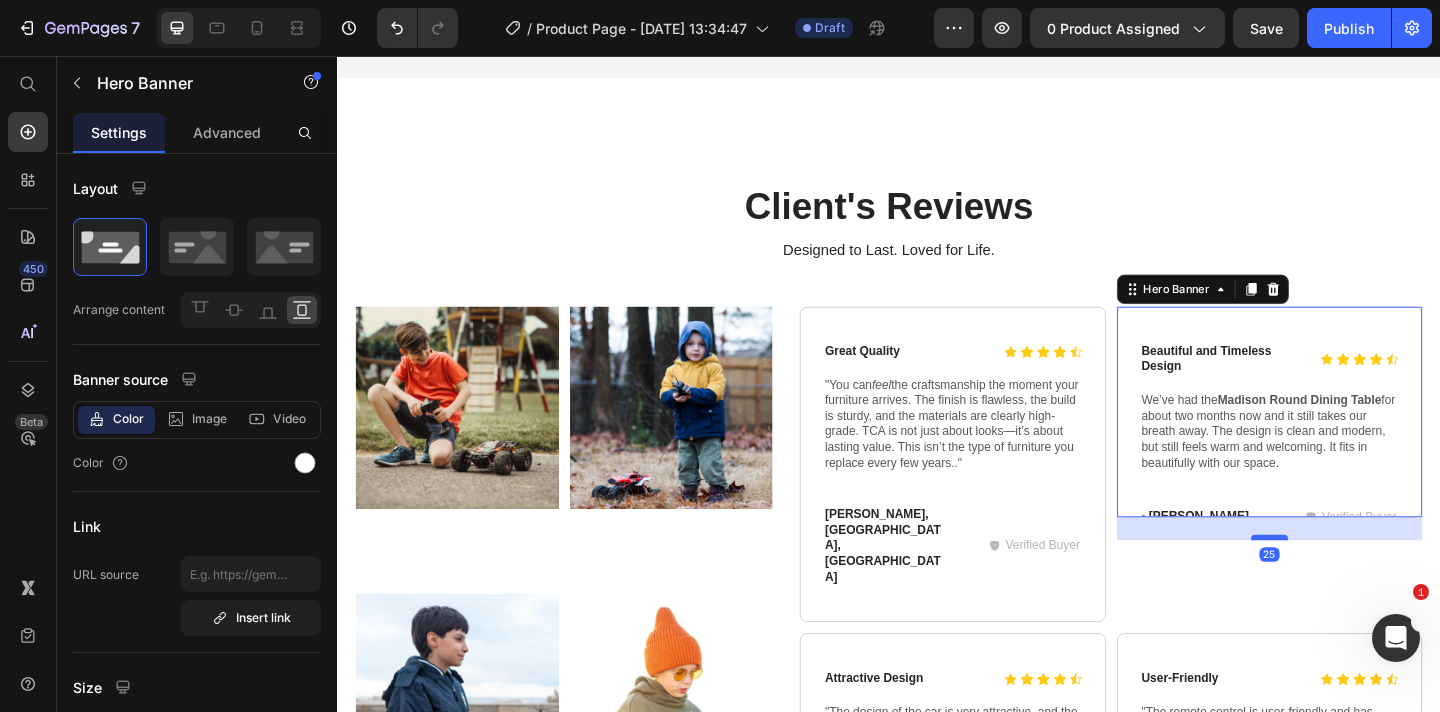 drag, startPoint x: 1338, startPoint y: 556, endPoint x: 1338, endPoint y: 581, distance: 25 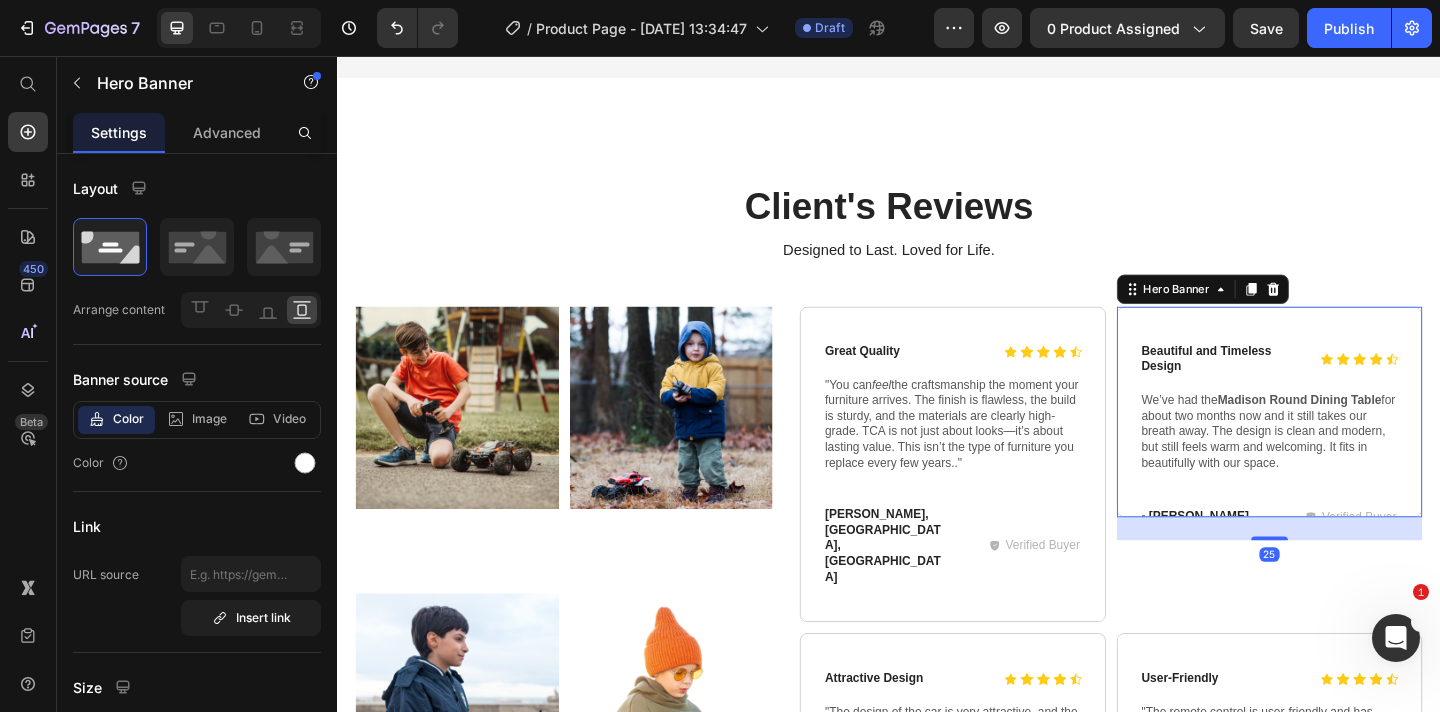 click on "Icon Icon Icon Icon
Icon Icon List Beautiful and Timeless Design Text Block Row We’ve had the  Madison Round Dining Table  for about two months now and it still takes our breath away. The design is clean and modern, but still feels warm and welcoming. It fits in beautifully with our space. Text Block Row - [PERSON_NAME] Text Block
Verified Buyer Item List Row" at bounding box center (1351, 469) 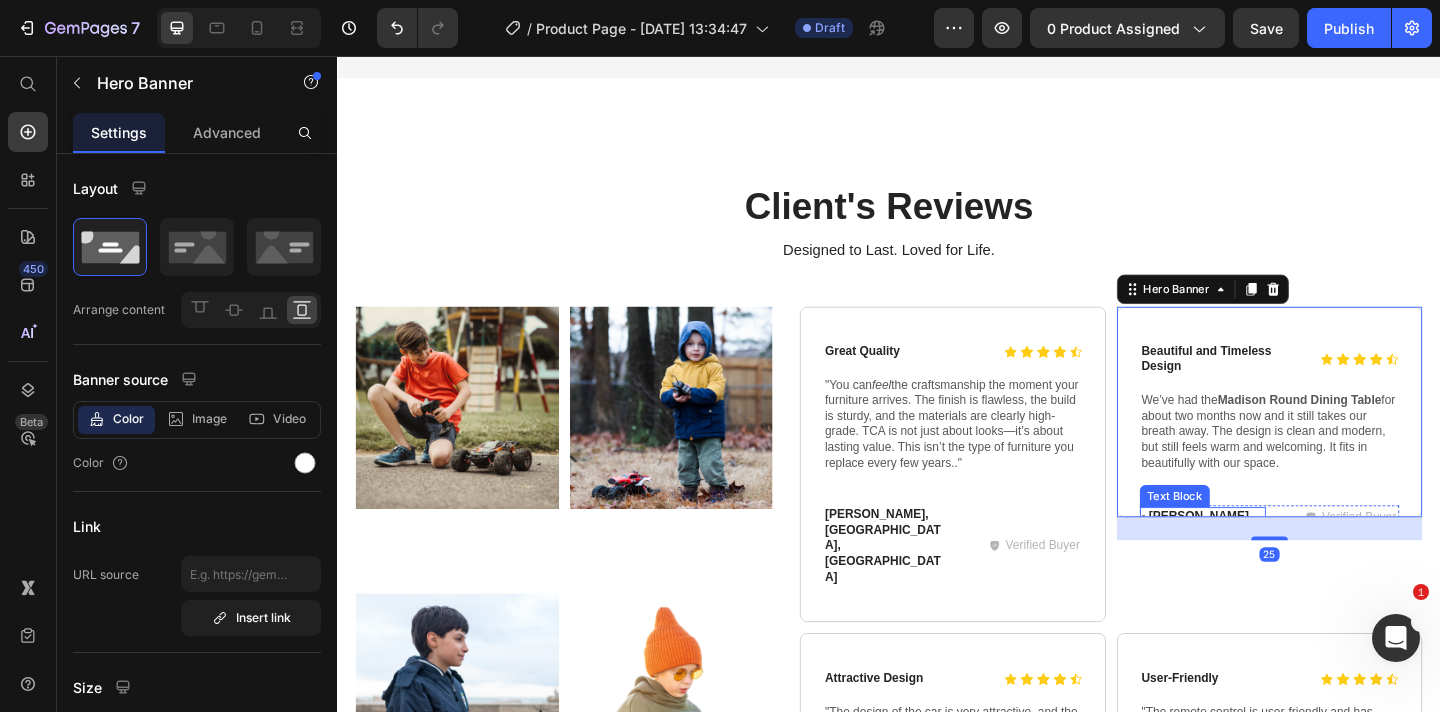 click on "Text Block" at bounding box center [1248, 535] 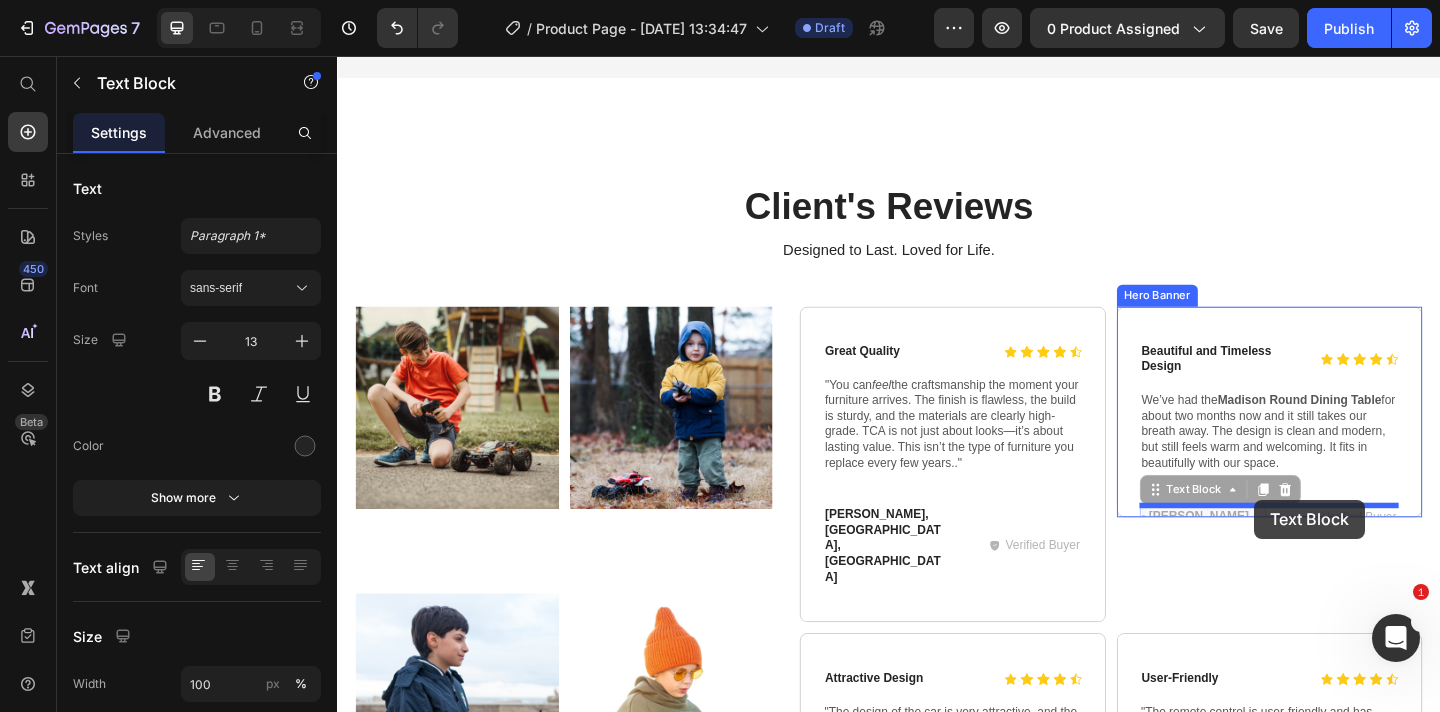 scroll, scrollTop: 1198, scrollLeft: 0, axis: vertical 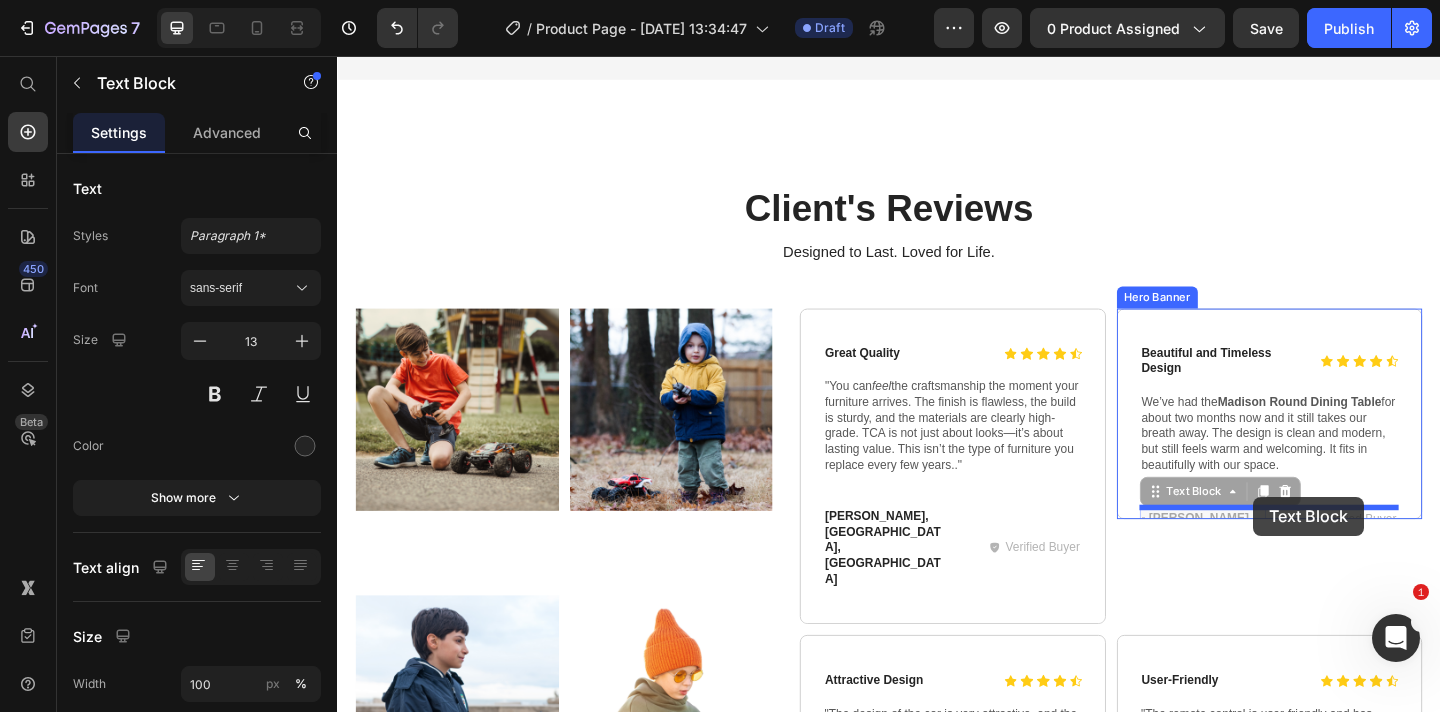 drag, startPoint x: 1335, startPoint y: 548, endPoint x: 1334, endPoint y: 536, distance: 12.0415945 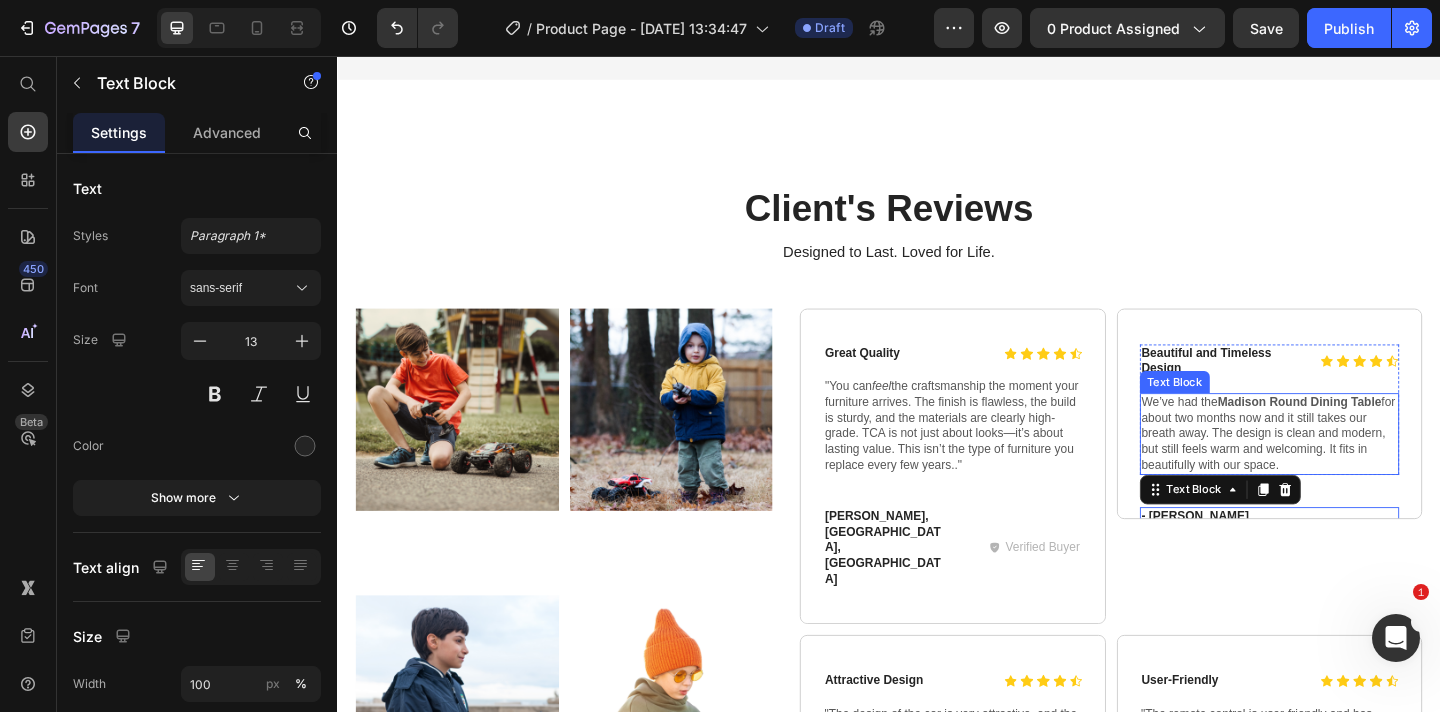 click on "We’ve had the  Madison Round Dining Table  for about two months now and it still takes our breath away. The design is clean and modern, but still feels warm and welcoming. It fits in beautifully with our space." at bounding box center [1351, 467] 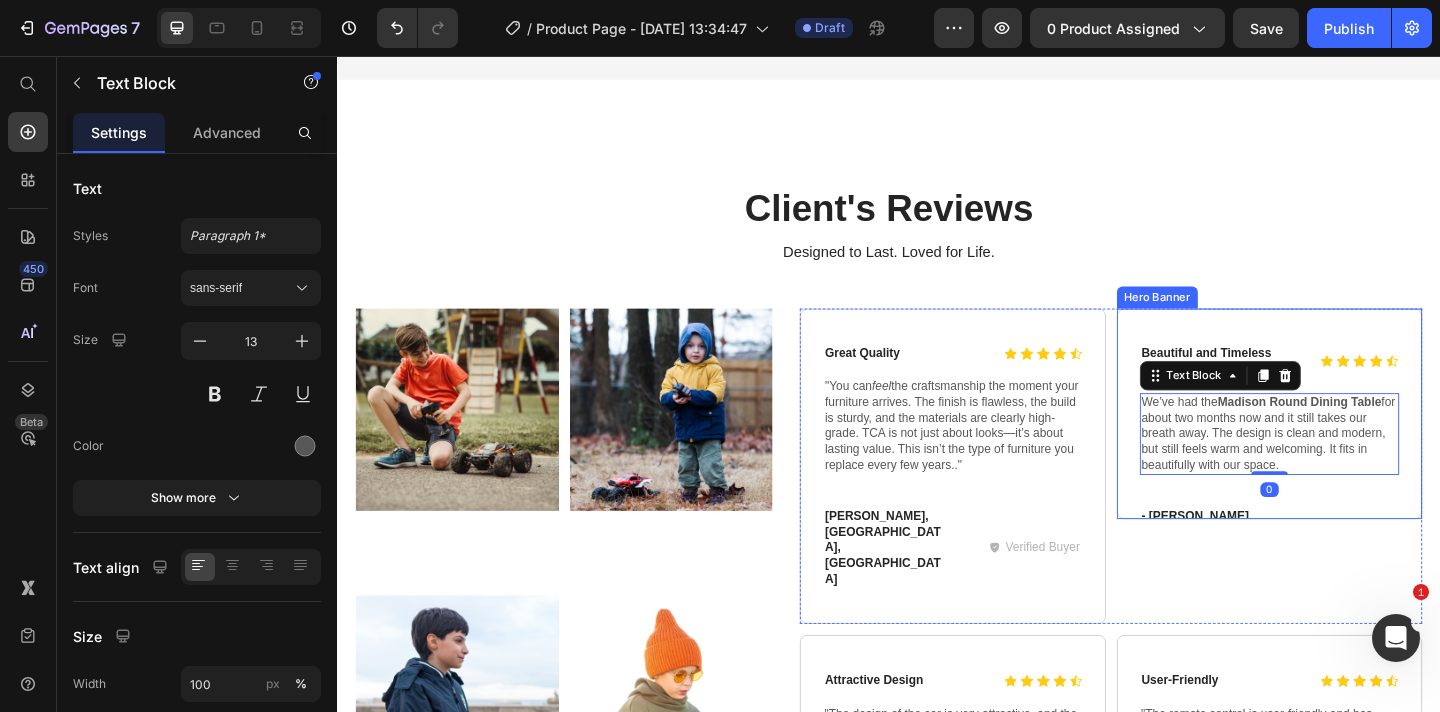 click on "Icon Icon Icon Icon
Icon Icon List Beautiful and Timeless Design Text Block Row We’ve had the  Madison Round Dining Table  for about two months now and it still takes our breath away. The design is clean and modern, but still feels warm and welcoming. It fits in beautifully with our space. Text Block   0 Row - [PERSON_NAME] M Text Block
Verified Buyer Item List Row" at bounding box center (1351, 516) 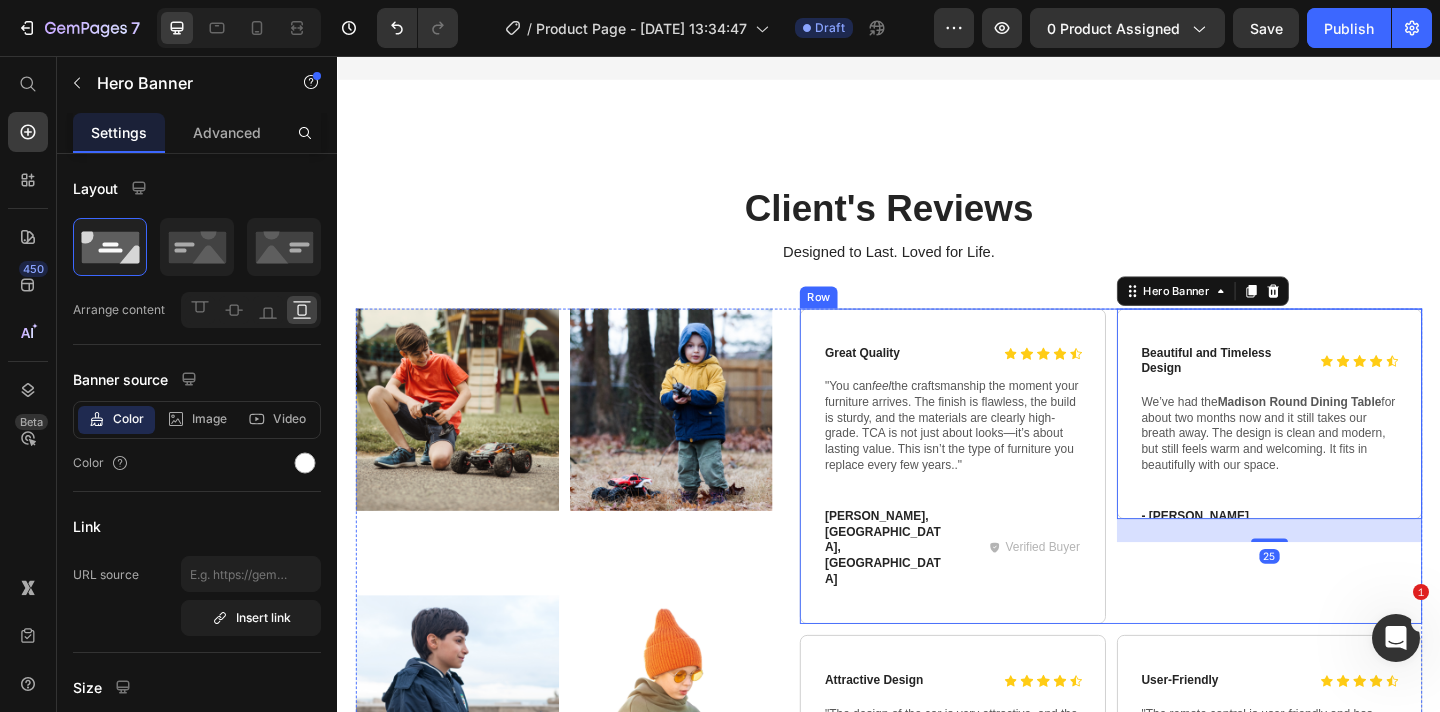 click on "Icon Icon Icon Icon
Icon Icon List Beautiful and Timeless Design Text Block Row We’ve had the  Madison Round Dining Table  for about two months now and it still takes our breath away. The design is clean and modern, but still feels warm and welcoming. It fits in beautifully with our space. Text Block Row - [PERSON_NAME] Text Block
Verified Buyer Item List Row Hero Banner   25" at bounding box center (1351, 503) 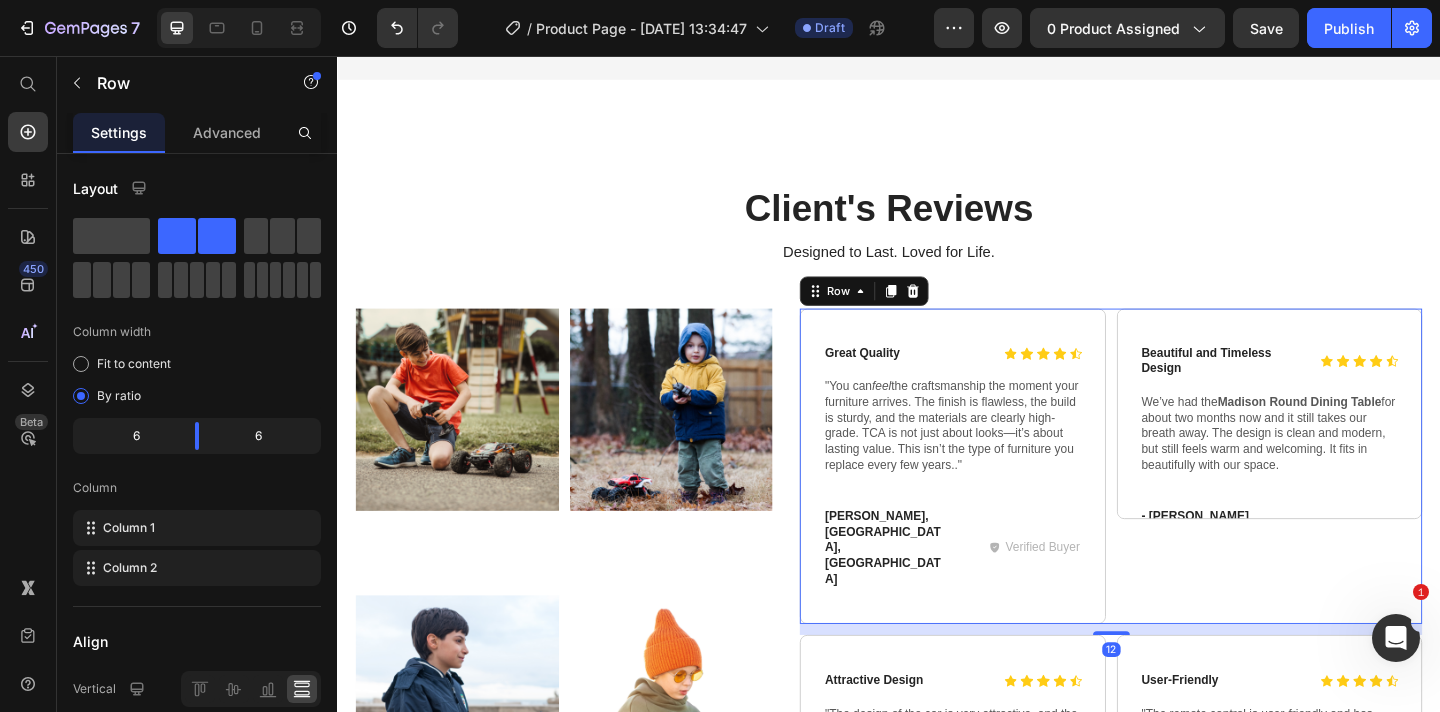 click on "Icon Icon Icon Icon
Icon Icon List Beautiful and Timeless Design Text Block Row We’ve had the  Madison Round Dining Table  for about two months now and it still takes our breath away. The design is clean and modern, but still feels warm and welcoming. It fits in beautifully with our space. Text Block Row - [PERSON_NAME] Text Block
Verified Buyer Item List Row Hero Banner" at bounding box center [1351, 503] 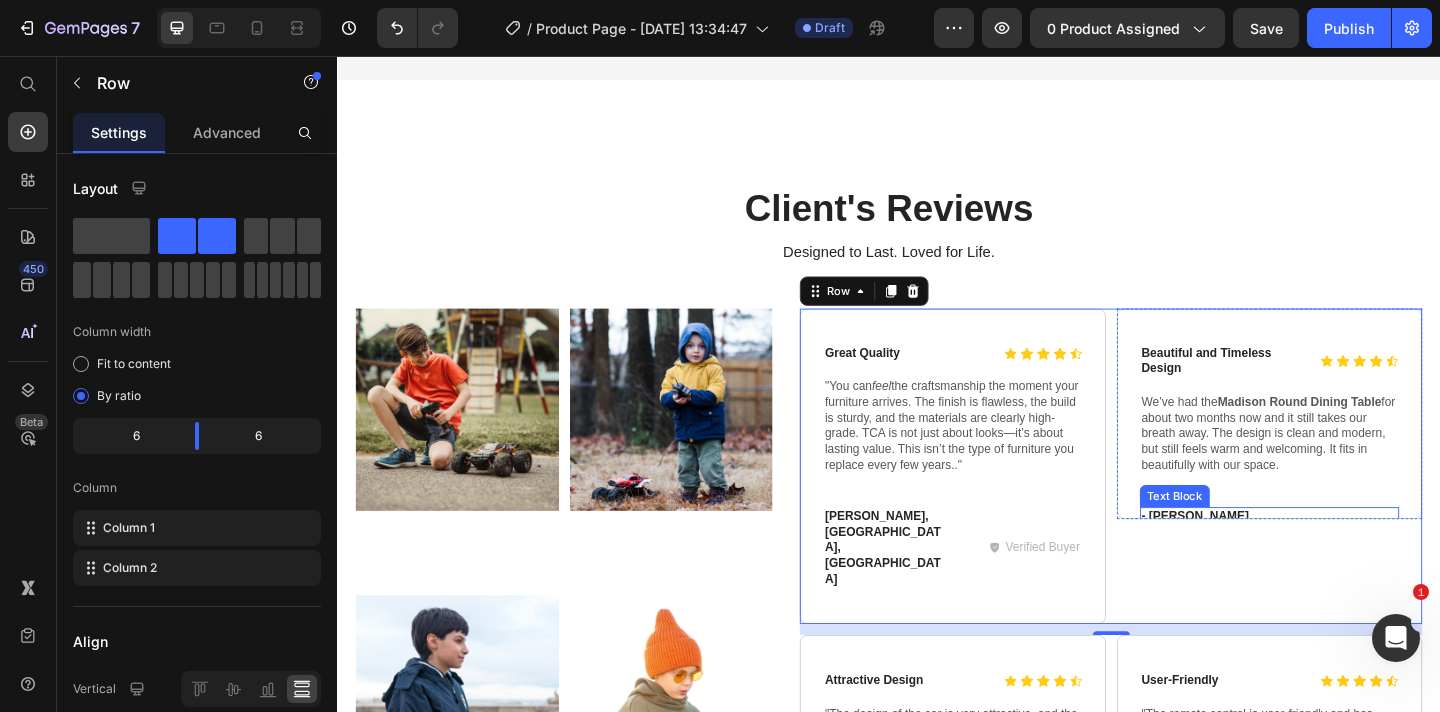 click on "Text Block" at bounding box center [1248, 535] 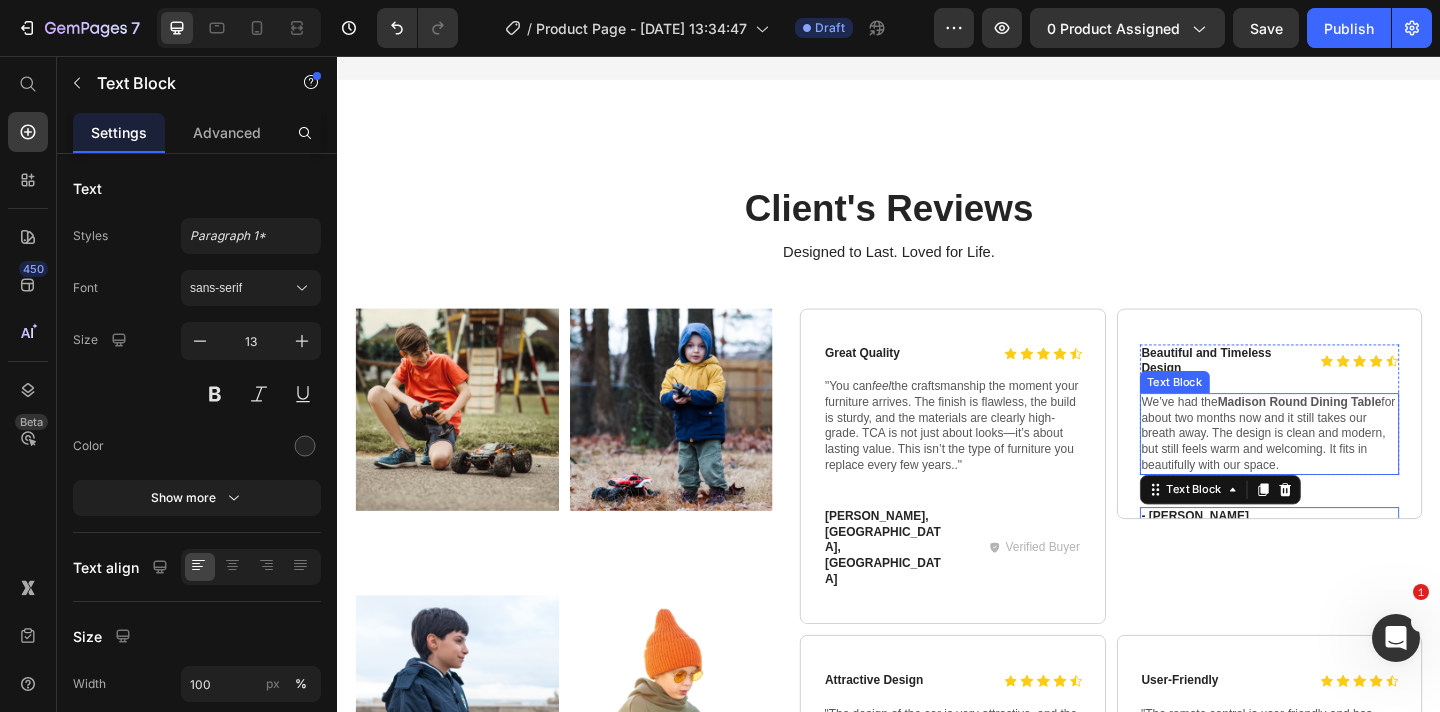 click on "We’ve had the  Madison Round Dining Table  for about two months now and it still takes our breath away. The design is clean and modern, but still feels warm and welcoming. It fits in beautifully with our space." at bounding box center (1351, 467) 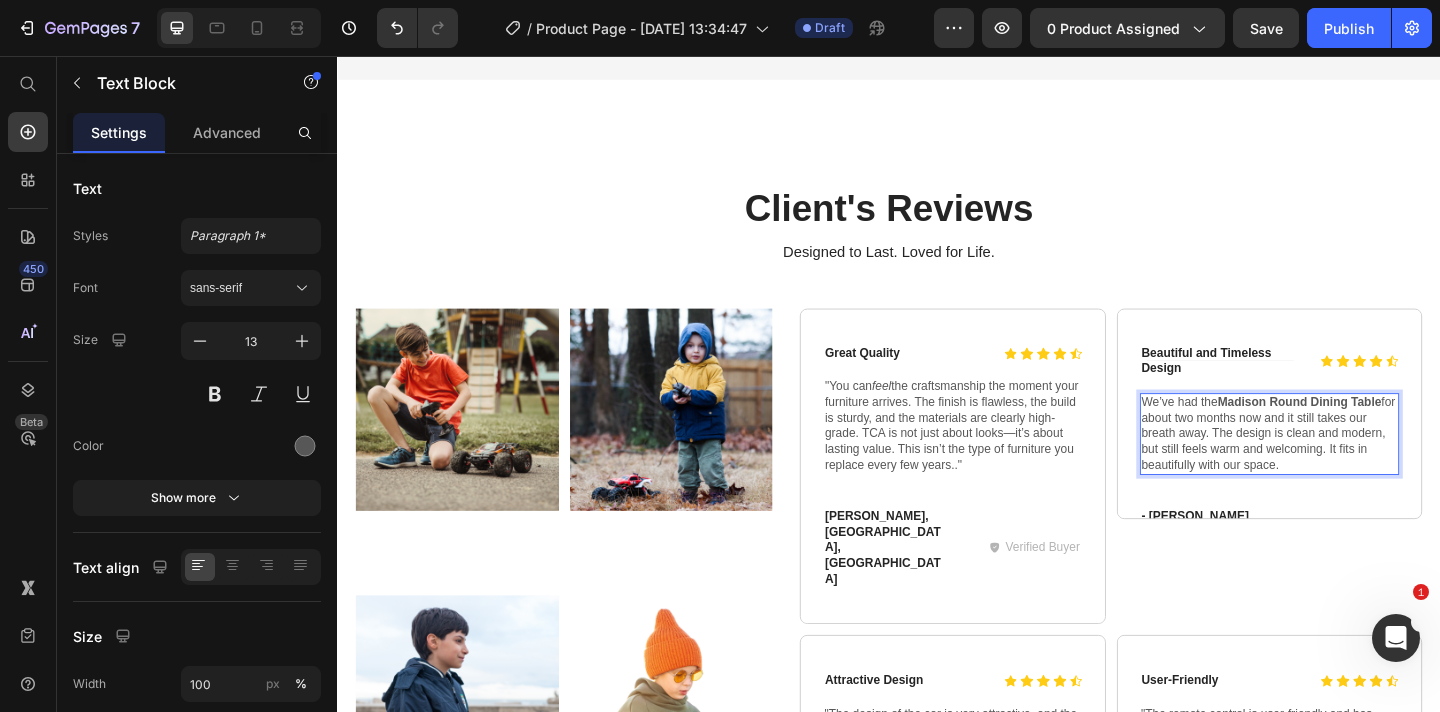click on "We’ve had the  Madison Round Dining Table  for about two months now and it still takes our breath away. The design is clean and modern, but still feels warm and welcoming. It fits in beautifully with our space." at bounding box center (1351, 467) 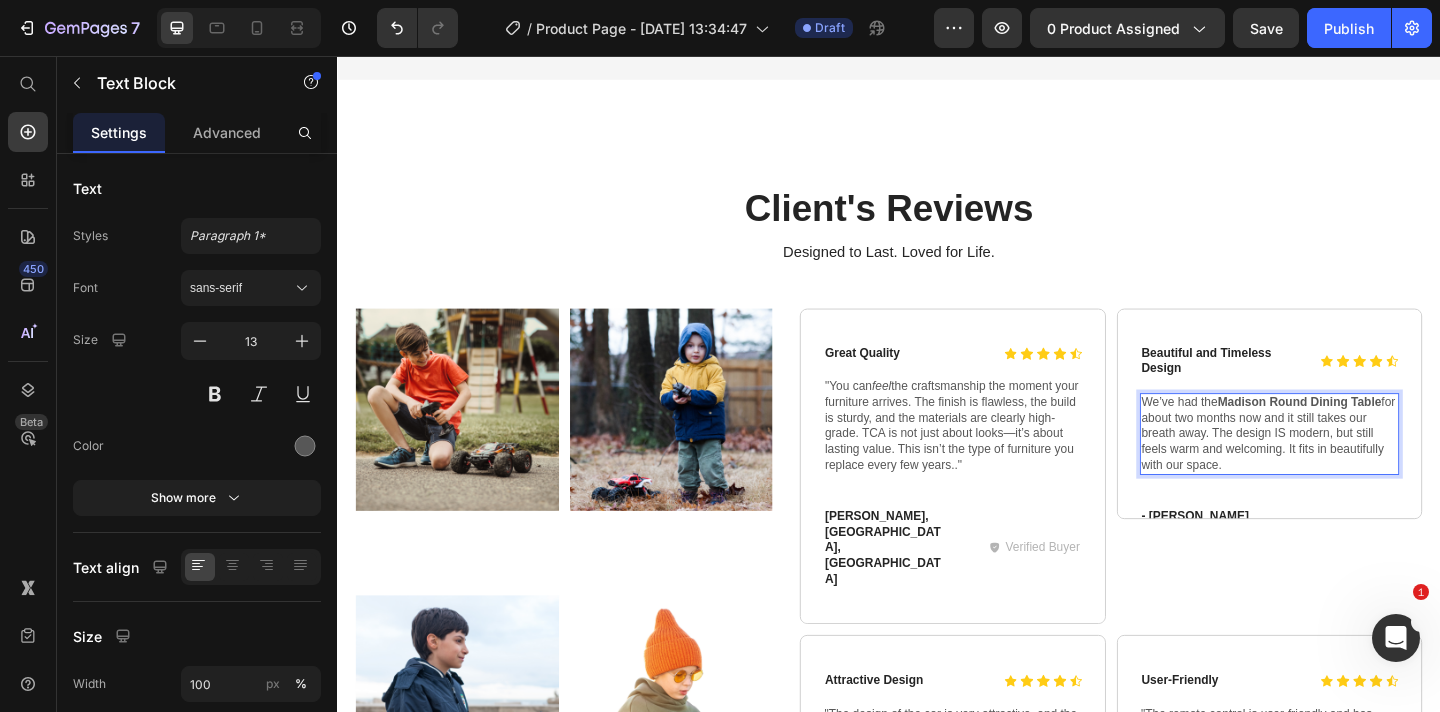 click on "We’ve had the  Madison Round Dining Table  for about two months now and it still takes our breath away. The design IS modern, but still feels warm and welcoming. It fits in beautifully with our space." at bounding box center (1351, 467) 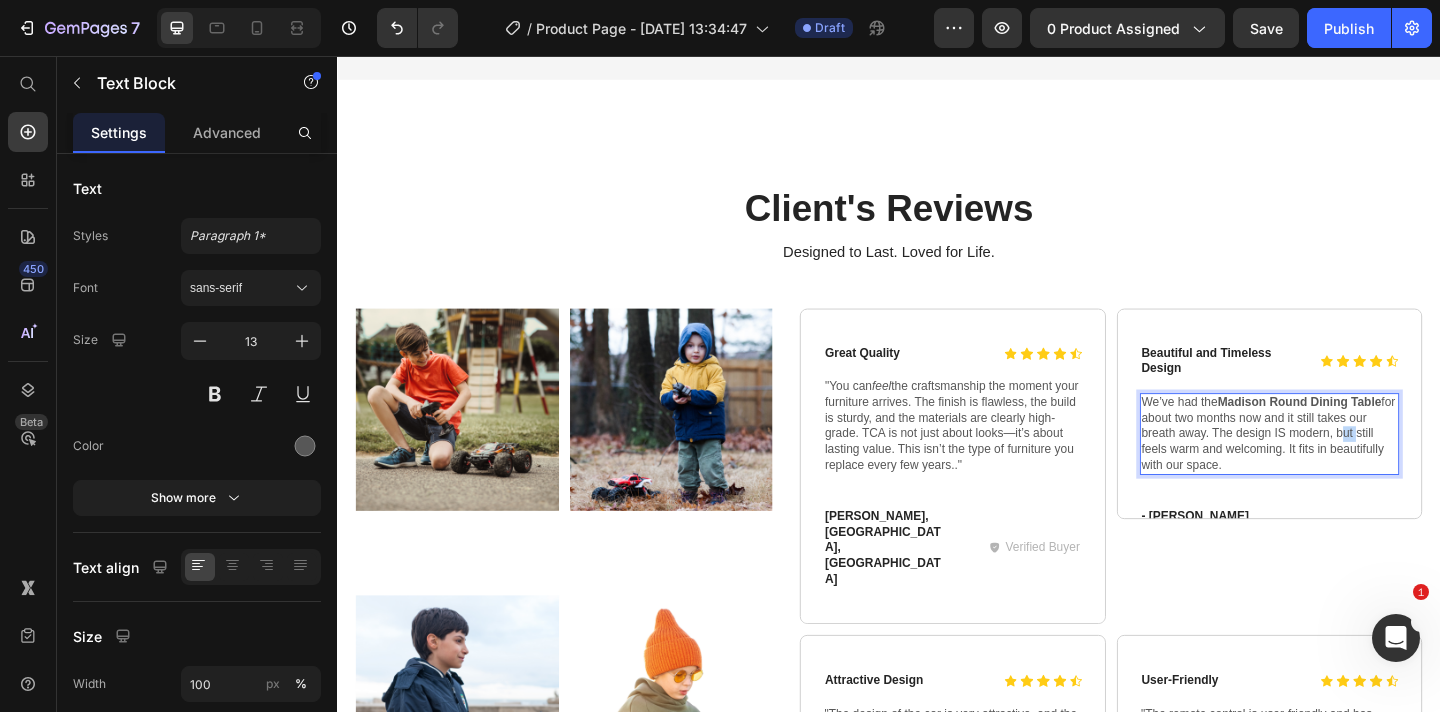 click on "We’ve had the  Madison Round Dining Table  for about two months now and it still takes our breath away. The design IS modern, but still feels warm and welcoming. It fits in beautifully with our space." at bounding box center (1351, 467) 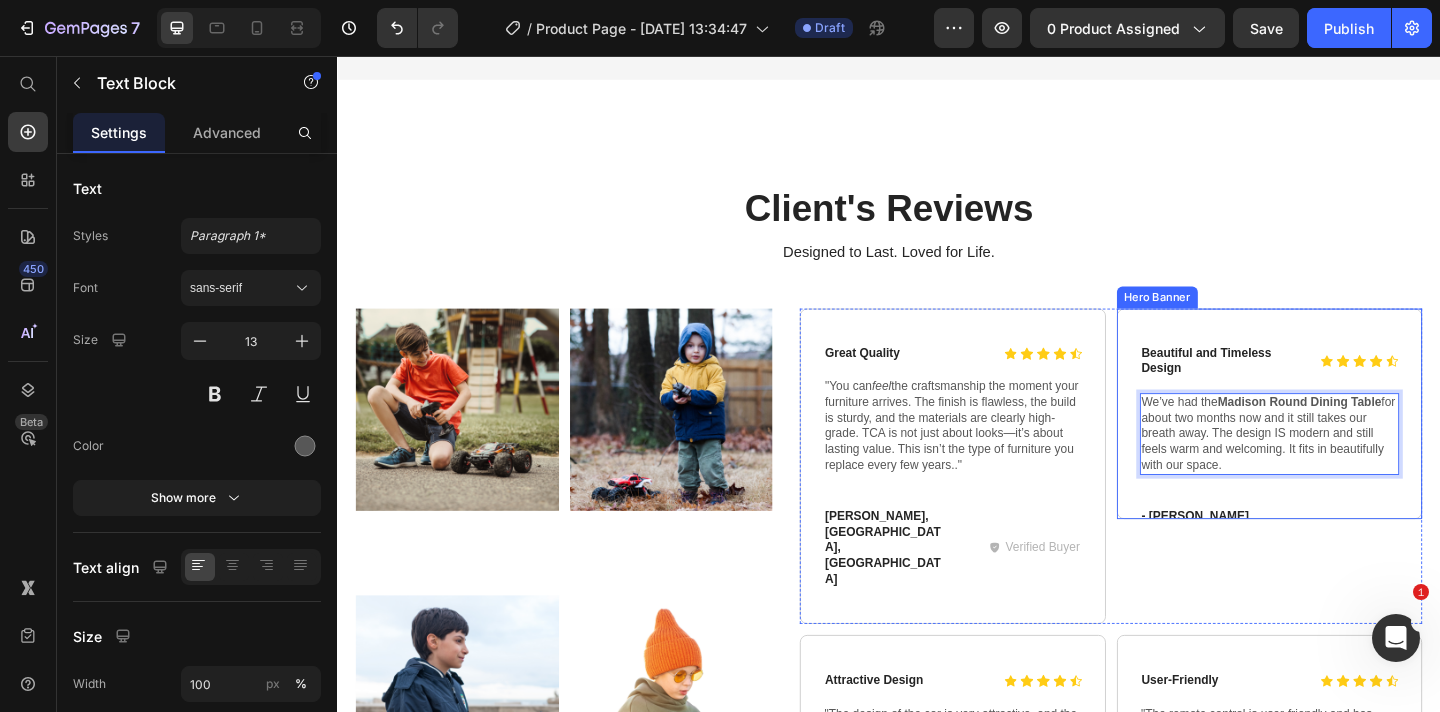click on "Icon Icon Icon Icon
Icon Icon List Beautiful and Timeless Design Text Block Row We’ve had the  Madison Round Dining Table  for about two months now and it still takes our breath away. The design IS modern and still feels warm and welcoming. It fits in beautifully with our space. Text Block   0 Row - [PERSON_NAME] M Text Block
Verified Buyer Item List Row" at bounding box center [1351, 516] 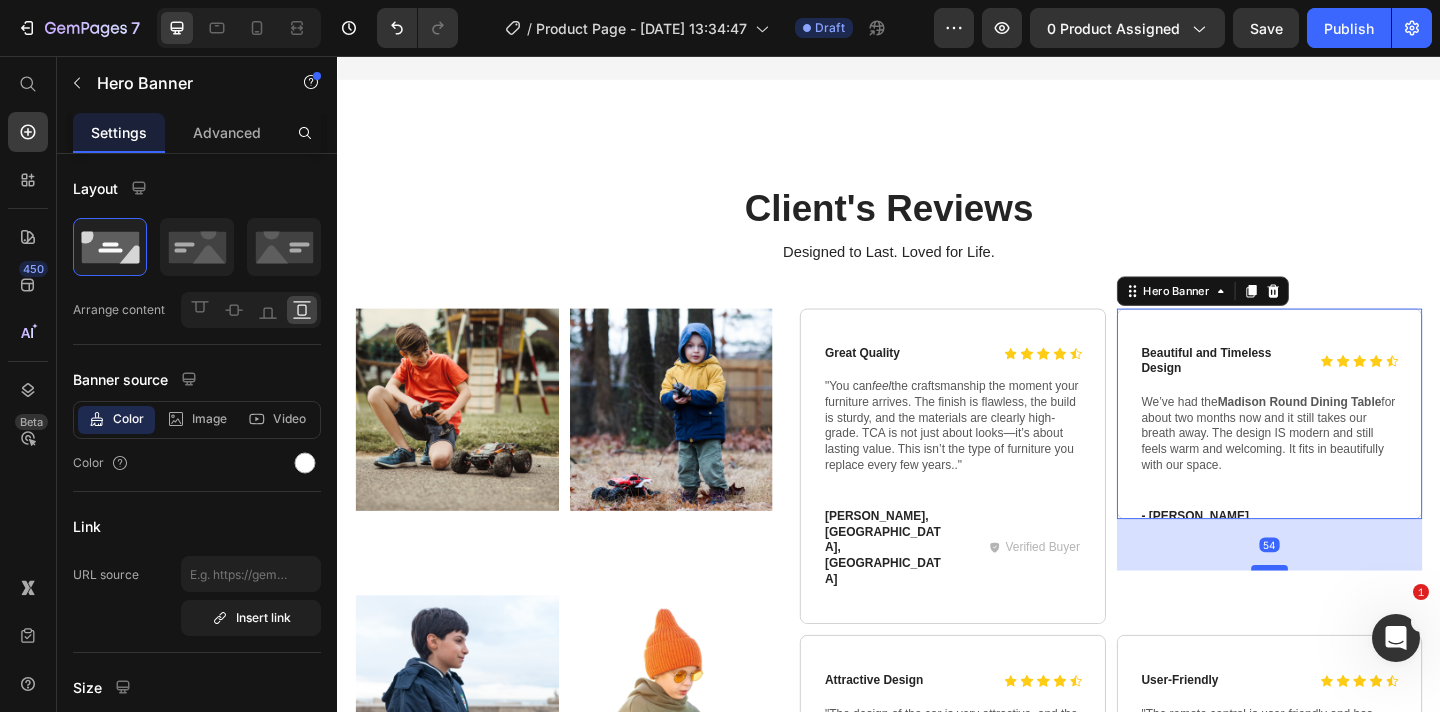 drag, startPoint x: 1353, startPoint y: 581, endPoint x: 1354, endPoint y: 616, distance: 35.014282 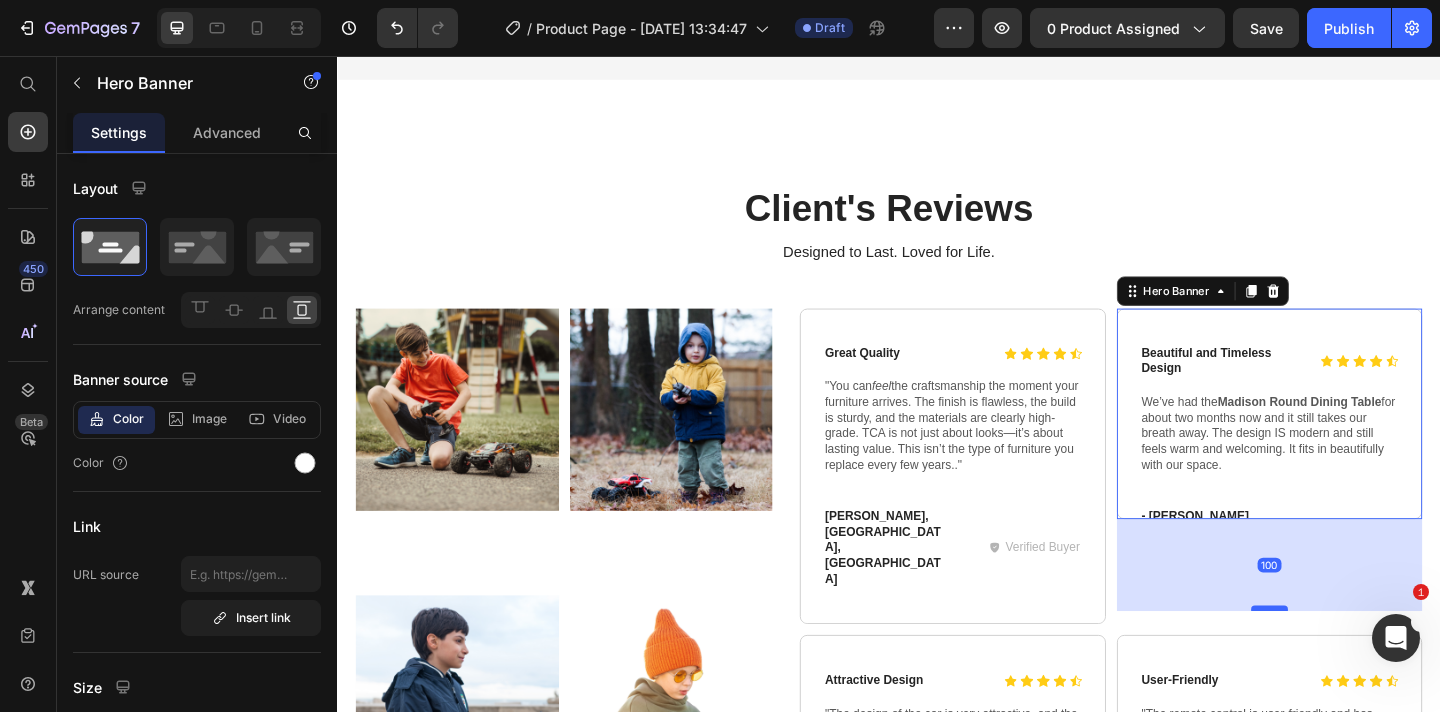 drag, startPoint x: 1354, startPoint y: 616, endPoint x: 1354, endPoint y: 662, distance: 46 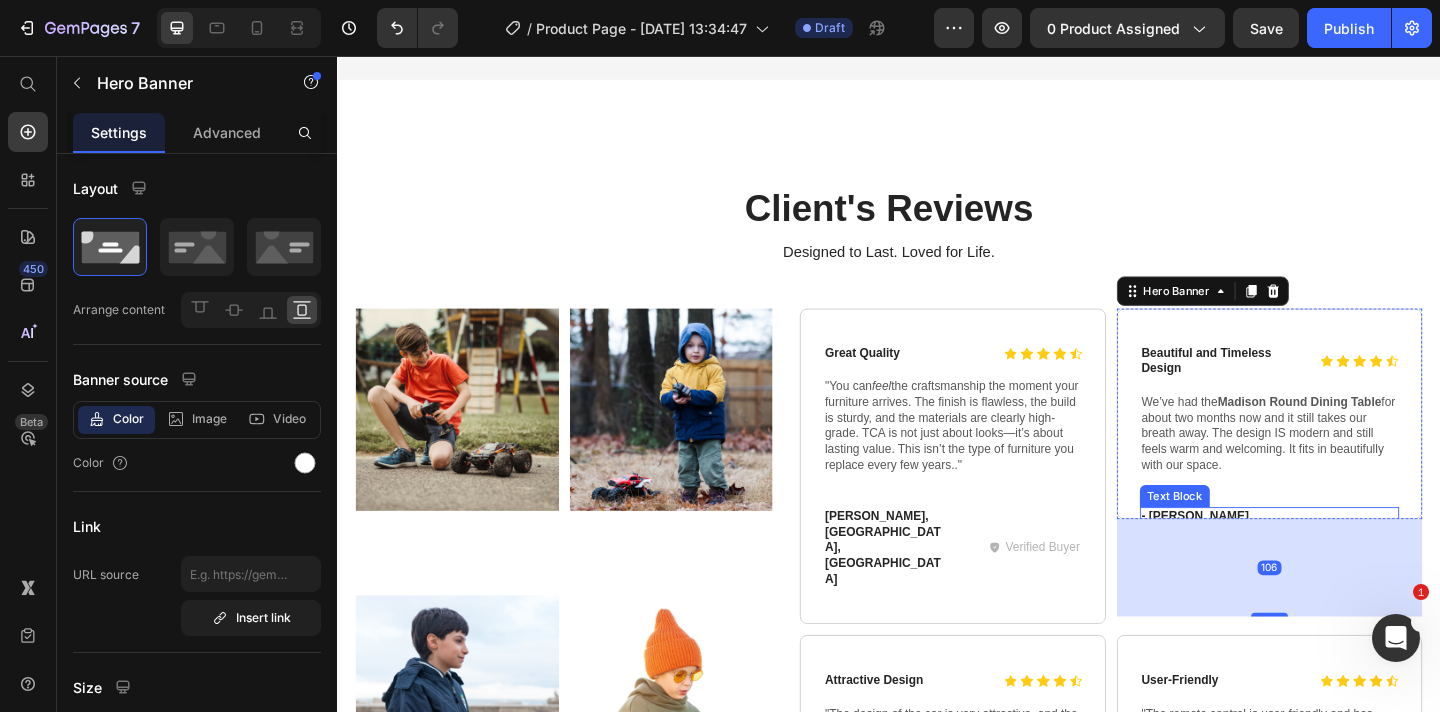 click on "We’ve had the  Madison Round Dining Table  for about two months now and it still takes our breath away. The design IS modern and still feels warm and welcoming. It fits in beautifully with our space." at bounding box center (1351, 467) 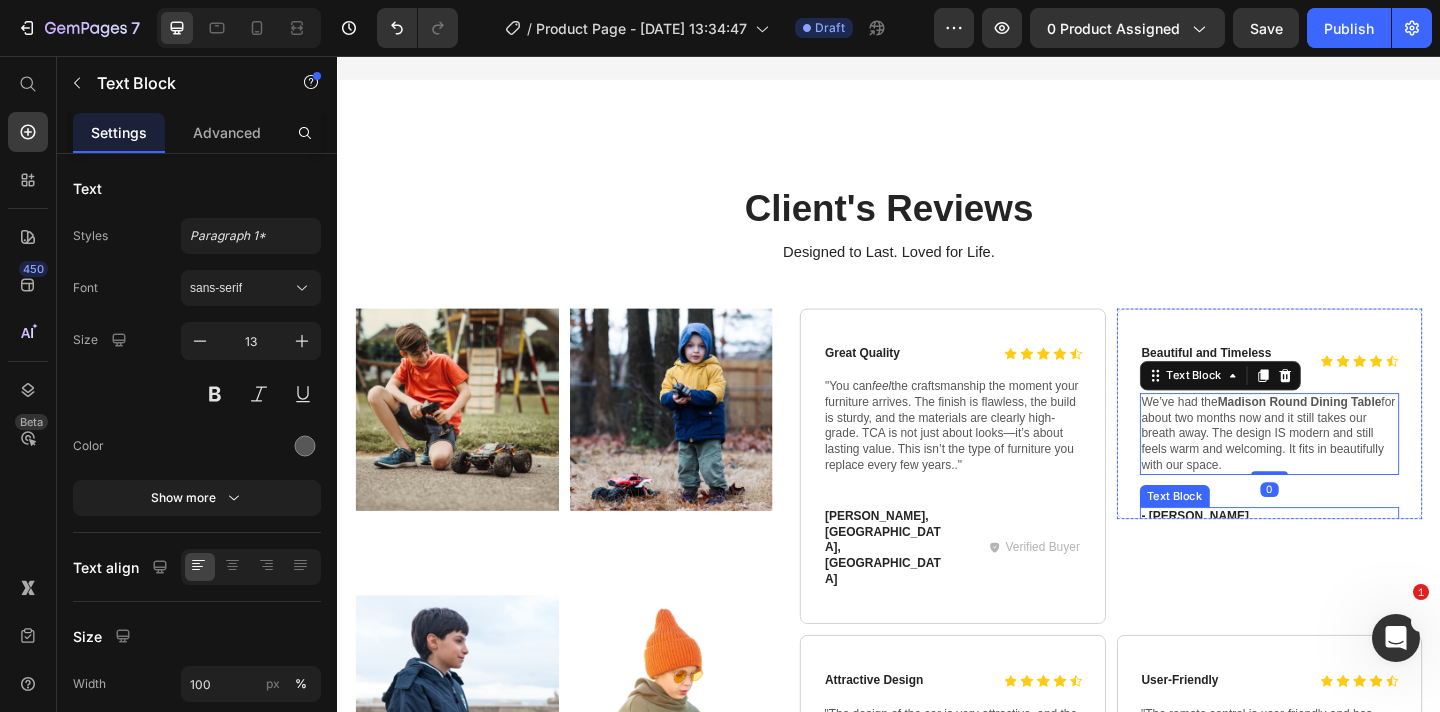 click on "- [PERSON_NAME]" at bounding box center [1351, 557] 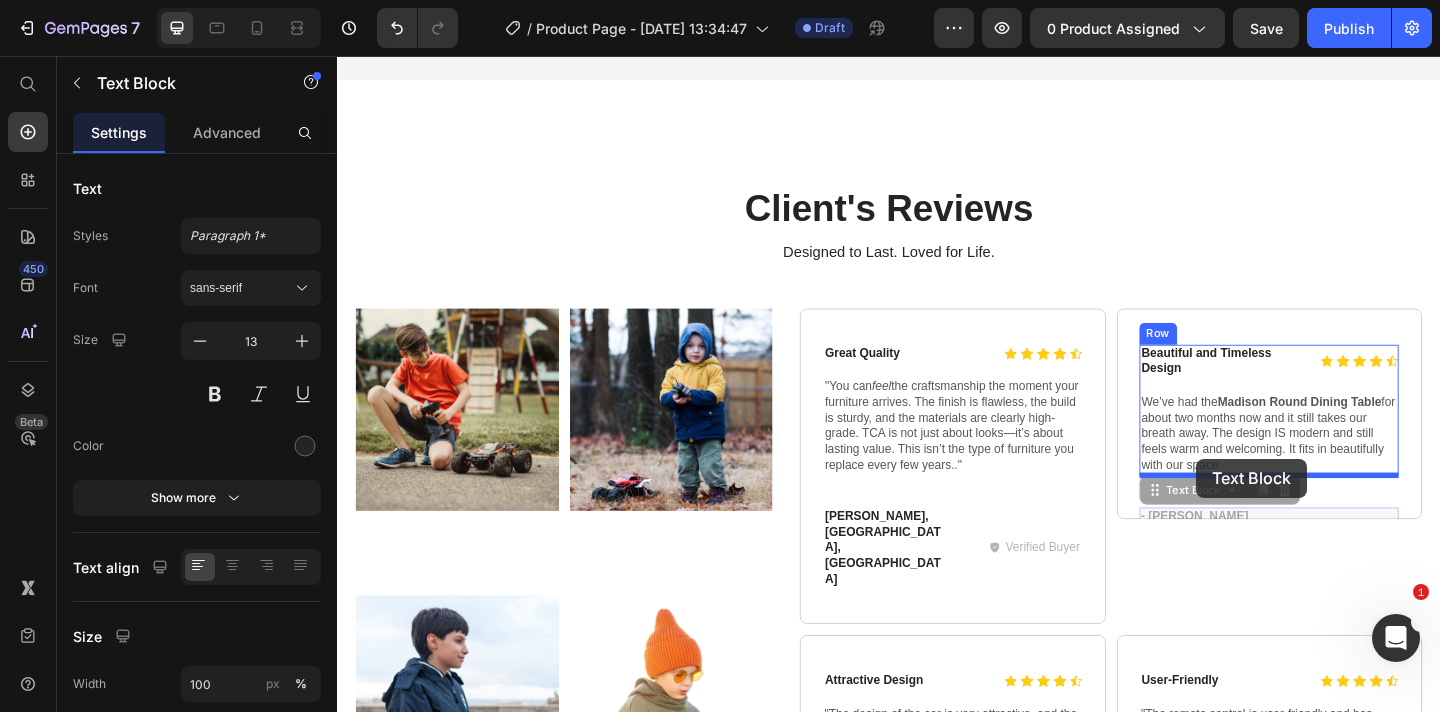 drag, startPoint x: 1310, startPoint y: 546, endPoint x: 1272, endPoint y: 494, distance: 64.40497 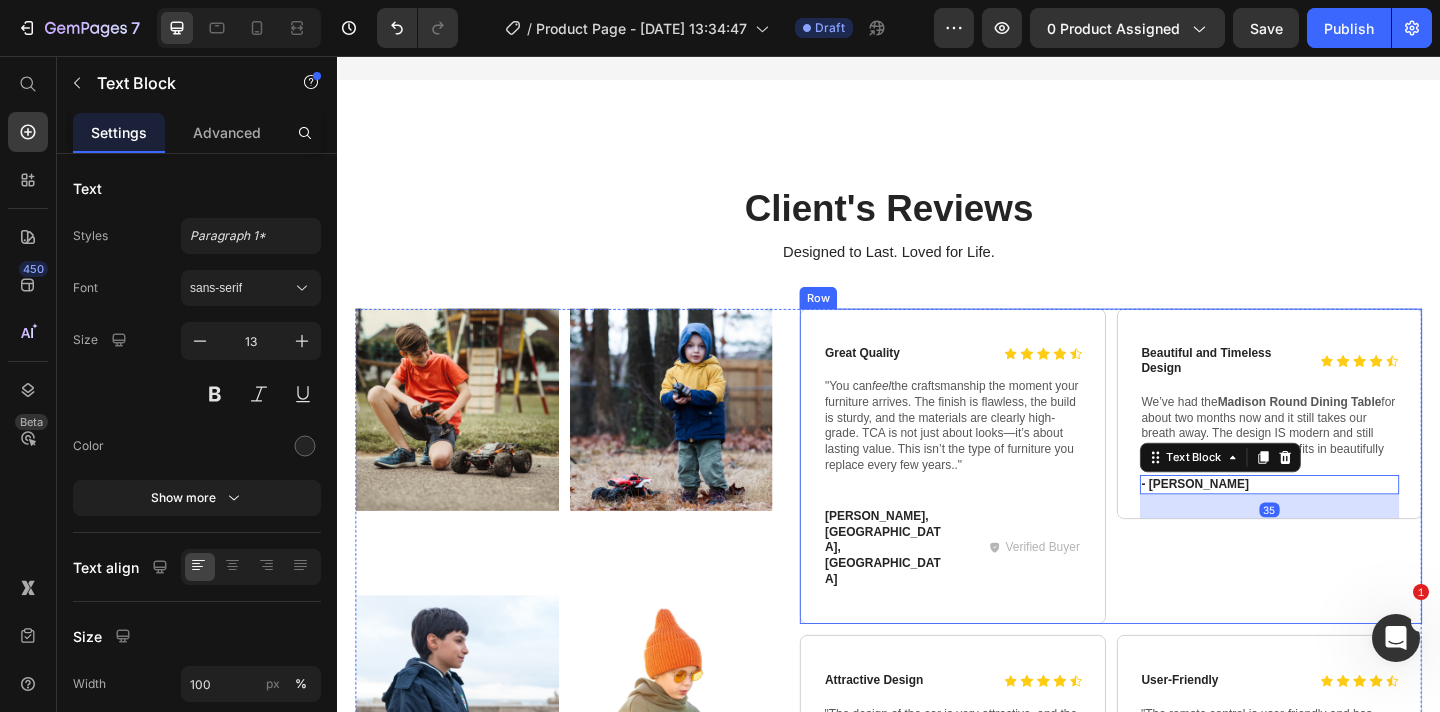click on "Icon Icon Icon Icon
Icon Icon List Beautiful and Timeless Design Text Block Row We’ve had the  Madison Round Dining Table  for about two months now and it still takes our breath away. The design IS modern and still feels warm and welcoming. It fits in beautifully with our space. Text Block - [PERSON_NAME] M Text Block   35 Row
Verified Buyer Item List Row Hero Banner" at bounding box center (1351, 503) 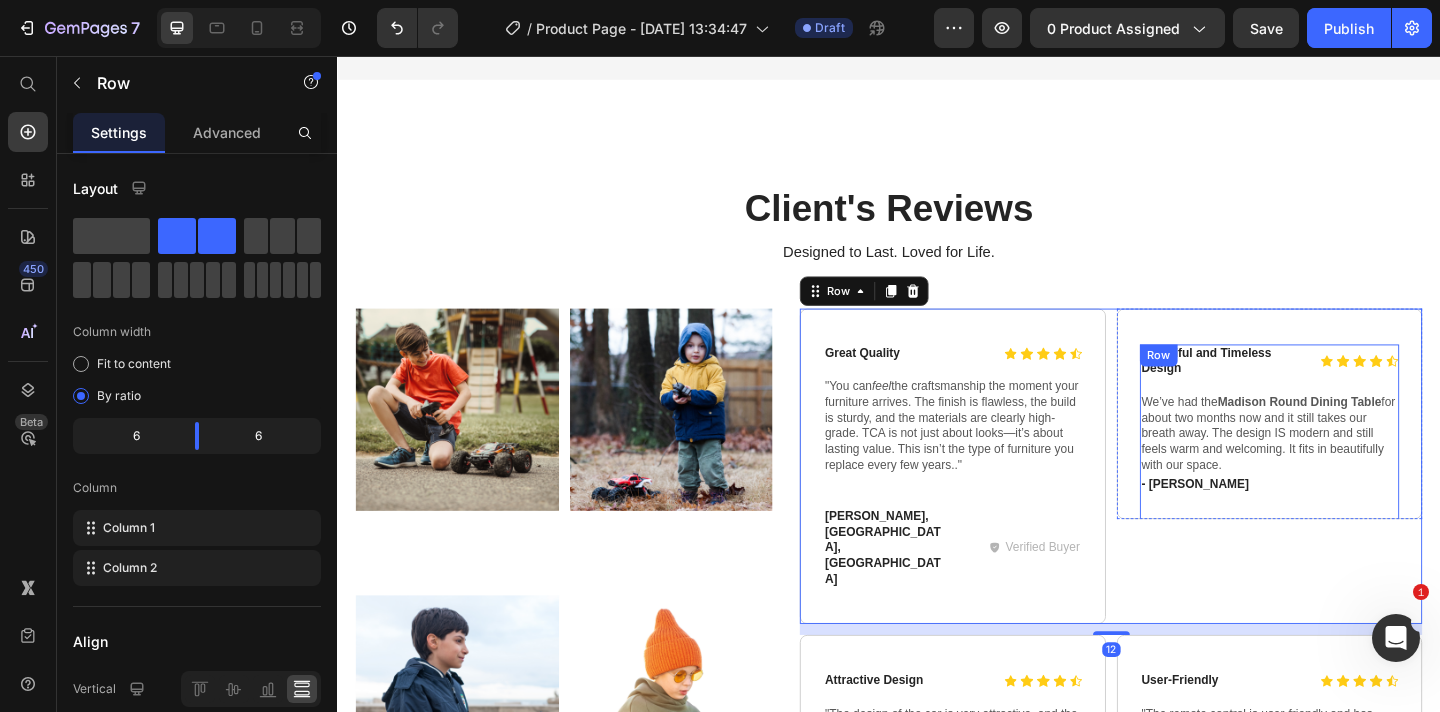 click on "Icon Icon Icon Icon
Icon Icon List Beautiful and Timeless Design Text Block Row We’ve had the  Madison Round Dining Table  for about two months now and it still takes our breath away. The design IS modern and still feels warm and welcoming. It fits in beautifully with our space. Text Block - [PERSON_NAME] Text Block" at bounding box center (1351, 469) 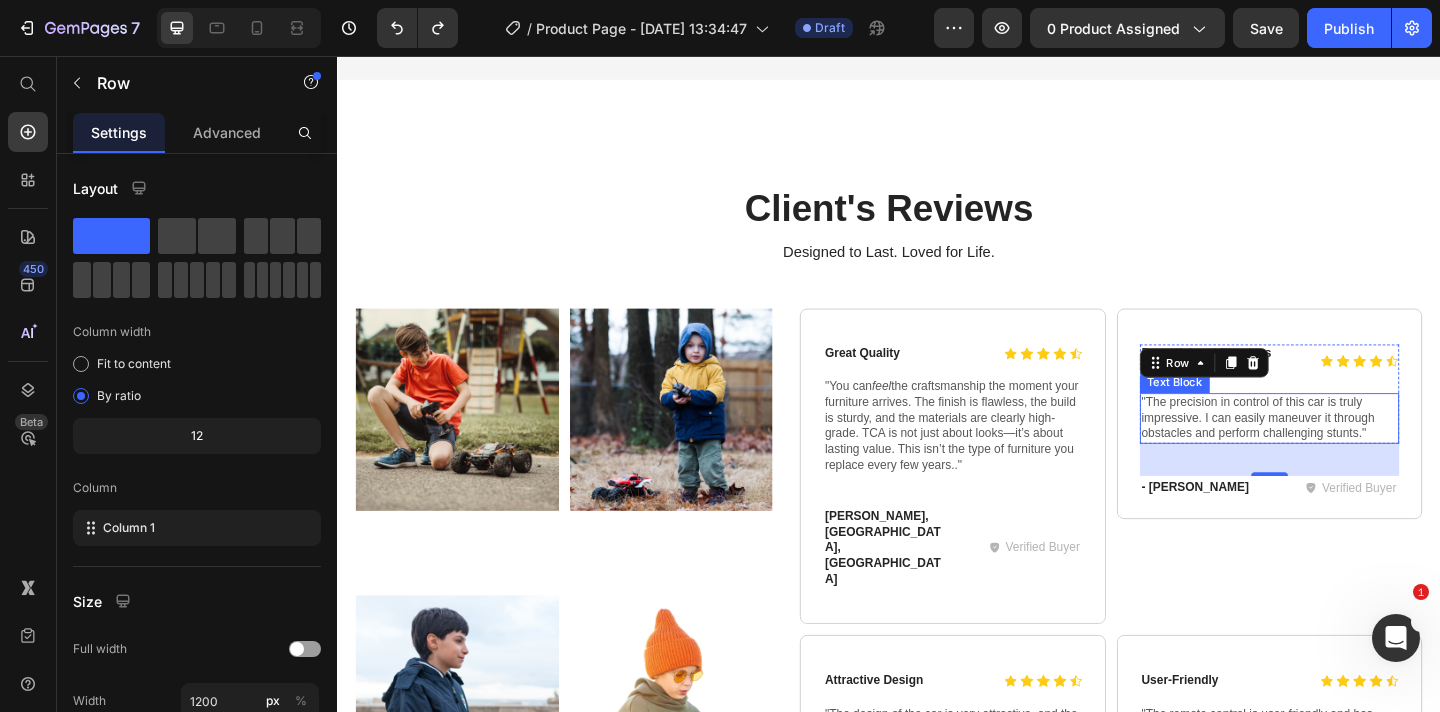 click on ""The precision in control of this car is truly impressive. I can easily maneuver it through obstacles and perform challenging stunts."" at bounding box center (1351, 450) 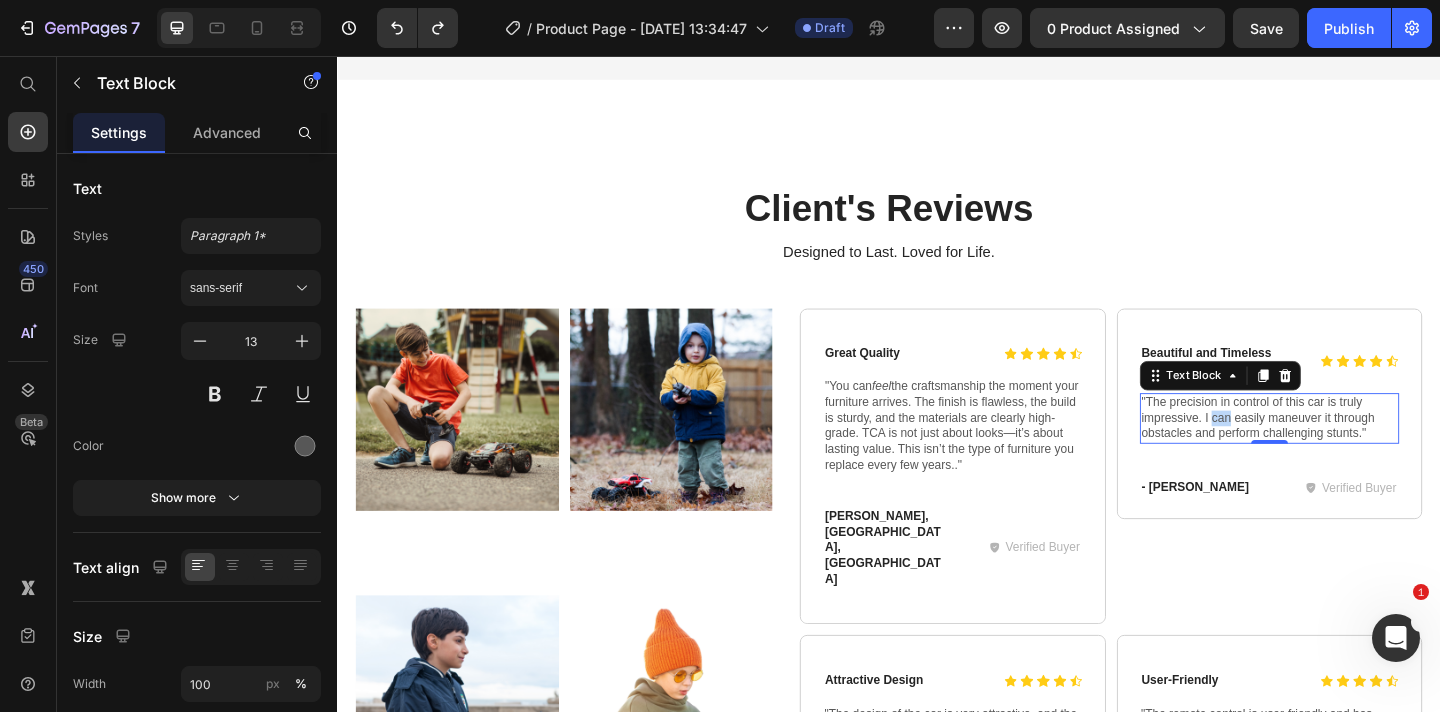 click on ""The precision in control of this car is truly impressive. I can easily maneuver it through obstacles and perform challenging stunts."" at bounding box center (1351, 450) 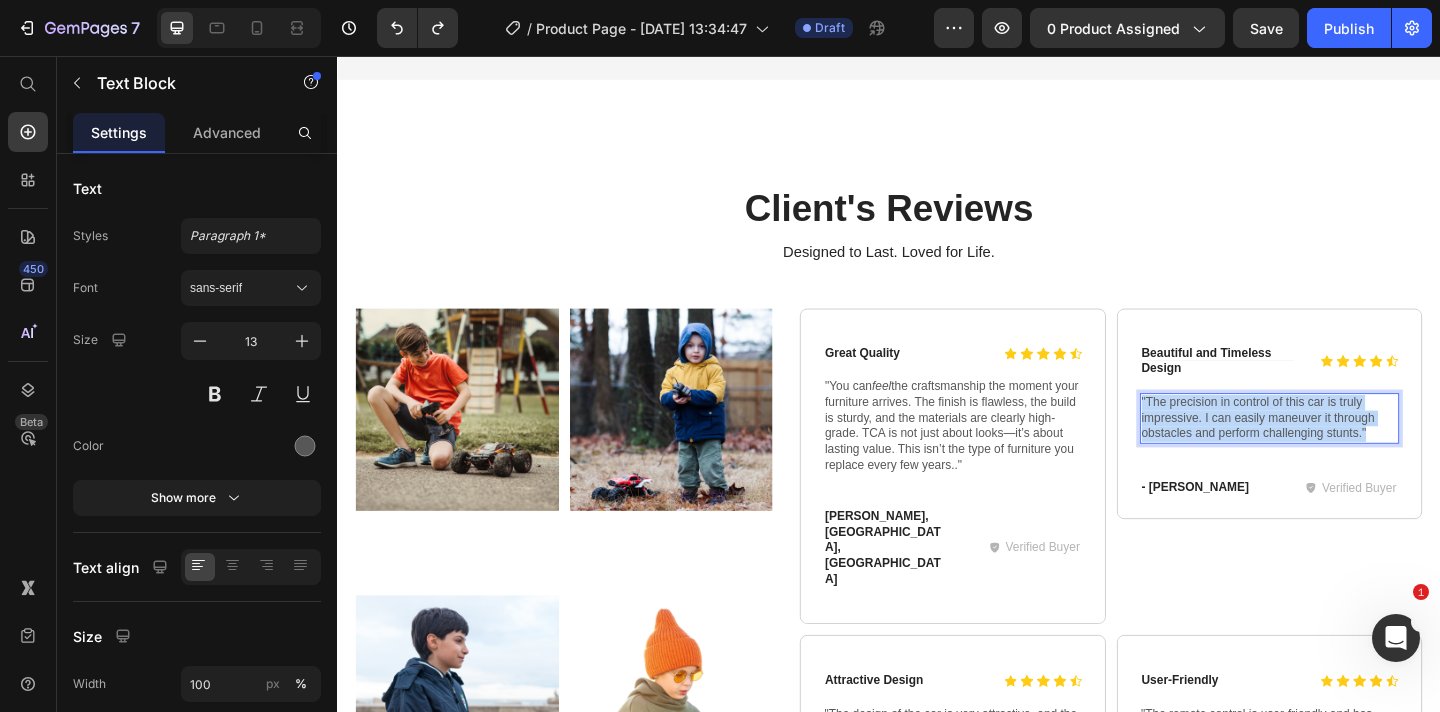 click on ""The precision in control of this car is truly impressive. I can easily maneuver it through obstacles and perform challenging stunts."" at bounding box center (1351, 450) 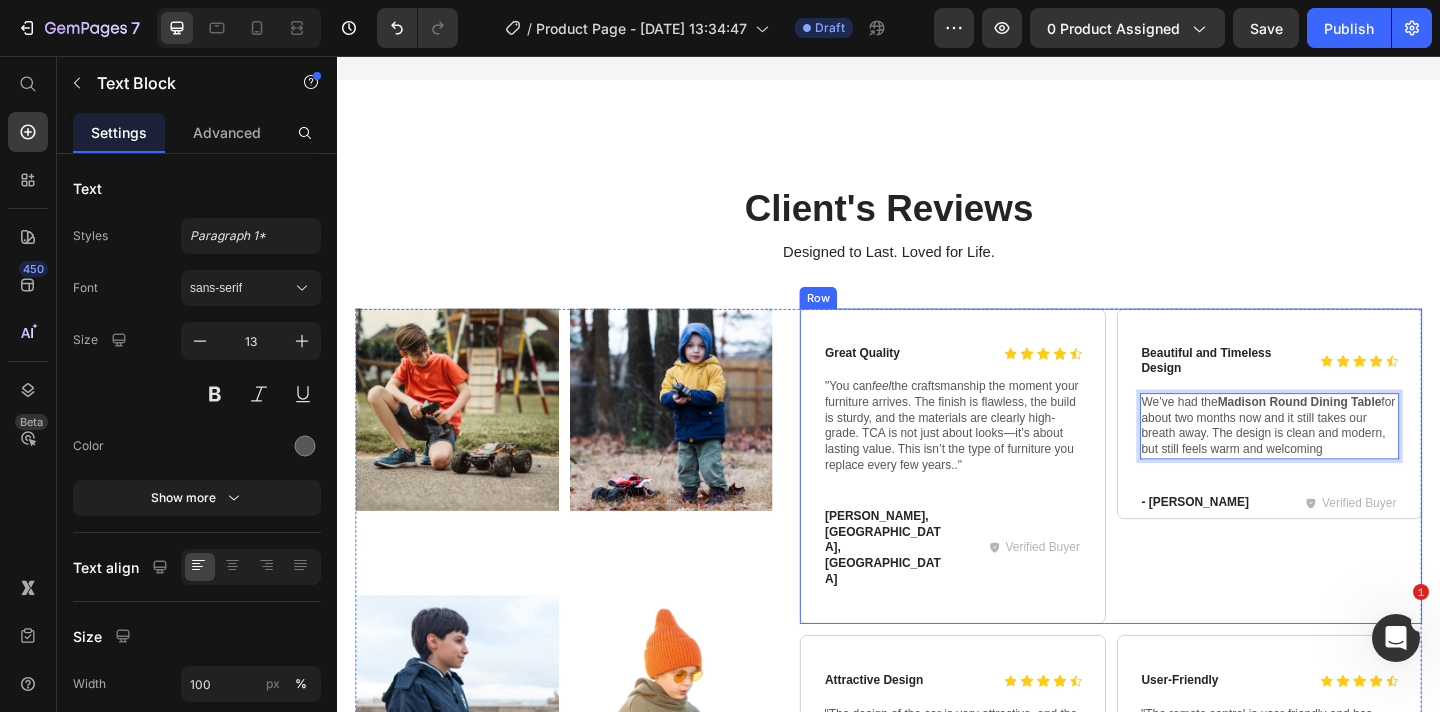 click on "Icon Icon Icon Icon
Icon Icon List Beautiful and Timeless Design Text Block Row We’ve had the  Madison Round Dining Table  for about two months now and it still takes our breath away. The design is clean and modern, but still feels warm and welcoming Text Block   0 Row - [PERSON_NAME] Text Block
Verified Buyer Item List Row" at bounding box center [1351, 445] 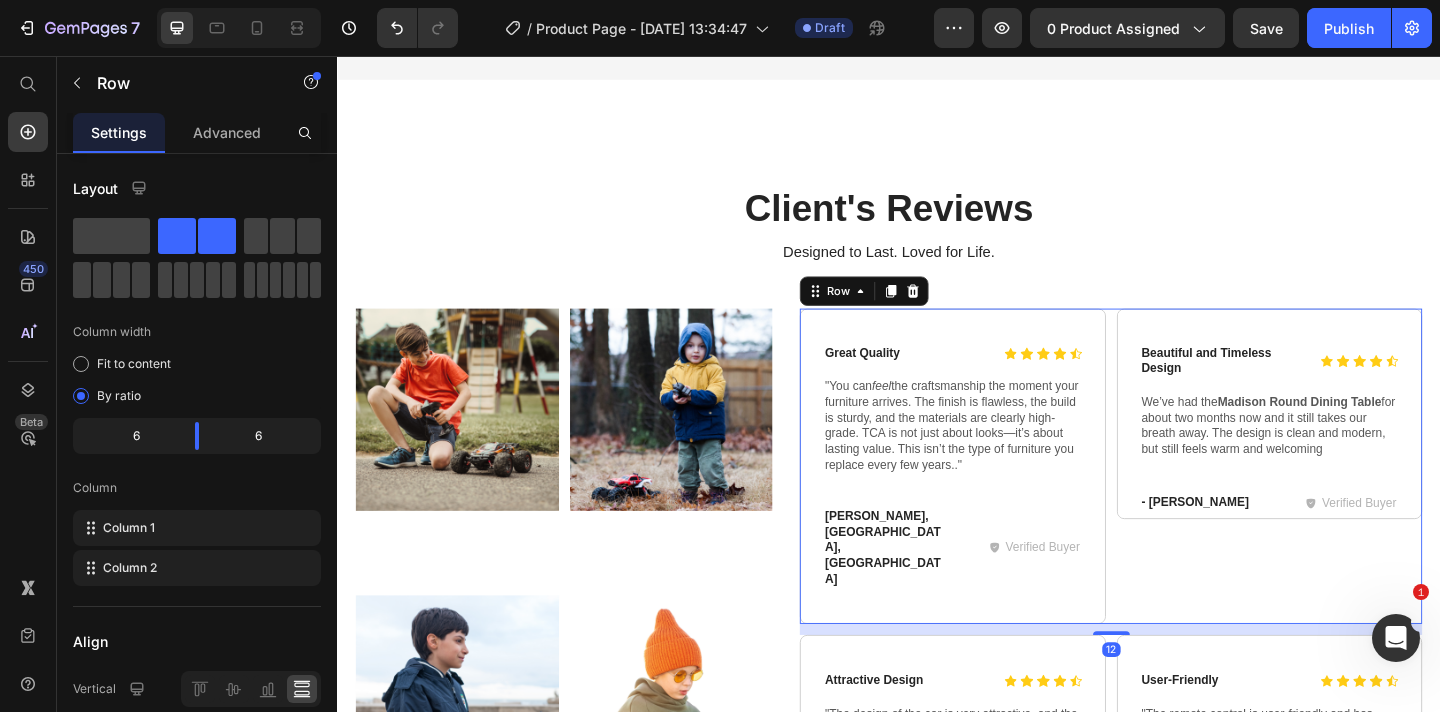 click on "Icon Icon Icon Icon
Icon Icon List Beautiful and Timeless Design Text Block Row We’ve had the  Madison Round Dining Table  for about two months now and it still takes our breath away. The design is clean and modern, but still feels warm and welcoming Text Block Row - [PERSON_NAME] Text Block
Verified Buyer Item List Row Hero Banner" at bounding box center [1351, 503] 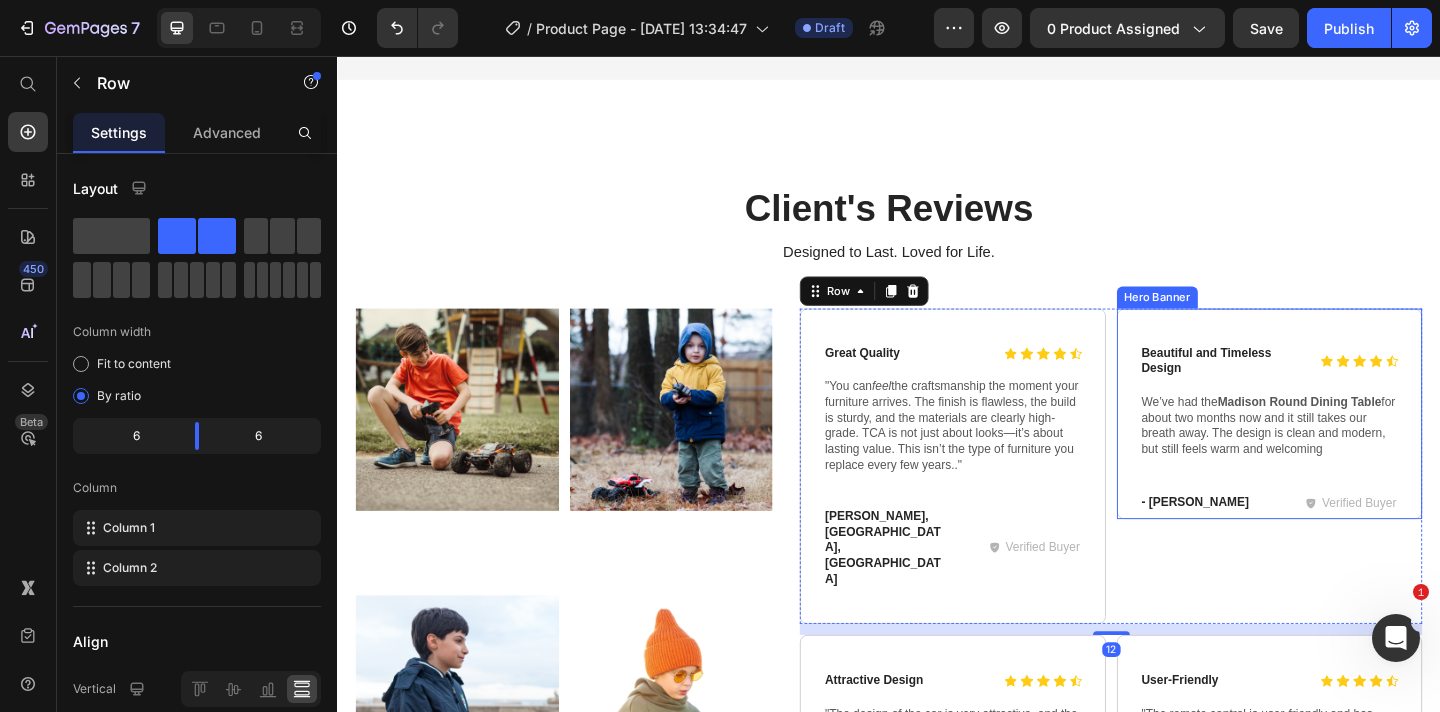 click on "Icon Icon Icon Icon
Icon Icon List Beautiful and Timeless Design Text Block Row We’ve had the  Madison Round Dining Table  for about two months now and it still takes our breath away. The design is clean and modern, but still feels warm and welcoming Text Block Row - [PERSON_NAME] Text Block
Verified Buyer Item List Row" at bounding box center (1351, 445) 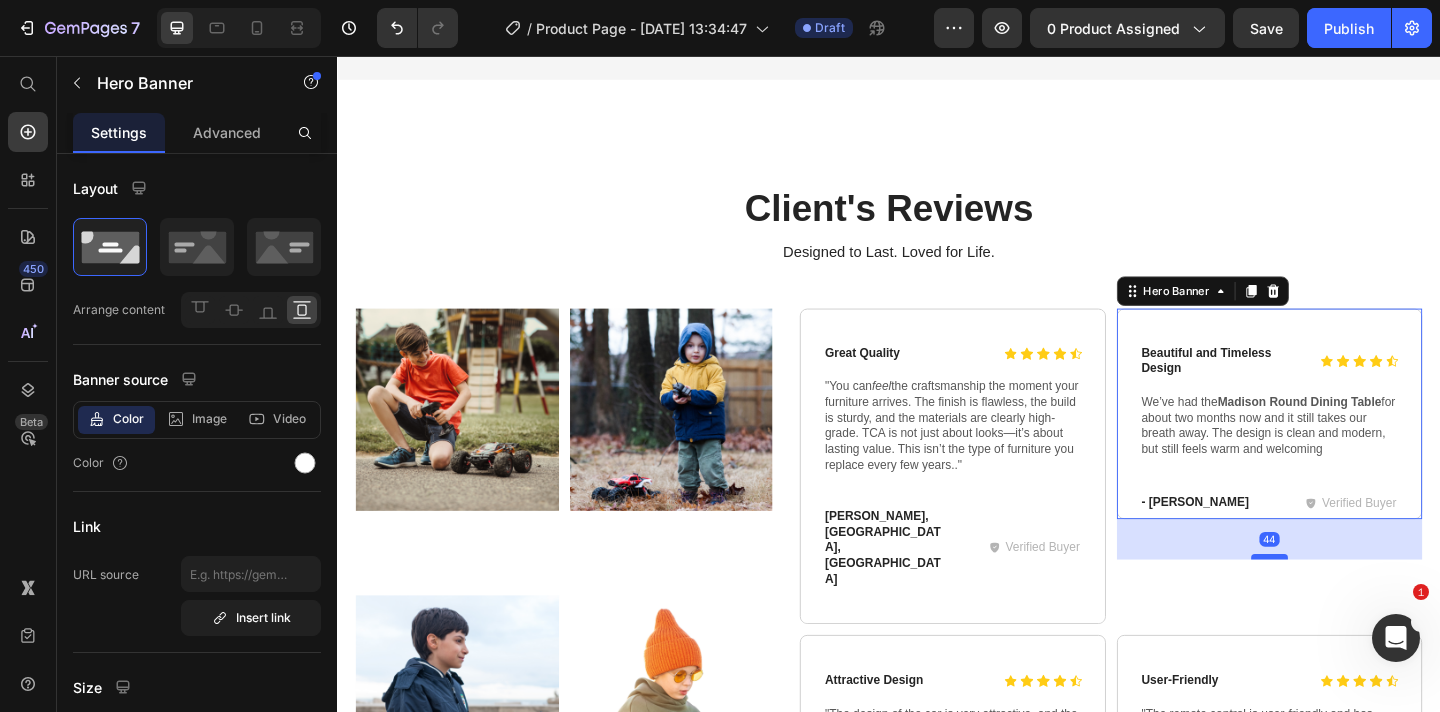 drag, startPoint x: 1346, startPoint y: 558, endPoint x: 1342, endPoint y: 602, distance: 44.181442 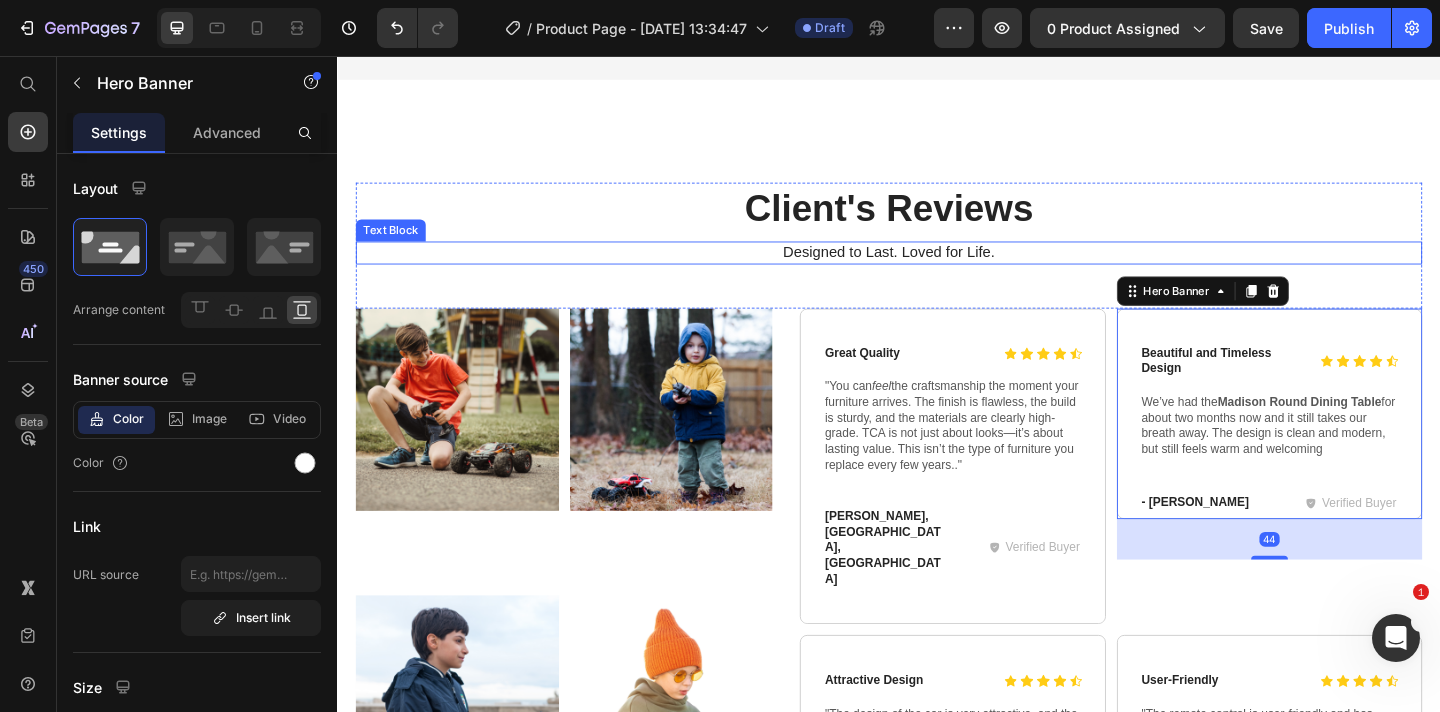 click on "Designed to Last. Loved for Life." at bounding box center (937, 270) 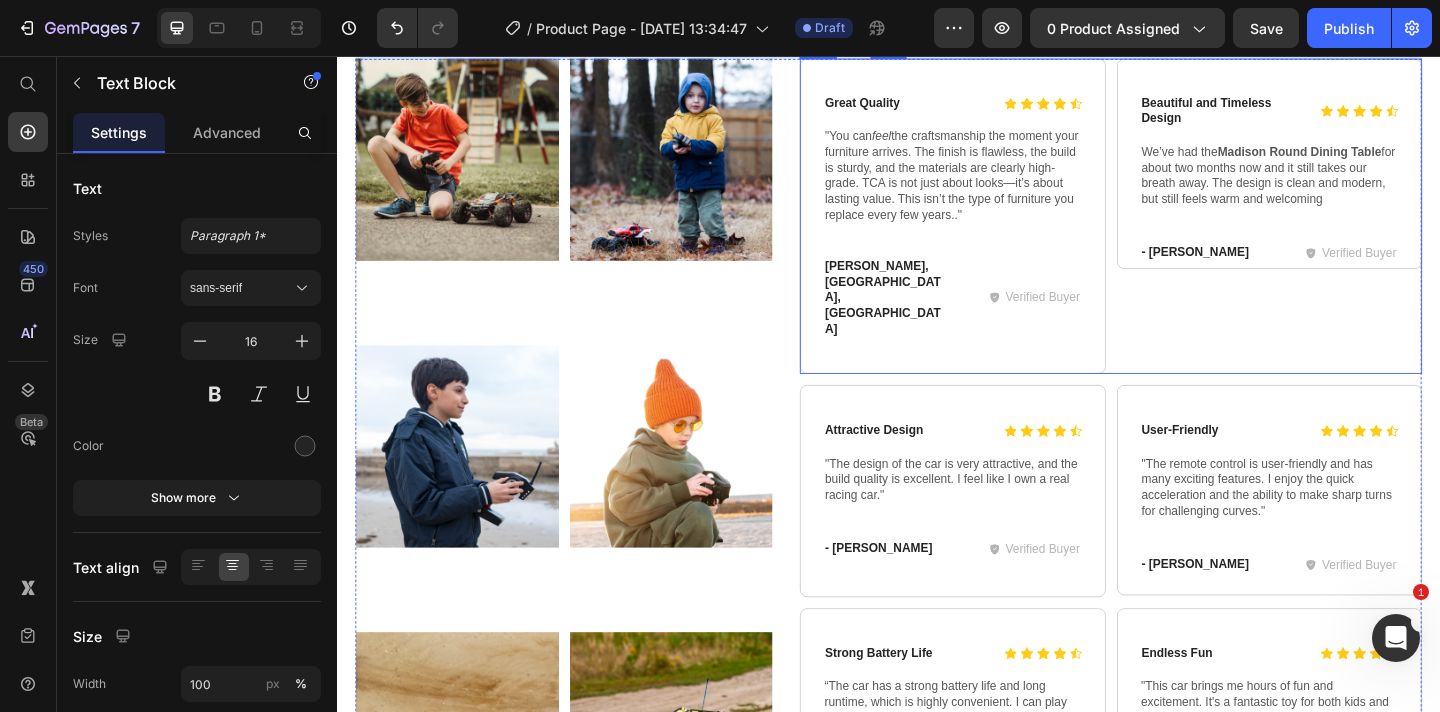 scroll, scrollTop: 1491, scrollLeft: 0, axis: vertical 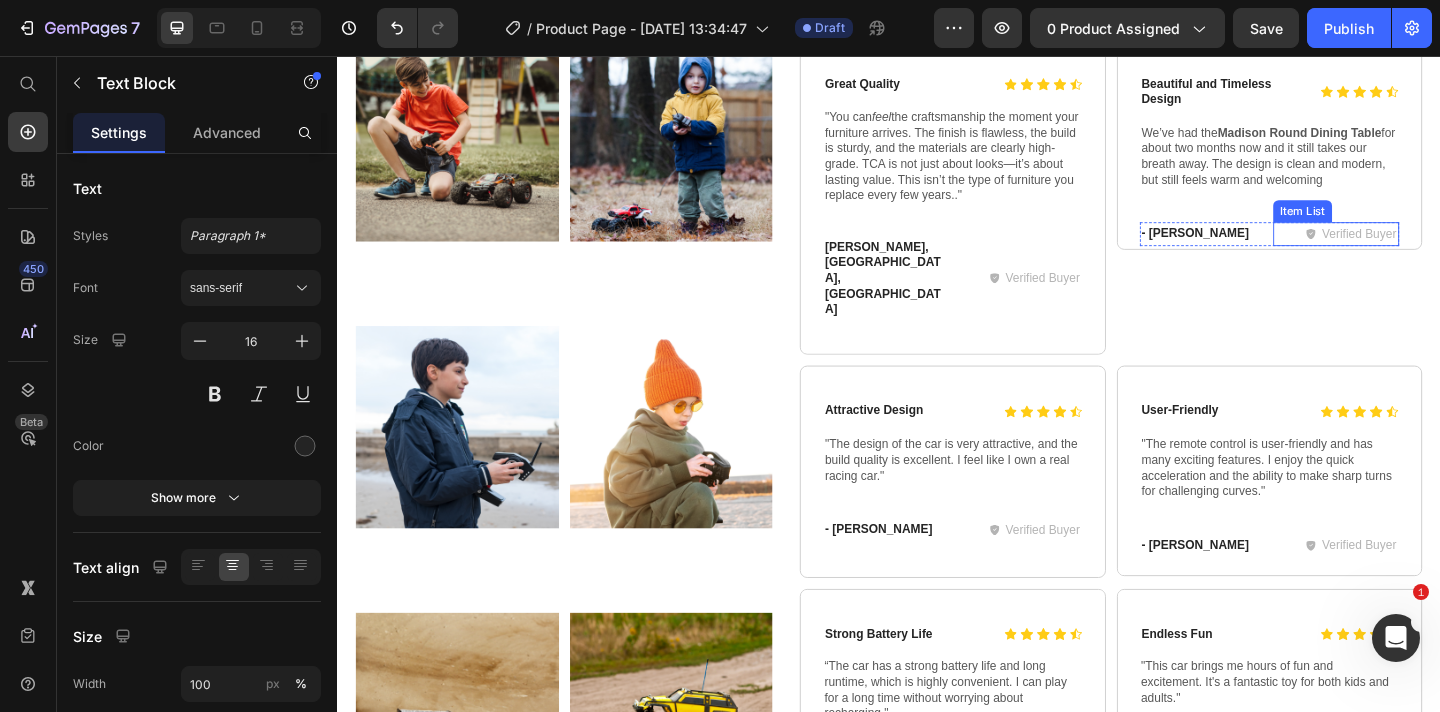 click on "Item List" at bounding box center (1387, 225) 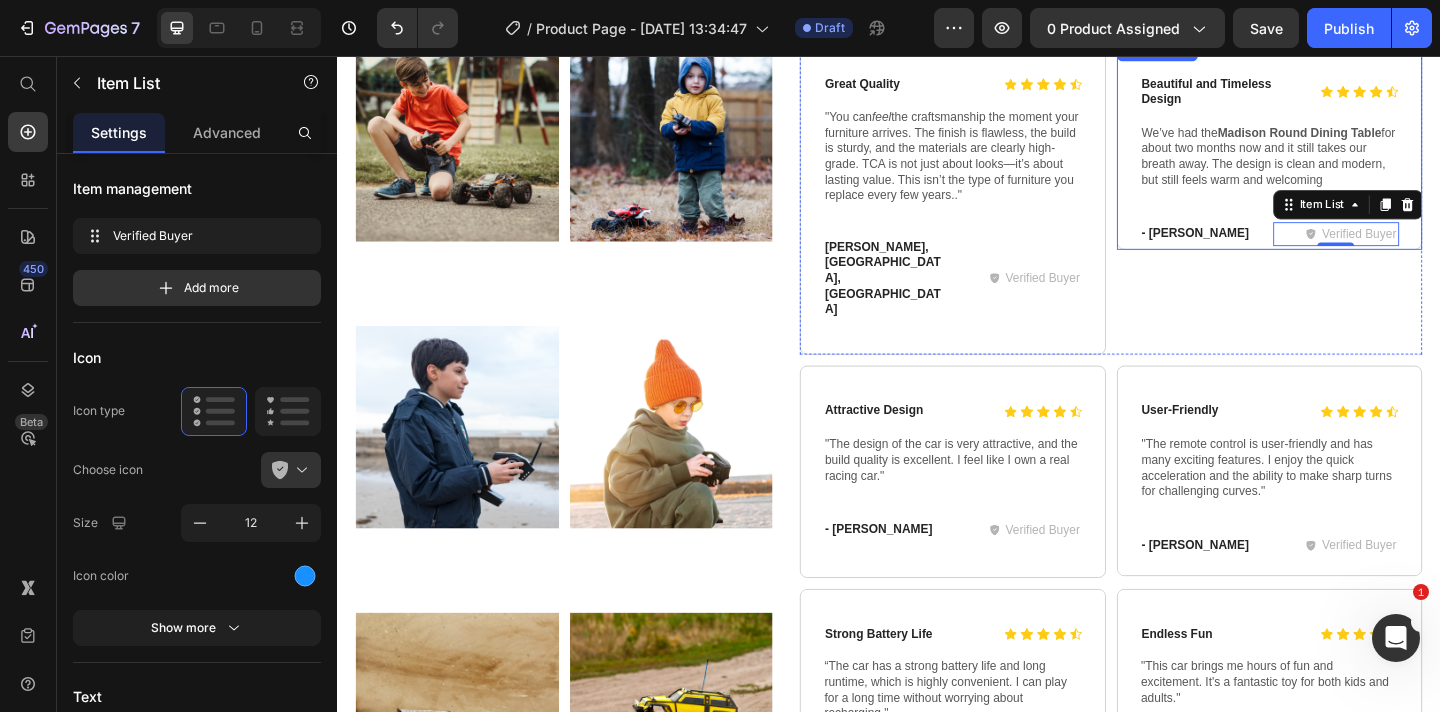click on "Icon Icon Icon Icon
Icon Icon List Beautiful and Timeless Design Text Block Row We’ve had the  Madison Round Dining Table  for about two months now and it still takes our breath away. The design is clean and modern, but still feels warm and welcoming Text Block Row - [PERSON_NAME] Text Block
Verified Buyer Item List   0 Row" at bounding box center [1351, 170] 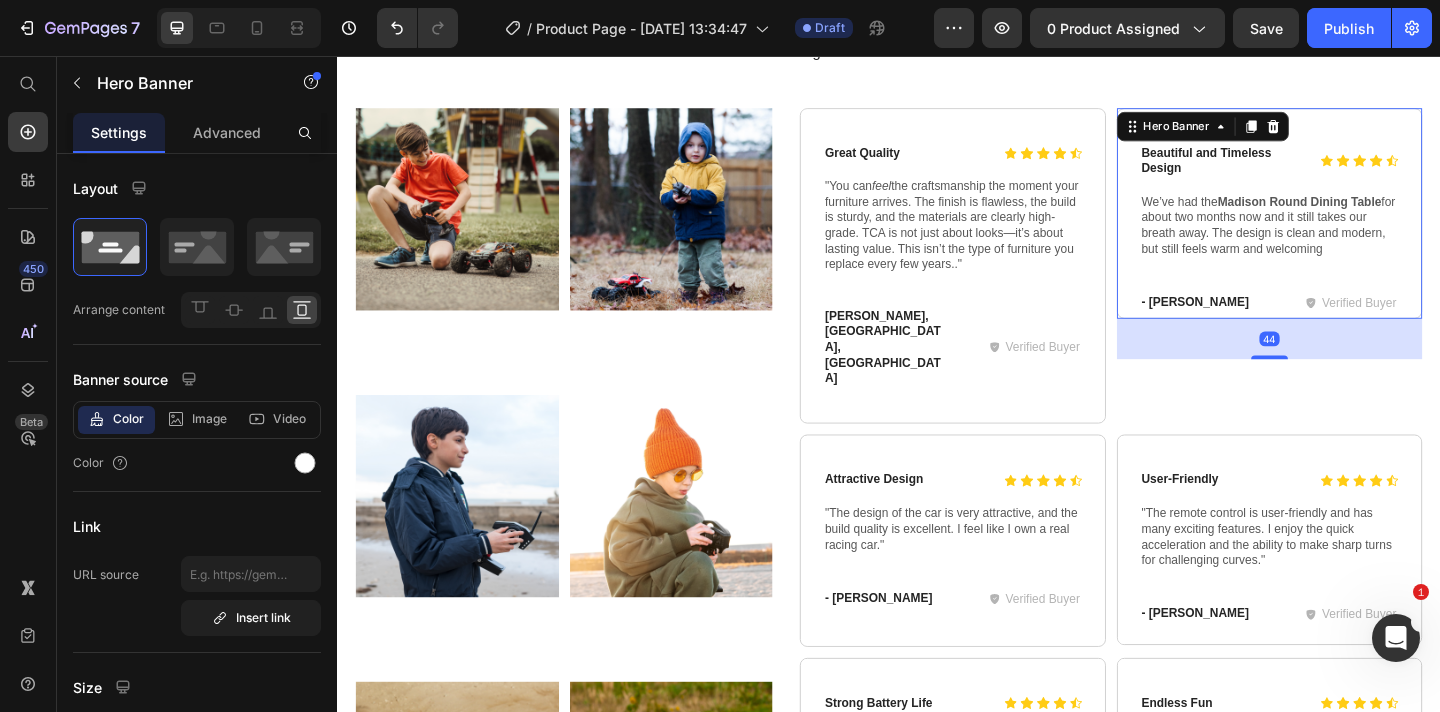 scroll, scrollTop: 1409, scrollLeft: 0, axis: vertical 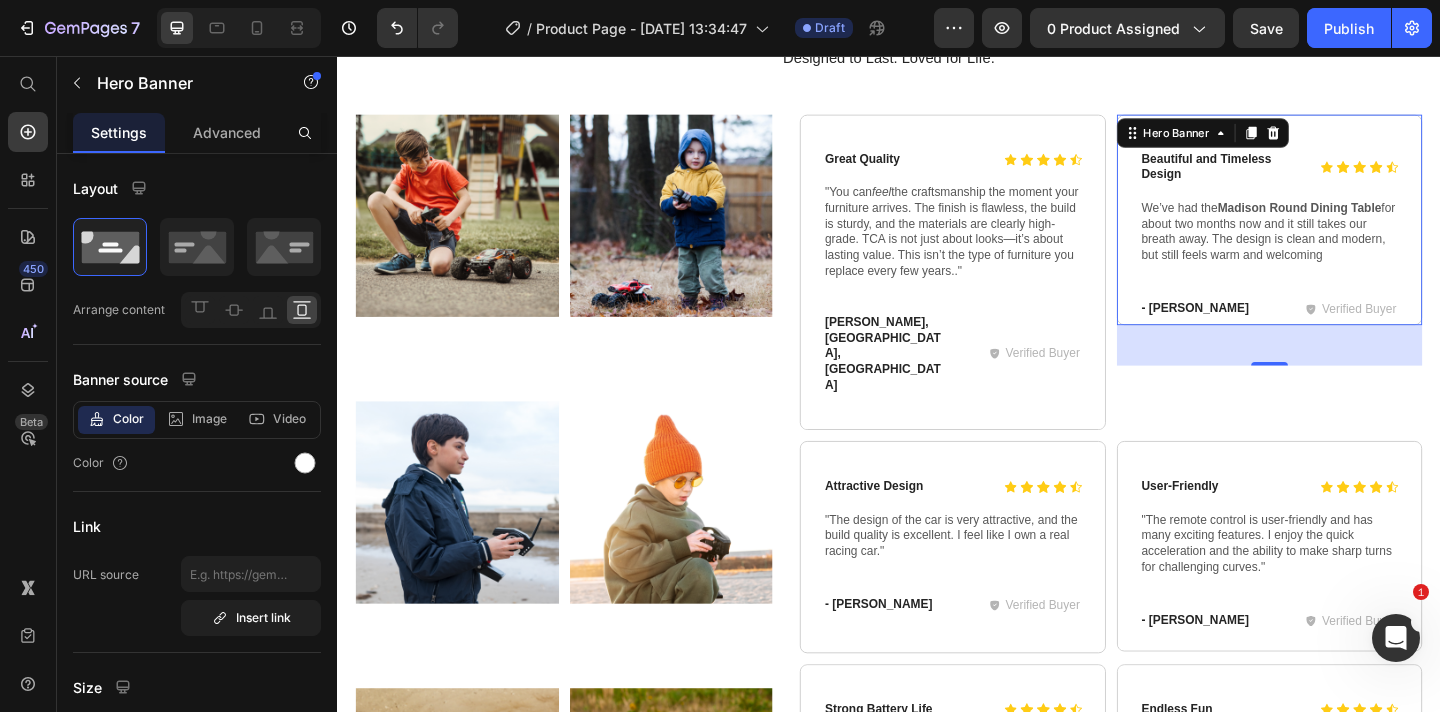 click on "Icon Icon Icon Icon
Icon Icon List Beautiful and Timeless Design Text Block Row We’ve had the  Madison Round Dining Table  for about two months now and it still takes our breath away. The design is clean and modern, but still feels warm and welcoming Text Block Row - [PERSON_NAME] Text Block
Verified Buyer Item List Row" at bounding box center (1351, 234) 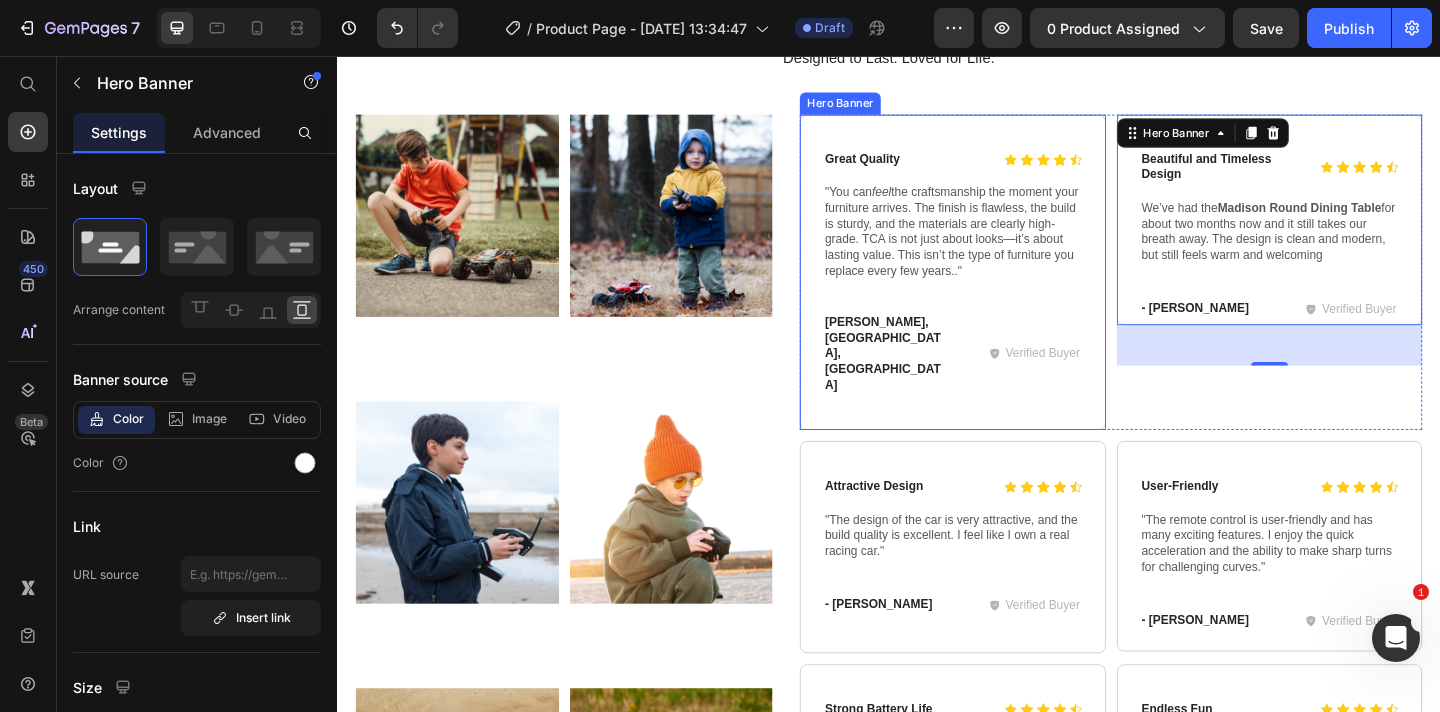 click on "Icon Icon Icon Icon
Icon Icon List Great Quality Text Block Row "You can  feel  the craftsmanship the moment your furniture arrives. The finish is flawless, the build is sturdy, and the materials are clearly high-grade. TCA is not just about looks—it’s about lasting value. This isn’t the type of furniture you replace every few years.." Text Block Row [PERSON_NAME], [GEOGRAPHIC_DATA], [GEOGRAPHIC_DATA] Text Block
Verified Buyer Item List Row" at bounding box center (1006, 292) 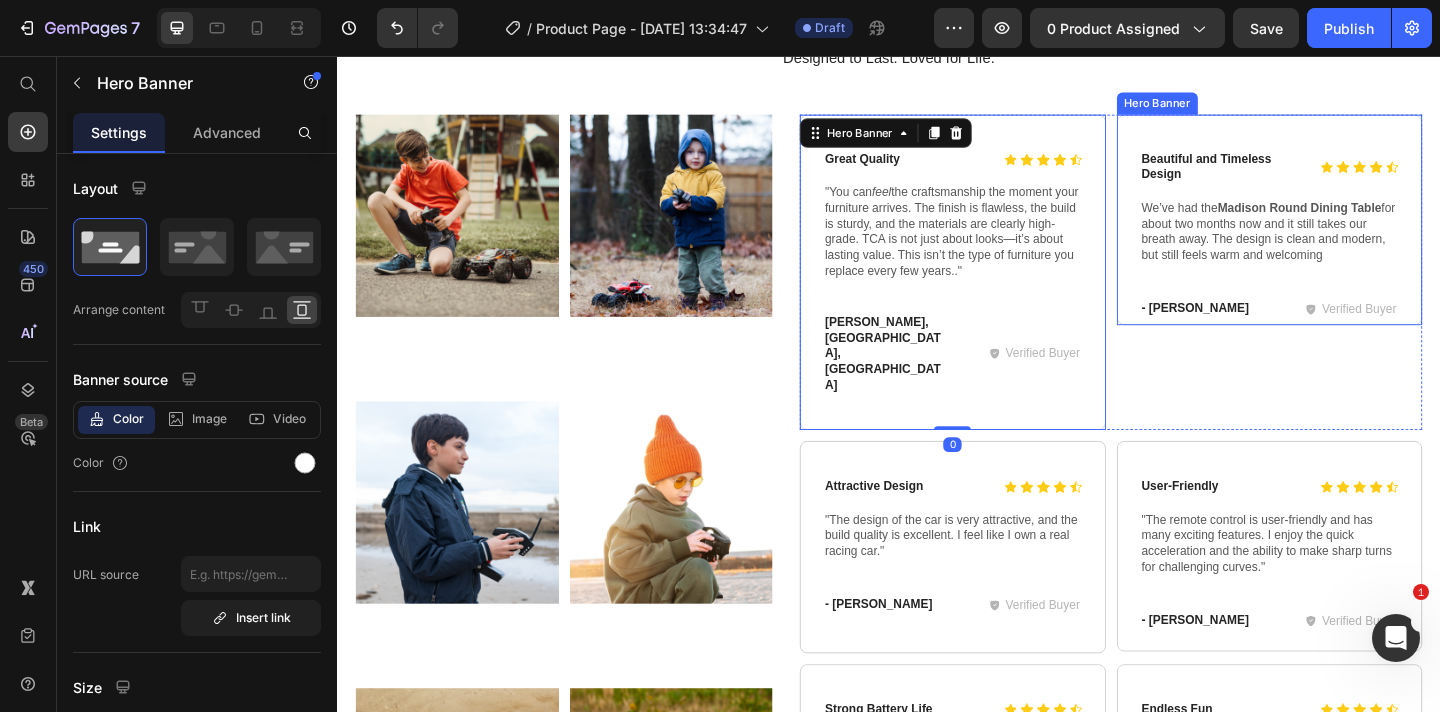 click on "Icon Icon Icon Icon
Icon Icon List Beautiful and Timeless Design Text Block Row We’ve had the  Madison Round Dining Table  for about two months now and it still takes our breath away. The design is clean and modern, but still feels warm and welcoming Text Block Row - [PERSON_NAME] Text Block
Verified Buyer Item List Row" at bounding box center [1351, 234] 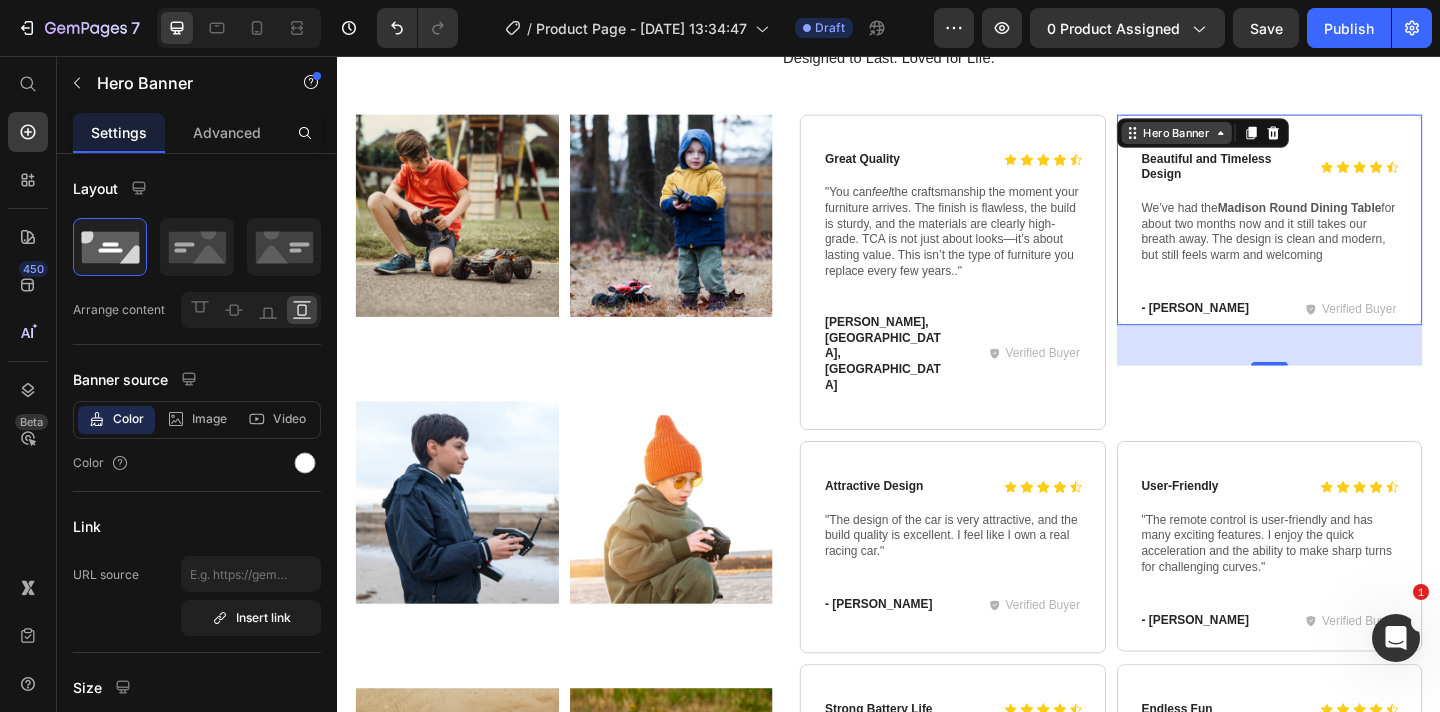 click on "Hero Banner" at bounding box center [1250, 140] 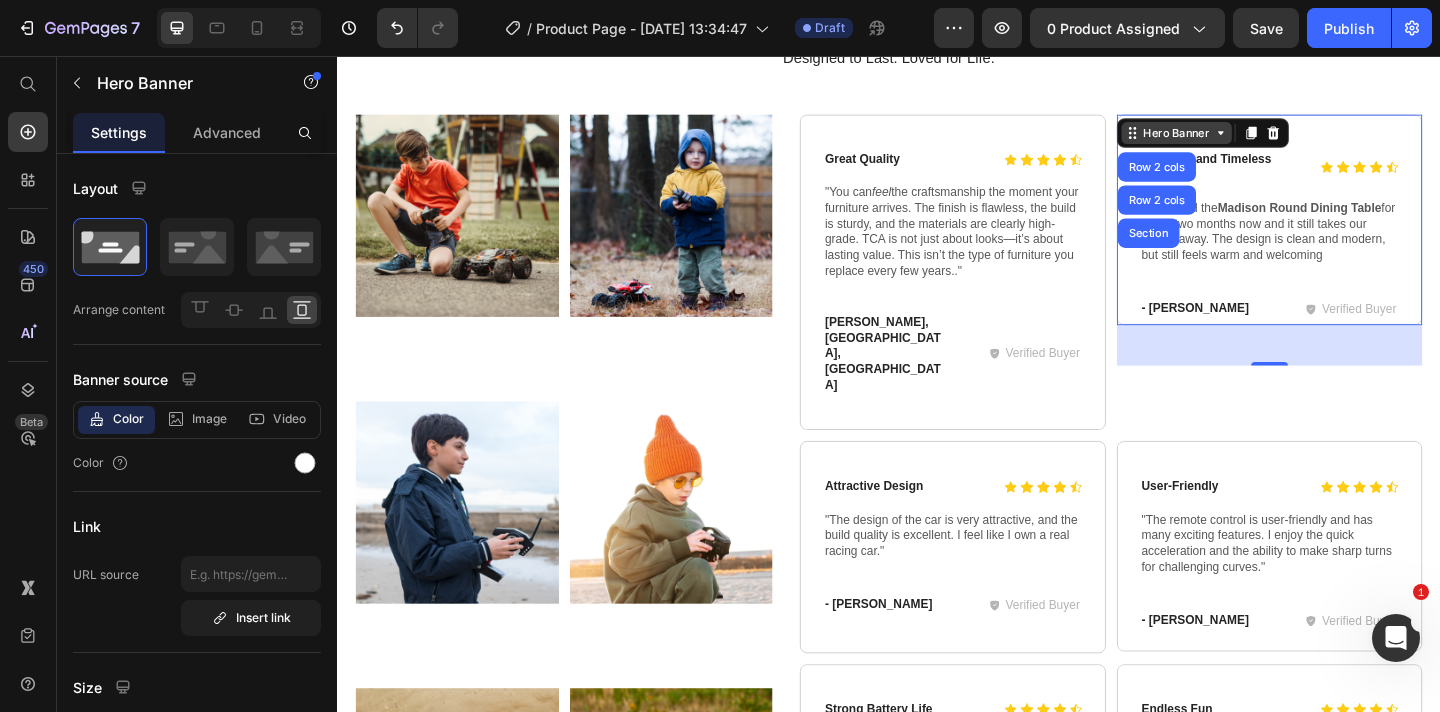 click on "Hero Banner" at bounding box center [1250, 140] 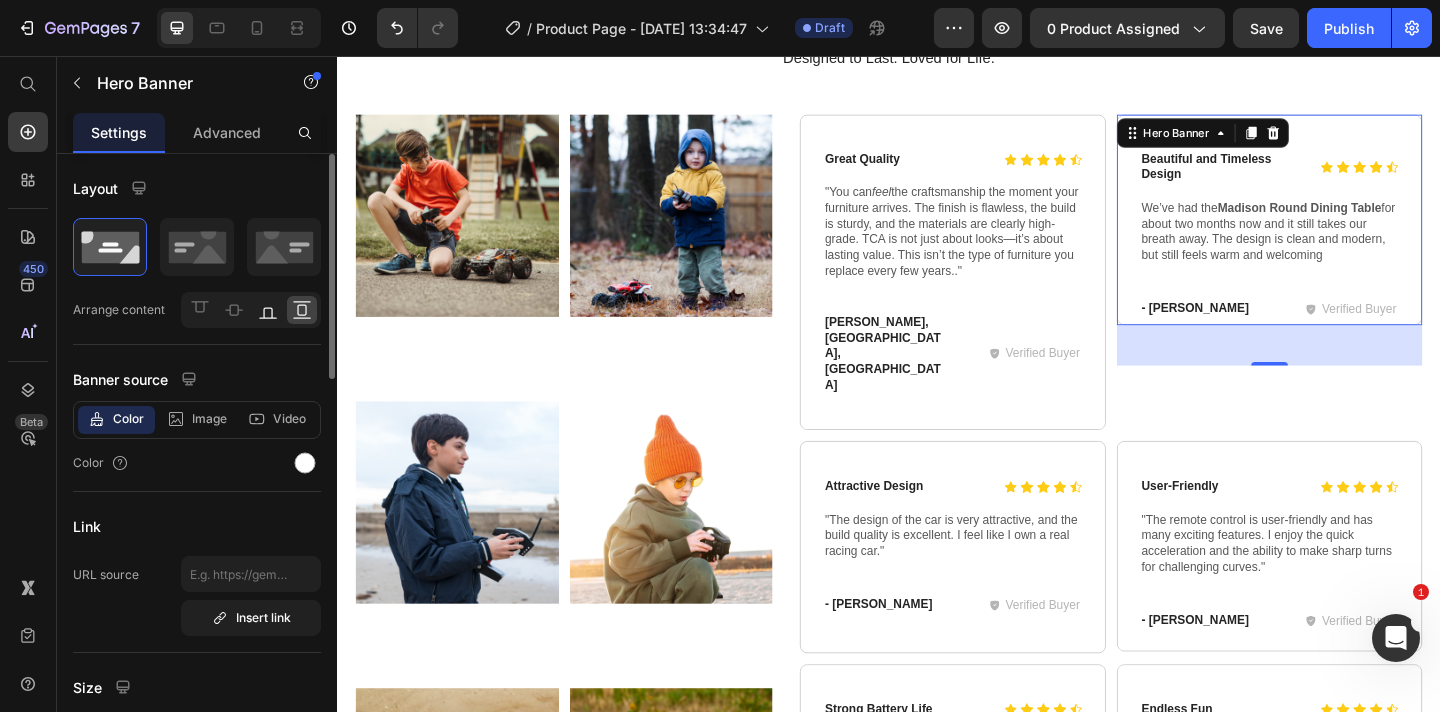 click 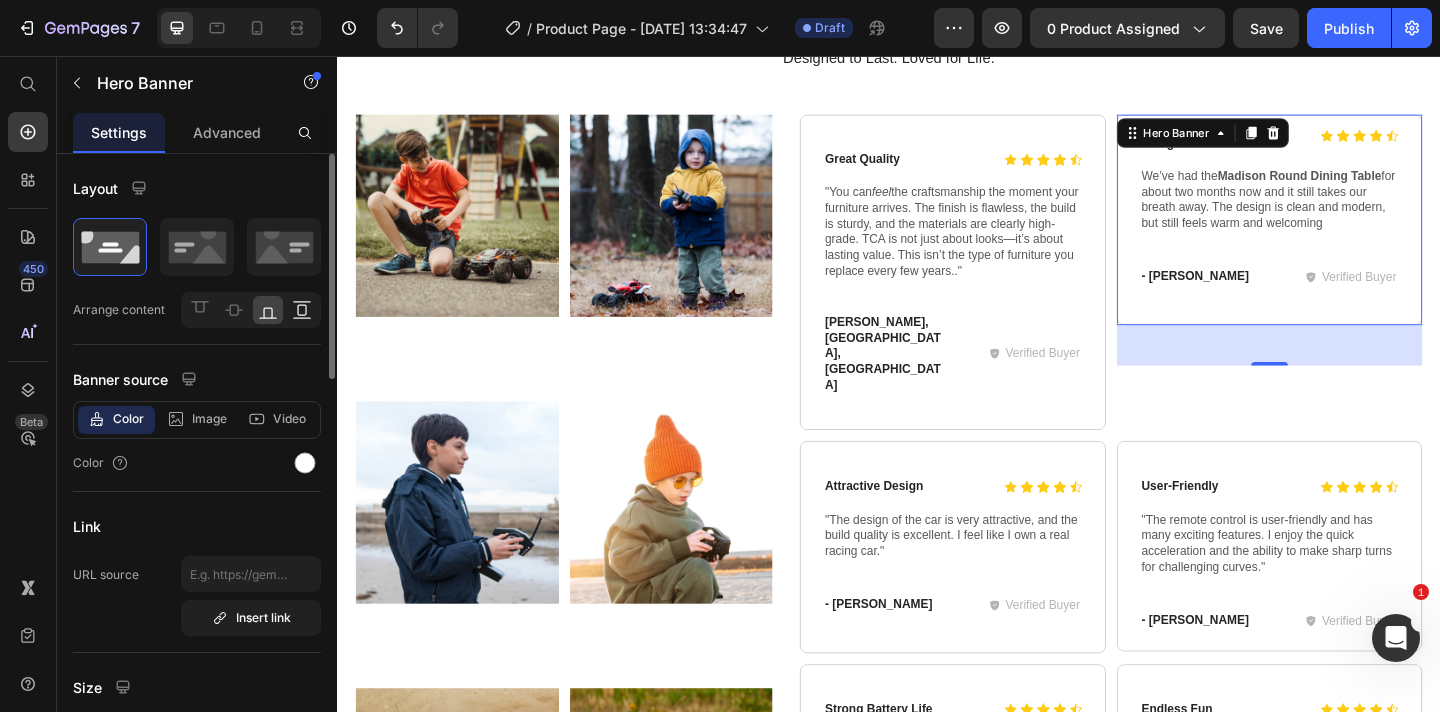 click 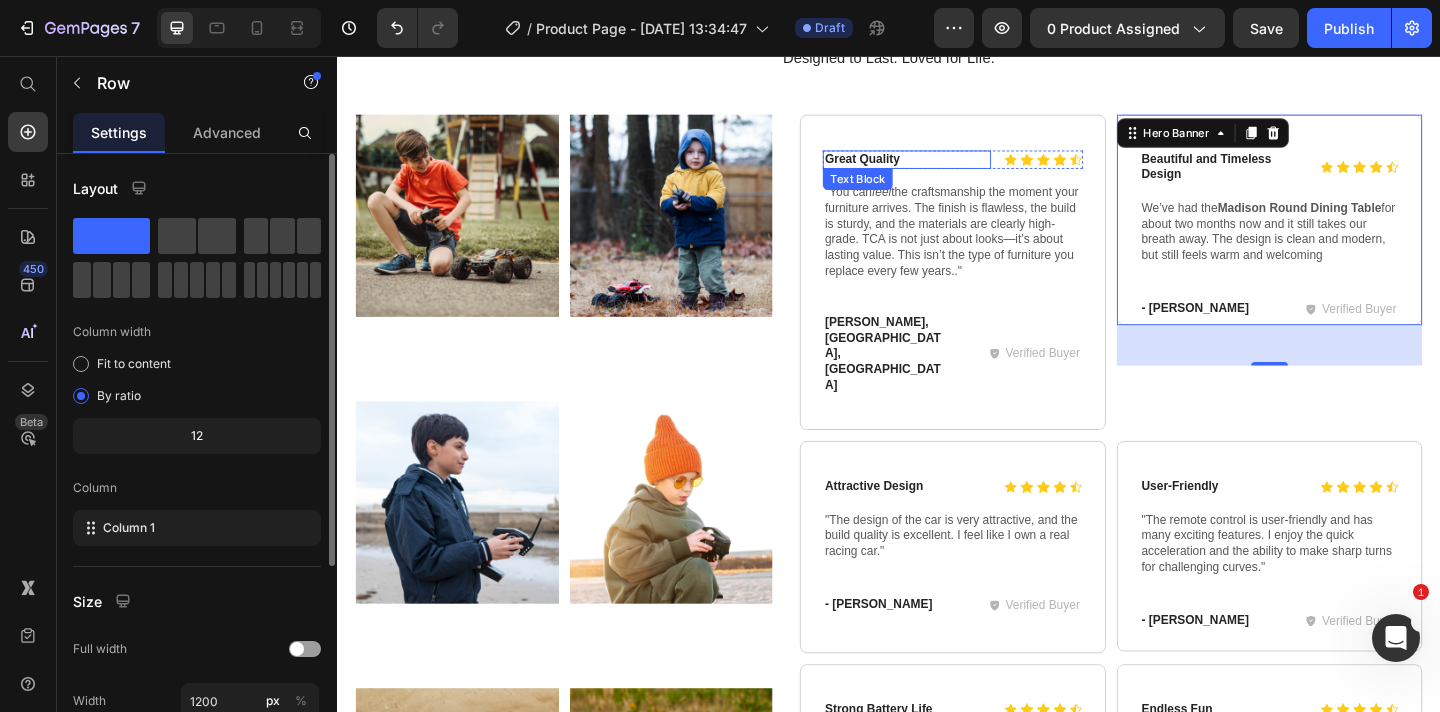 click on "Client's Reviews Heading Designed to Last. Loved for Life. Text Block" at bounding box center [937, 51] 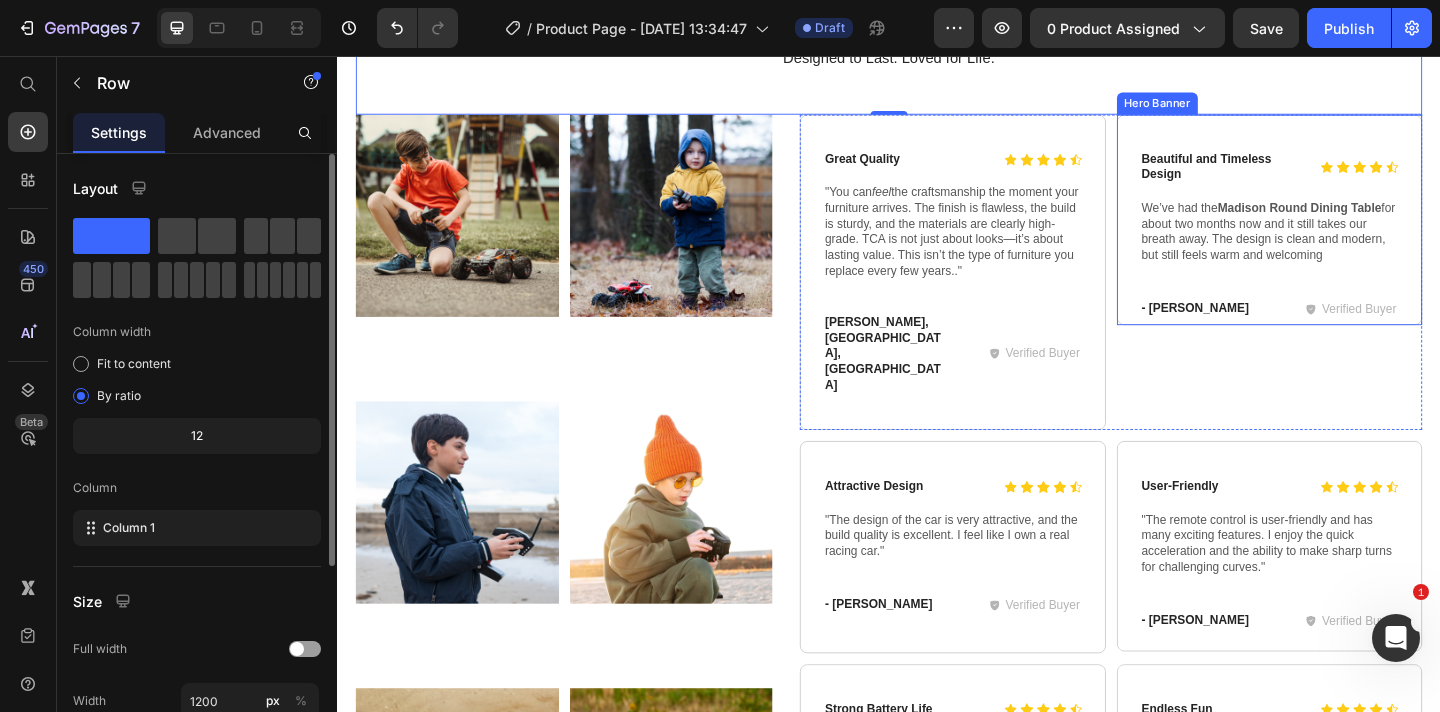 click on "Icon Icon Icon Icon
Icon Icon List Beautiful and Timeless Design Text Block Row We’ve had the  Madison Round Dining Table  for about two months now and it still takes our breath away. The design is clean and modern, but still feels warm and welcoming Text Block Row - [PERSON_NAME] Text Block
Verified Buyer Item List Row" at bounding box center (1351, 234) 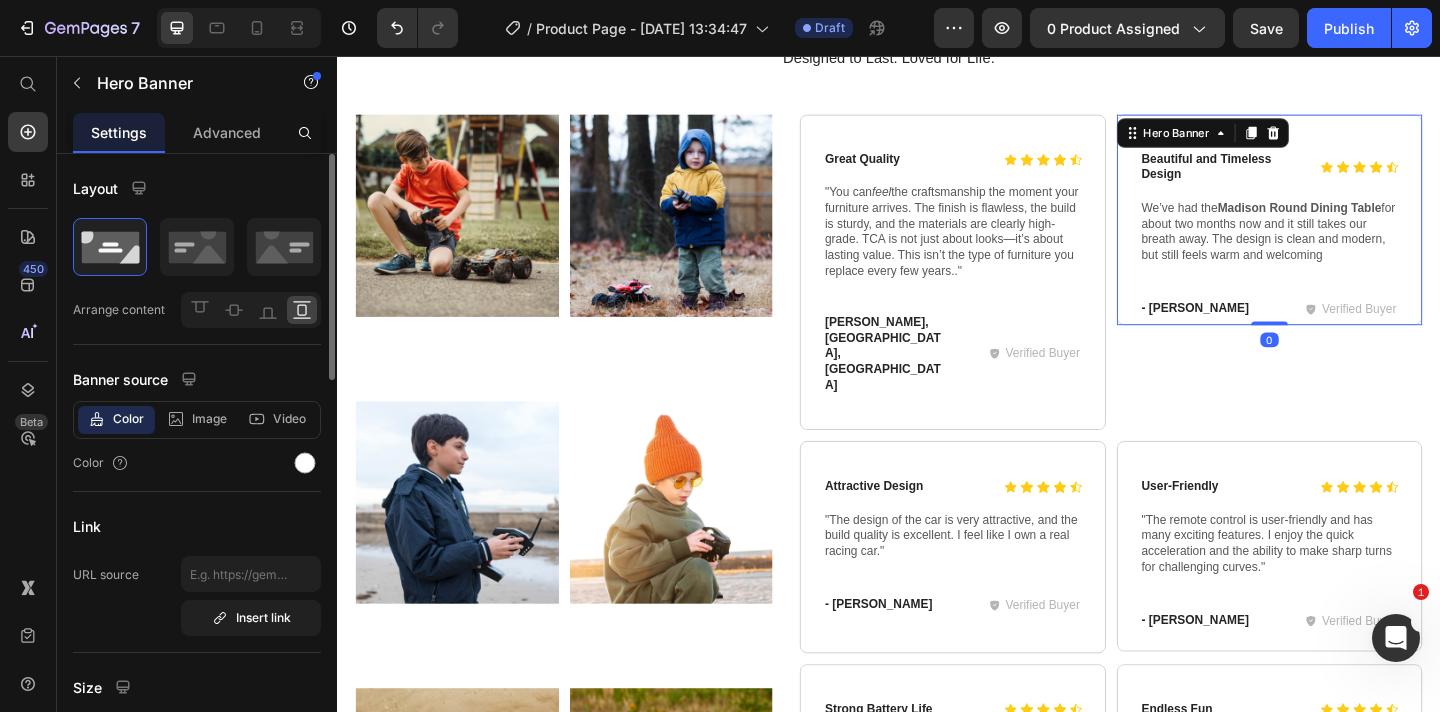 drag, startPoint x: 1353, startPoint y: 389, endPoint x: 1328, endPoint y: 314, distance: 79.05694 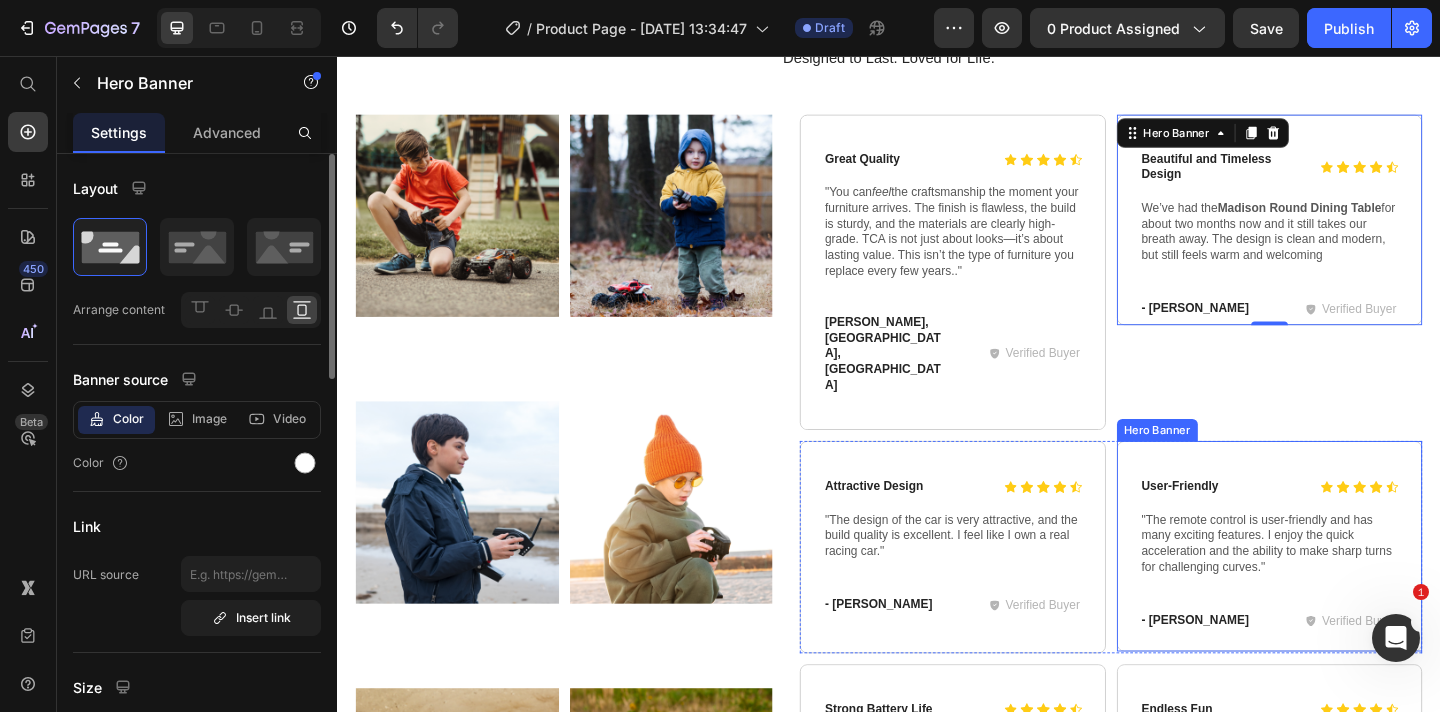 click on "Icon Icon Icon Icon
Icon Icon List User-Friendly Text Block Row "The remote control is user-friendly and has many exciting features. I enjoy the quick acceleration and the ability to make sharp turns for challenging curves." Text Block Row - [PERSON_NAME] S Text Block
Verified Buyer Item List Row" at bounding box center [1351, 589] 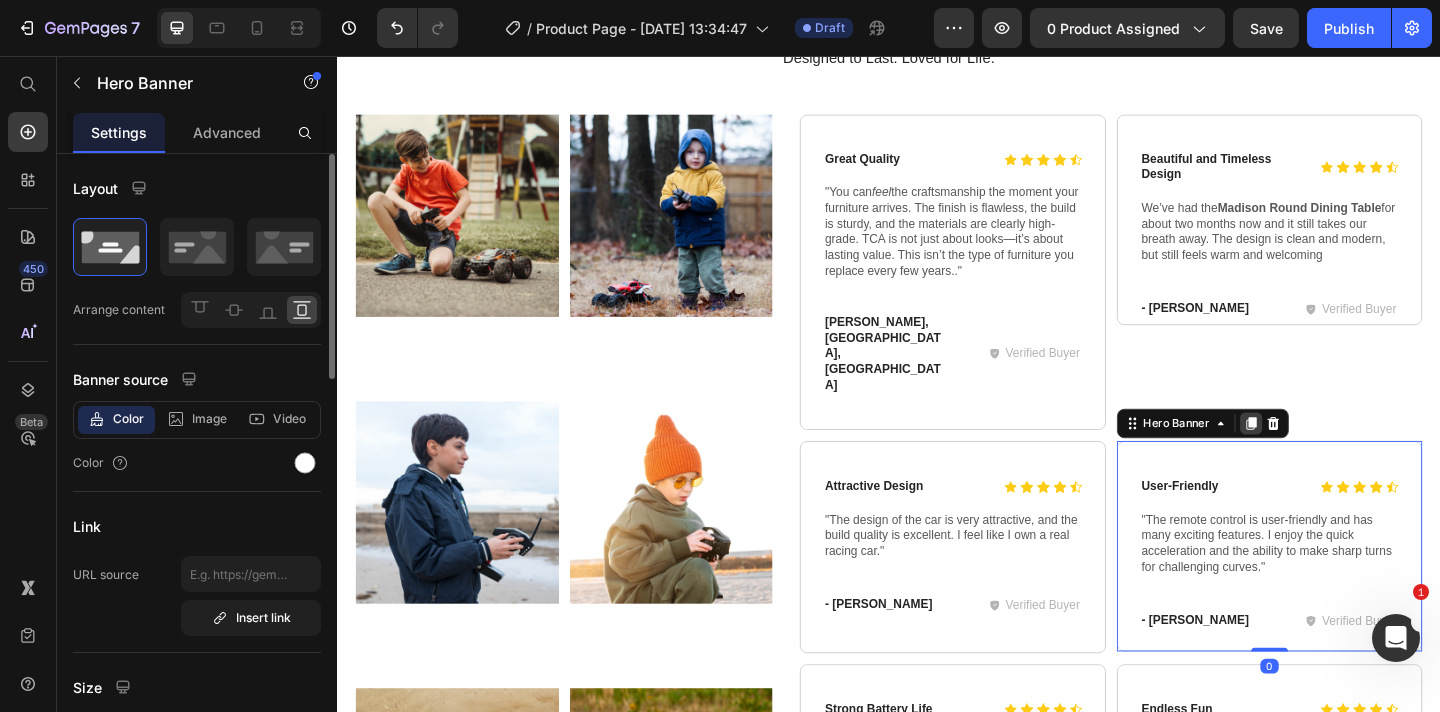 click 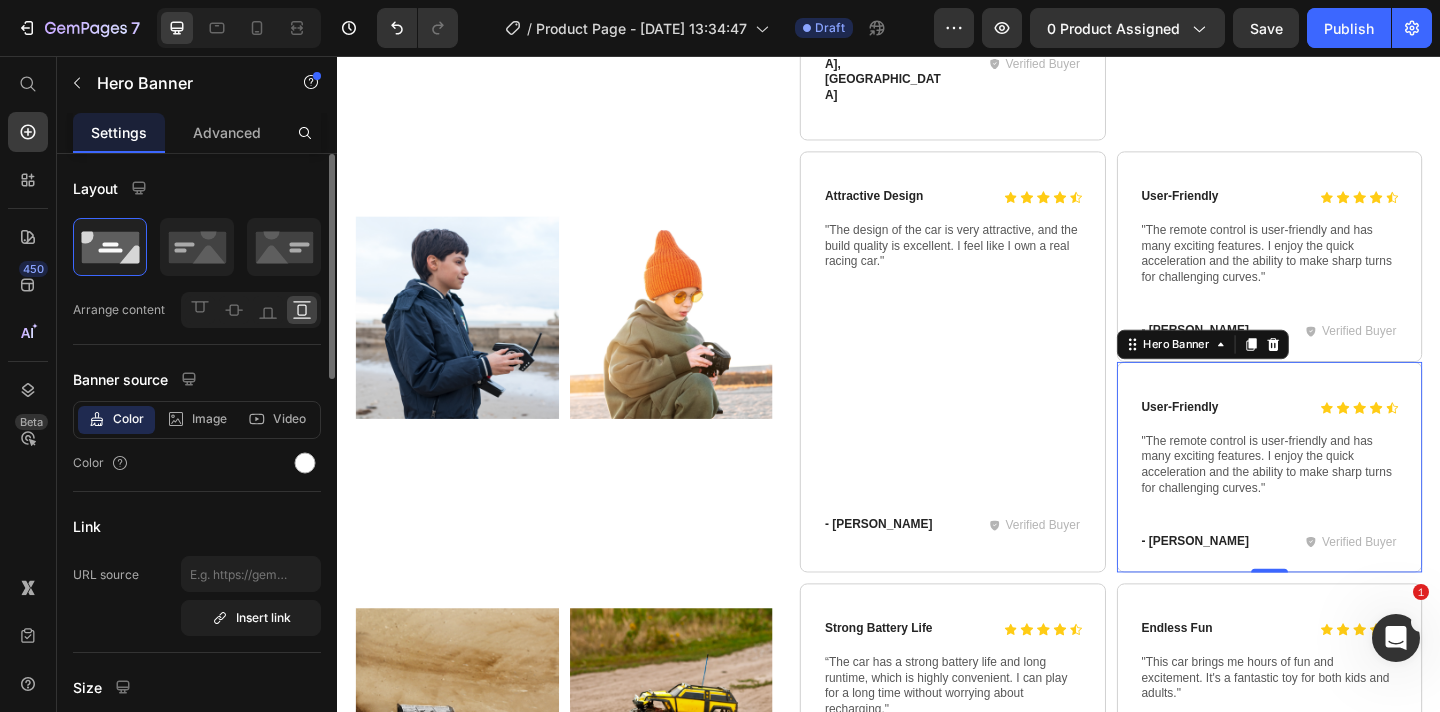 scroll, scrollTop: 1705, scrollLeft: 0, axis: vertical 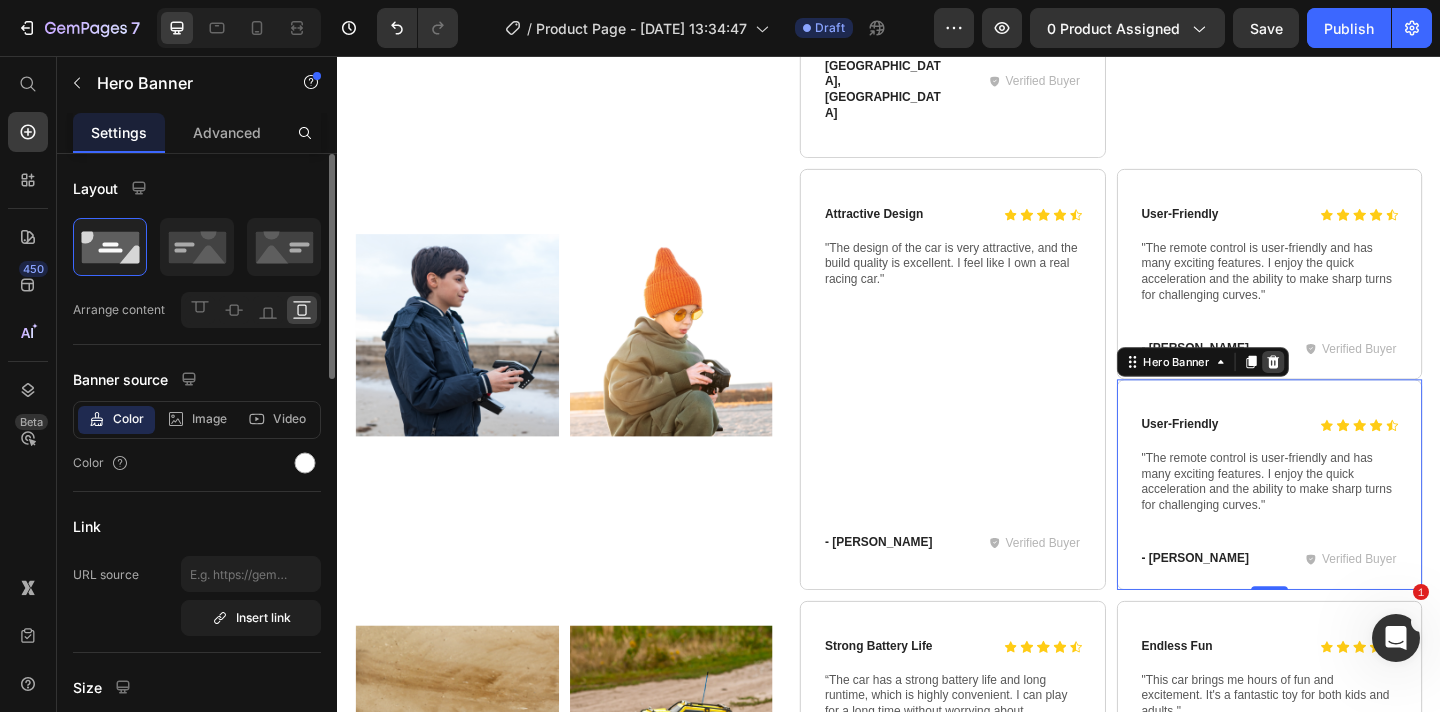 click 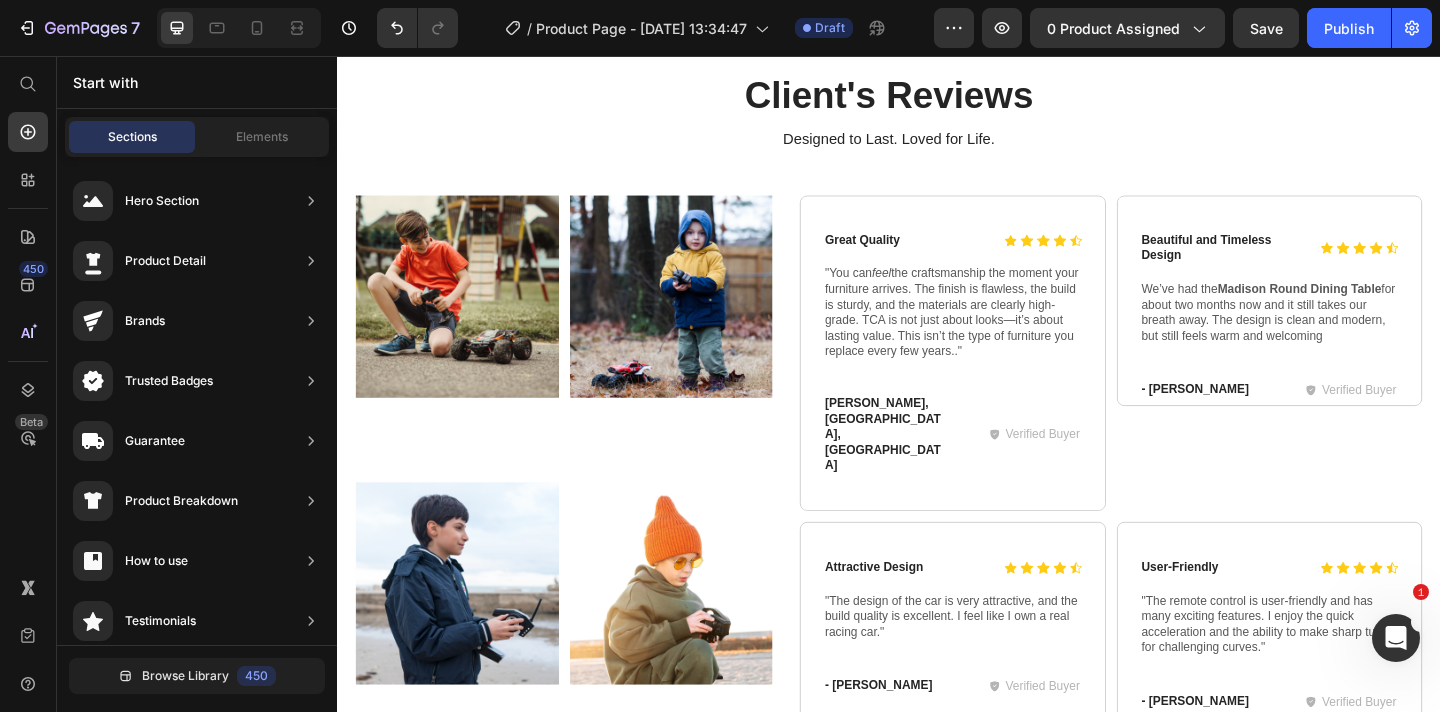 scroll, scrollTop: 1282, scrollLeft: 0, axis: vertical 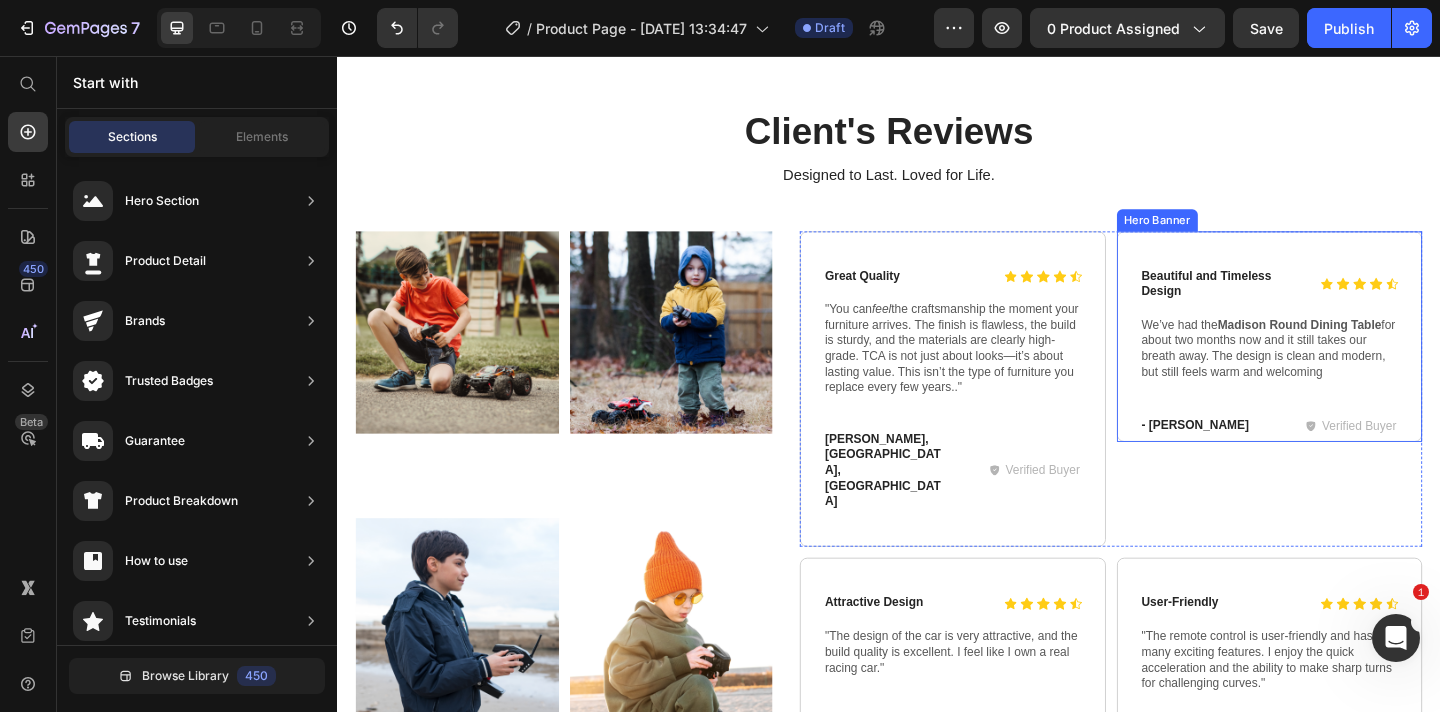 click on "Icon Icon Icon Icon
Icon Icon List Beautiful and Timeless Design Text Block Row We’ve had the  Madison Round Dining Table  for about two months now and it still takes our breath away. The design is clean and modern, but still feels warm and welcoming Text Block Row - [PERSON_NAME] Text Block
Verified Buyer Item List Row" at bounding box center [1351, 361] 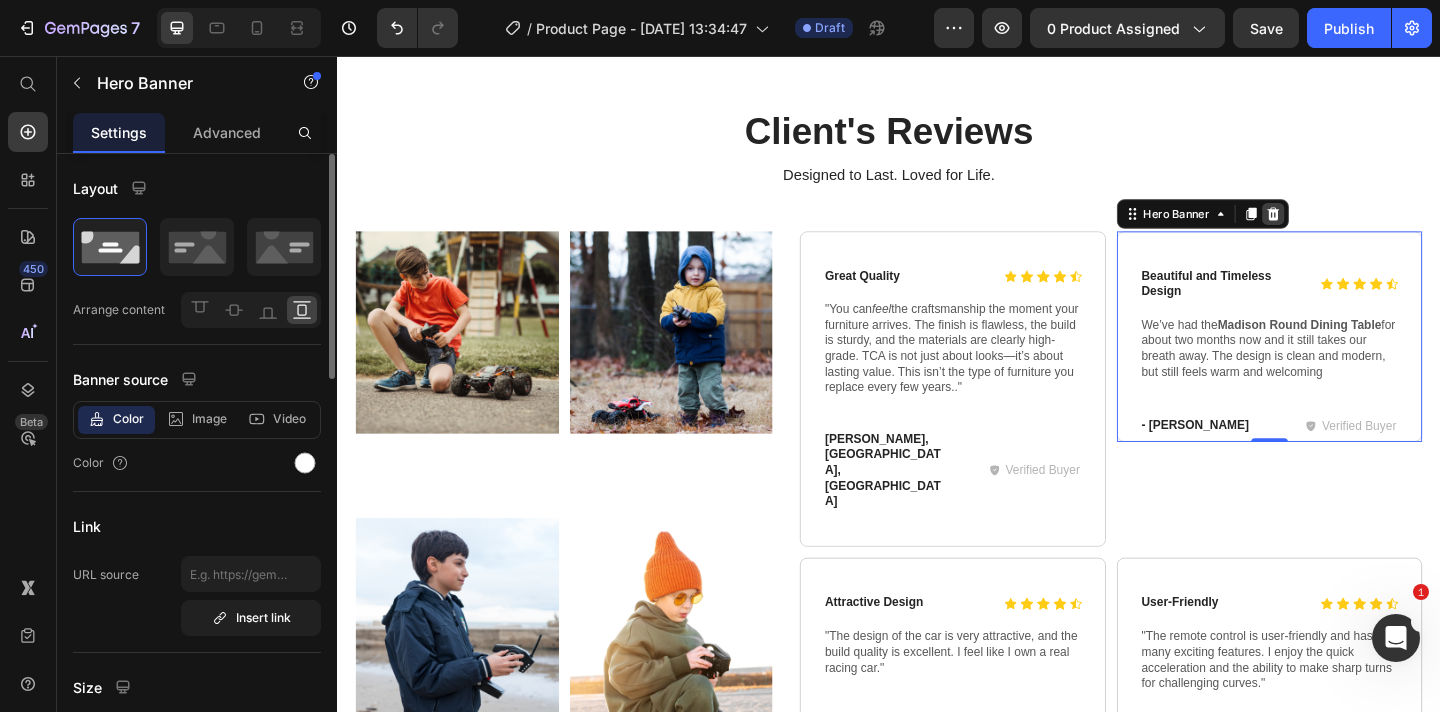 click at bounding box center (1355, 228) 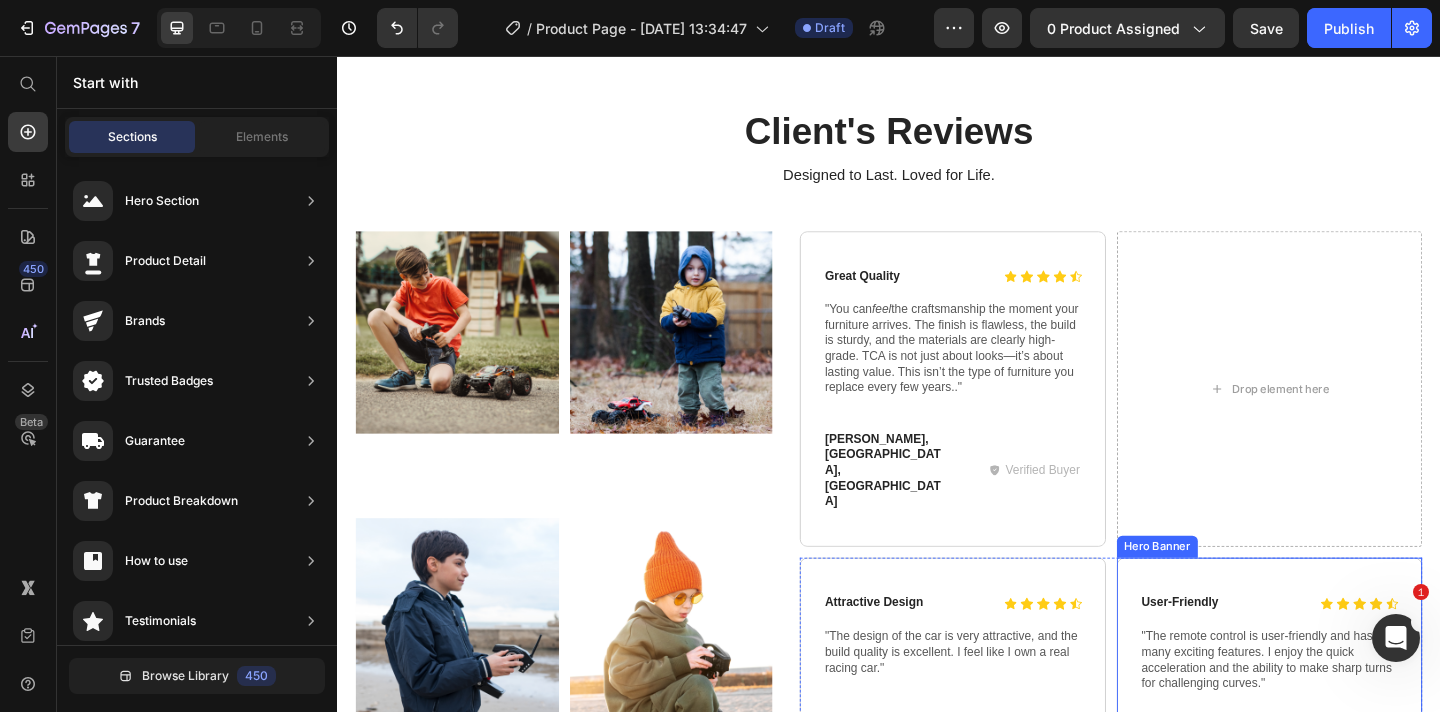click on "Icon Icon Icon Icon
Icon Icon List User-Friendly Text Block Row "The remote control is user-friendly and has many exciting features. I enjoy the quick acceleration and the ability to make sharp turns for challenging curves." Text Block Row - [PERSON_NAME] S Text Block
Verified Buyer Item List Row" at bounding box center (1351, 716) 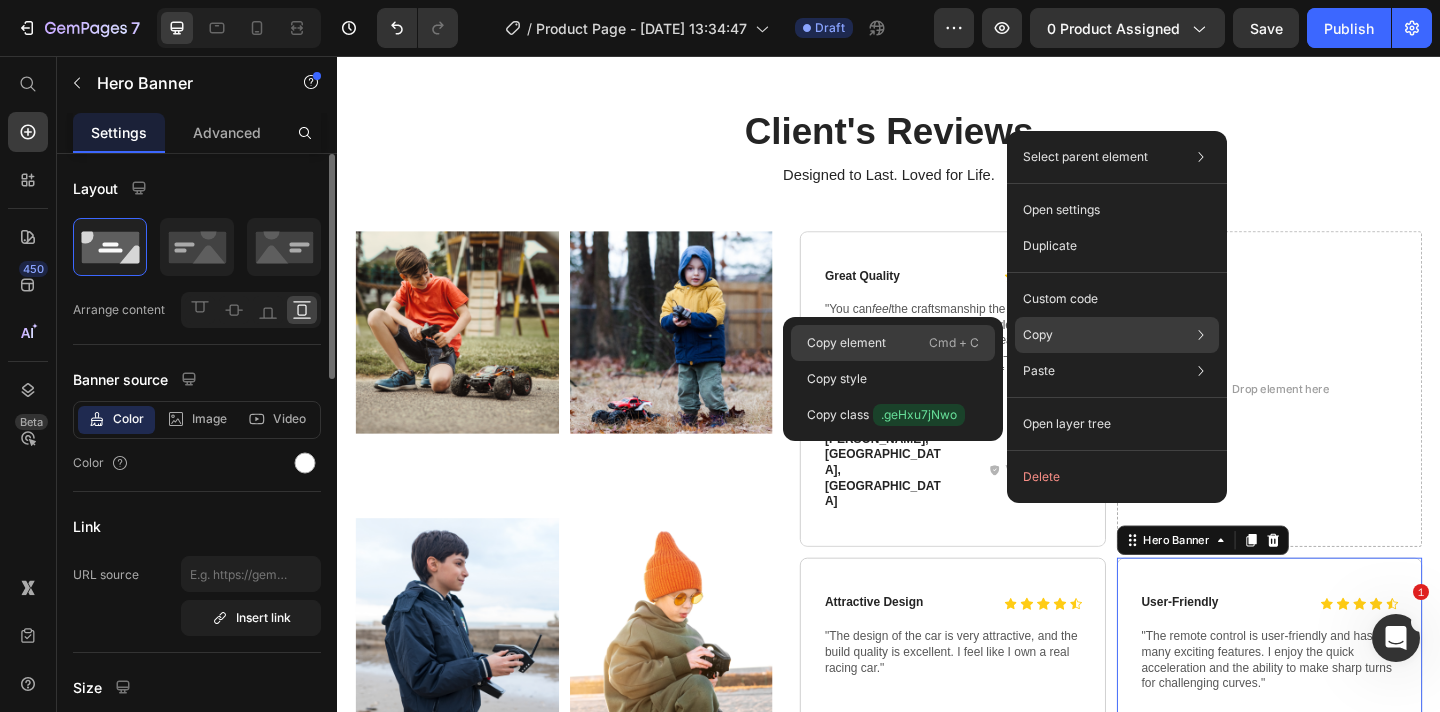 click on "Cmd + C" at bounding box center (954, 343) 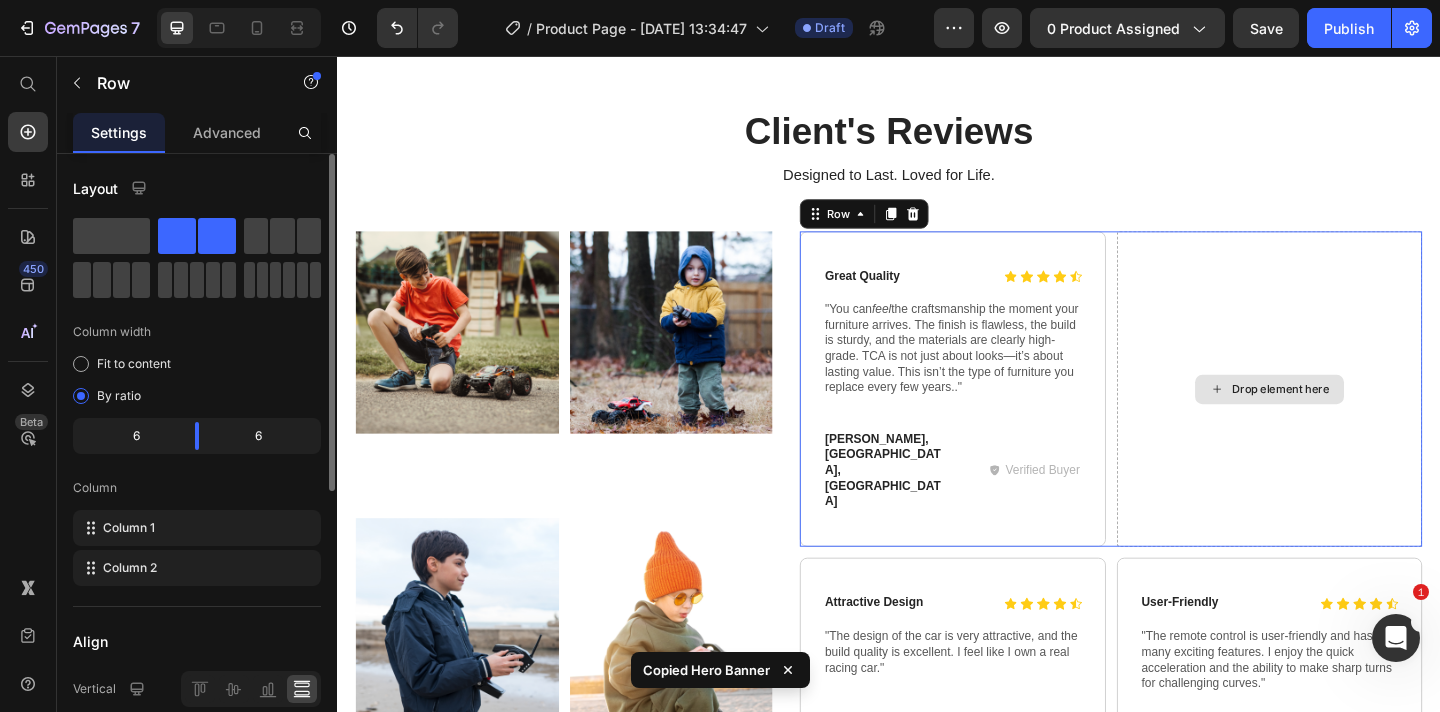 click on "Drop element here" at bounding box center [1351, 419] 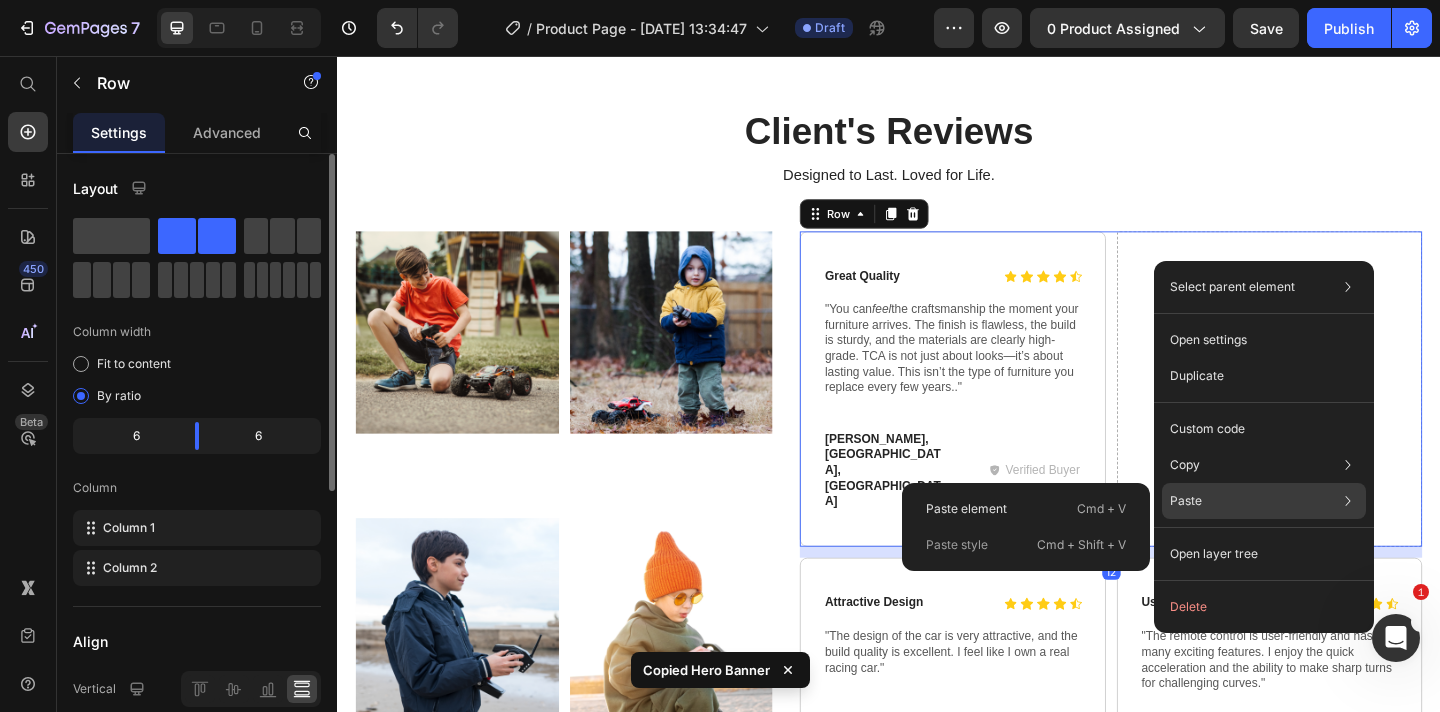 click on "Paste Paste element  Cmd + V Paste style  Cmd + Shift + V" 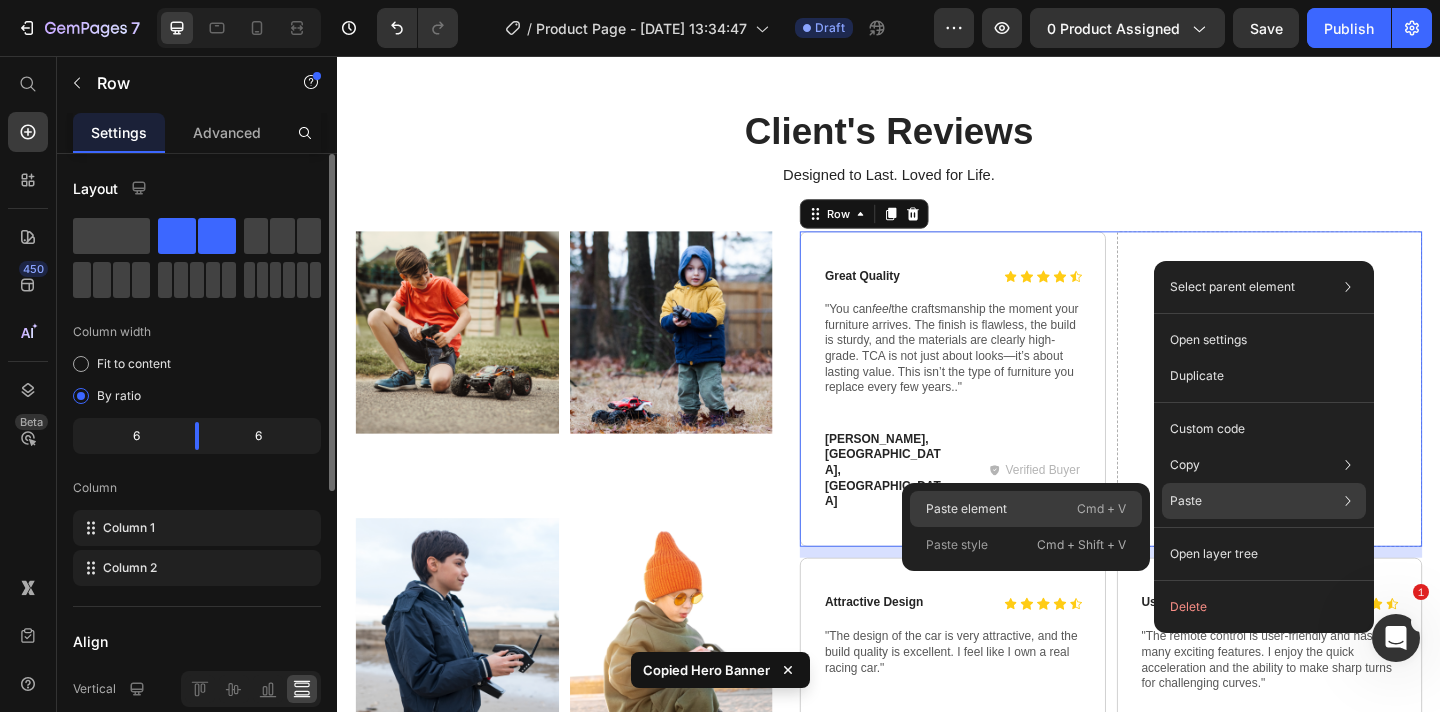 click on "Cmd + V" at bounding box center [1101, 509] 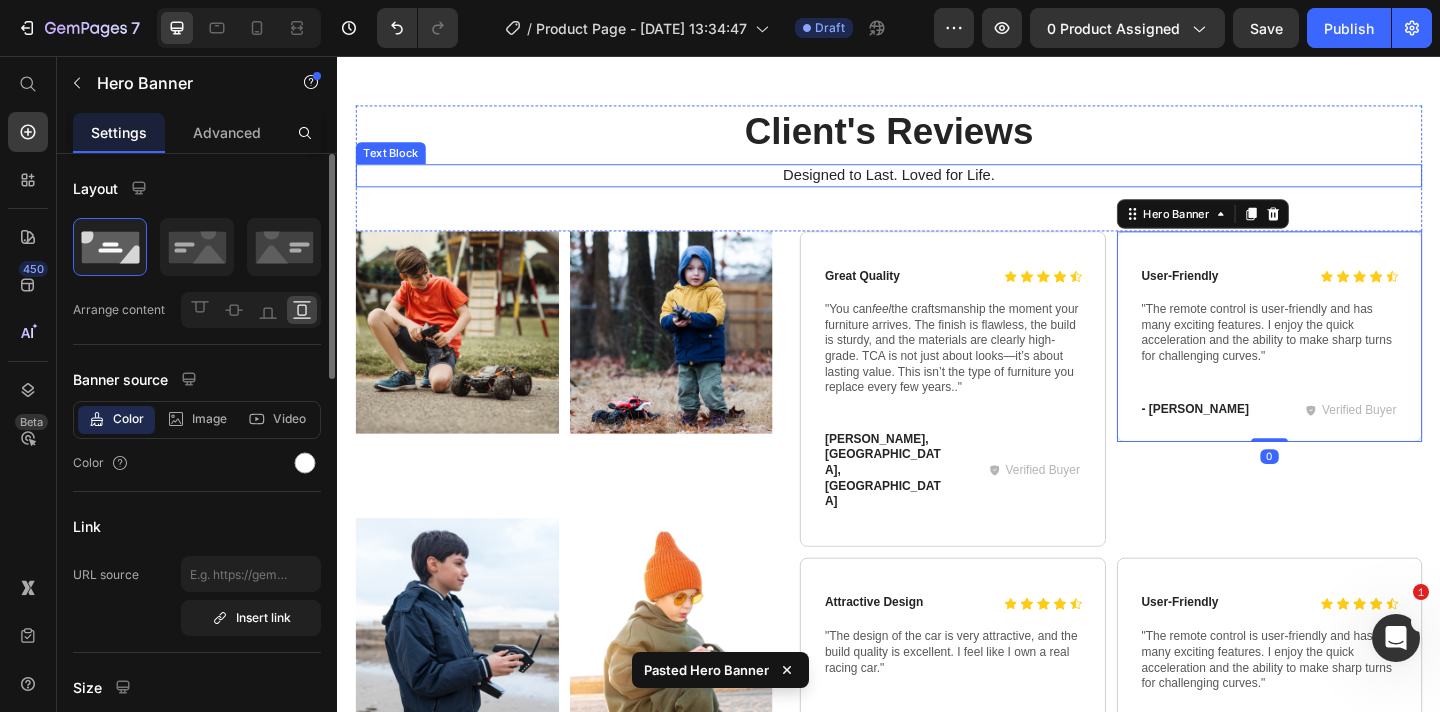 click on "Designed to Last. Loved for Life." at bounding box center (937, 186) 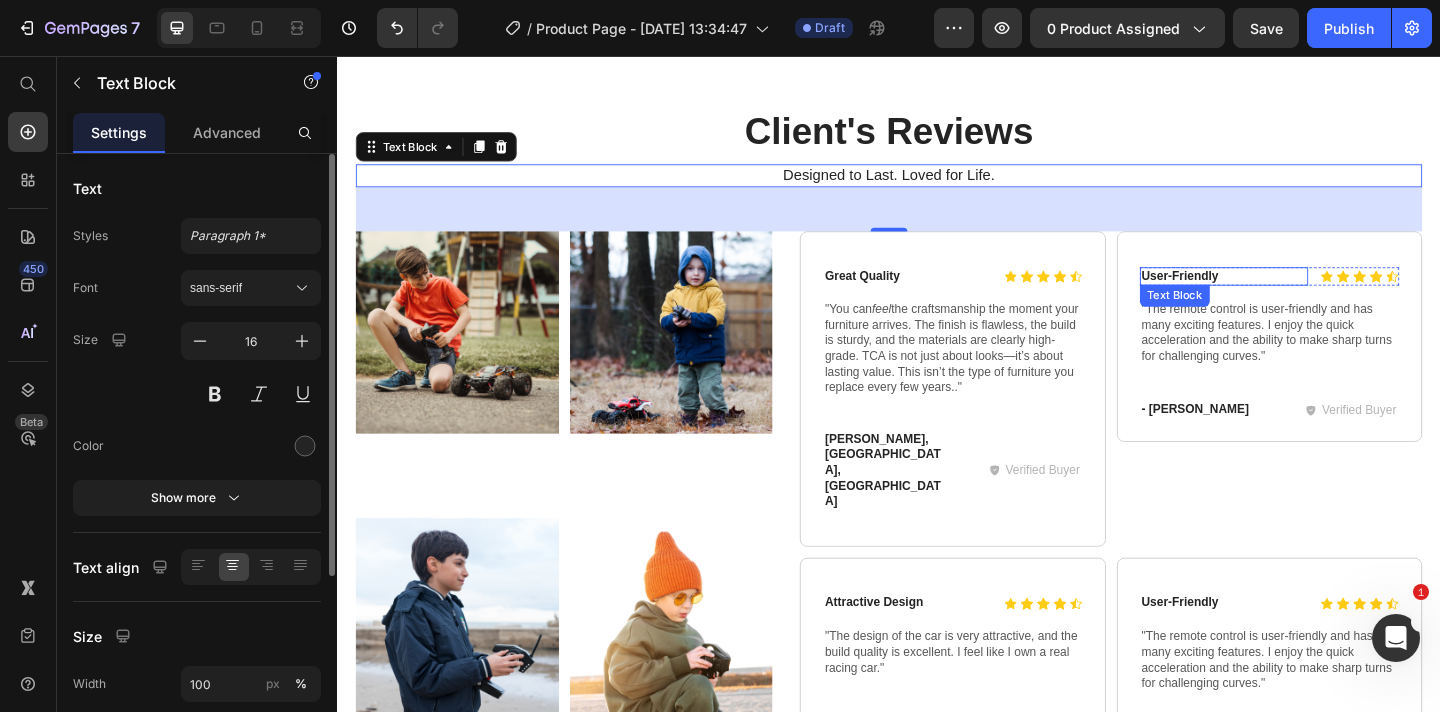 click on "User-Friendly" at bounding box center (1301, 296) 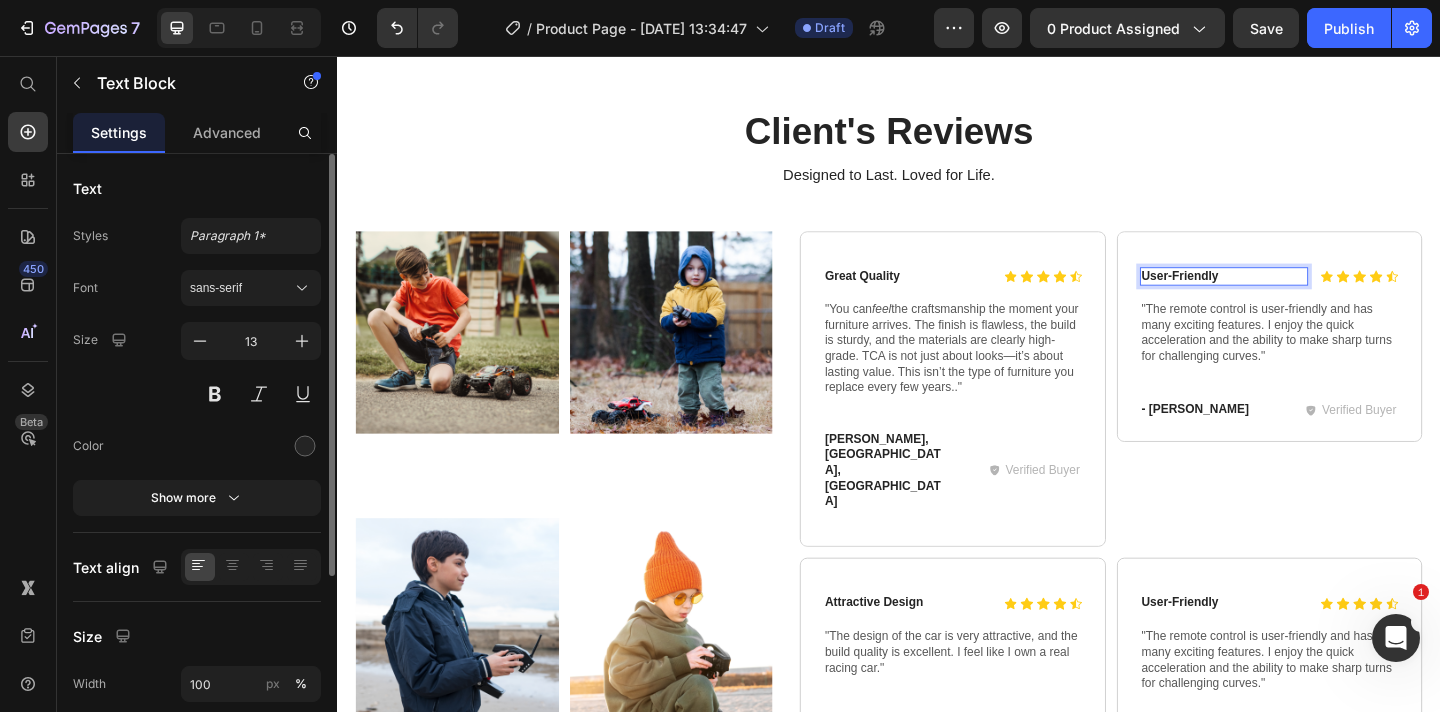click on "User-Friendly" at bounding box center [1301, 296] 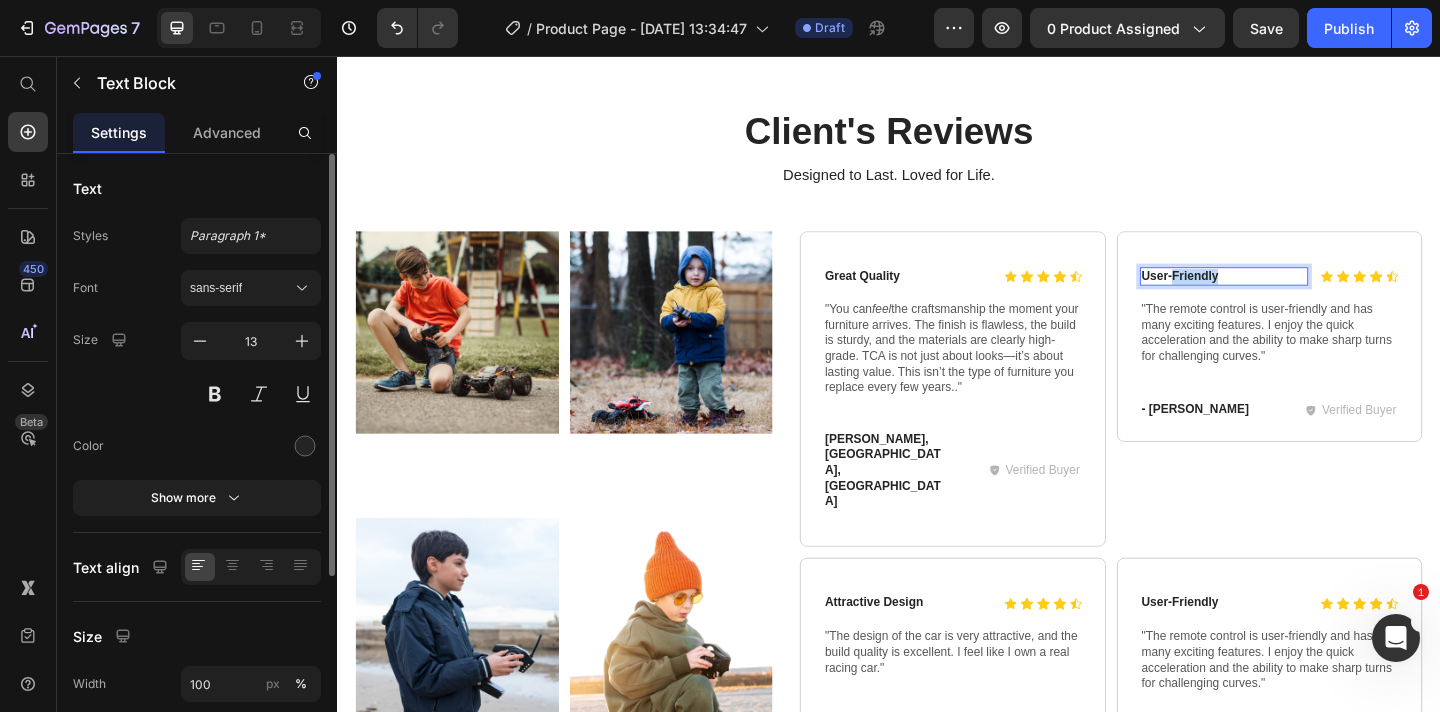 click on "User-Friendly" at bounding box center [1301, 296] 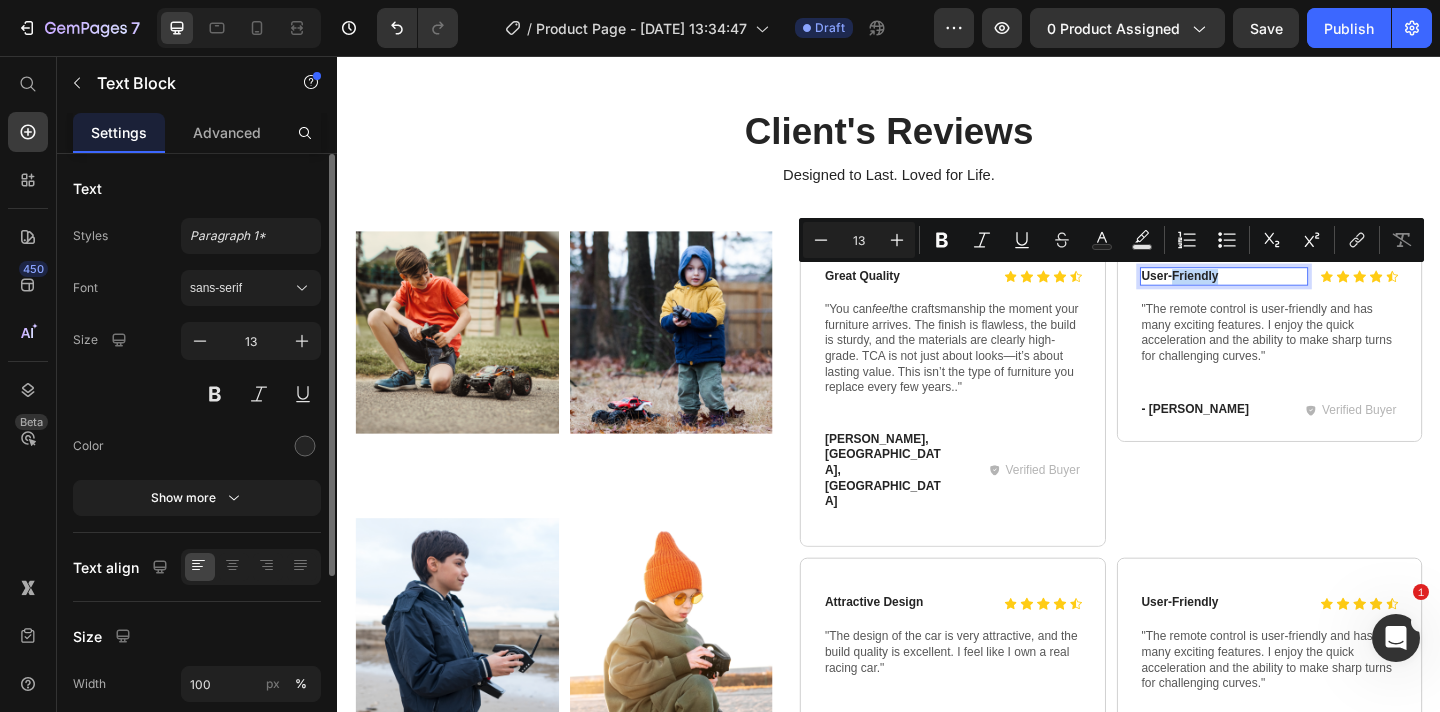 click on "User-Friendly" at bounding box center (1301, 296) 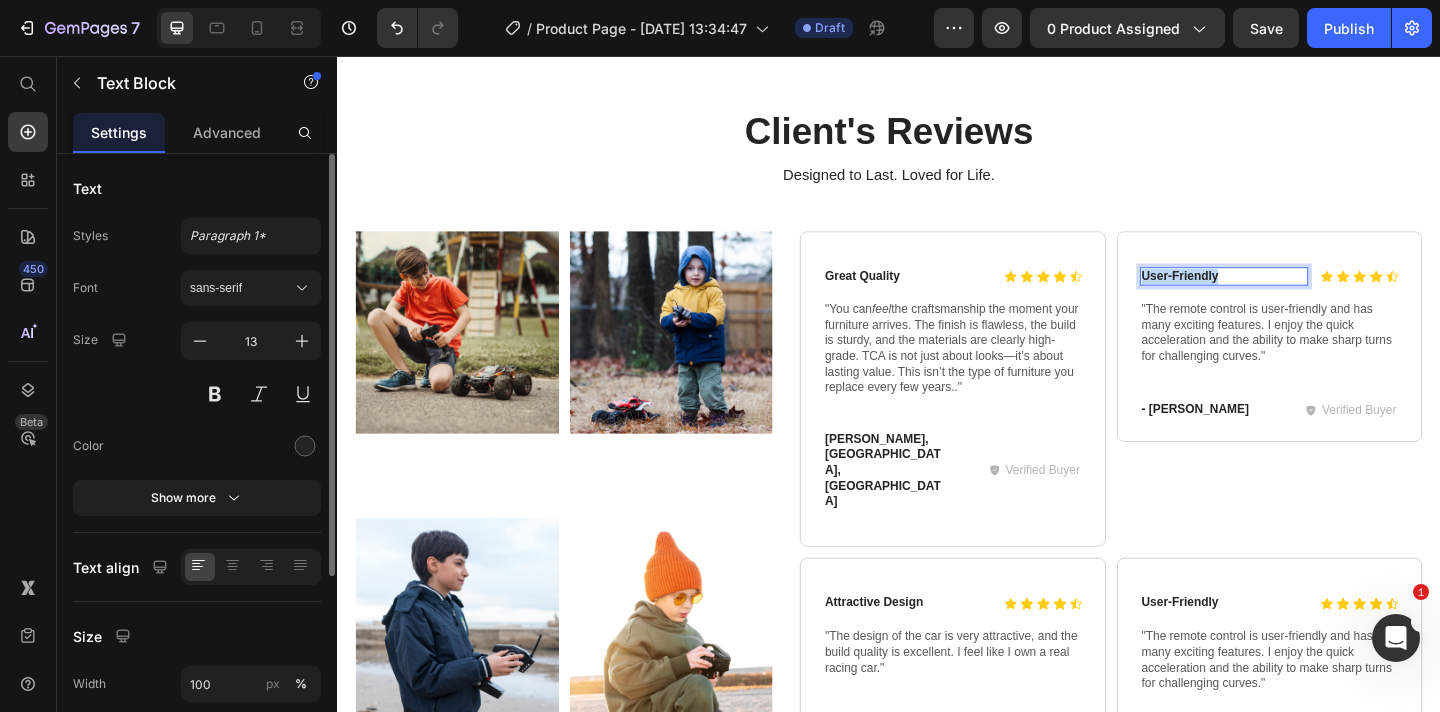 click on "User-Friendly" at bounding box center (1301, 296) 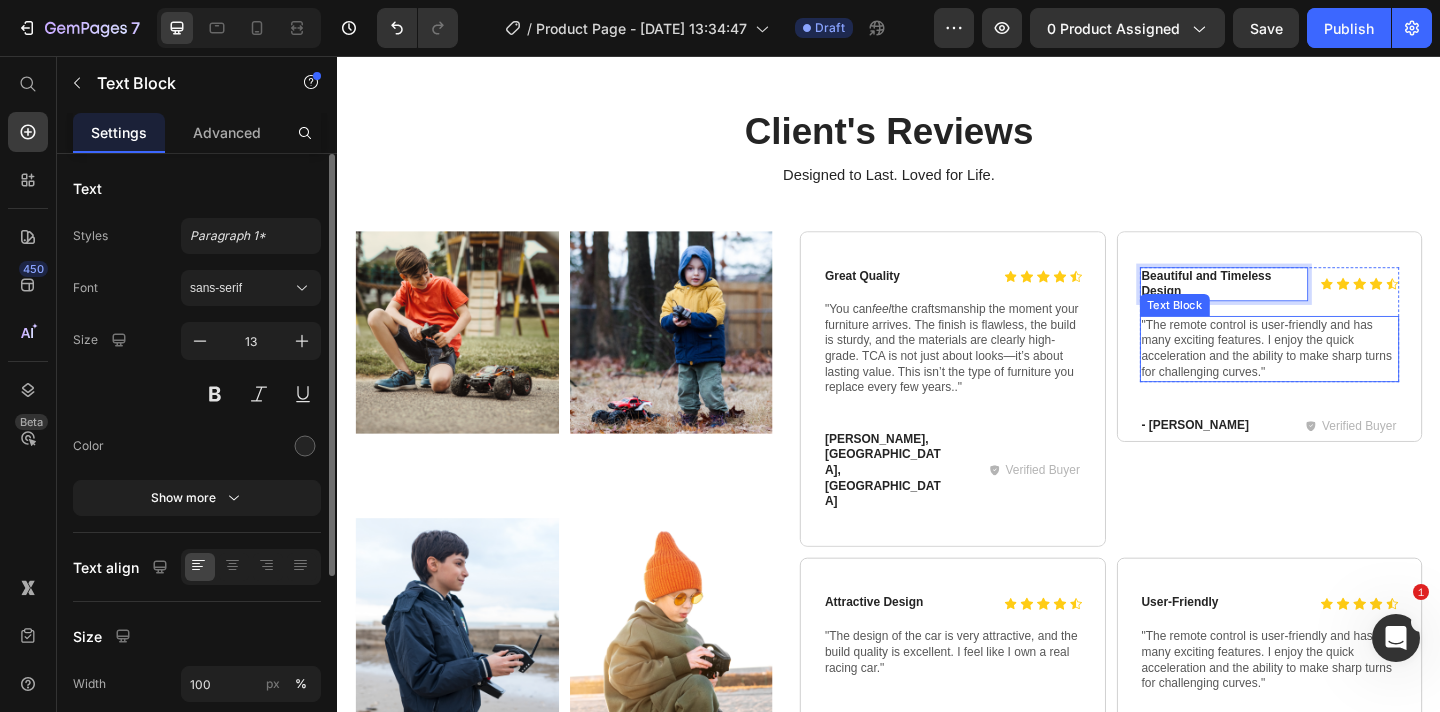 click on ""The remote control is user-friendly and has many exciting features. I enjoy the quick acceleration and the ability to make sharp turns for challenging curves."" at bounding box center [1351, 375] 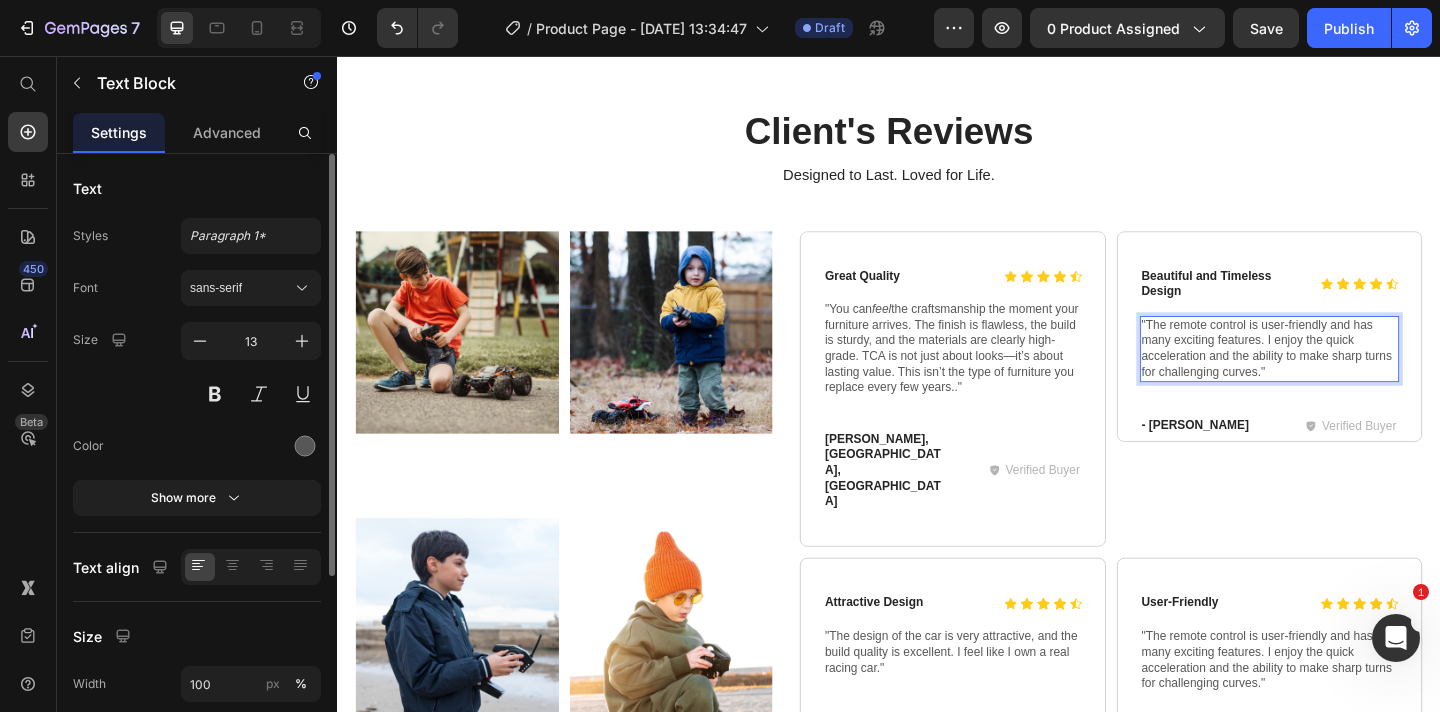 click on ""The remote control is user-friendly and has many exciting features. I enjoy the quick acceleration and the ability to make sharp turns for challenging curves."" at bounding box center (1351, 375) 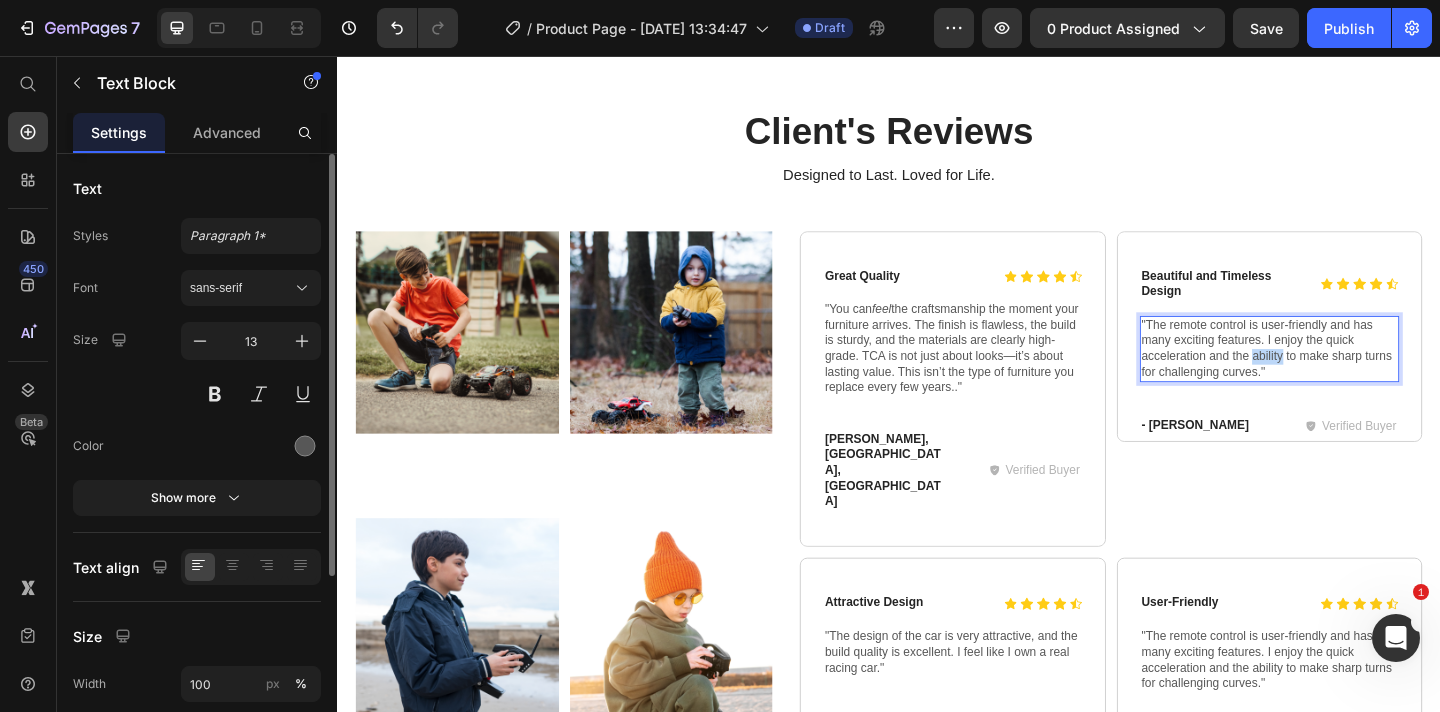 click on ""The remote control is user-friendly and has many exciting features. I enjoy the quick acceleration and the ability to make sharp turns for challenging curves."" at bounding box center [1351, 375] 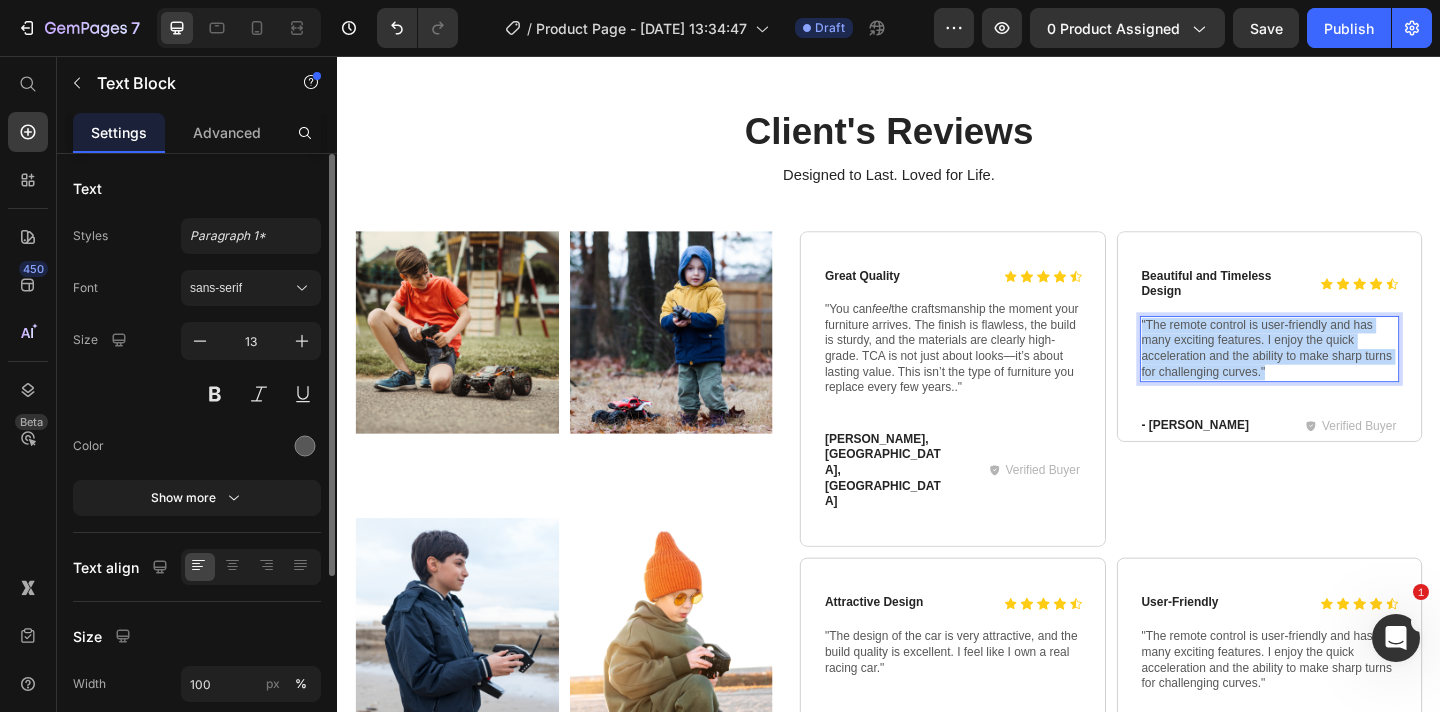 click on ""The remote control is user-friendly and has many exciting features. I enjoy the quick acceleration and the ability to make sharp turns for challenging curves."" at bounding box center (1351, 375) 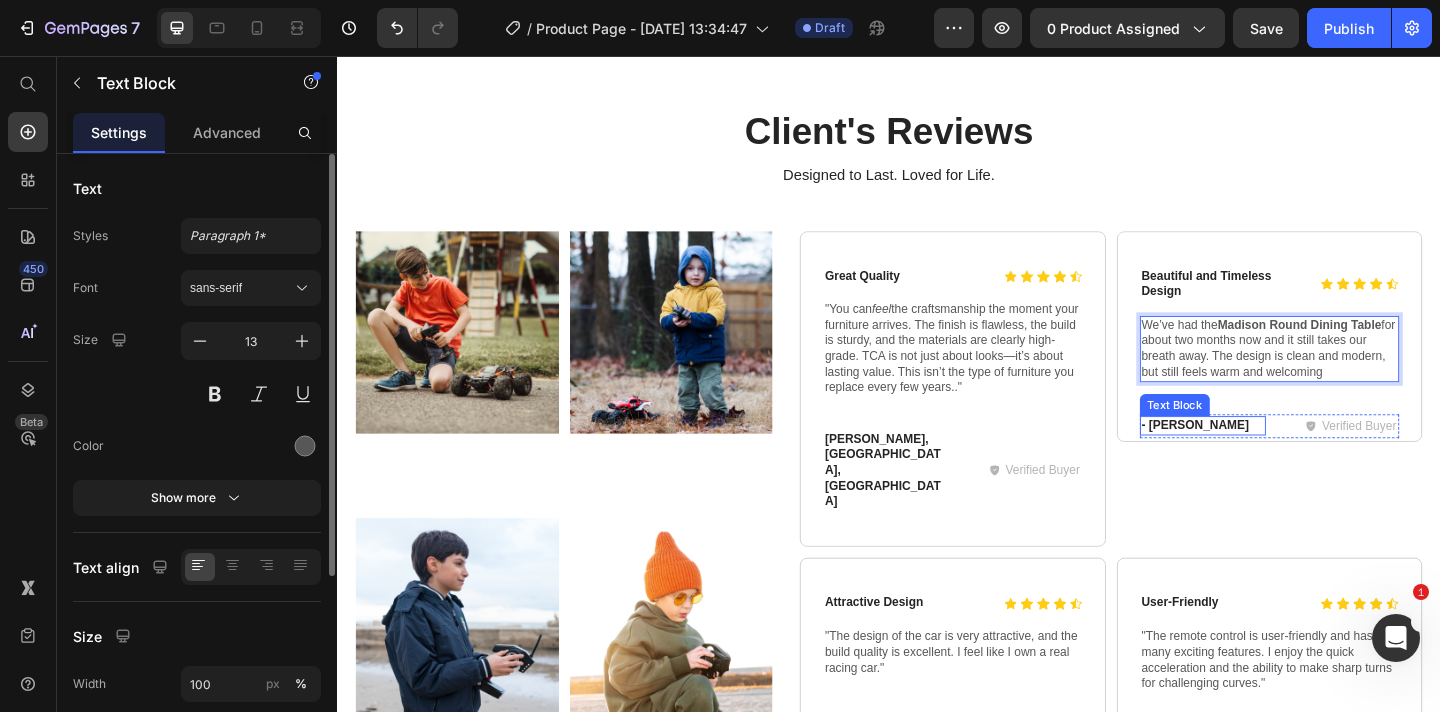 click on "- [PERSON_NAME]" at bounding box center [1278, 458] 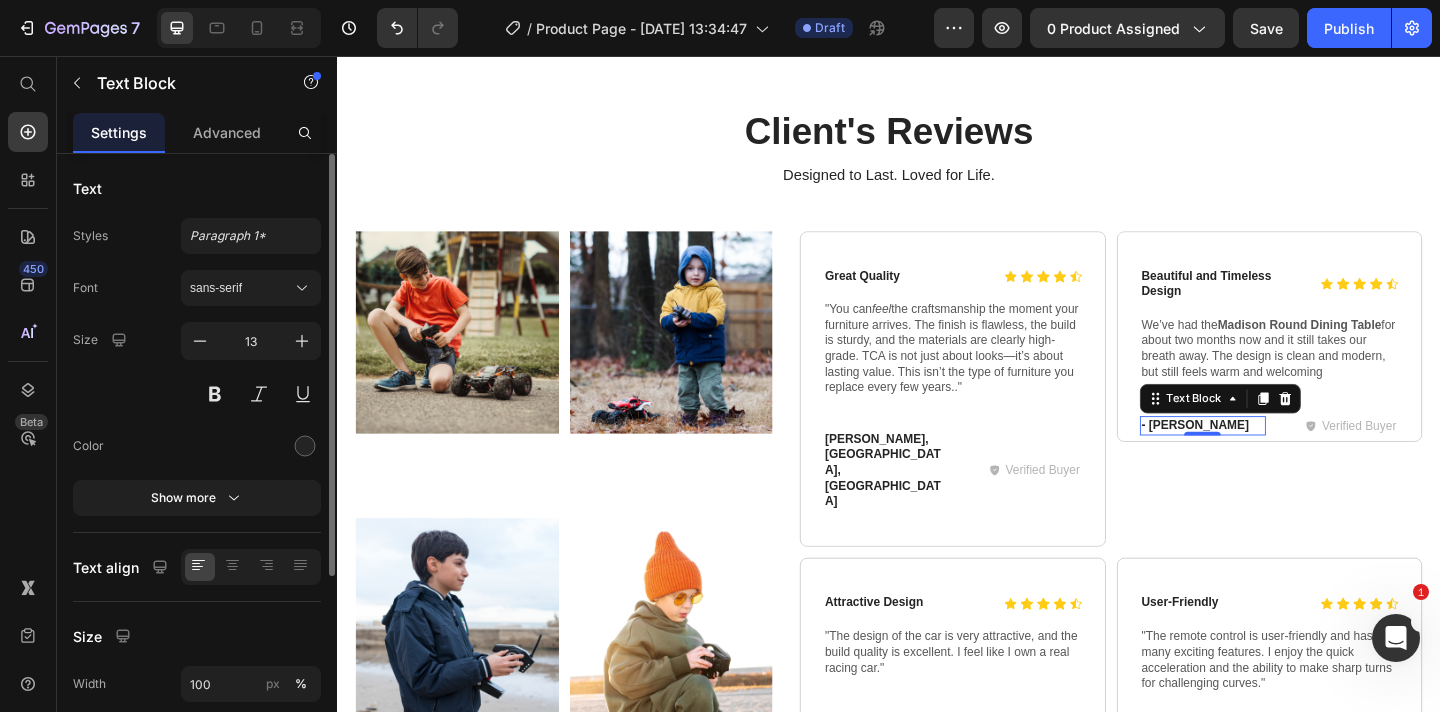 click on "- [PERSON_NAME]" at bounding box center (1278, 458) 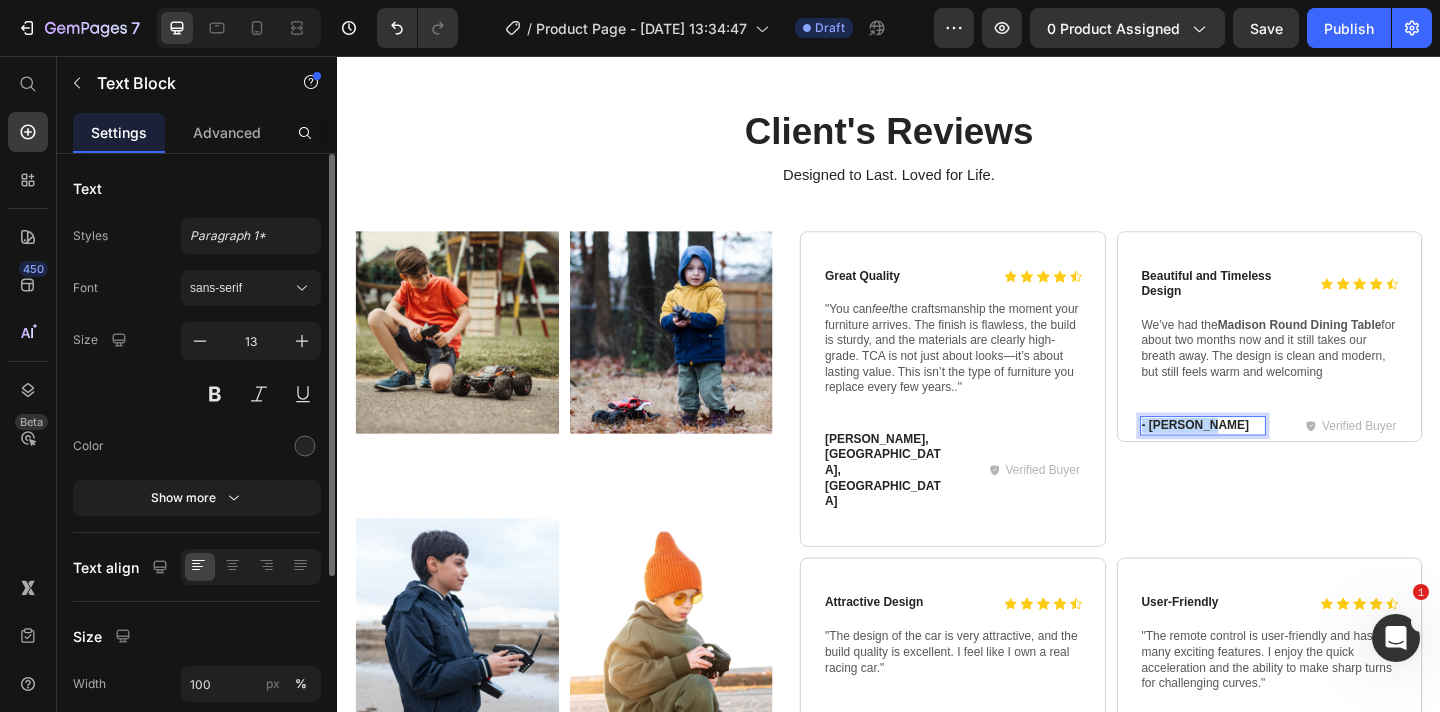 click on "- [PERSON_NAME]" at bounding box center (1278, 458) 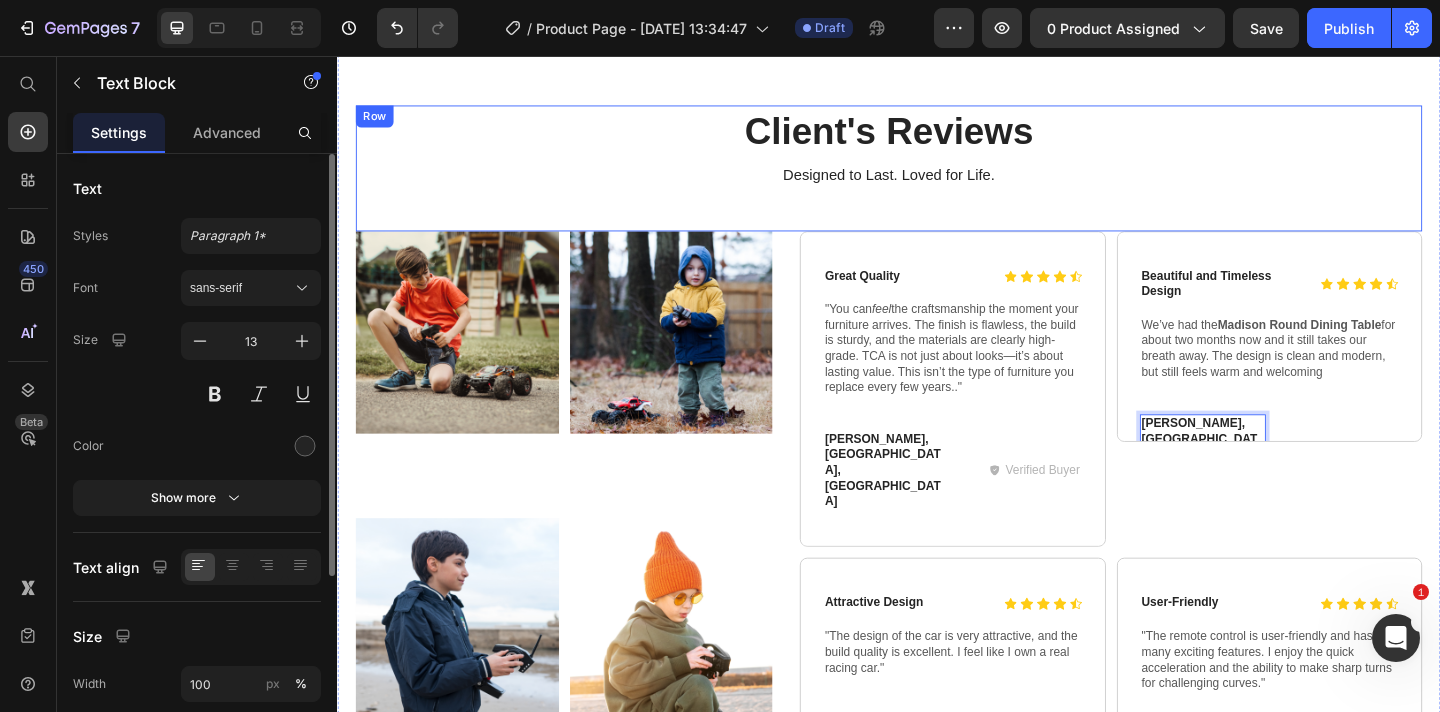 click on "Client's Reviews Heading Designed to Last. Loved for Life. Text Block" at bounding box center [937, 178] 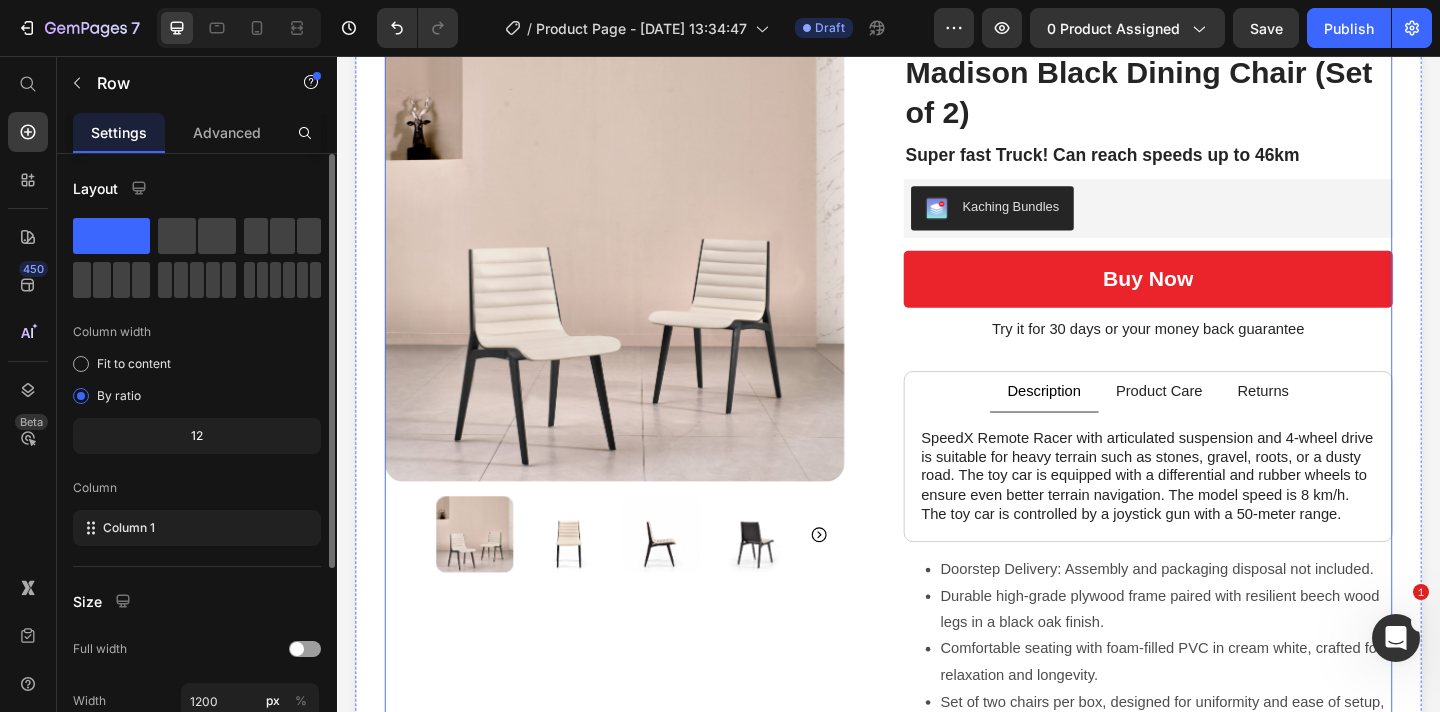 scroll, scrollTop: 140, scrollLeft: 0, axis: vertical 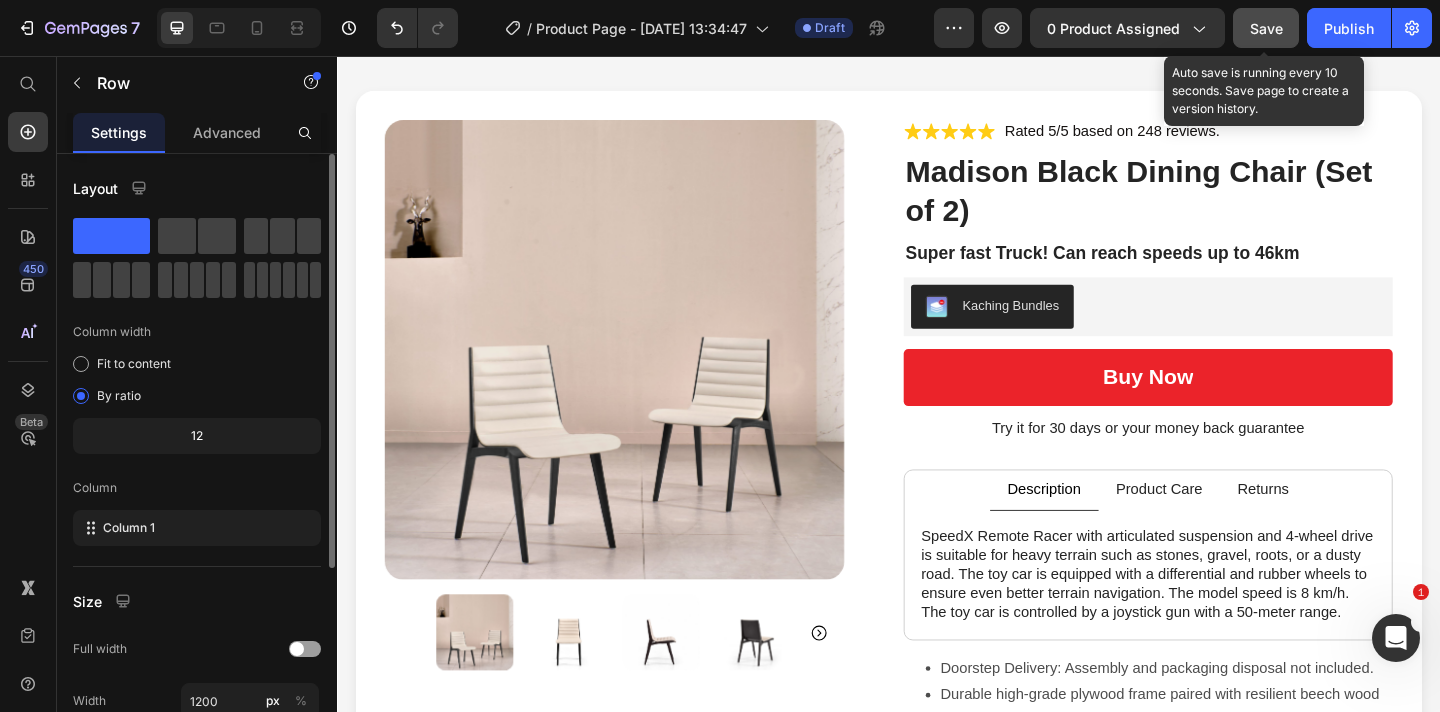 click on "Save" at bounding box center [1266, 28] 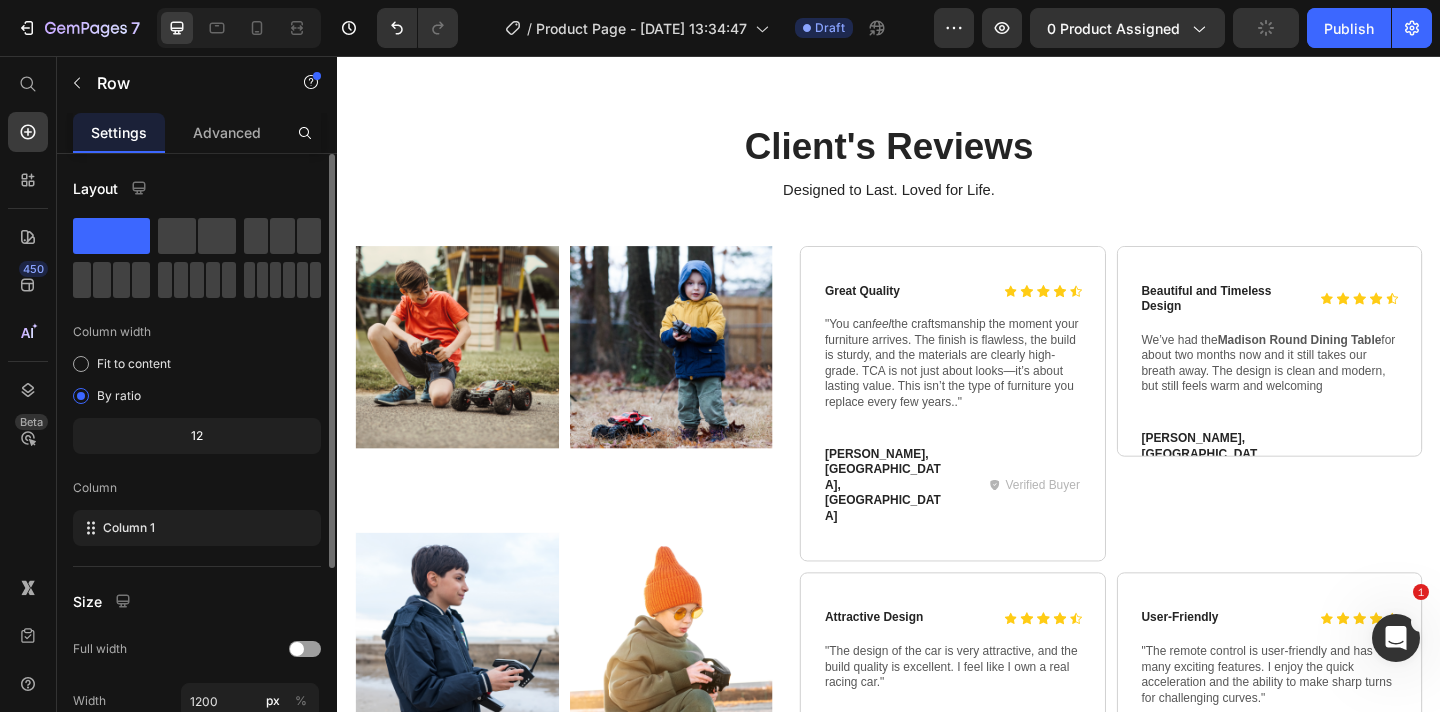 scroll, scrollTop: 1300, scrollLeft: 0, axis: vertical 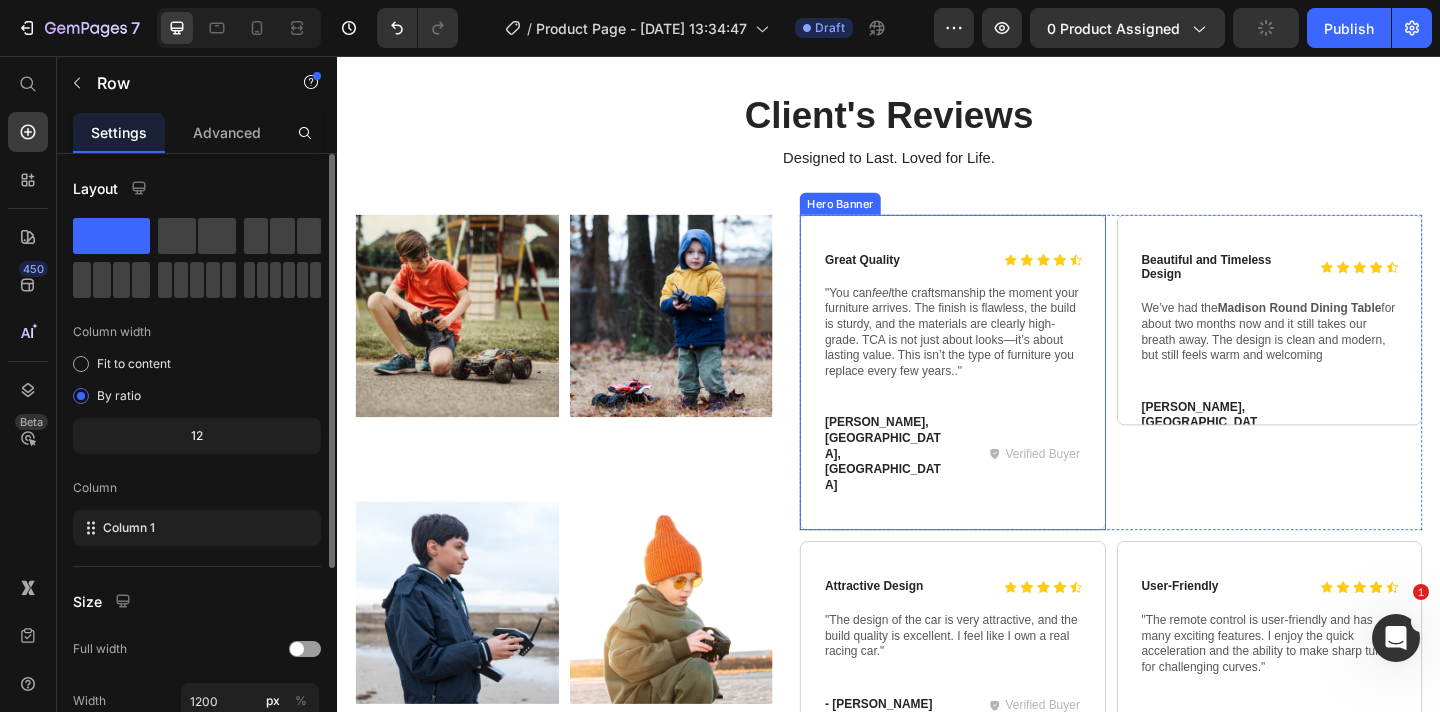 click on "Icon Icon Icon Icon
Icon Icon List Great Quality Text Block Row "You can  feel  the craftsmanship the moment your furniture arrives. The finish is flawless, the build is sturdy, and the materials are clearly high-grade. TCA is not just about looks—it’s about lasting value. This isn’t the type of furniture you replace every few years.." Text Block Row [PERSON_NAME], [GEOGRAPHIC_DATA], [GEOGRAPHIC_DATA] Text Block
Verified Buyer Item List Row" at bounding box center [1006, 401] 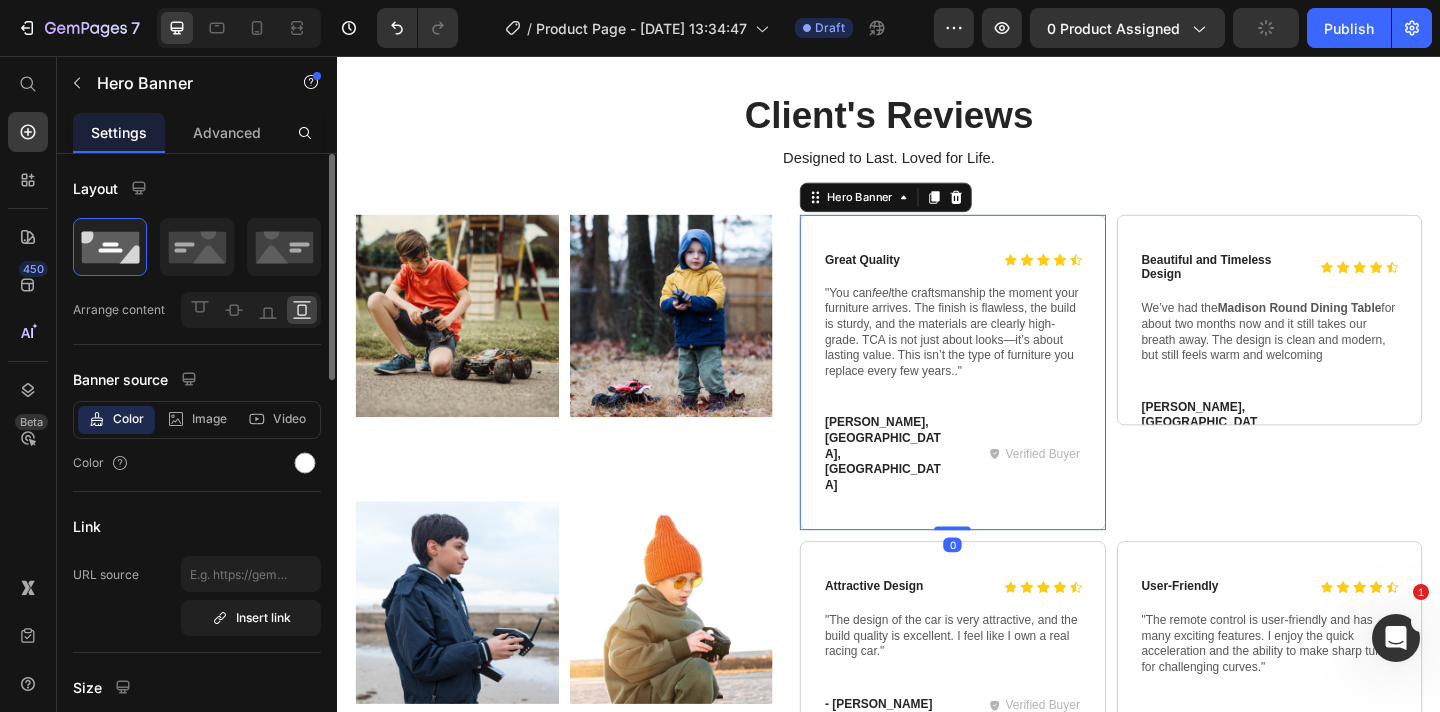 drag, startPoint x: 1012, startPoint y: 505, endPoint x: 1012, endPoint y: 470, distance: 35 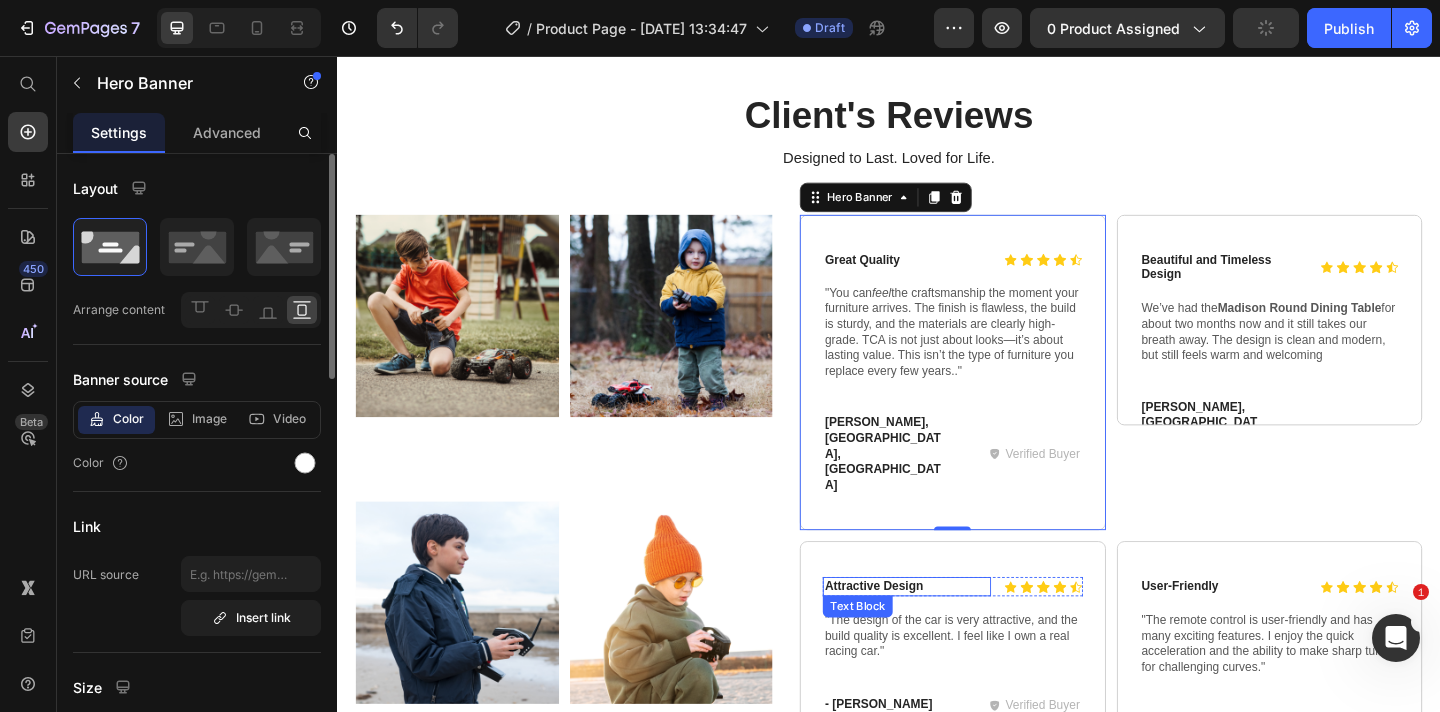 click on "Attractive Design" at bounding box center (956, 633) 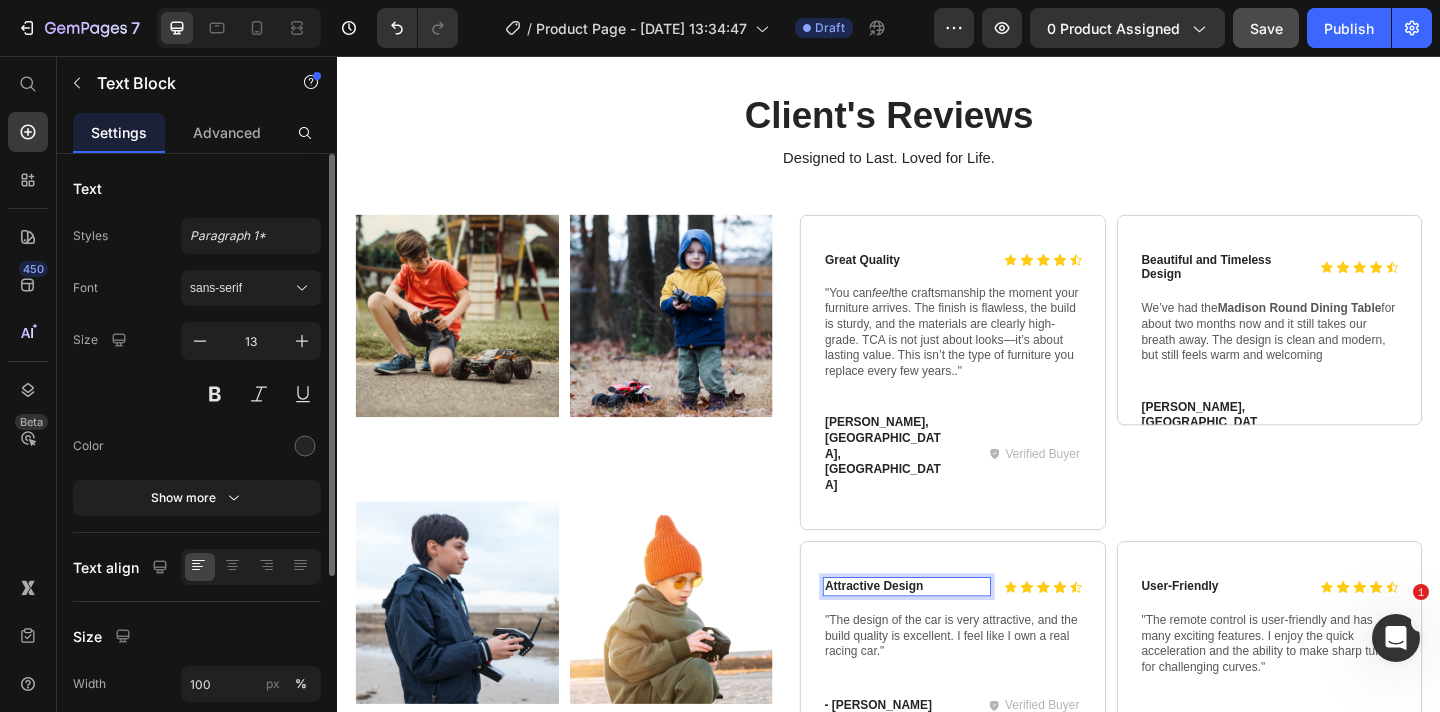 click on "Attractive Design" at bounding box center [956, 633] 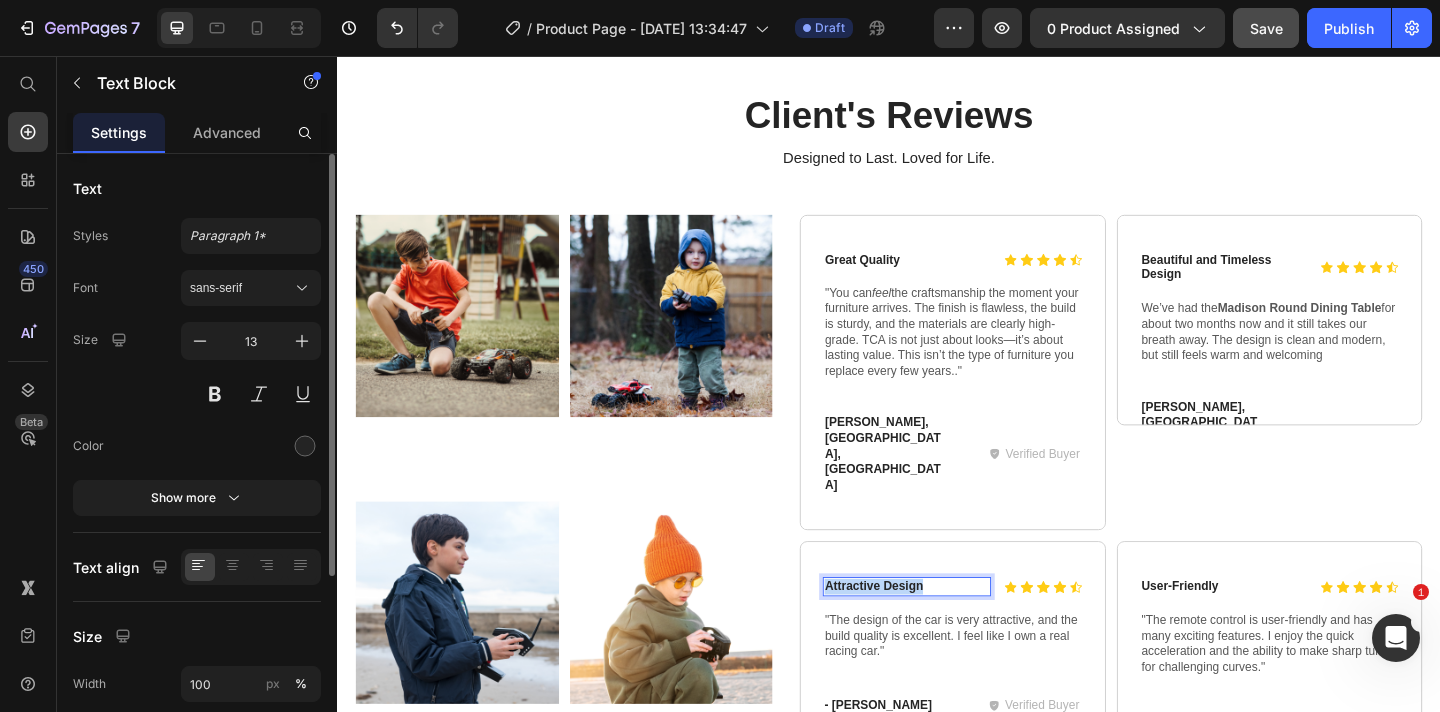 click on "Attractive Design" at bounding box center (956, 633) 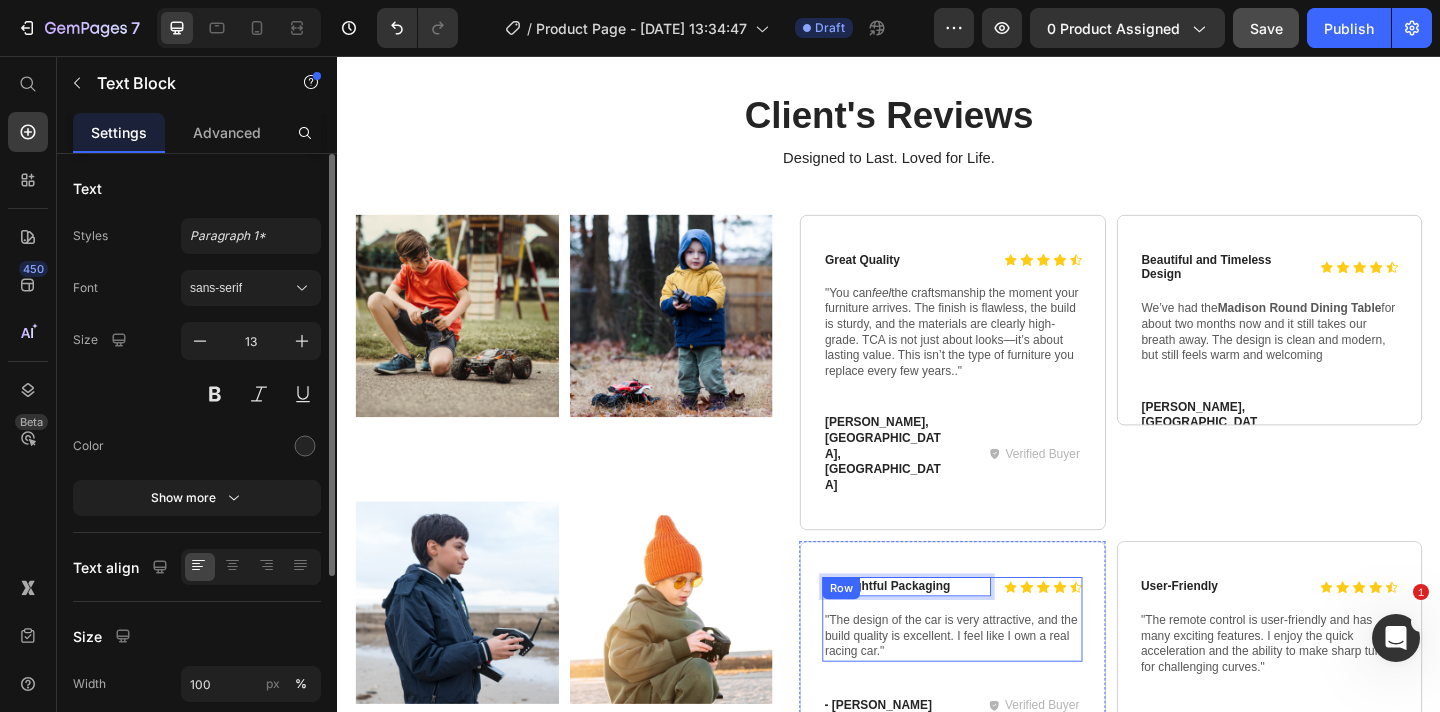 click on ""The design of the car is very attractive, and the build quality is excellent. I feel like I own a real racing car."" at bounding box center (1006, 687) 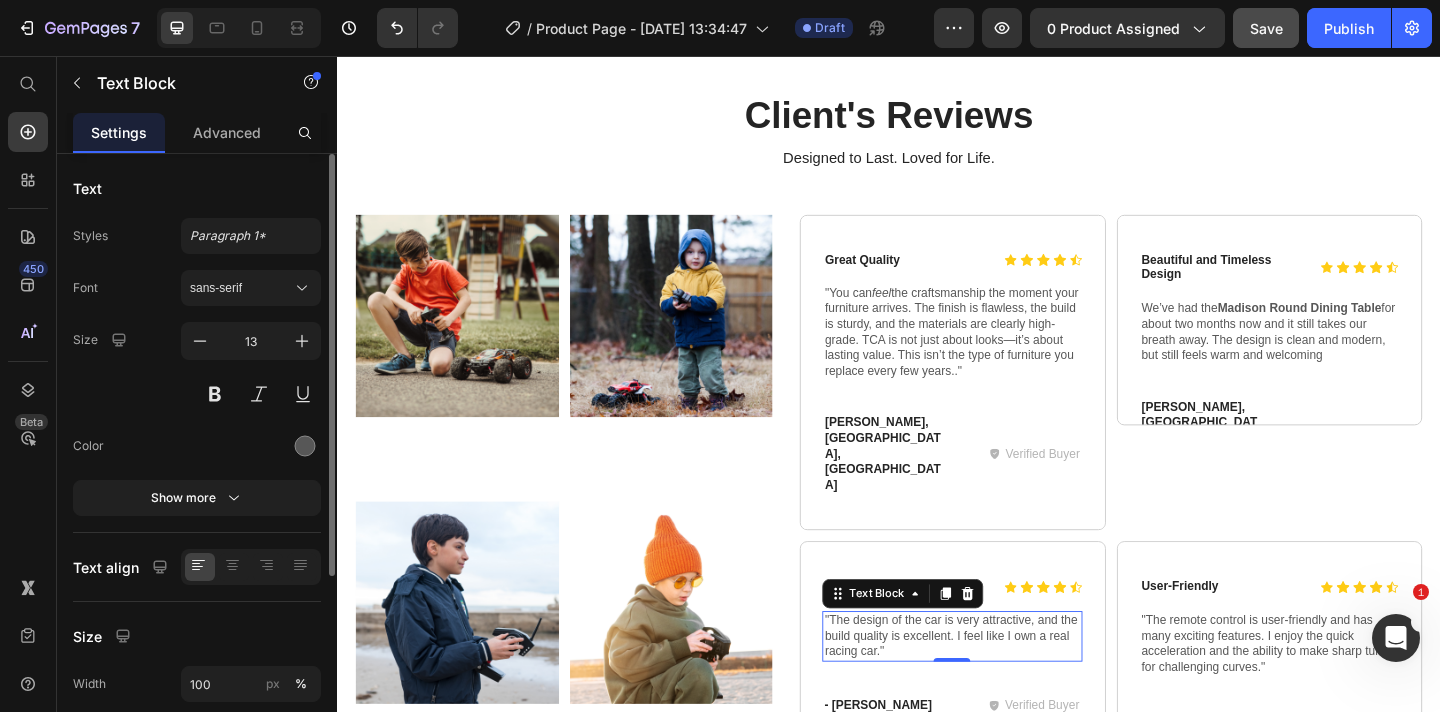 click on ""The design of the car is very attractive, and the build quality is excellent. I feel like I own a real racing car."" at bounding box center (1006, 687) 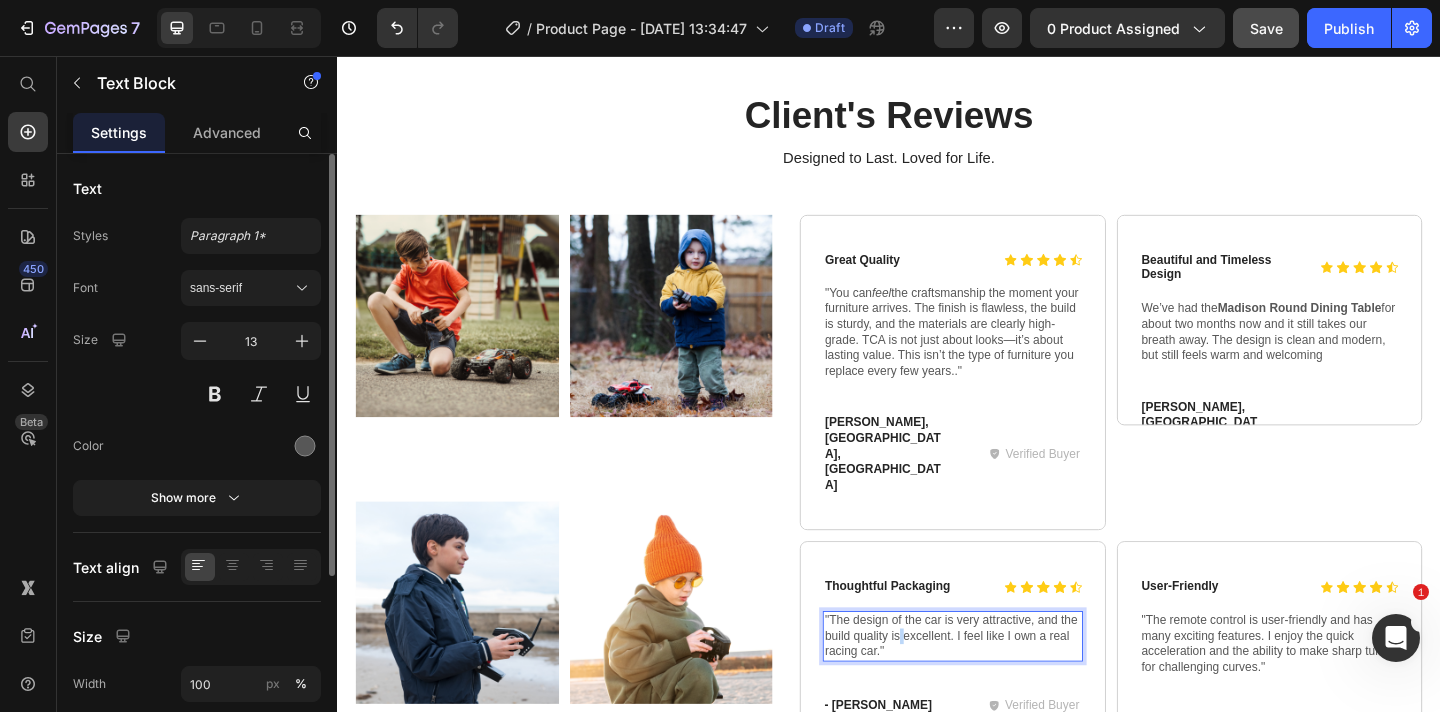 click on ""The design of the car is very attractive, and the build quality is excellent. I feel like I own a real racing car."" at bounding box center (1006, 687) 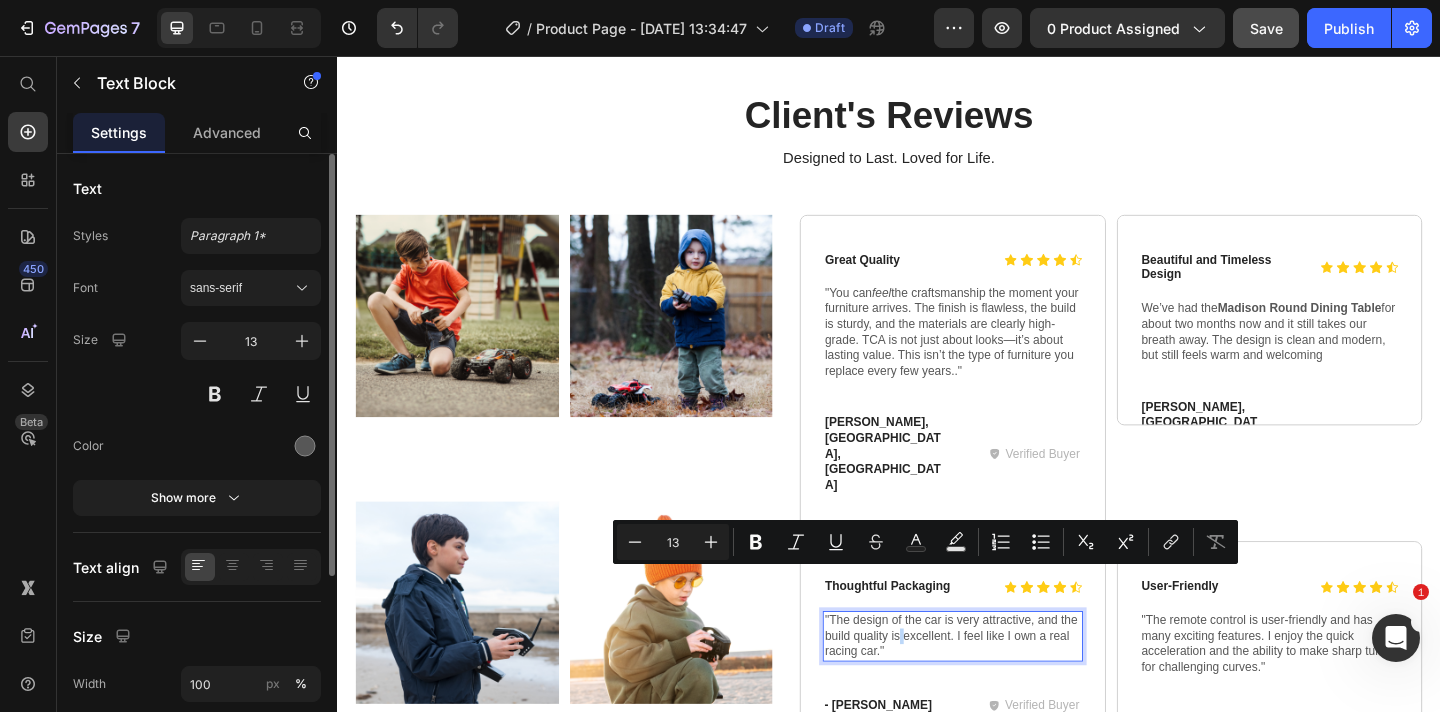 click on ""The design of the car is very attractive, and the build quality is excellent. I feel like I own a real racing car."" at bounding box center [1006, 687] 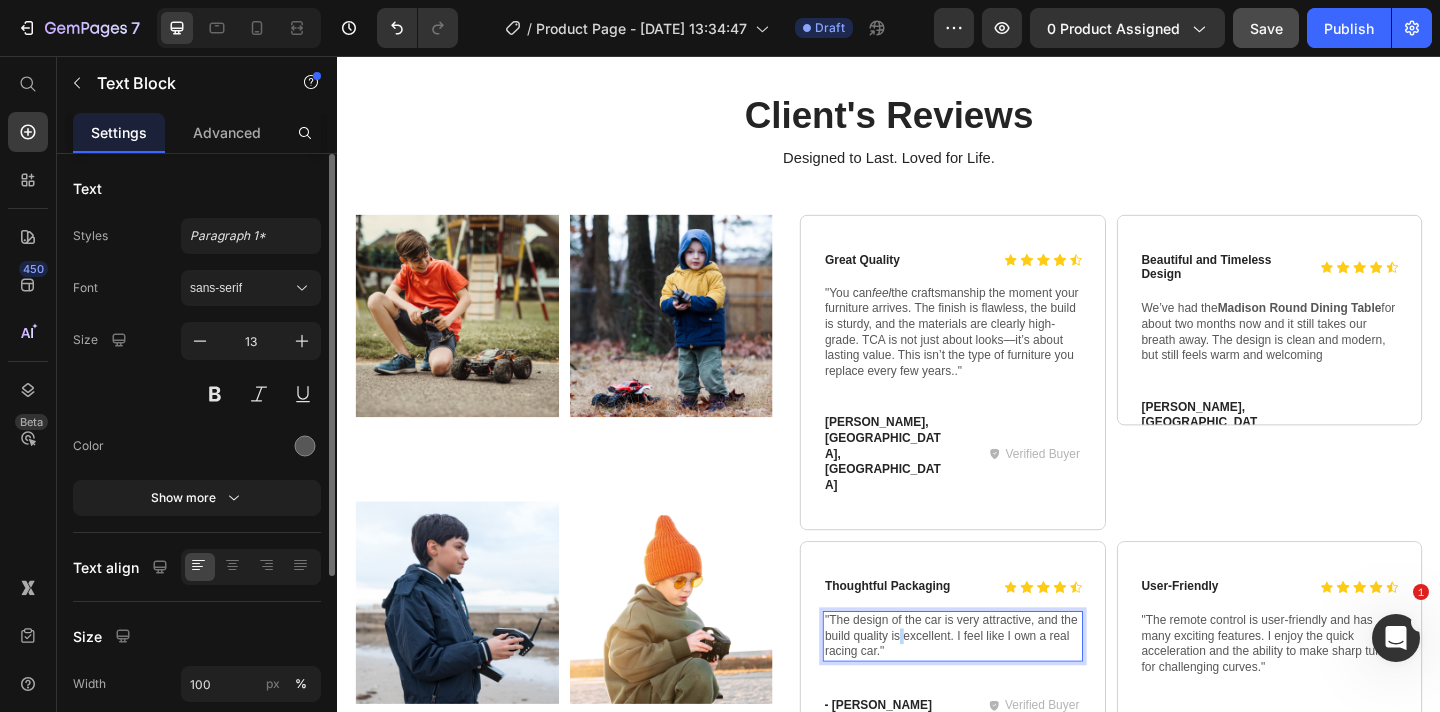 click on ""The design of the car is very attractive, and the build quality is excellent. I feel like I own a real racing car."" at bounding box center [1006, 687] 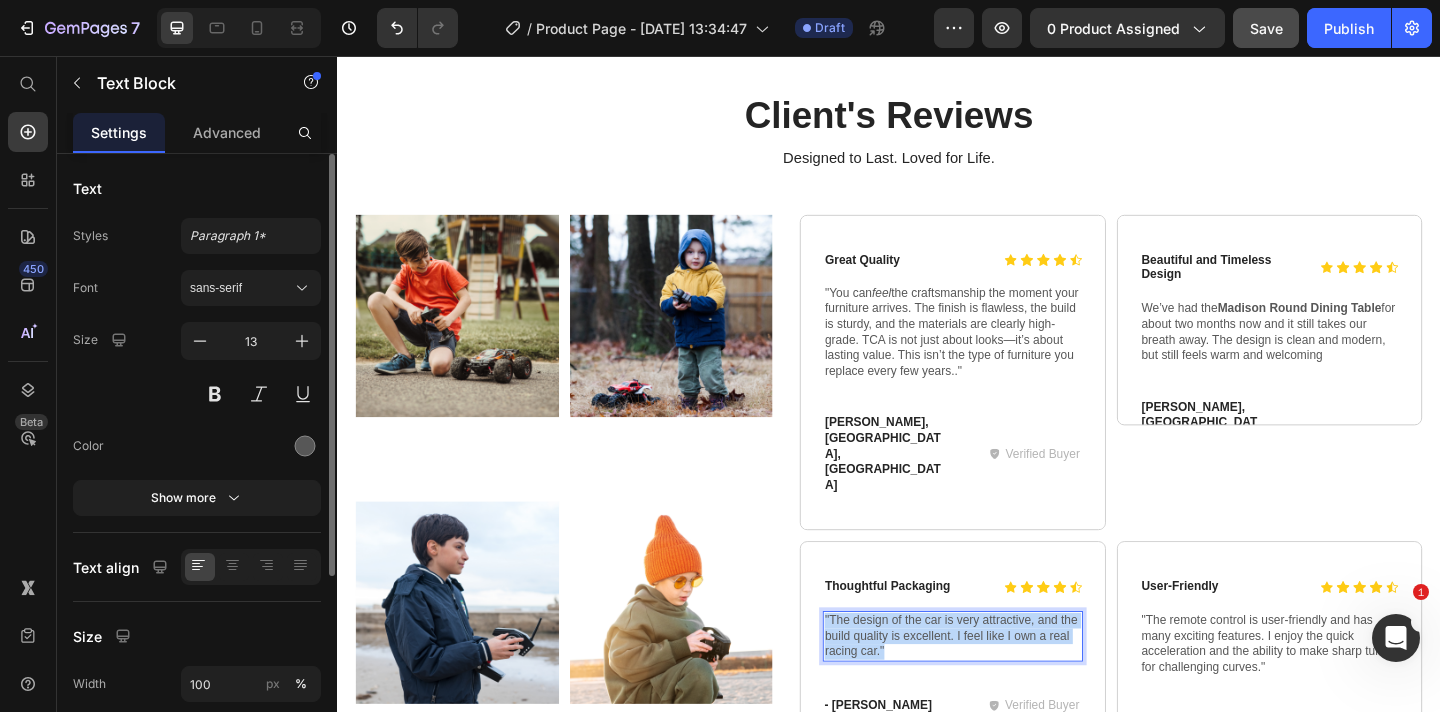 click on ""The design of the car is very attractive, and the build quality is excellent. I feel like I own a real racing car."" at bounding box center [1006, 687] 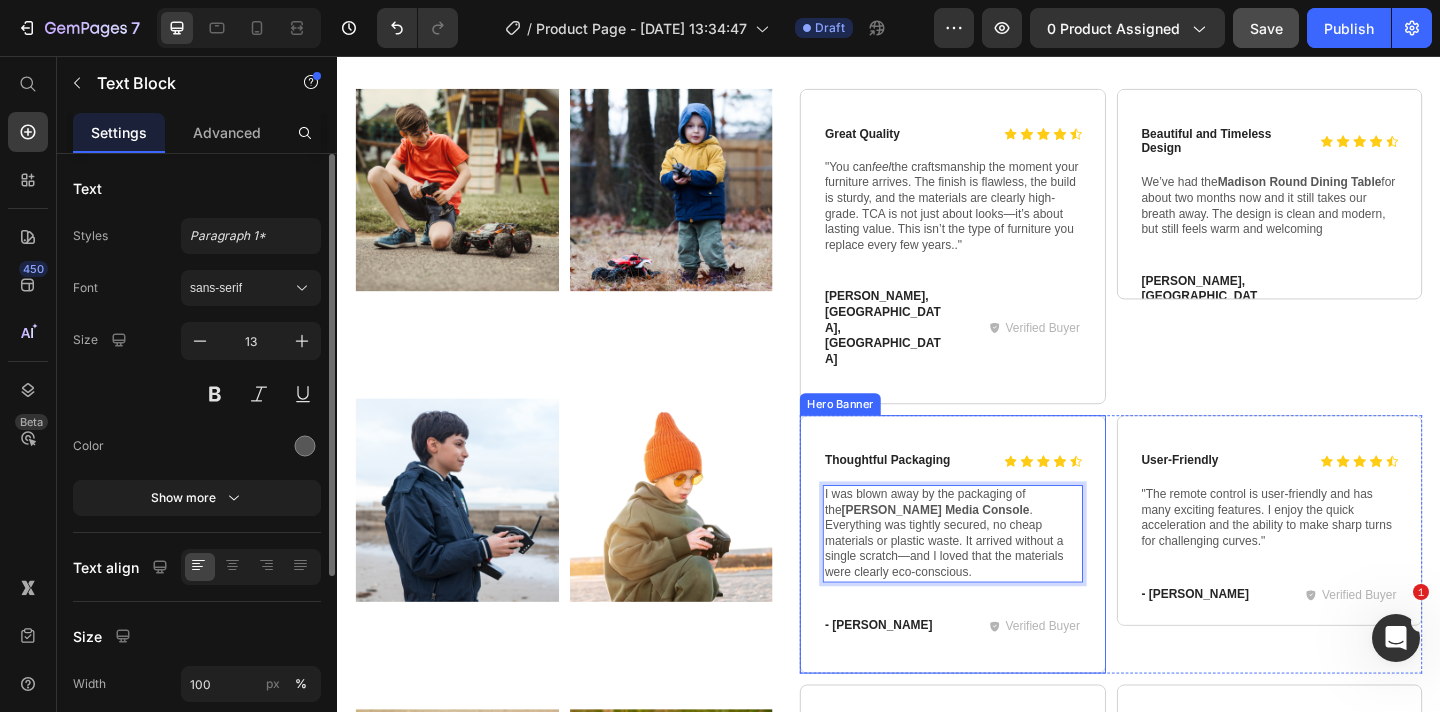 scroll, scrollTop: 1448, scrollLeft: 0, axis: vertical 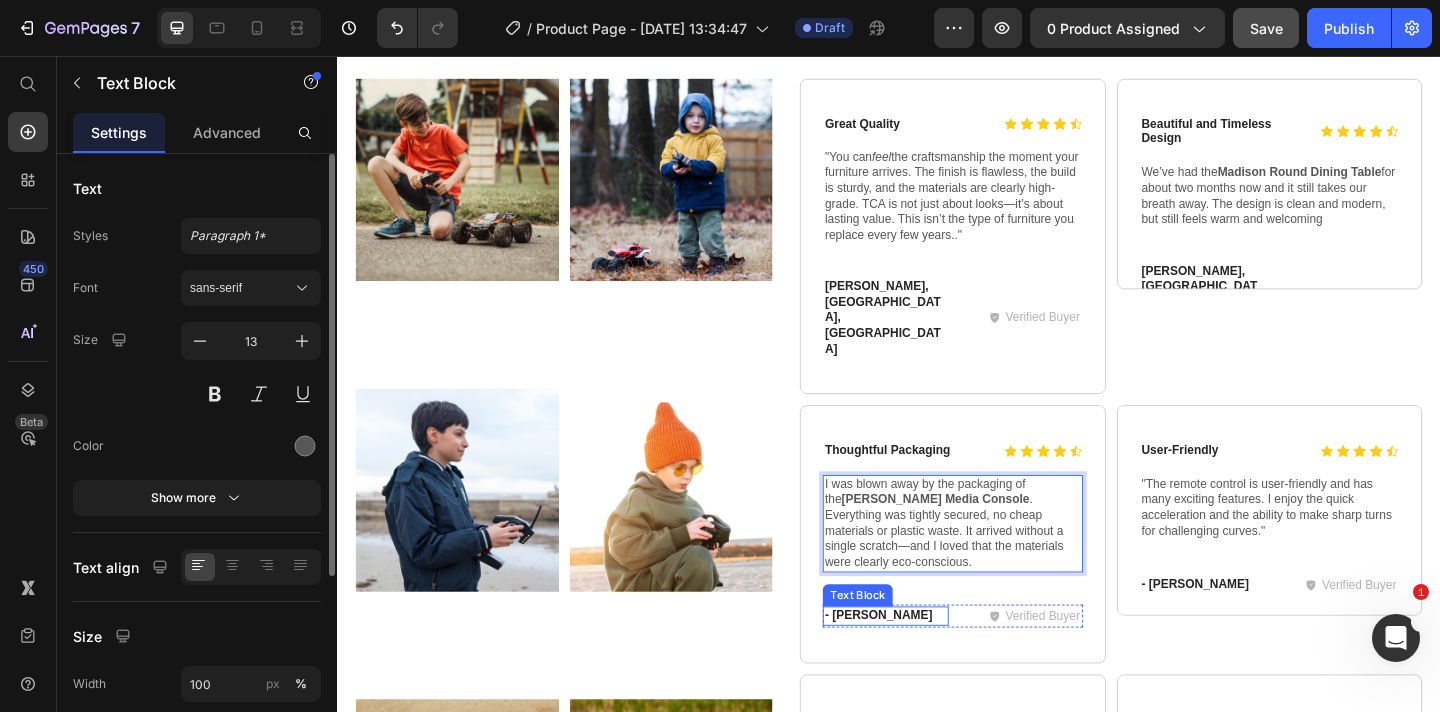 click on "- [PERSON_NAME]" at bounding box center [933, 665] 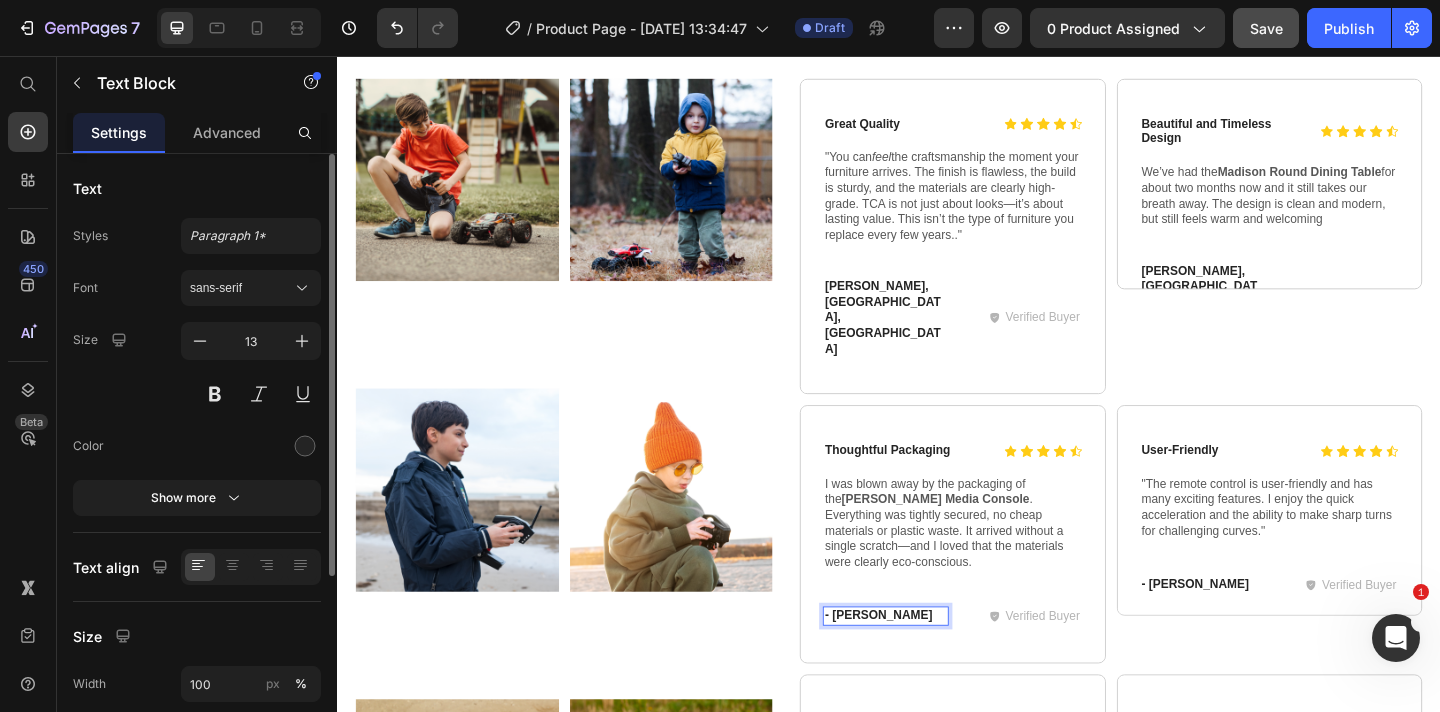 click on "- [PERSON_NAME]" at bounding box center (933, 665) 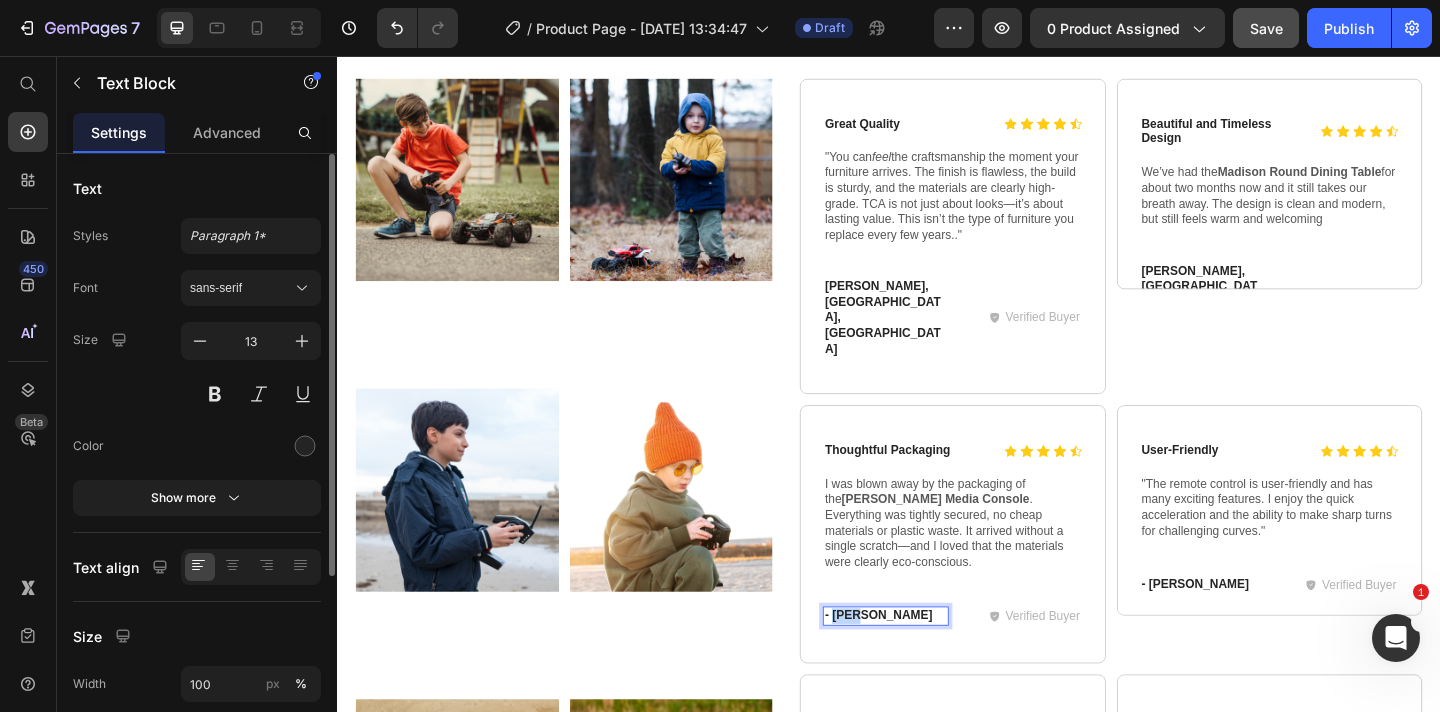 click on "- [PERSON_NAME]" at bounding box center (933, 665) 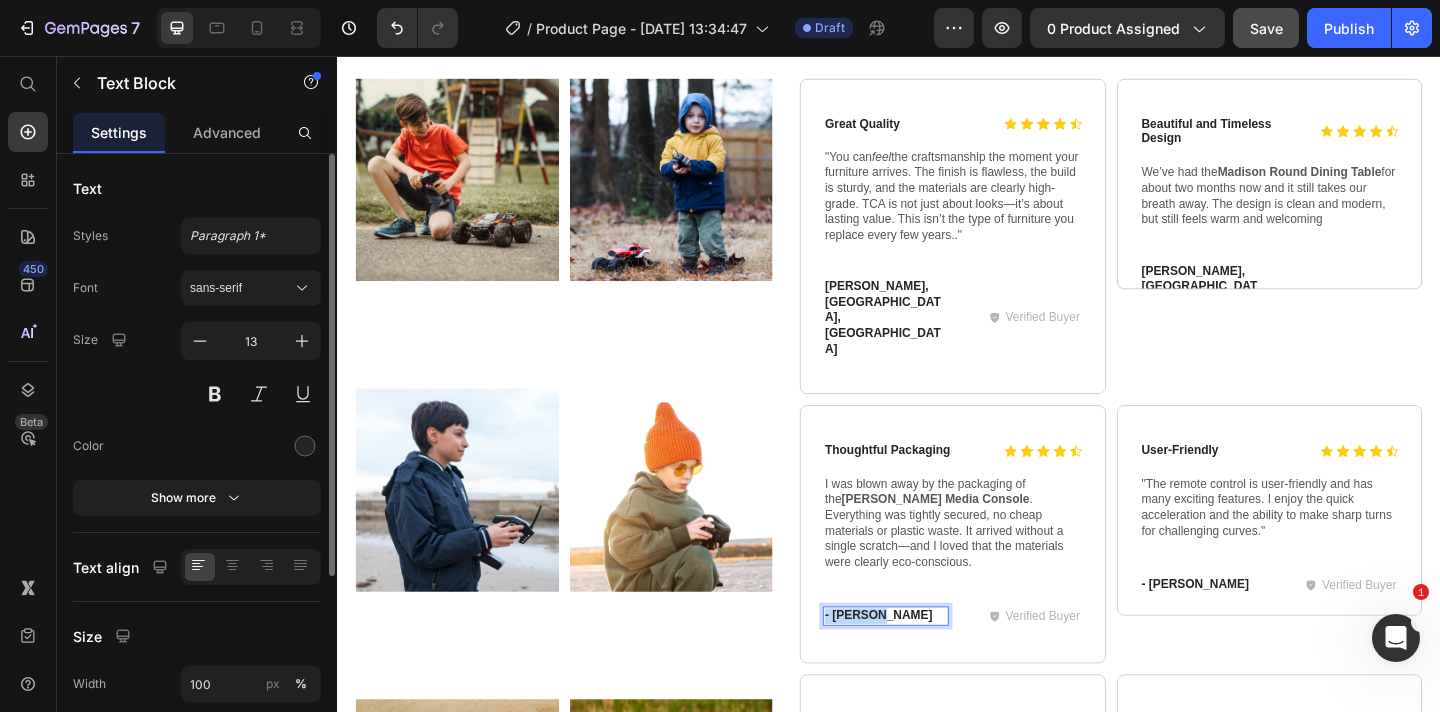 click on "- [PERSON_NAME]" at bounding box center [933, 665] 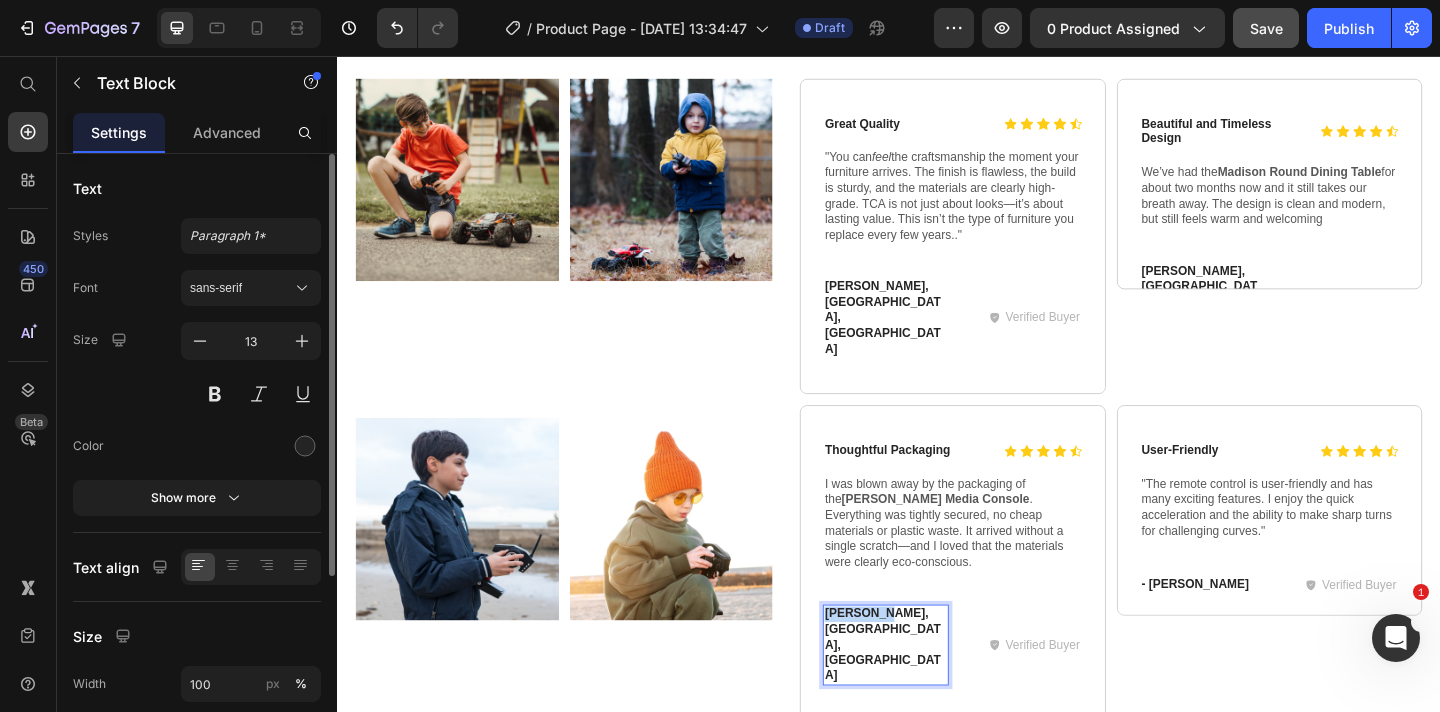 scroll, scrollTop: 1445, scrollLeft: 0, axis: vertical 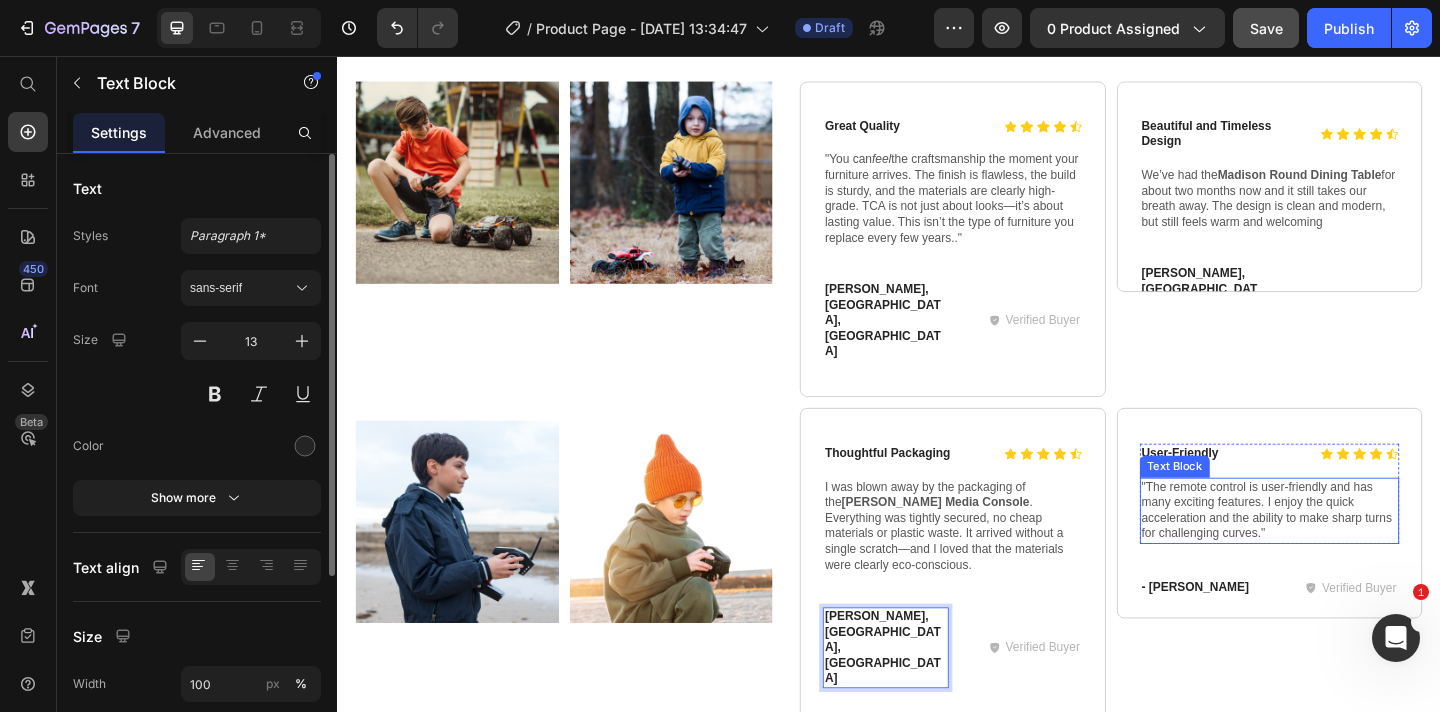 click on ""The remote control is user-friendly and has many exciting features. I enjoy the quick acceleration and the ability to make sharp turns for challenging curves."" at bounding box center [1351, 551] 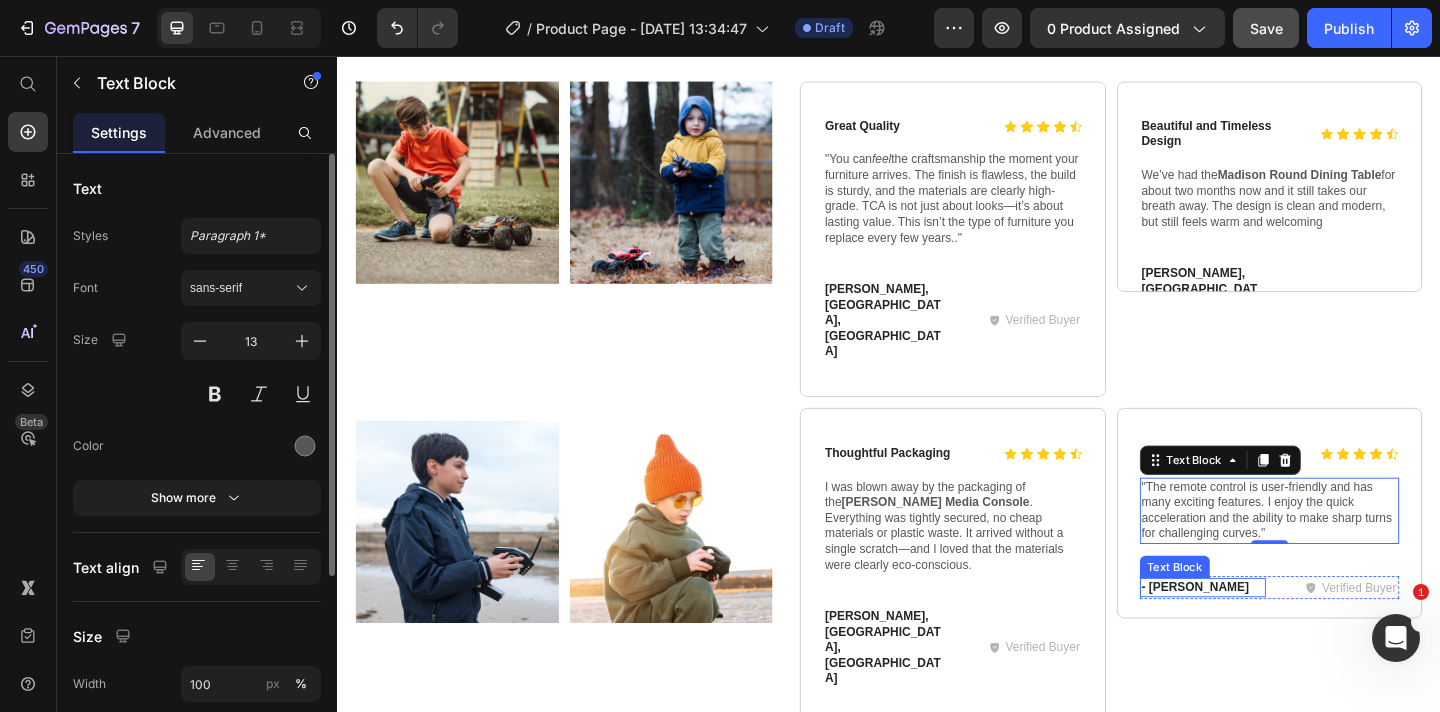 click on "- [PERSON_NAME]" at bounding box center (1278, 634) 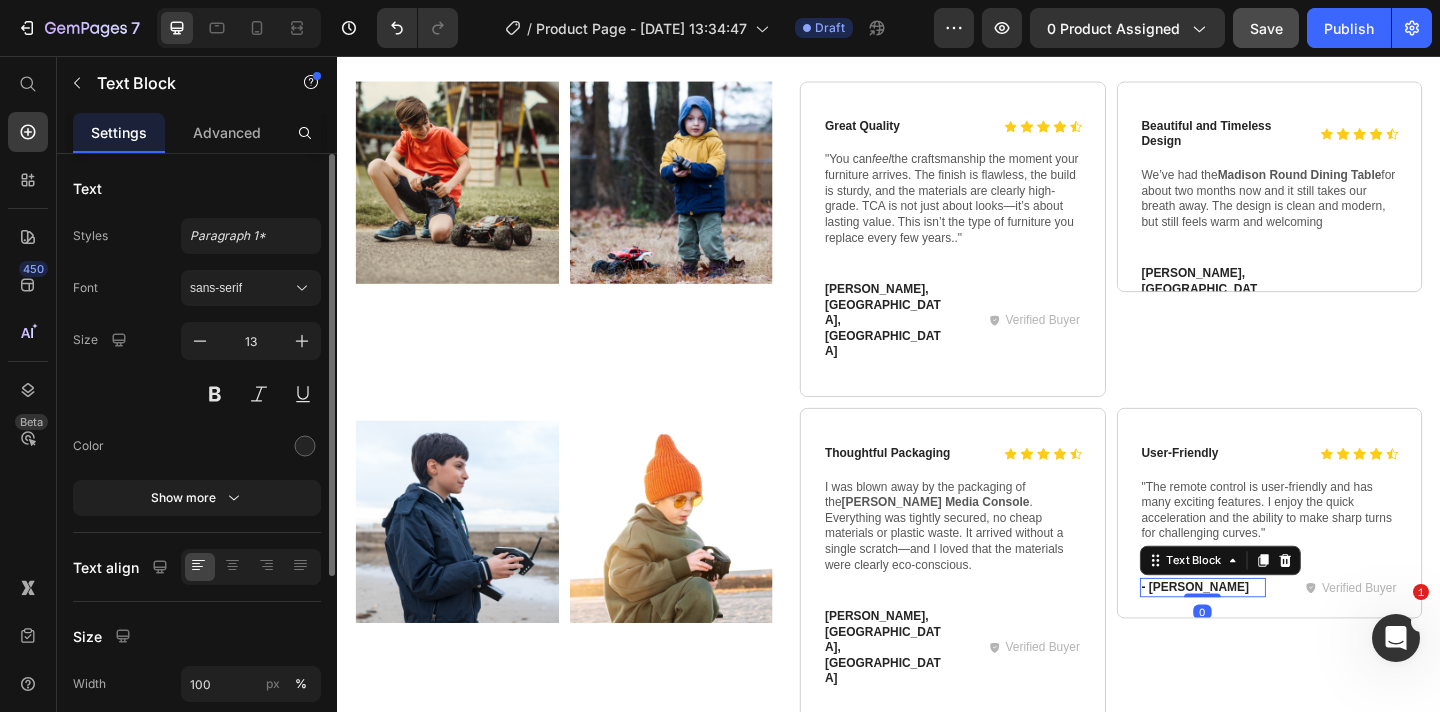 click on "- [PERSON_NAME]" at bounding box center [1278, 634] 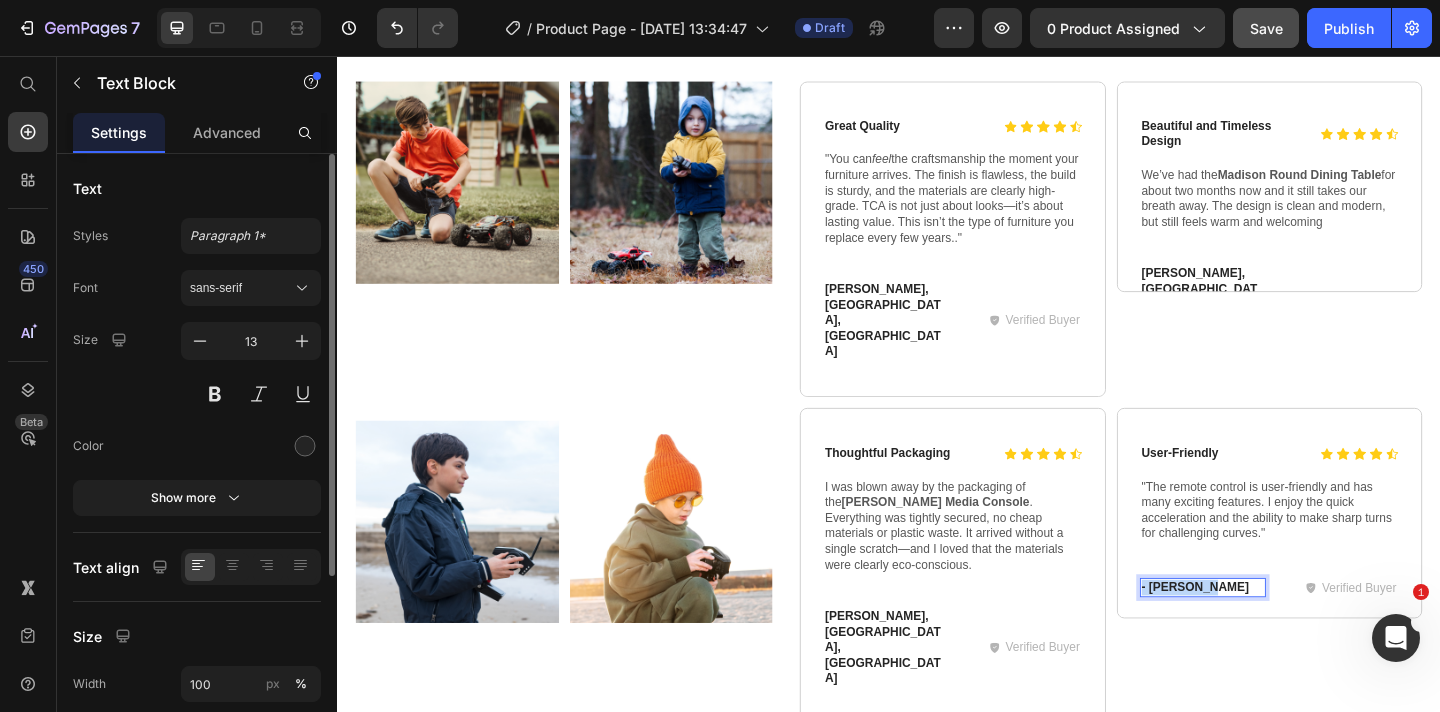 click on "- [PERSON_NAME]" at bounding box center [1278, 634] 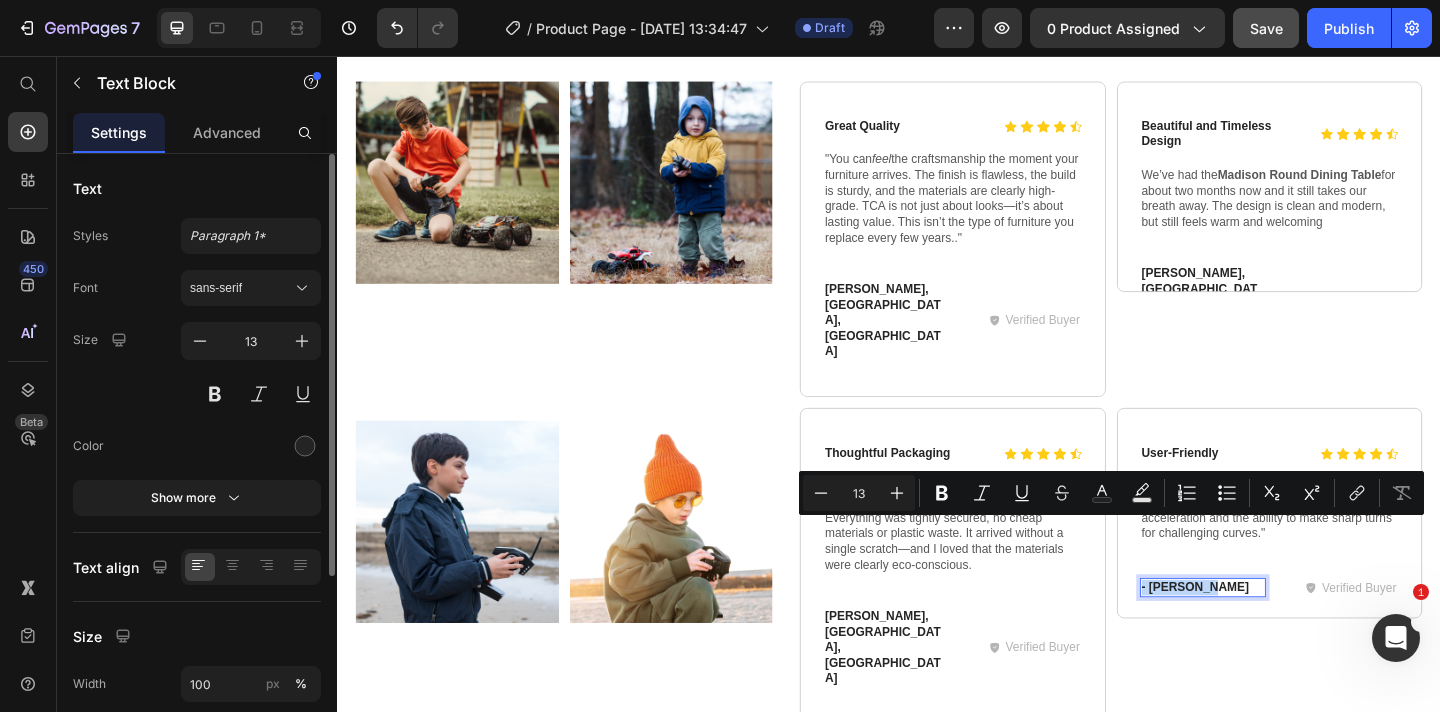 scroll, scrollTop: 1443, scrollLeft: 0, axis: vertical 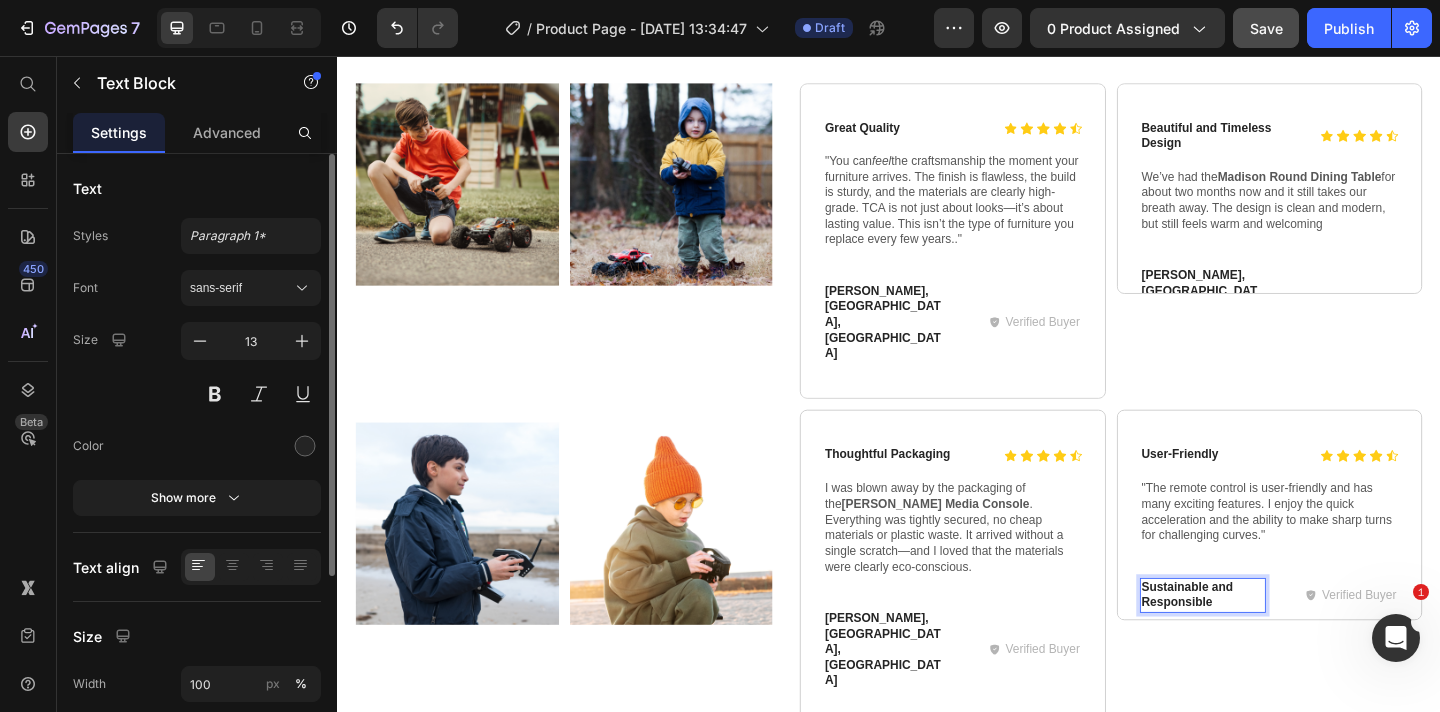click on "Sustainable and Responsible" at bounding box center (1278, 643) 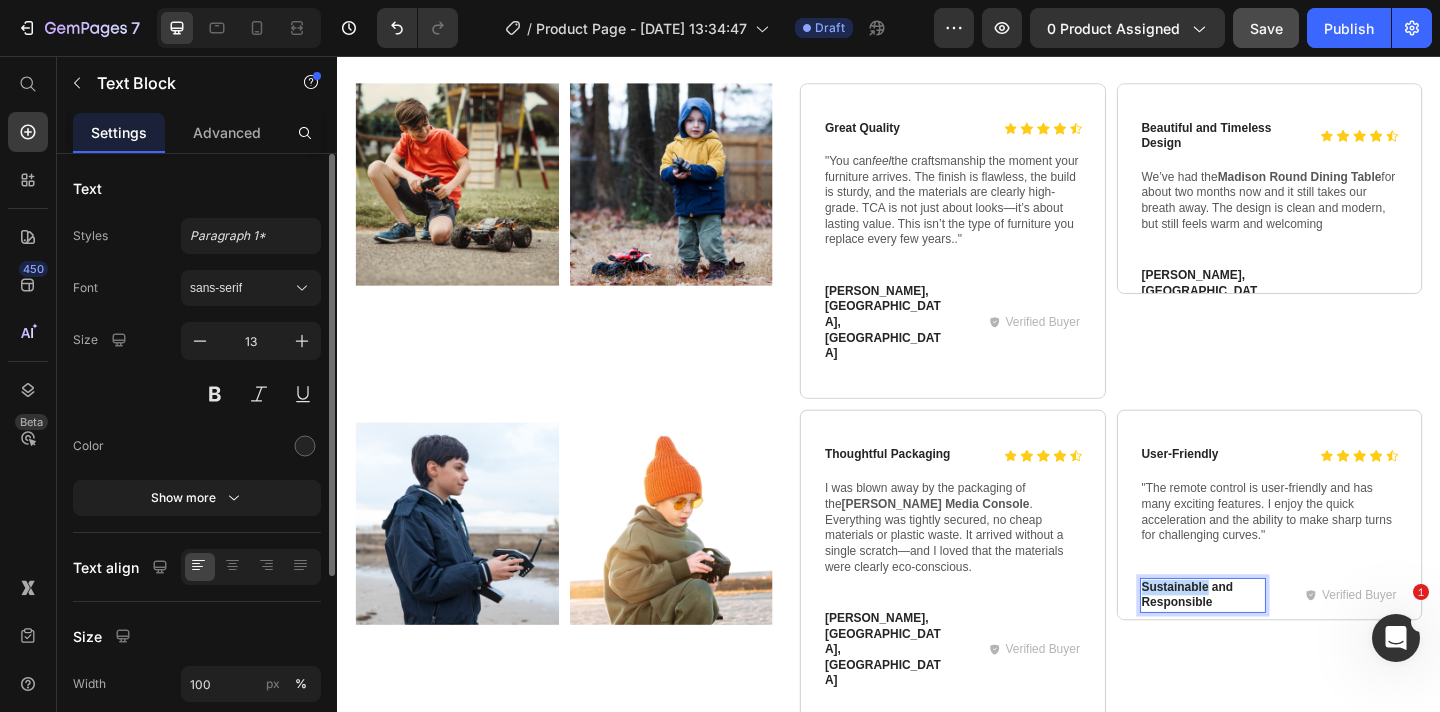 click on "Sustainable and Responsible" at bounding box center (1278, 643) 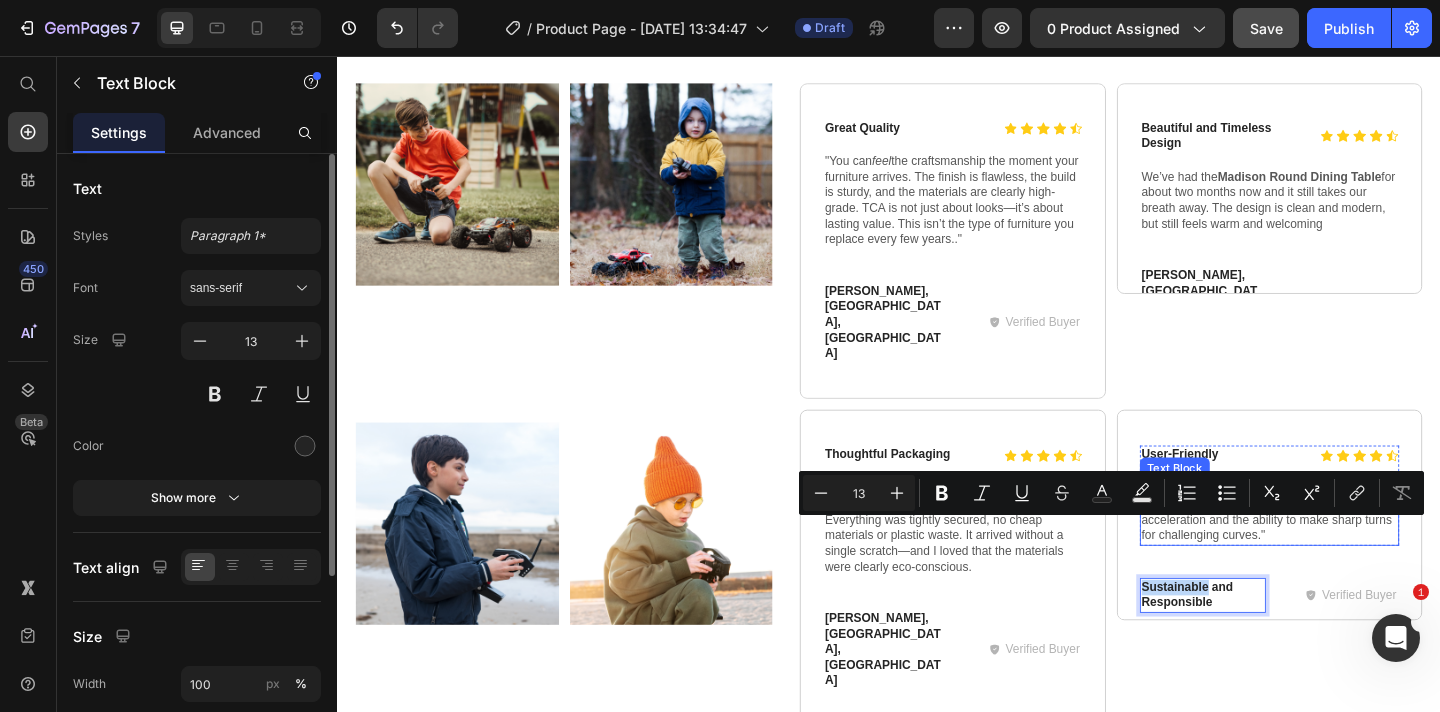 click on "User-Friendly" at bounding box center [1301, 490] 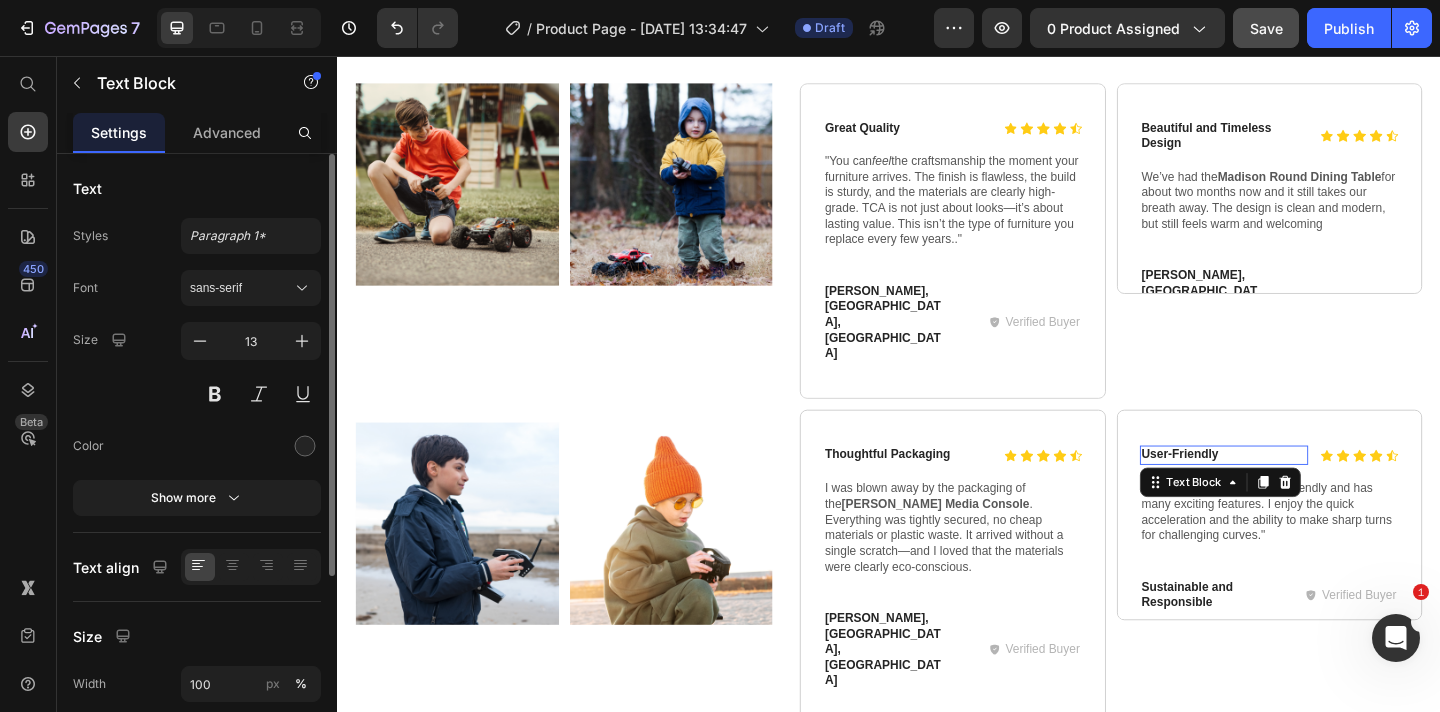 click on "User-Friendly" at bounding box center [1301, 490] 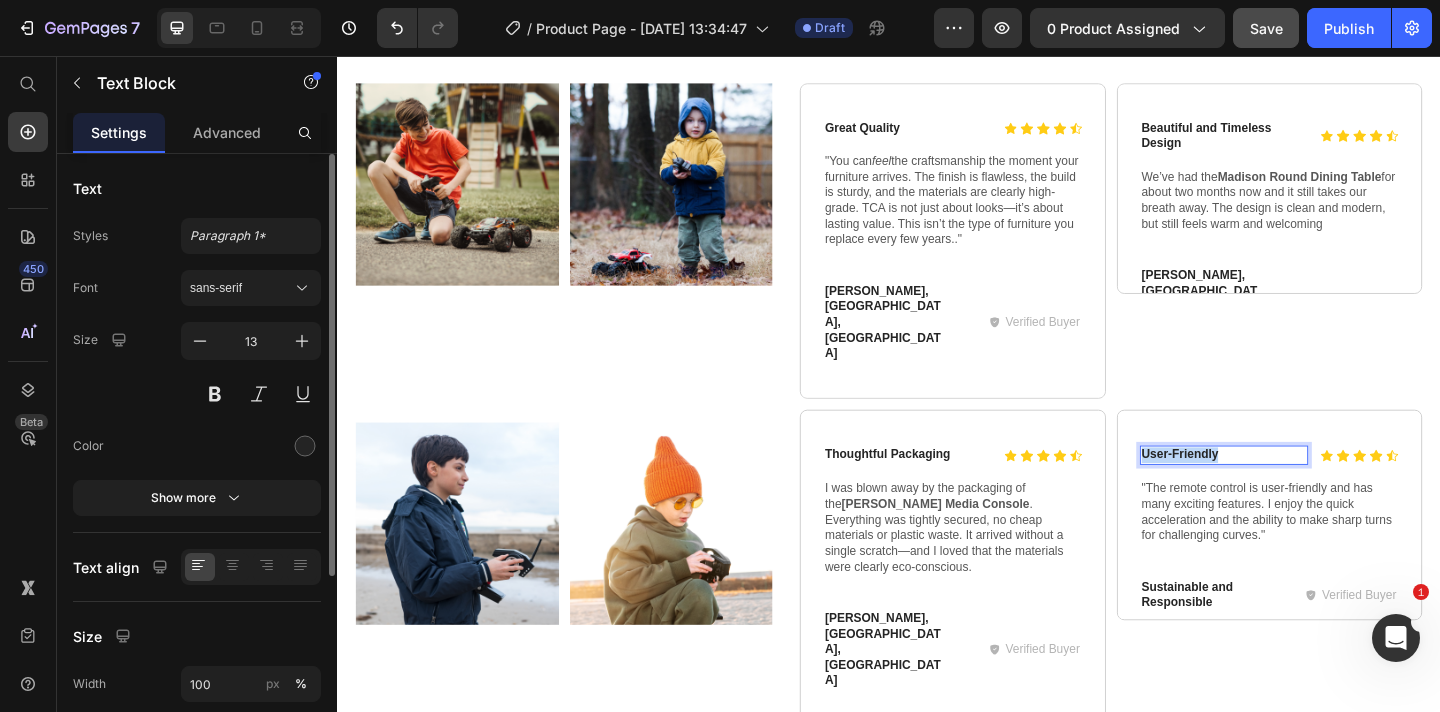 click on "User-Friendly" at bounding box center [1301, 490] 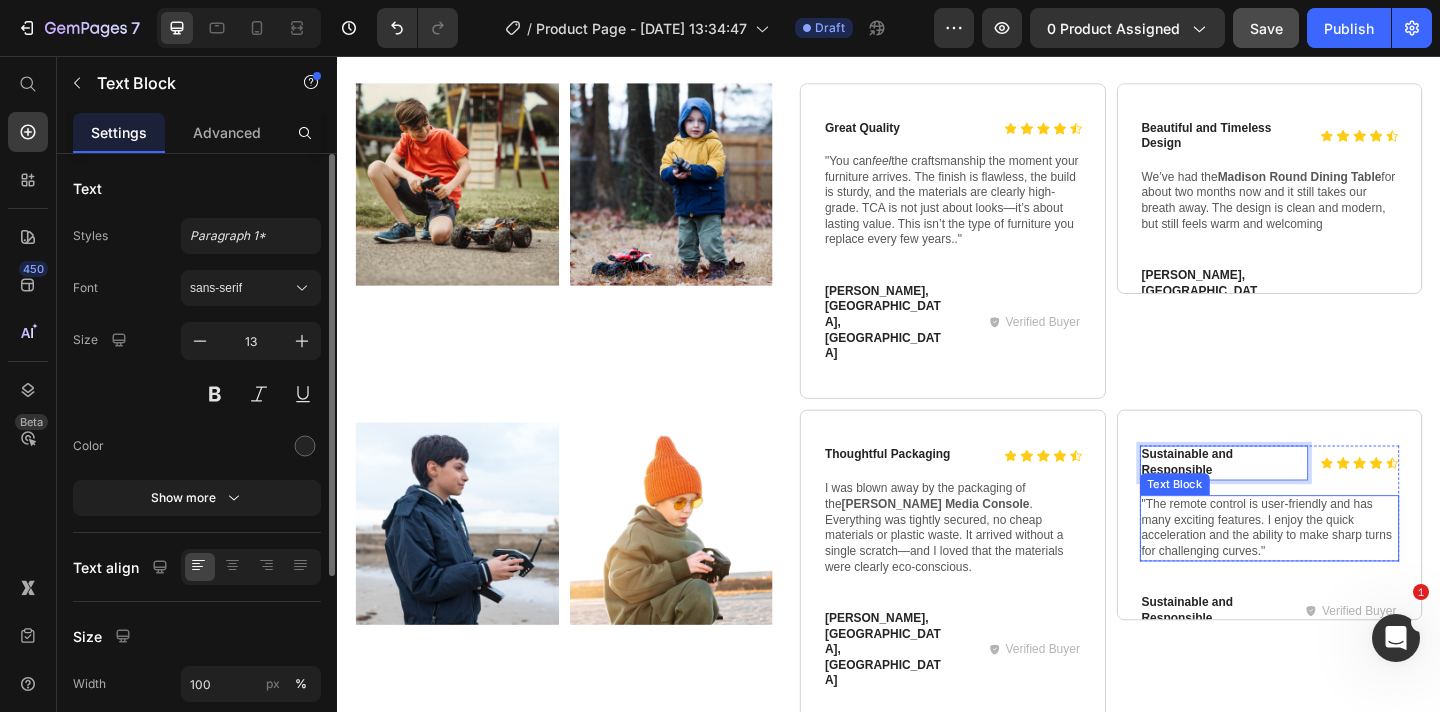 click on ""The remote control is user-friendly and has many exciting features. I enjoy the quick acceleration and the ability to make sharp turns for challenging curves."" at bounding box center (1351, 570) 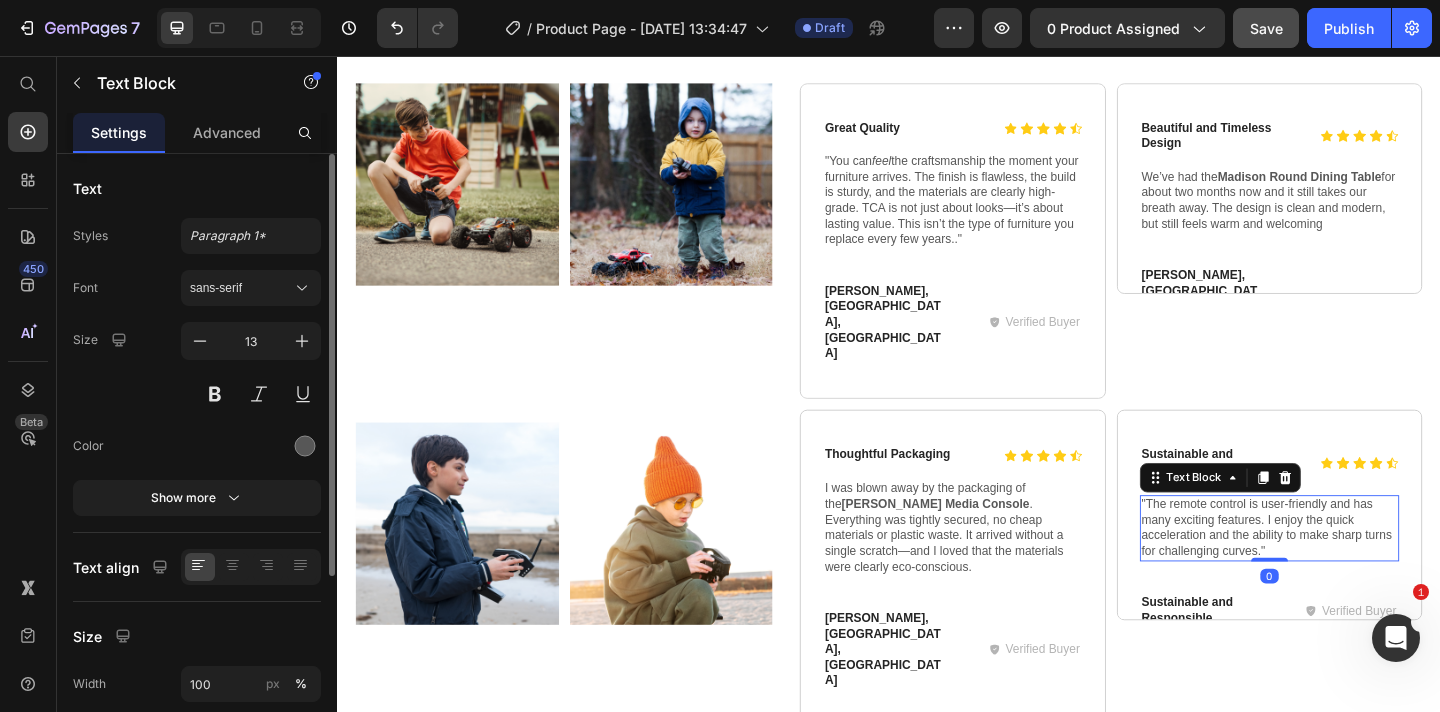 click on ""The remote control is user-friendly and has many exciting features. I enjoy the quick acceleration and the ability to make sharp turns for challenging curves."" at bounding box center (1351, 570) 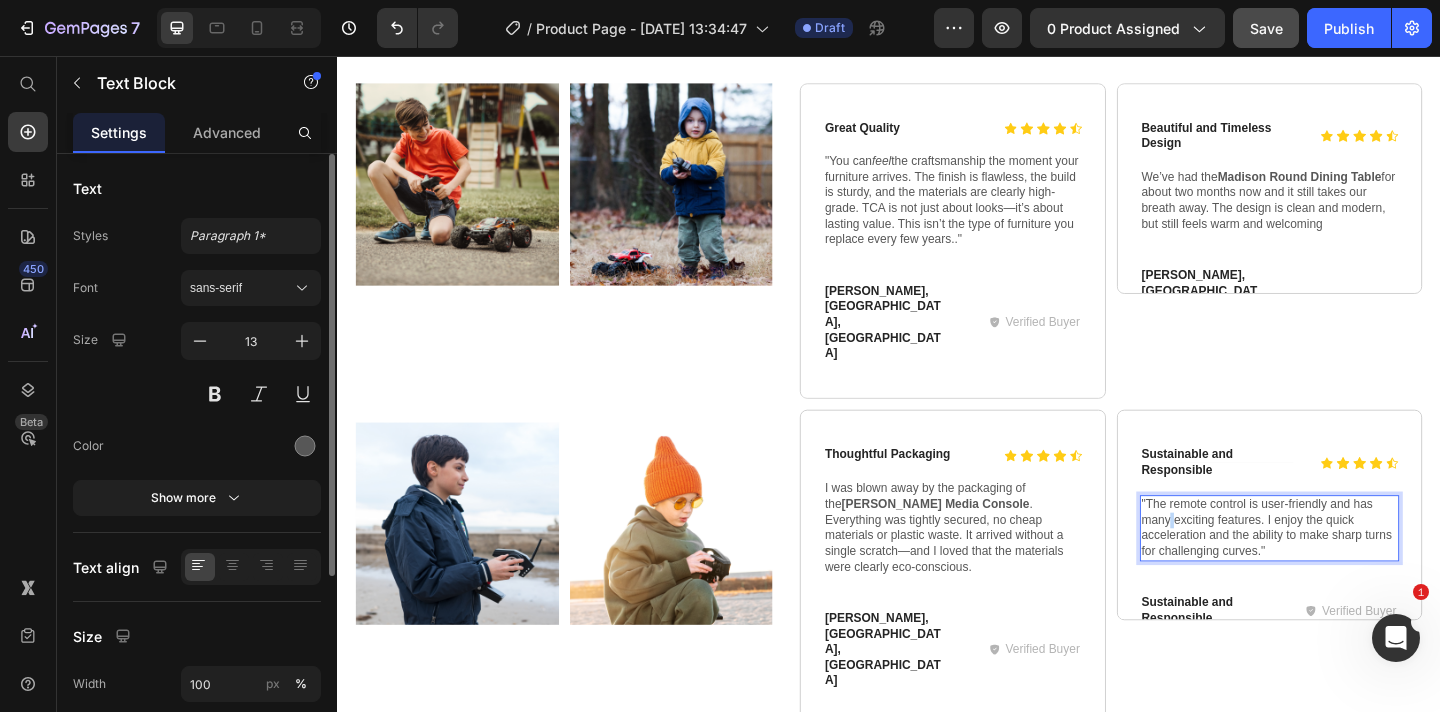 click on ""The remote control is user-friendly and has many exciting features. I enjoy the quick acceleration and the ability to make sharp turns for challenging curves."" at bounding box center (1351, 570) 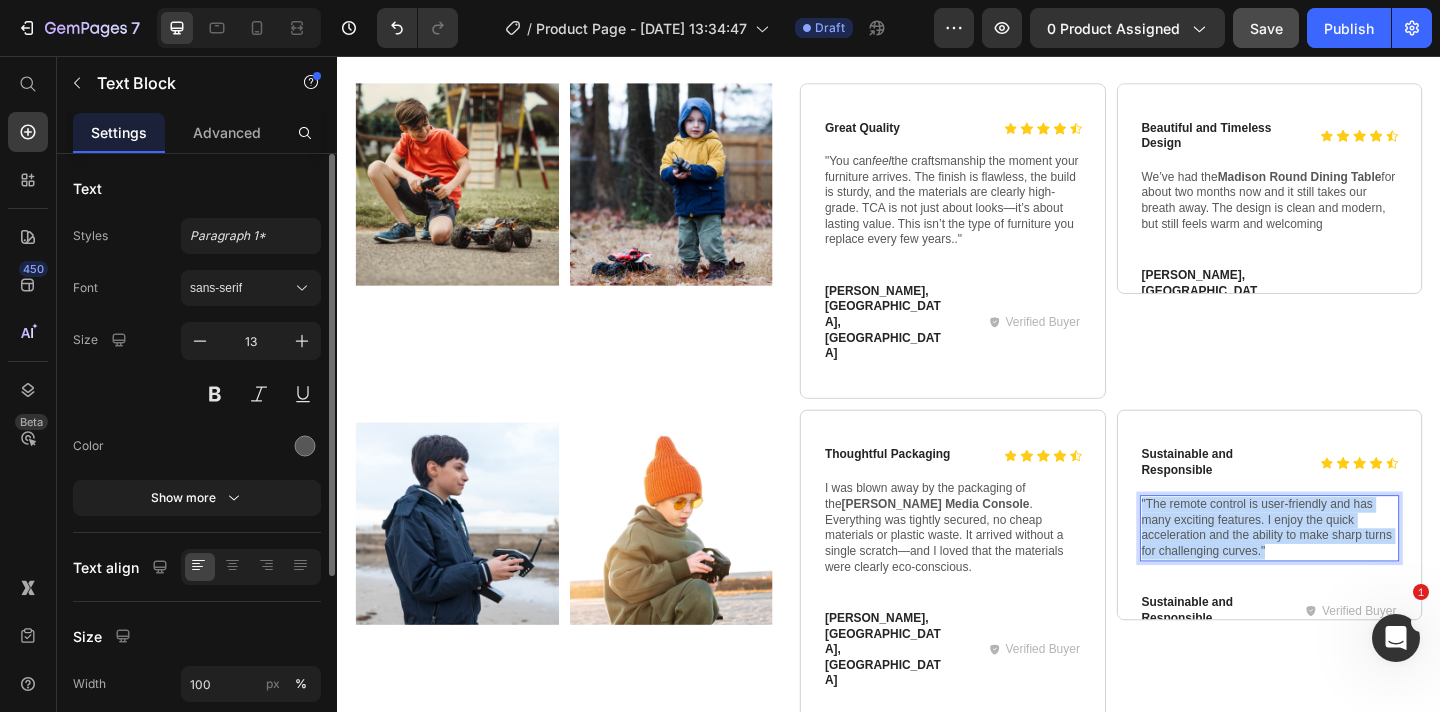 click on ""The remote control is user-friendly and has many exciting features. I enjoy the quick acceleration and the ability to make sharp turns for challenging curves."" at bounding box center [1351, 570] 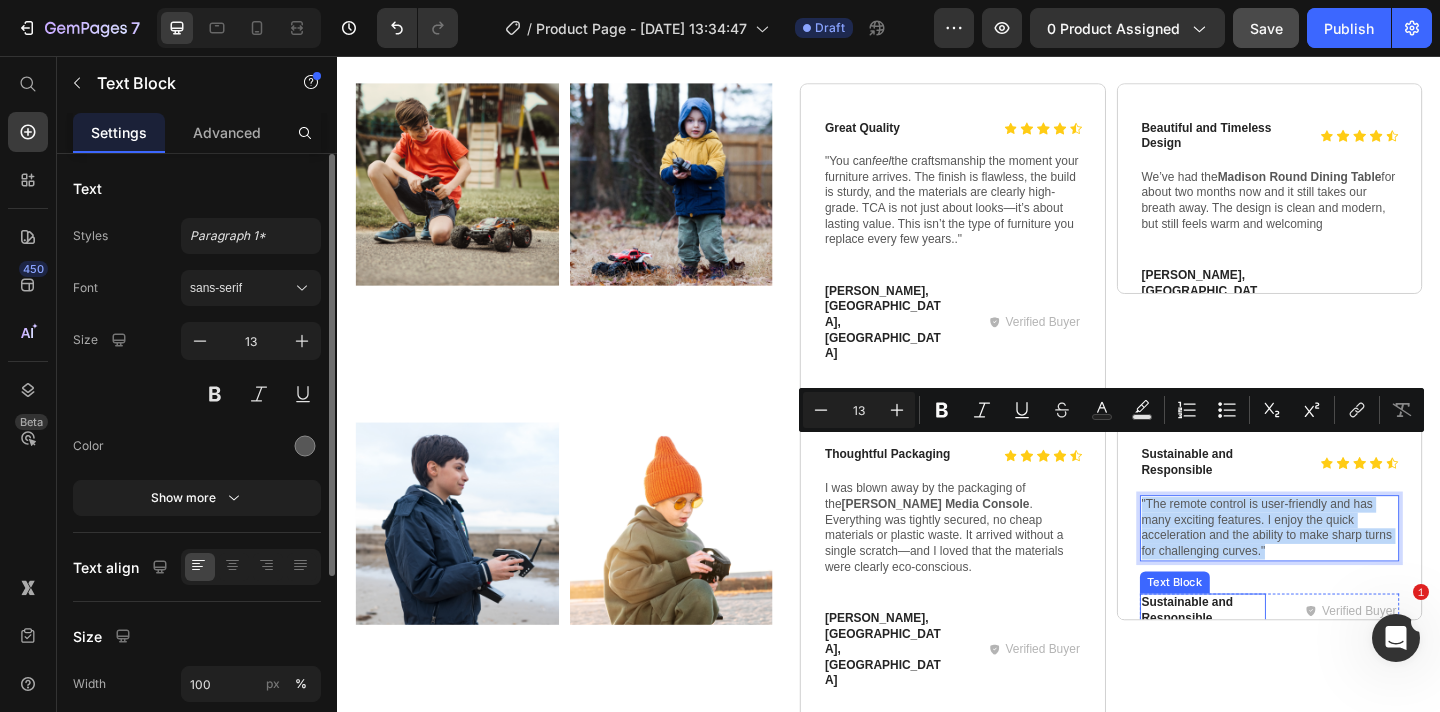 click on "Text Block" at bounding box center [1248, 629] 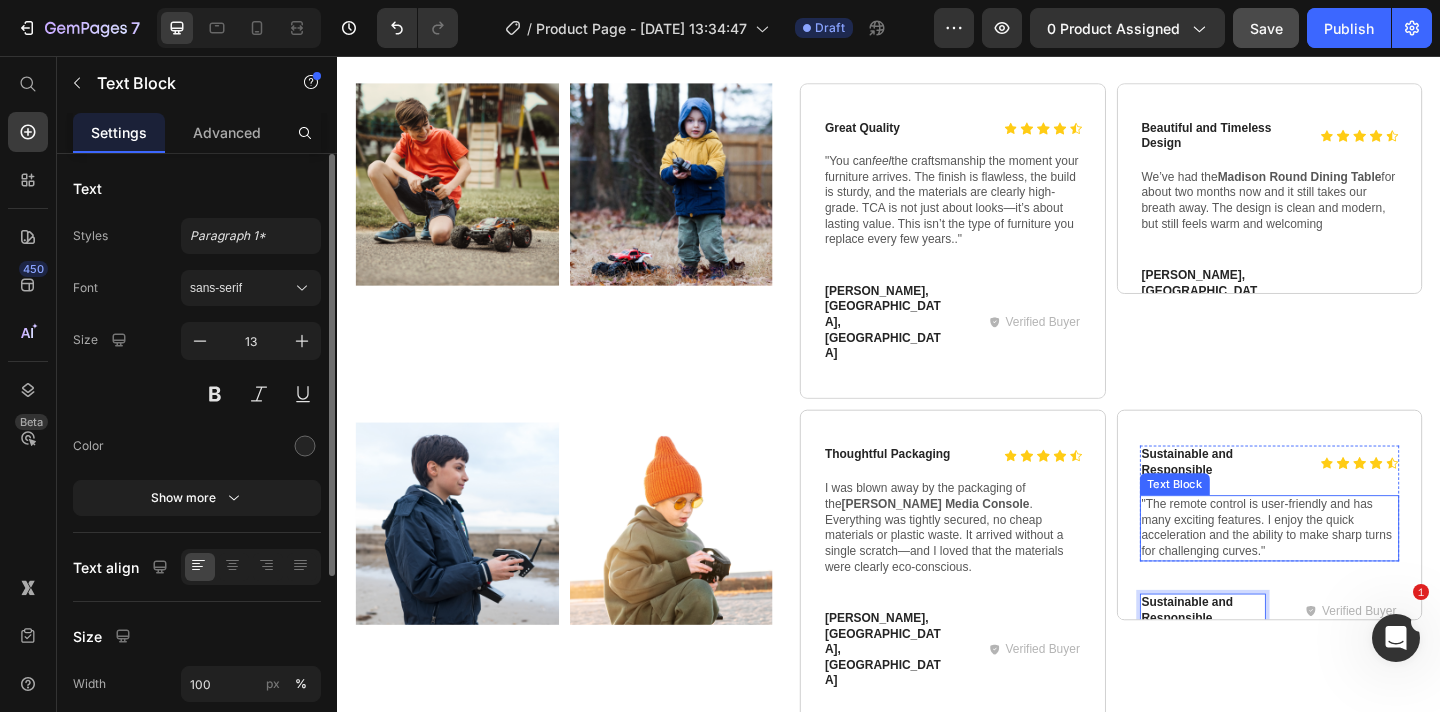 click on ""The remote control is user-friendly and has many exciting features. I enjoy the quick acceleration and the ability to make sharp turns for challenging curves."" at bounding box center (1351, 570) 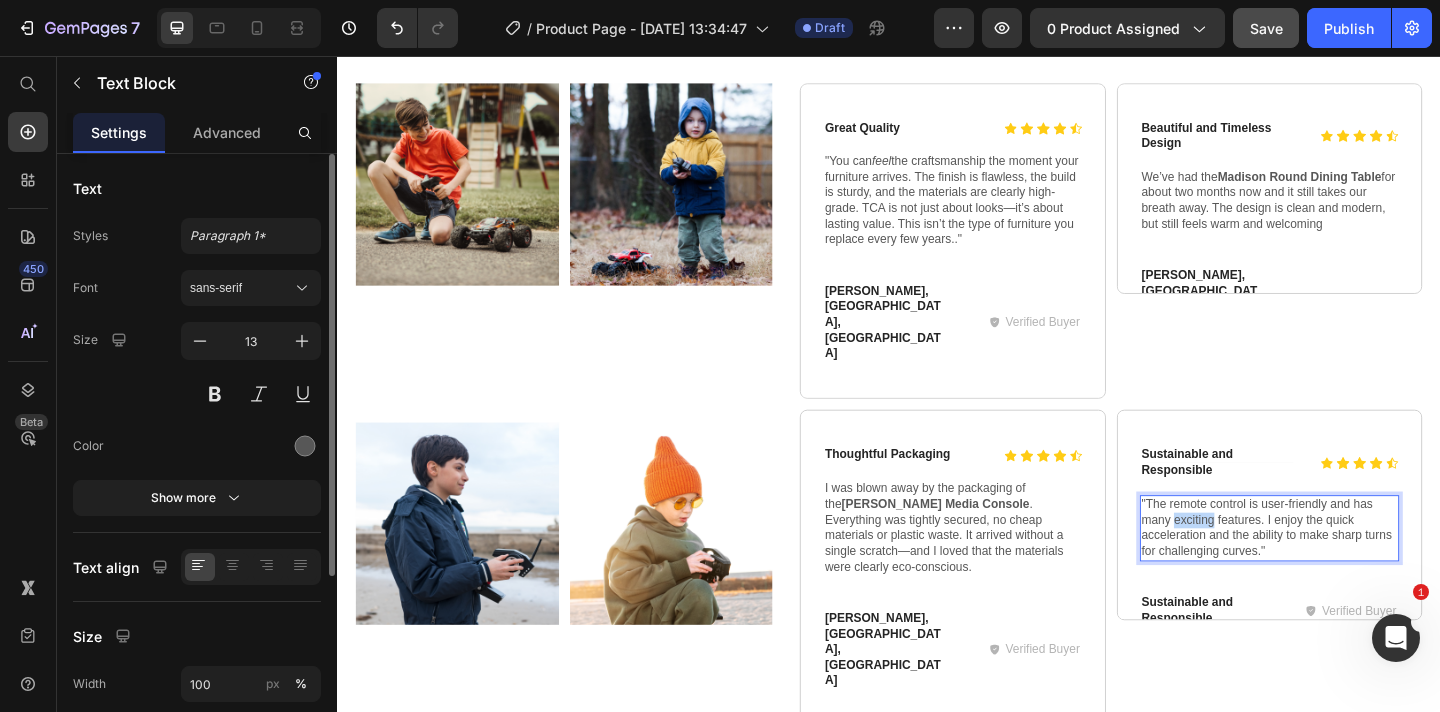 click on ""The remote control is user-friendly and has many exciting features. I enjoy the quick acceleration and the ability to make sharp turns for challenging curves."" at bounding box center (1351, 570) 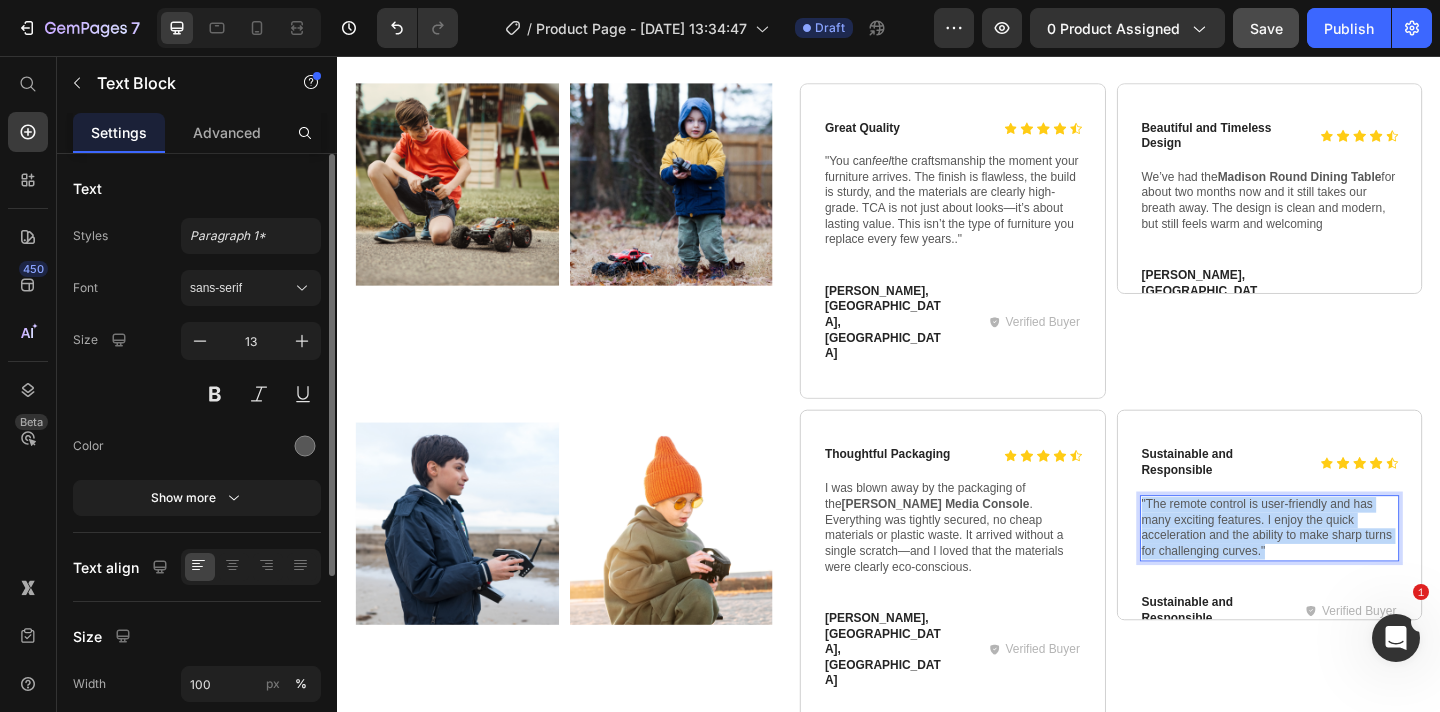 click on ""The remote control is user-friendly and has many exciting features. I enjoy the quick acceleration and the ability to make sharp turns for challenging curves."" at bounding box center (1351, 570) 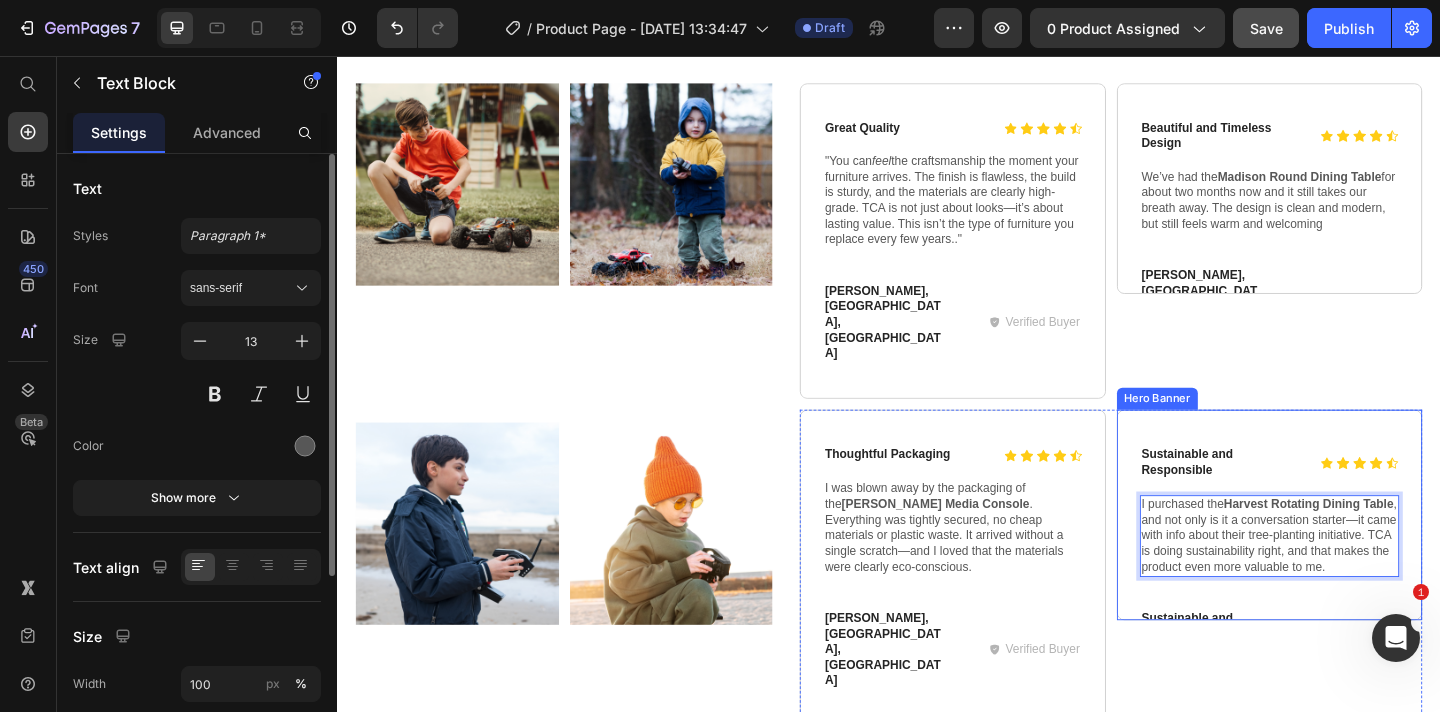 click on "Icon Icon Icon Icon
Icon Icon List Sustainable and Responsible Text Block Row I purchased the  Harvest Rotating Dining Table , and not only is it a conversation starter—it came with info about their tree-planting initiative. TCA is doing sustainability right, and that makes the product even more valuable to me. Text Block   0 Row Sustainable and Responsible Text Block
Verified Buyer Item List Row" at bounding box center [1351, 555] 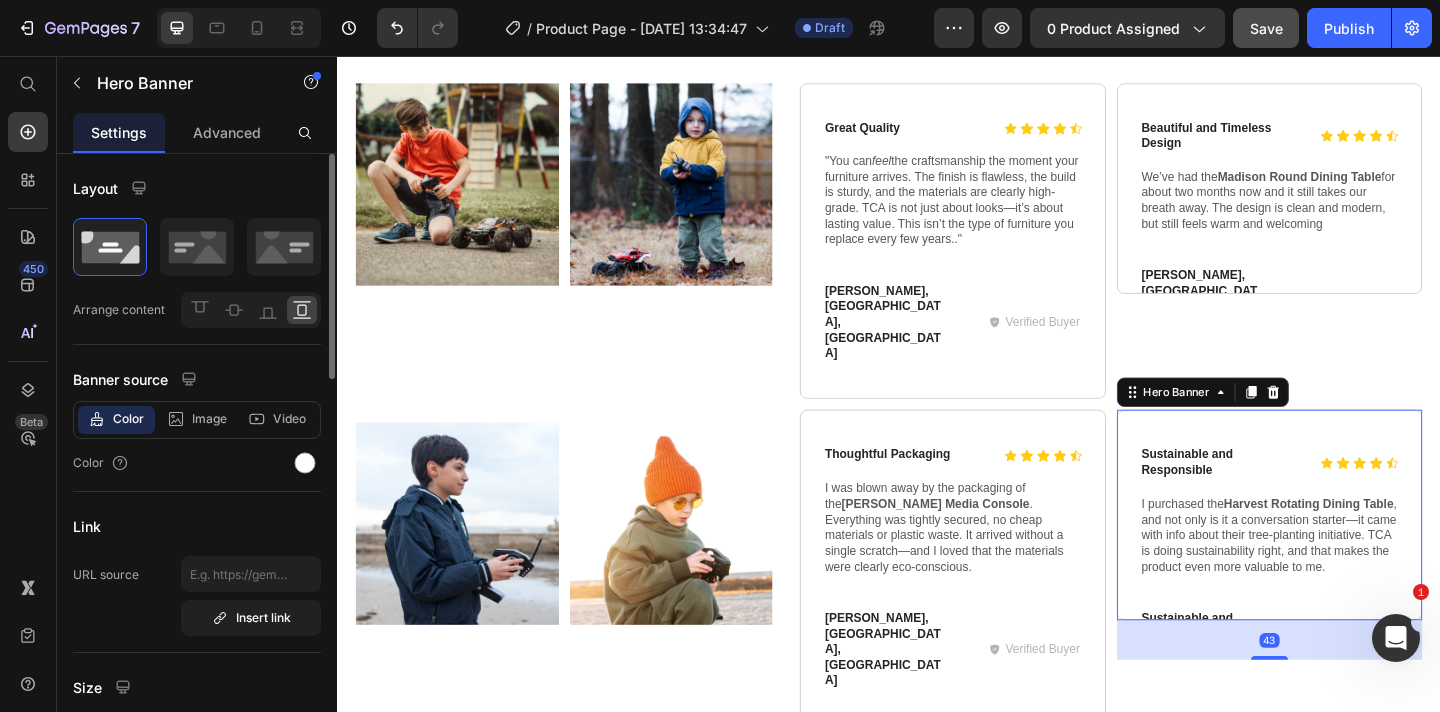 drag, startPoint x: 1341, startPoint y: 606, endPoint x: 1341, endPoint y: 649, distance: 43 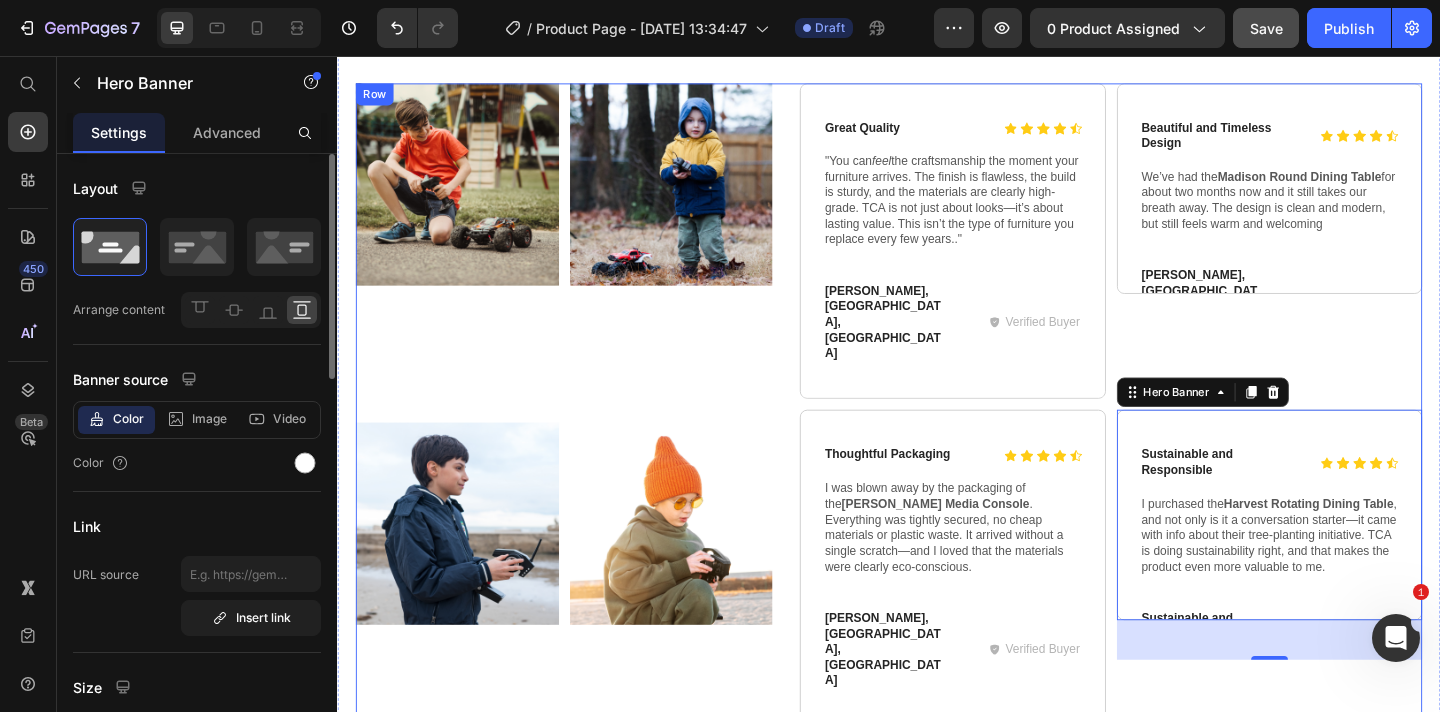 click on "Icon Icon Icon Icon
Icon Icon List Great Quality Text Block Row "You can  feel  the craftsmanship the moment your furniture arrives. The finish is flawless, the build is sturdy, and the materials are clearly high-grade. TCA is not just about looks—it’s about lasting value. This isn’t the type of furniture you replace every few years.." Text Block Row [PERSON_NAME], [GEOGRAPHIC_DATA], [GEOGRAPHIC_DATA] Text Block
Verified Buyer Item List Row Hero Banner
Icon Icon Icon Icon
Icon Icon List Beautiful and Timeless Design Text Block Row We’ve had the  Madison Round Dining Table  for about two months now and it still takes our breath away. The design is clean and modern, but still feels warm and welcoming Text Block Row [PERSON_NAME], [GEOGRAPHIC_DATA], [GEOGRAPHIC_DATA] Text Block
Verified Buyer Item List Row Hero Banner Row
Icon Icon Icon Icon
Icon Icon List Thoughtful Packaging Text Block Row [PERSON_NAME] Media Console Text Block" at bounding box center (1178, 565) 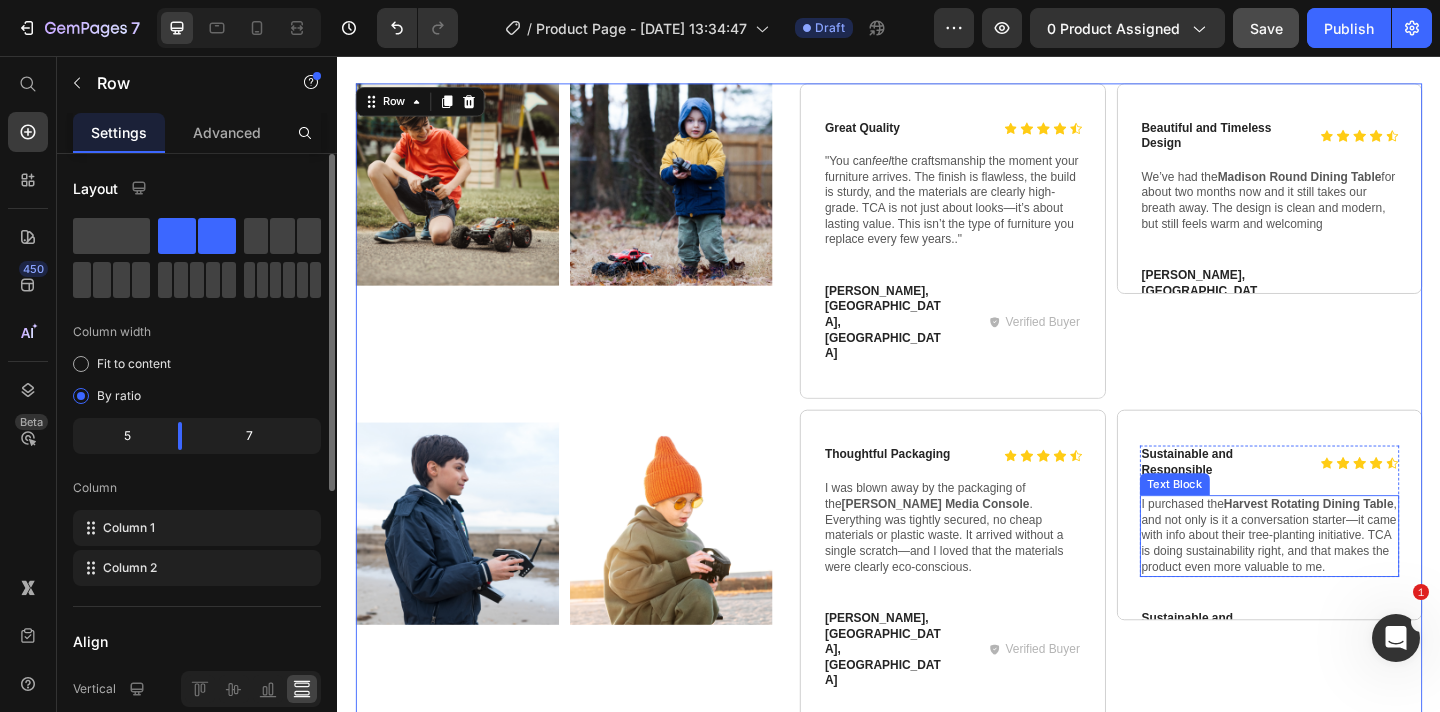 click on "I purchased the  Harvest Rotating Dining Table , and not only is it a conversation starter—it came with info about their tree-planting initiative. TCA is doing sustainability right, and that makes the product even more valuable to me." at bounding box center [1351, 578] 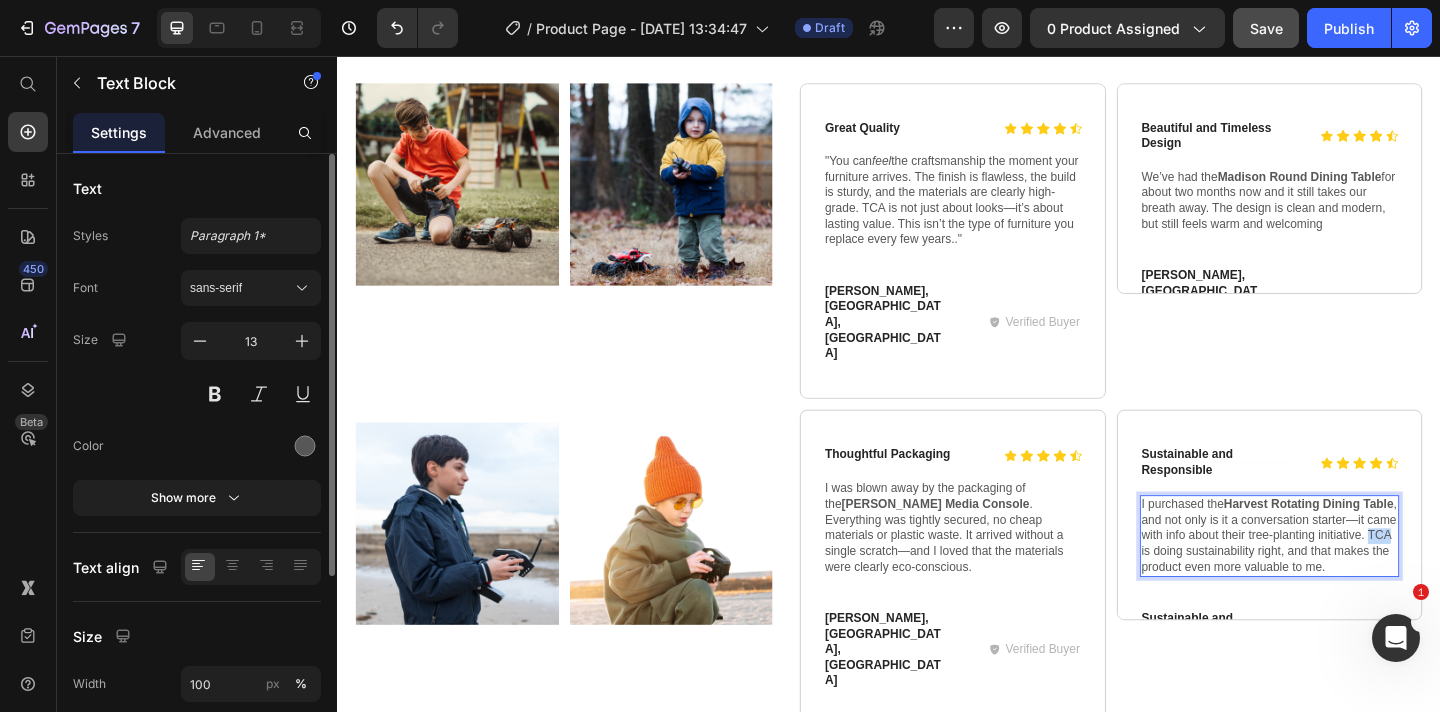 click on "I purchased the  Harvest Rotating Dining Table , and not only is it a conversation starter—it came with info about their tree-planting initiative. TCA is doing sustainability right, and that makes the product even more valuable to me." at bounding box center [1351, 578] 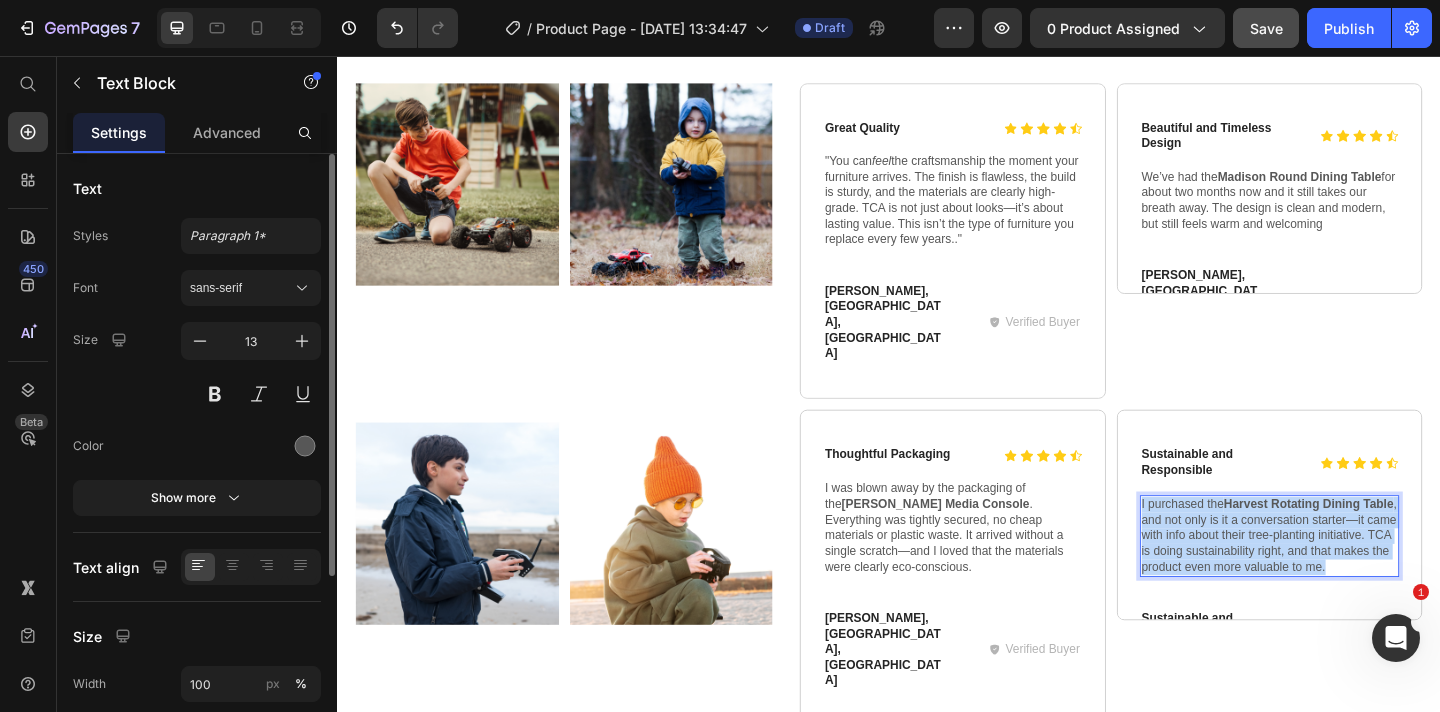 click on "I purchased the  Harvest Rotating Dining Table , and not only is it a conversation starter—it came with info about their tree-planting initiative. TCA is doing sustainability right, and that makes the product even more valuable to me." at bounding box center (1351, 578) 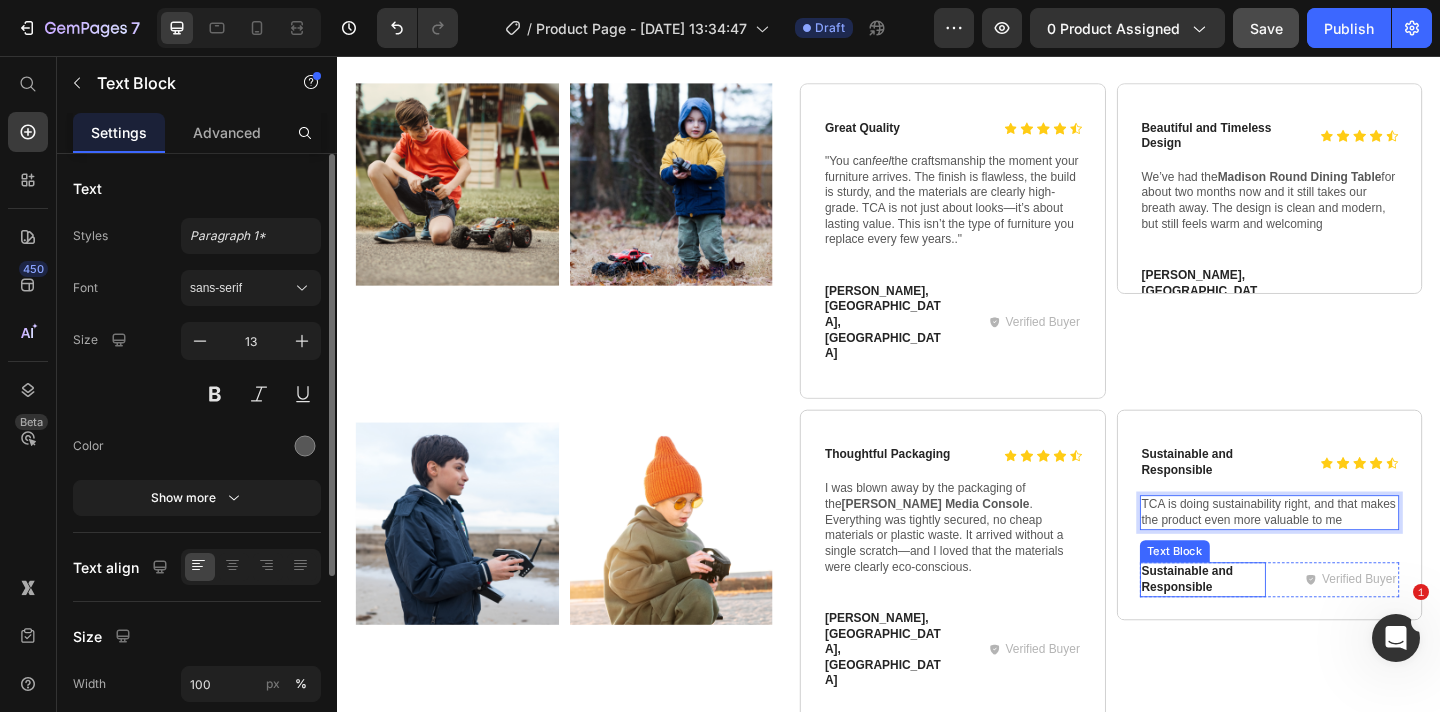 click on "Sustainable and Responsible" at bounding box center [1278, 626] 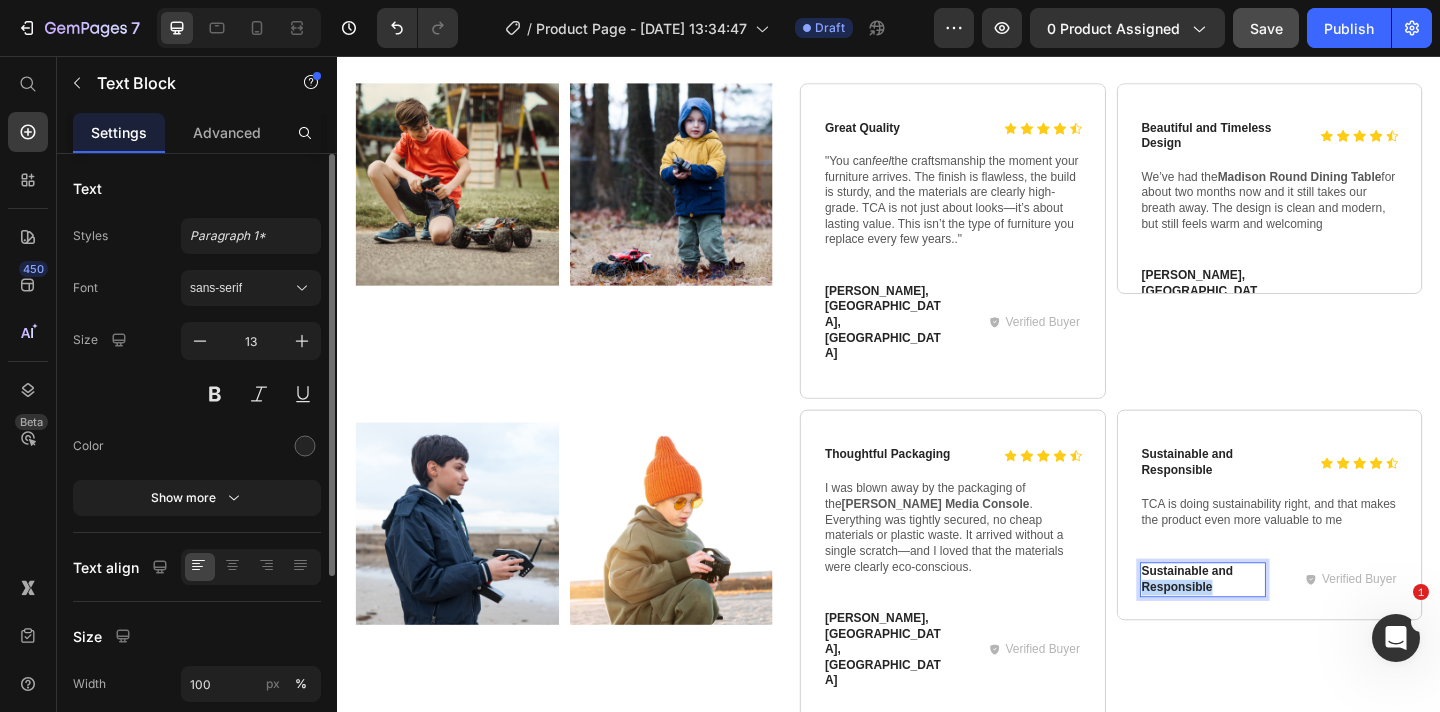 click on "Sustainable and Responsible" at bounding box center (1278, 626) 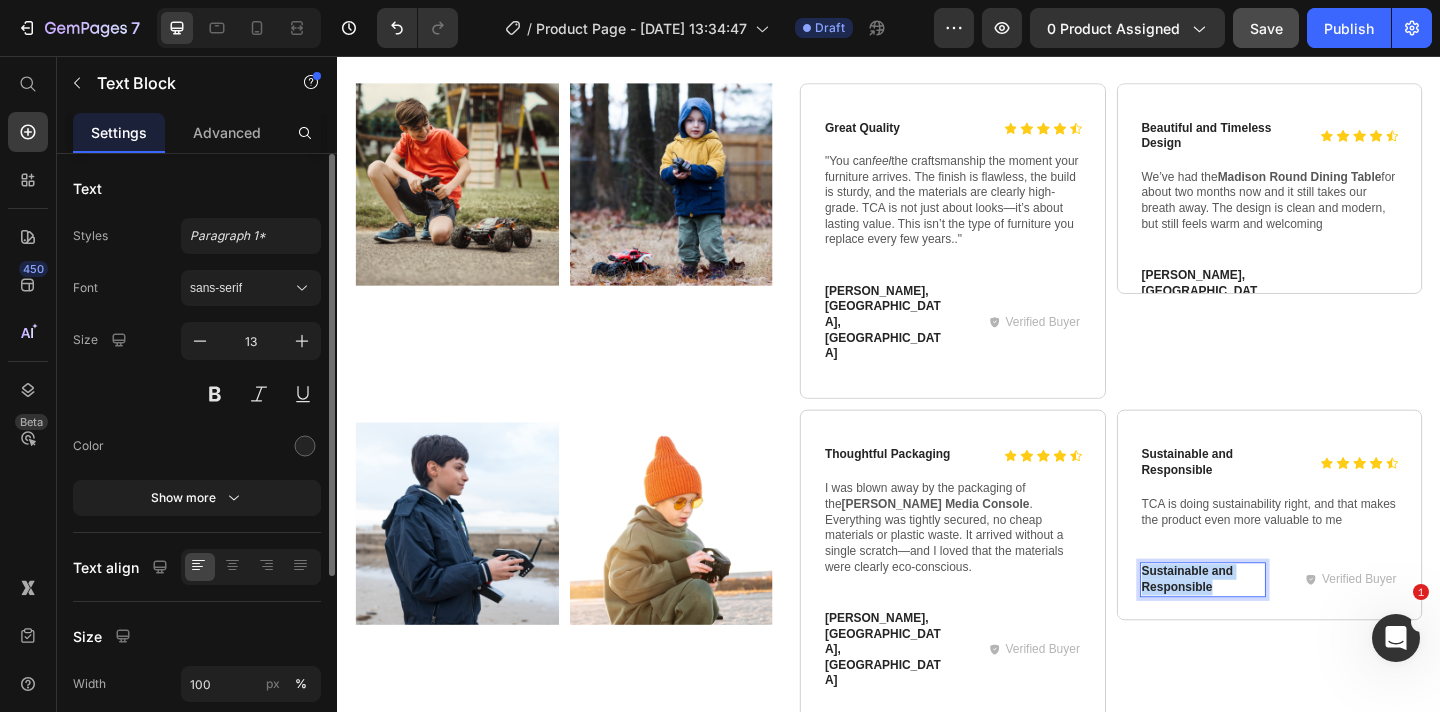 click on "Sustainable and Responsible" at bounding box center [1278, 626] 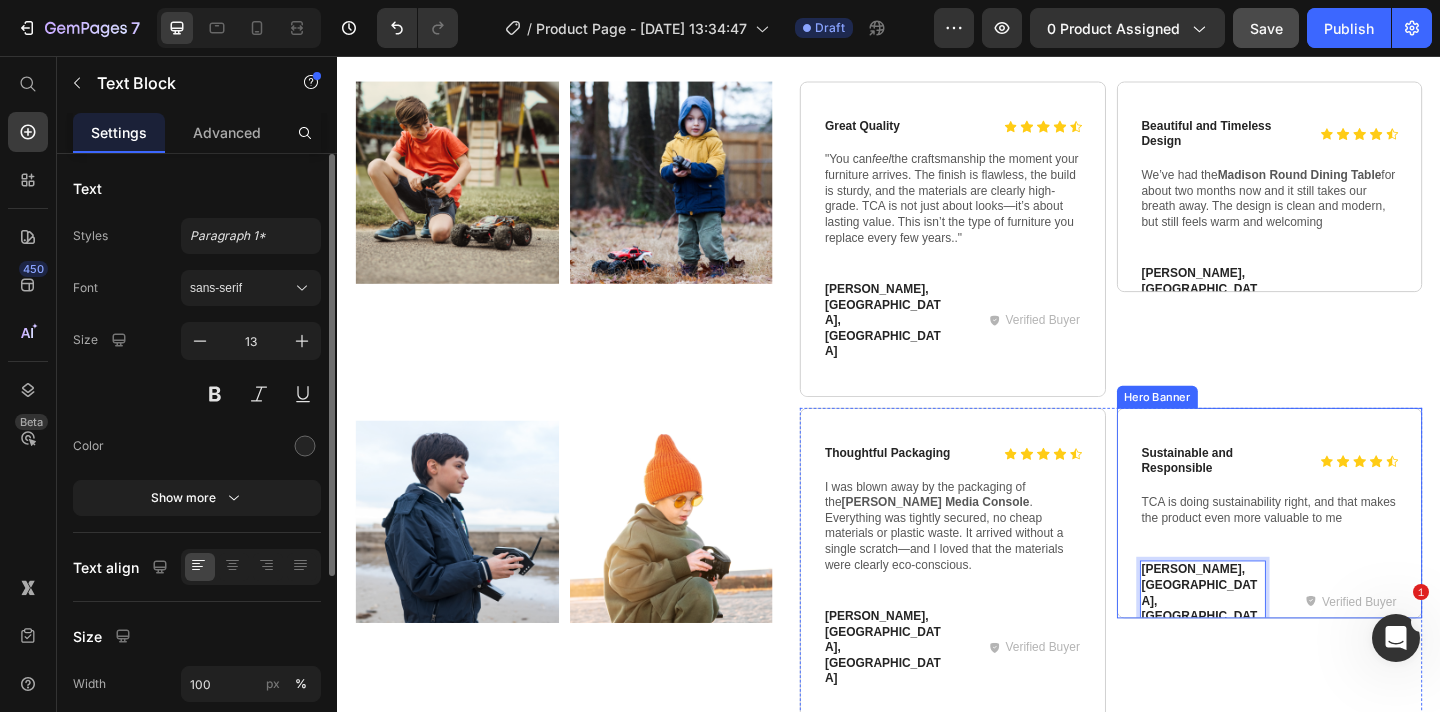 click on "Icon Icon Icon Icon
Icon Icon List Sustainable and Responsible Text Block Row TCA is doing sustainability right, and that makes the product even more valuable to me Text Block Row [PERSON_NAME], [GEOGRAPHIC_DATA], [GEOGRAPHIC_DATA] Text Block   0
Verified Buyer Item List Row" at bounding box center (1351, 553) 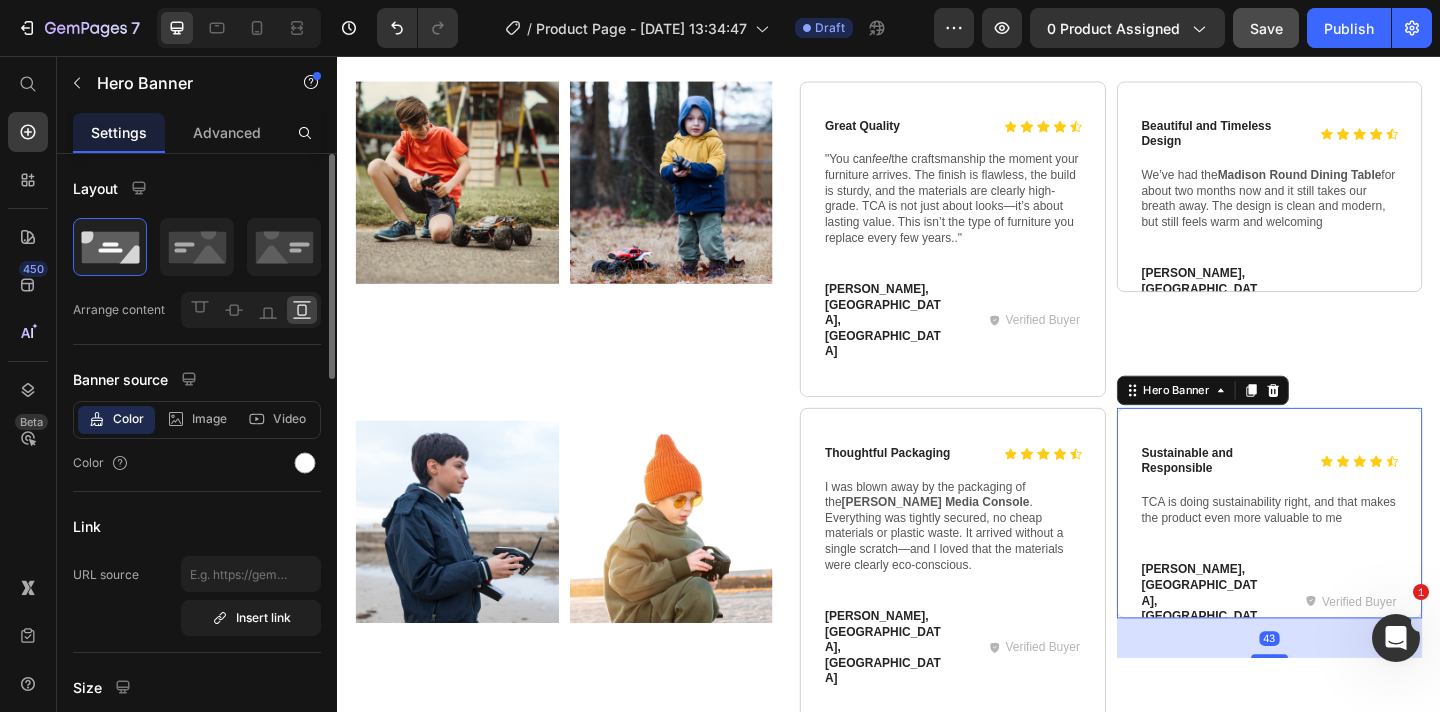 click on "43" at bounding box center (1351, 689) 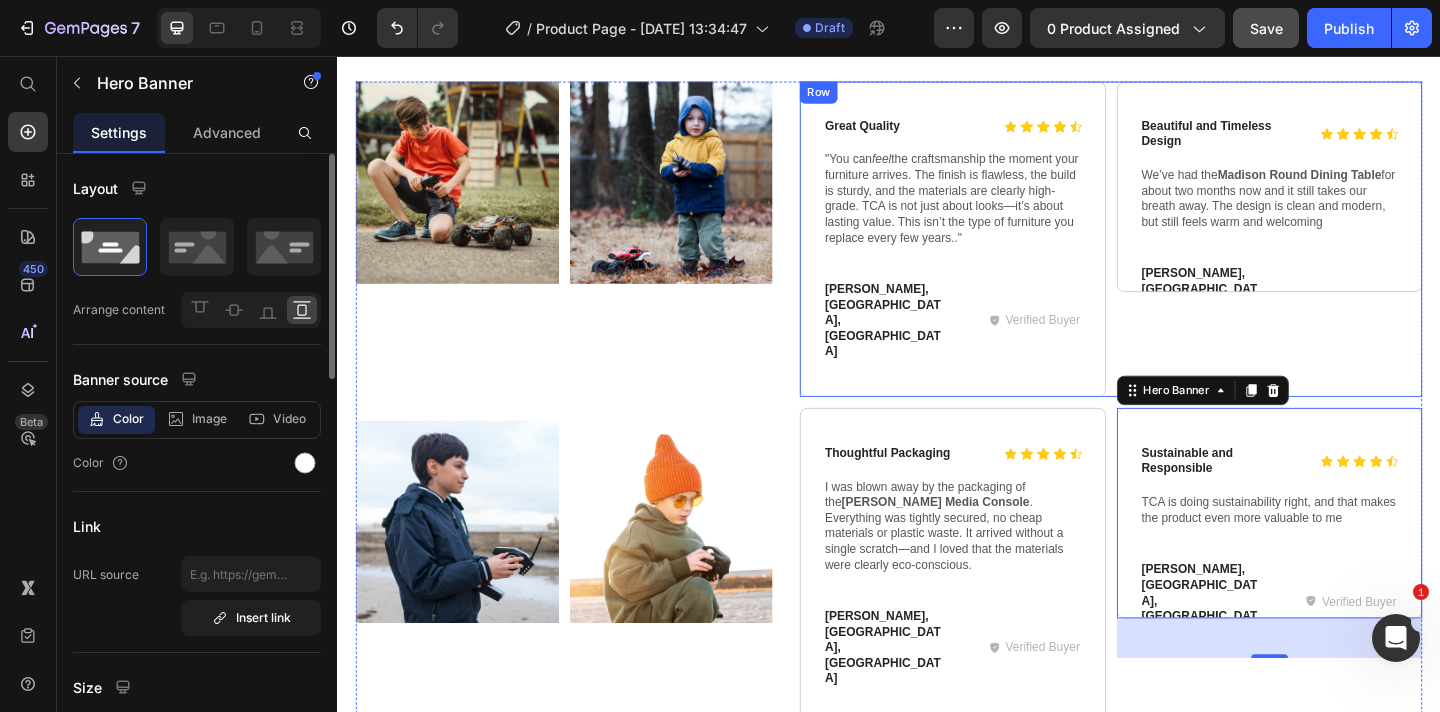 click on "Icon Icon Icon Icon
Icon Icon List Great Quality Text Block Row "You can  feel  the craftsmanship the moment your furniture arrives. The finish is flawless, the build is sturdy, and the materials are clearly high-grade. TCA is not just about looks—it’s about lasting value. This isn’t the type of furniture you replace every few years.." Text Block Row [PERSON_NAME], [GEOGRAPHIC_DATA], [GEOGRAPHIC_DATA] Text Block
Verified Buyer Item List Row Hero Banner
Icon Icon Icon Icon
Icon Icon List Beautiful and Timeless Design Text Block Row We’ve had the  Madison Round Dining Table  for about two months now and it still takes our breath away. The design is clean and modern, but still feels warm and welcoming Text Block Row [PERSON_NAME], [GEOGRAPHIC_DATA], [GEOGRAPHIC_DATA] Text Block
Verified Buyer Item List Row Hero Banner Row" at bounding box center [1178, 256] 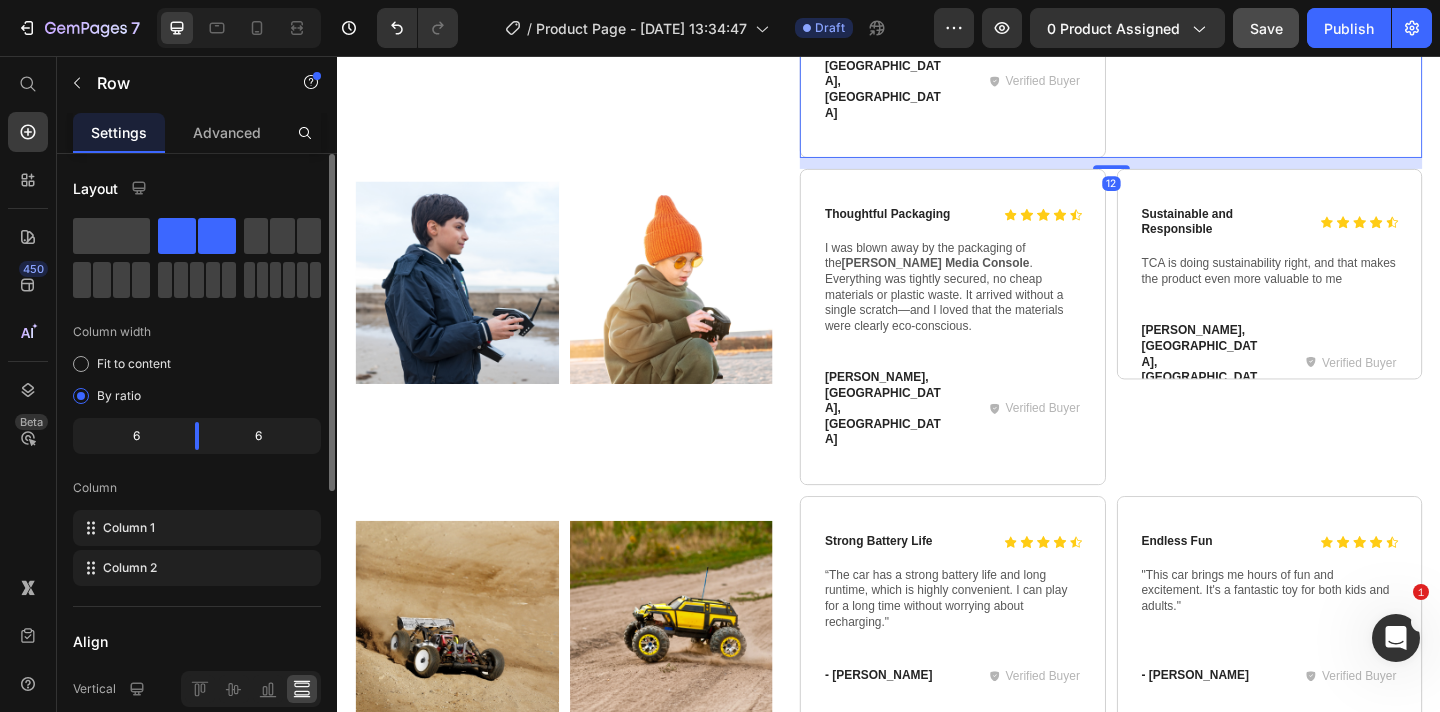 scroll, scrollTop: 1757, scrollLeft: 0, axis: vertical 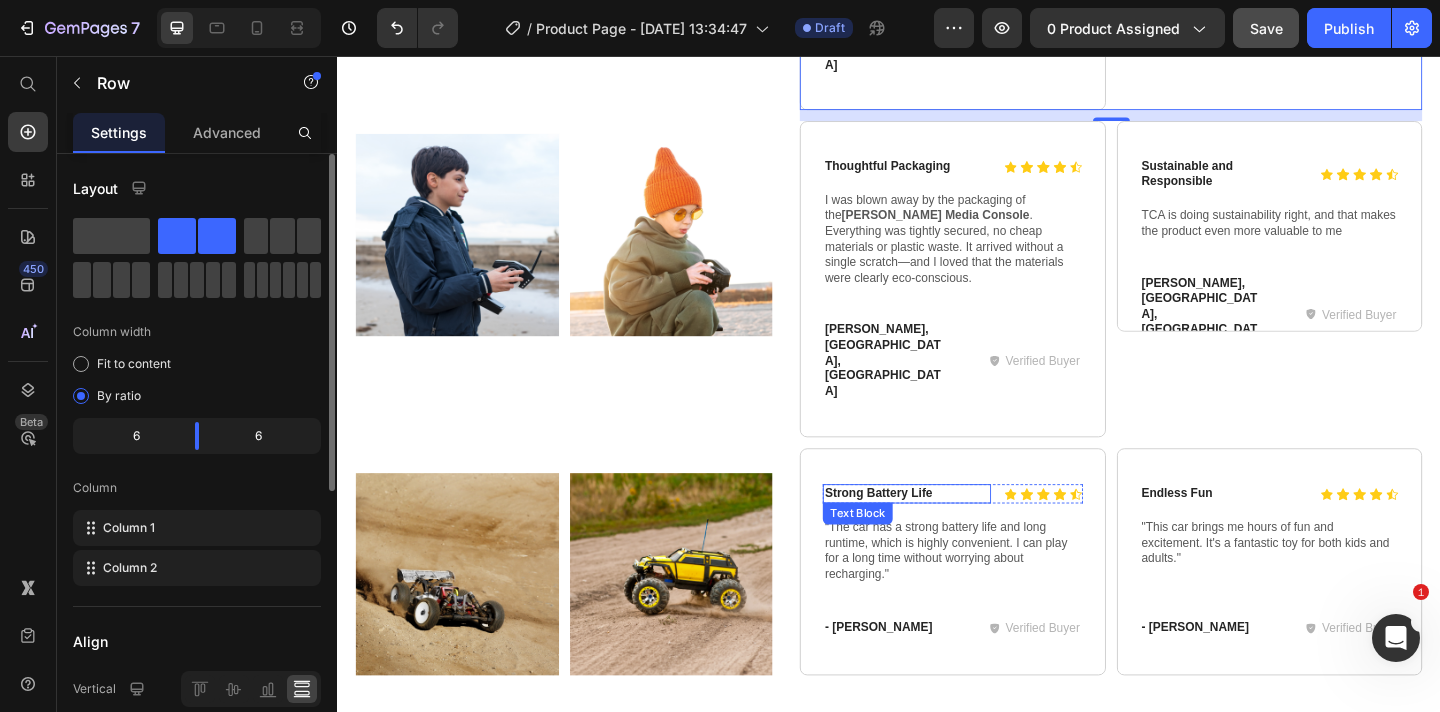 click on "Strong Battery Life" at bounding box center (956, 532) 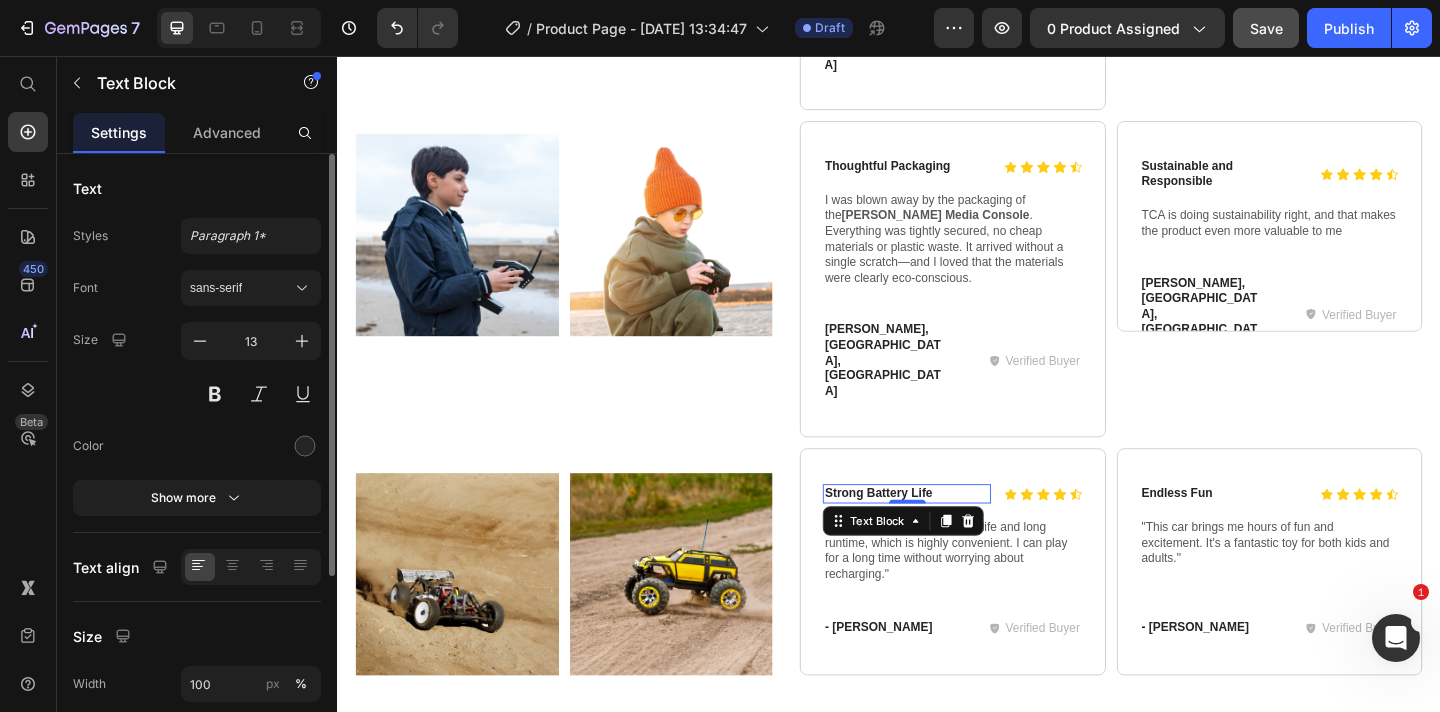 click on "Strong Battery Life" at bounding box center [956, 532] 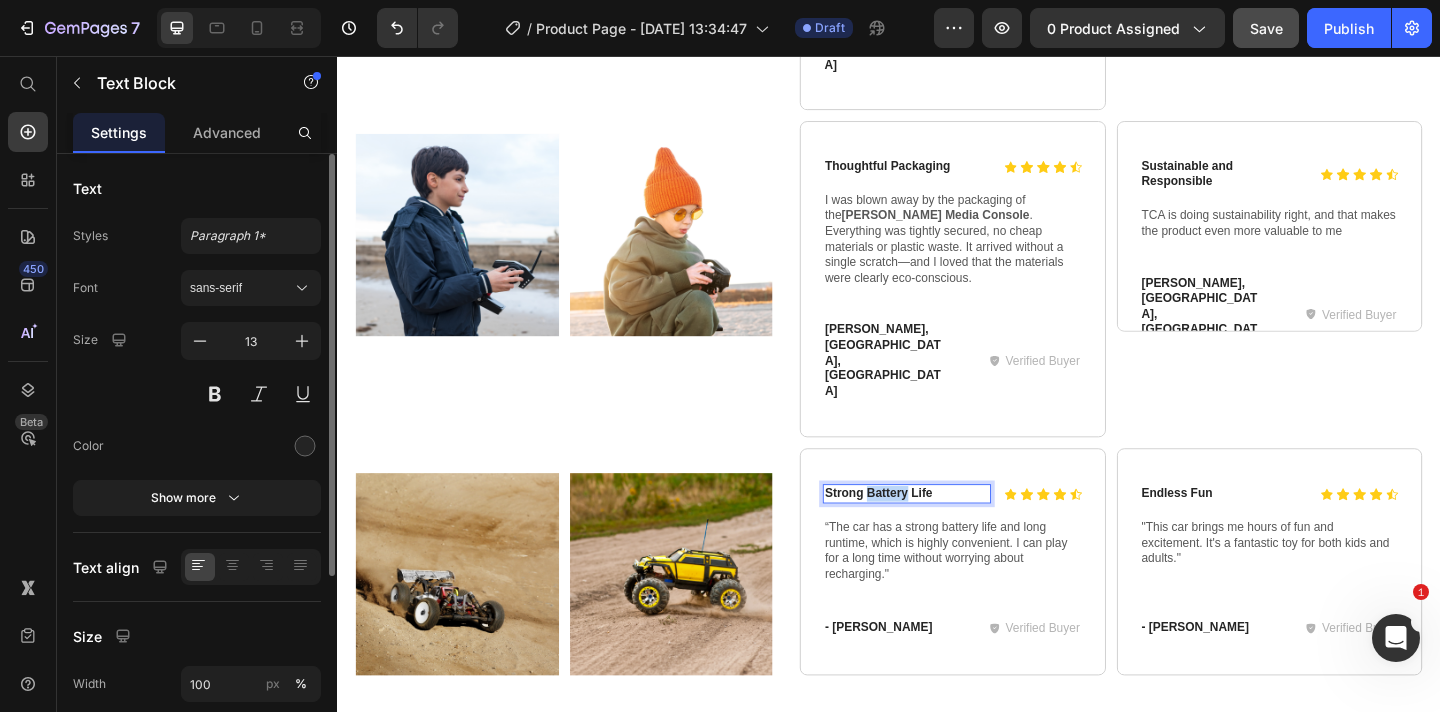 click on "Strong Battery Life" at bounding box center [956, 532] 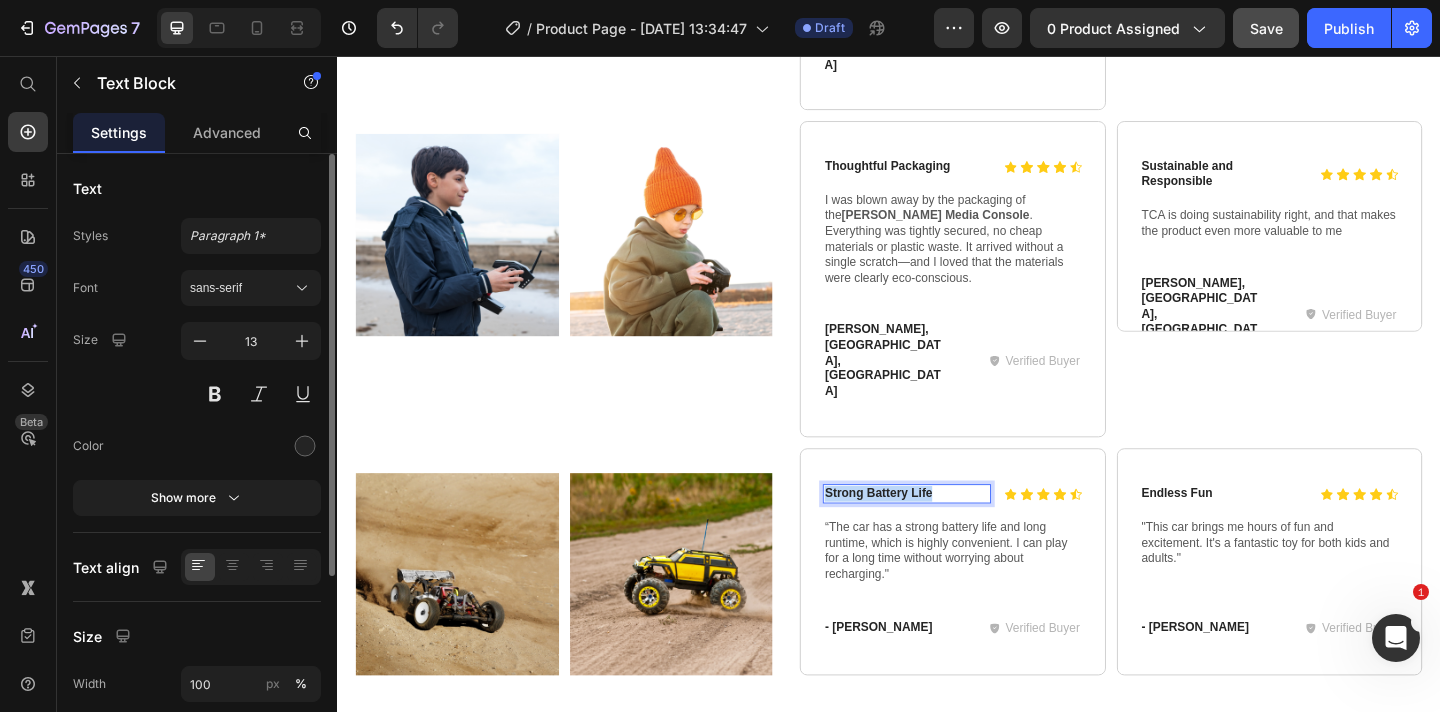 click on "Strong Battery Life" at bounding box center (956, 532) 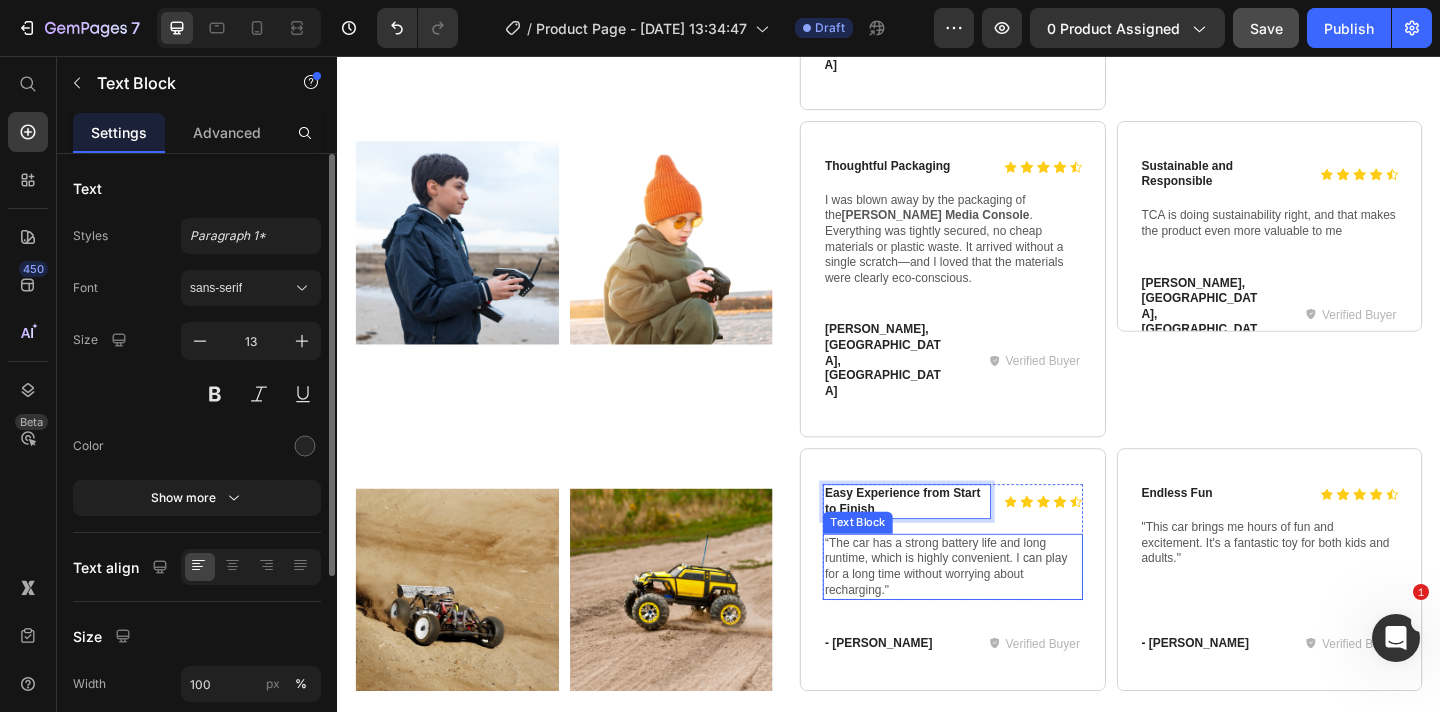 click on "“The car has a strong battery life and long runtime, which is highly convenient. I can play for a long time without worrying about recharging."" at bounding box center (1006, 612) 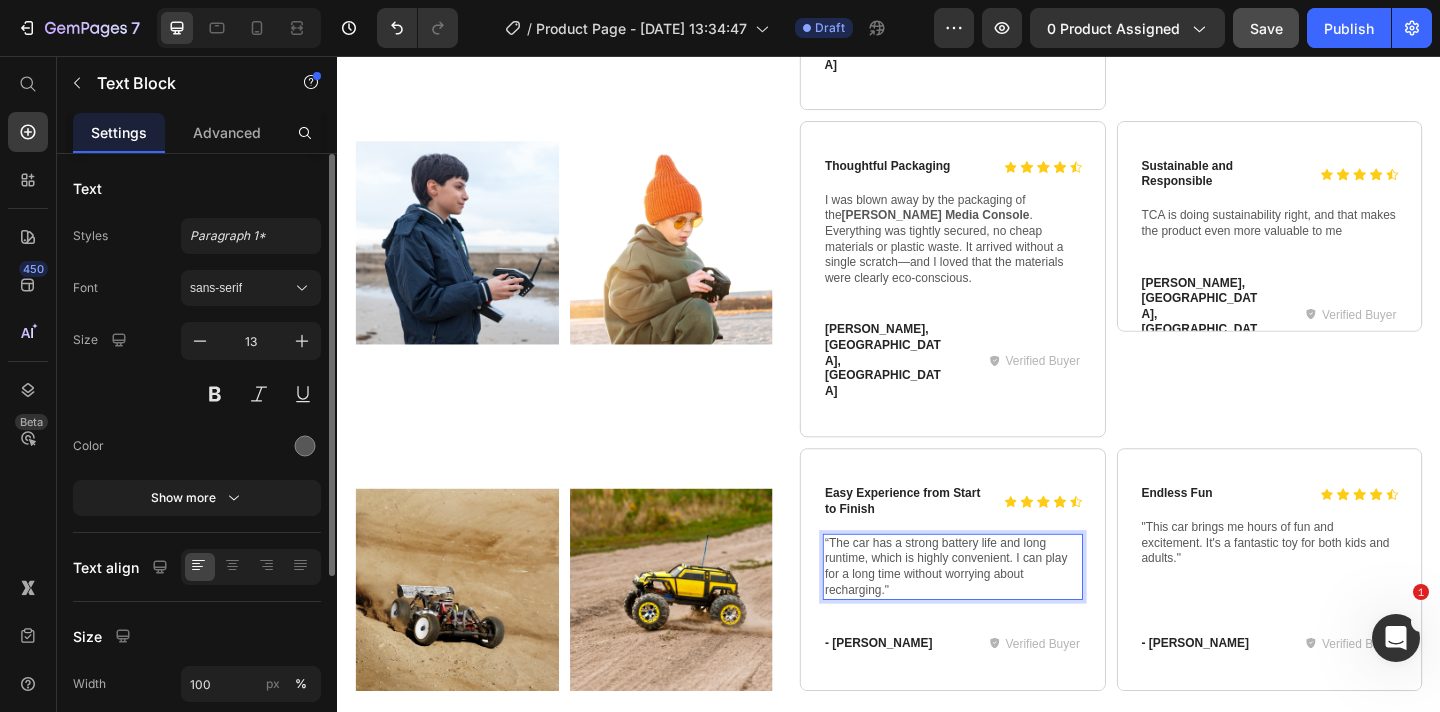 click on "“The car has a strong battery life and long runtime, which is highly convenient. I can play for a long time without worrying about recharging."" at bounding box center [1006, 612] 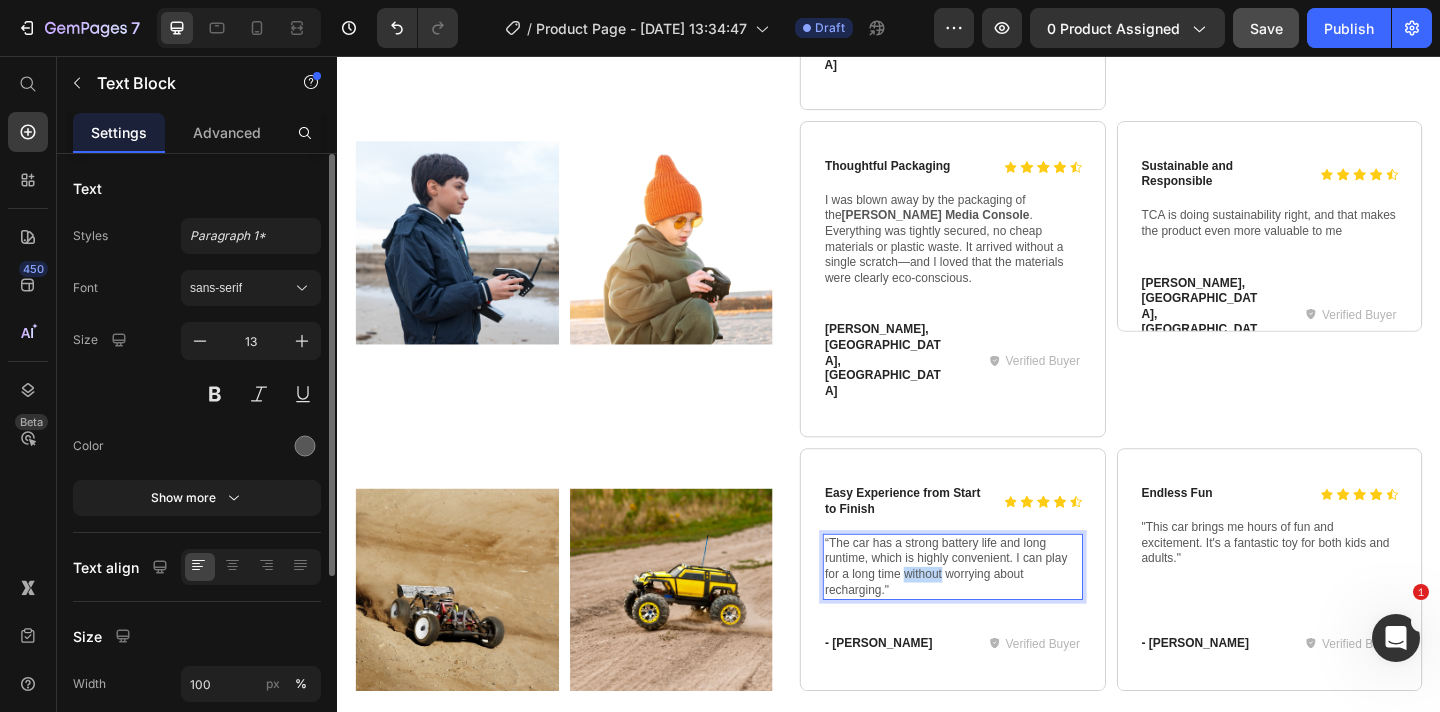 click on "“The car has a strong battery life and long runtime, which is highly convenient. I can play for a long time without worrying about recharging."" at bounding box center [1006, 612] 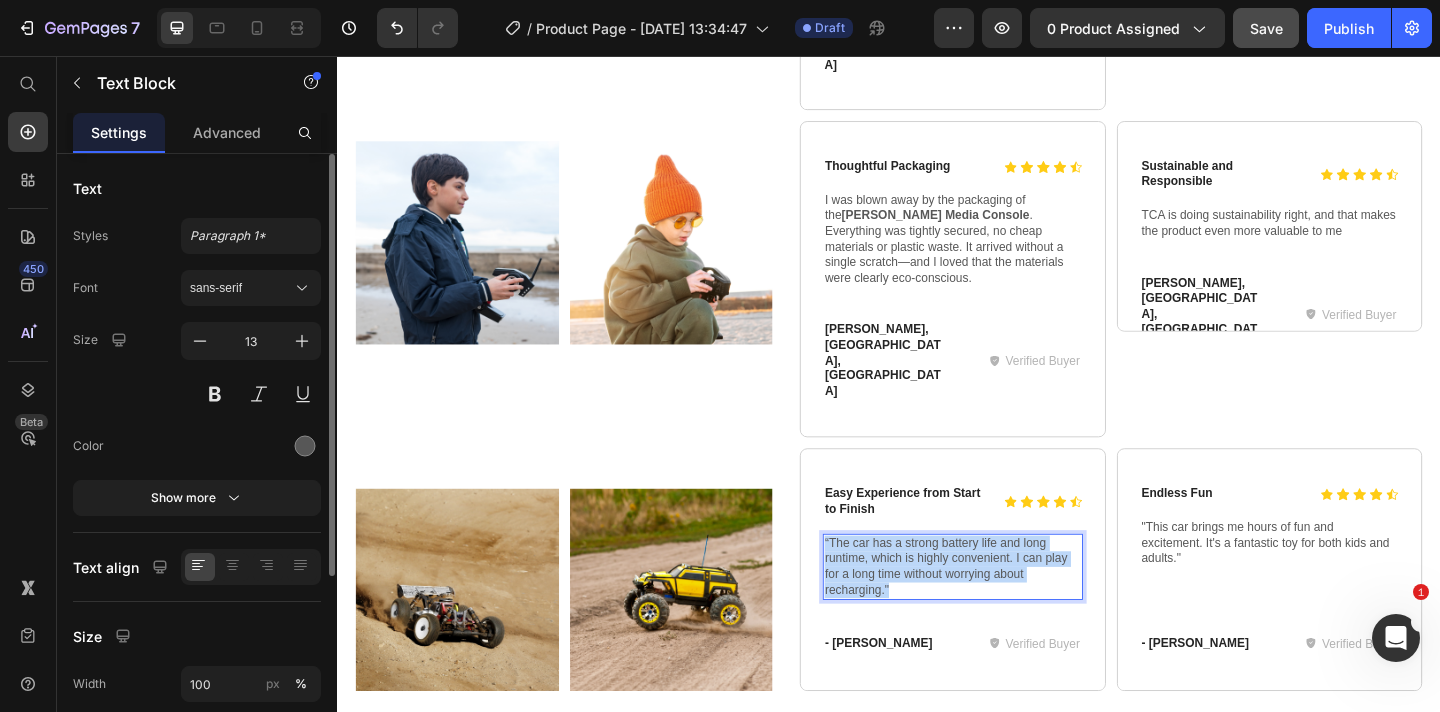 click on "“The car has a strong battery life and long runtime, which is highly convenient. I can play for a long time without worrying about recharging."" at bounding box center [1006, 612] 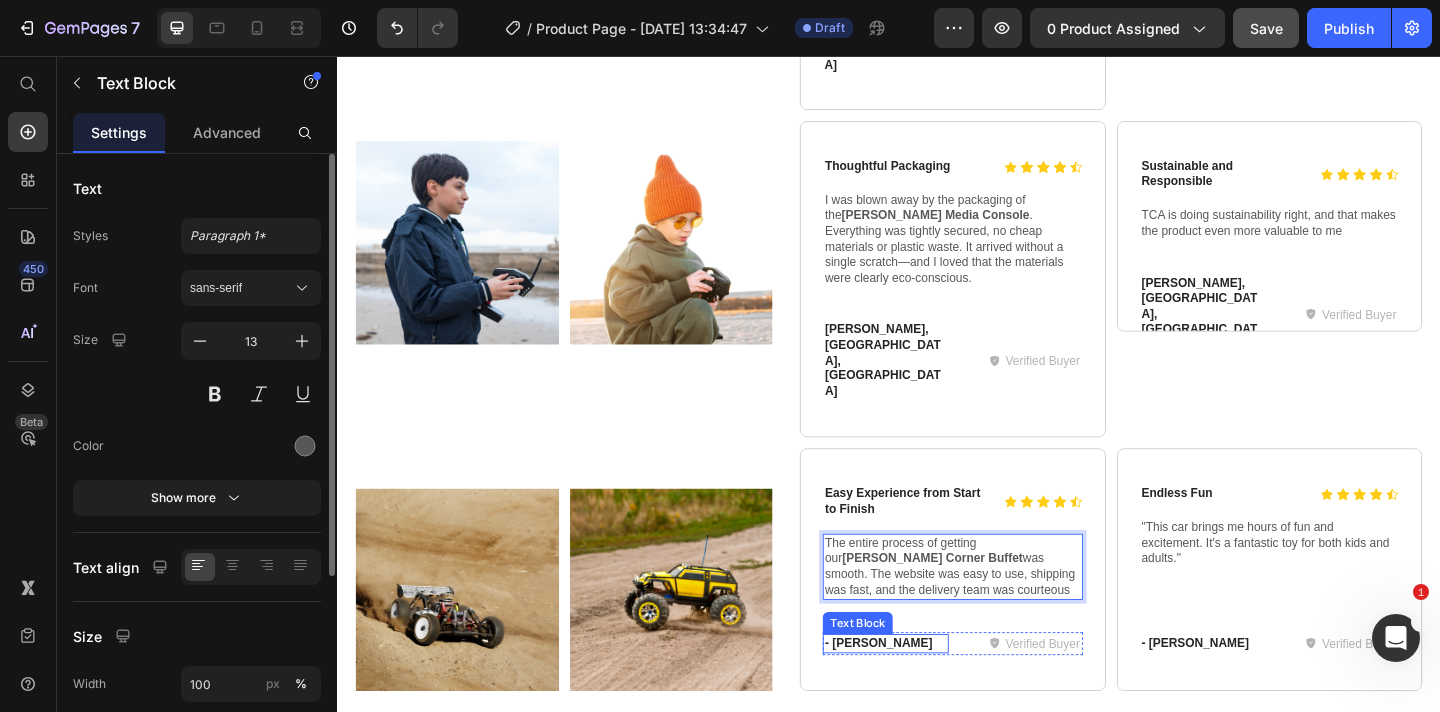 click on "- [PERSON_NAME]" at bounding box center [933, 695] 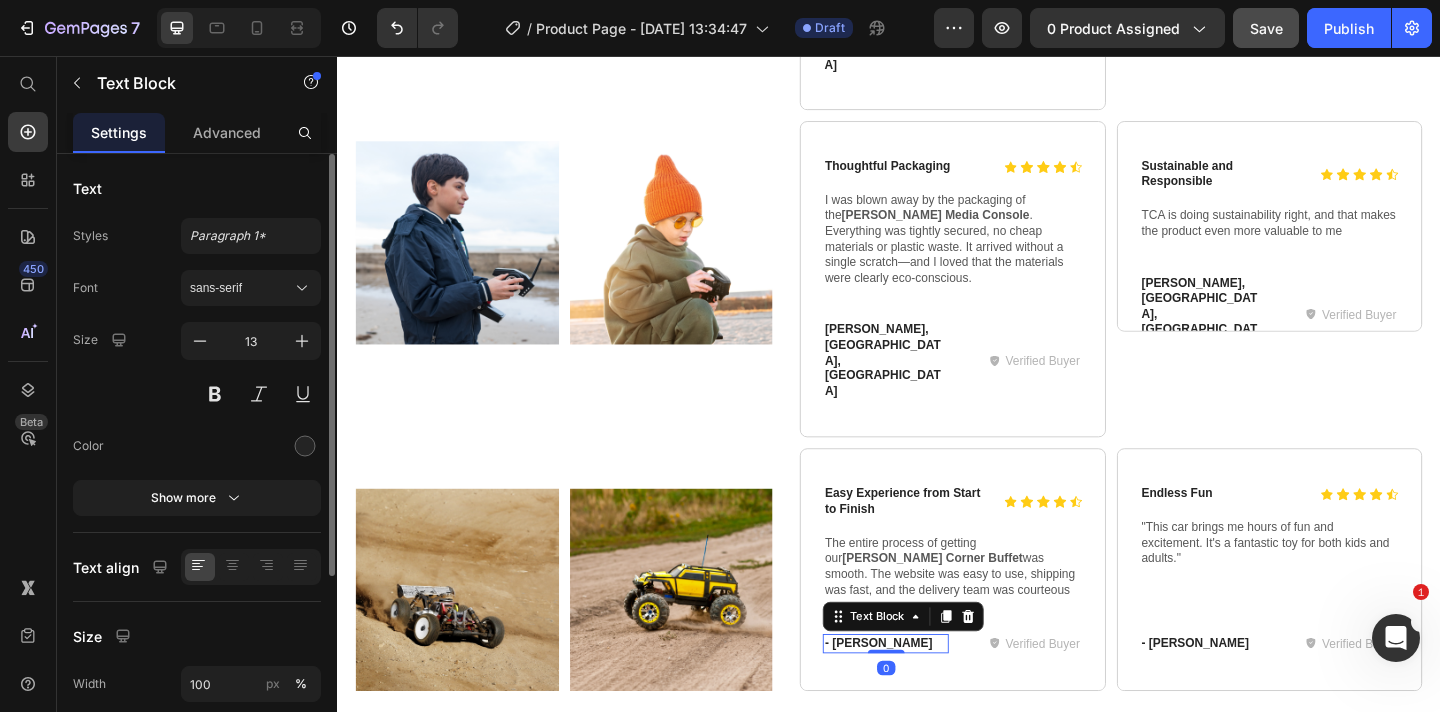 click on "- [PERSON_NAME]" at bounding box center (933, 695) 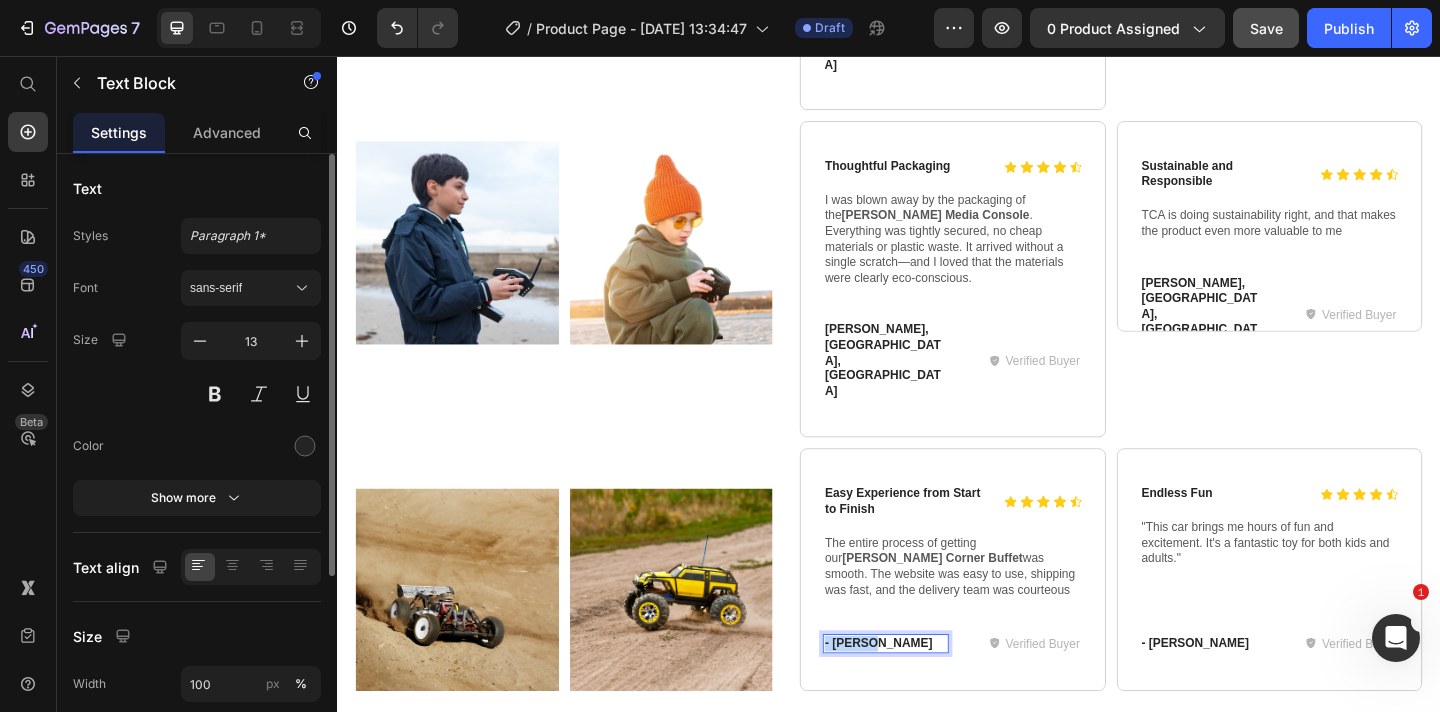 click on "- [PERSON_NAME]" at bounding box center [933, 695] 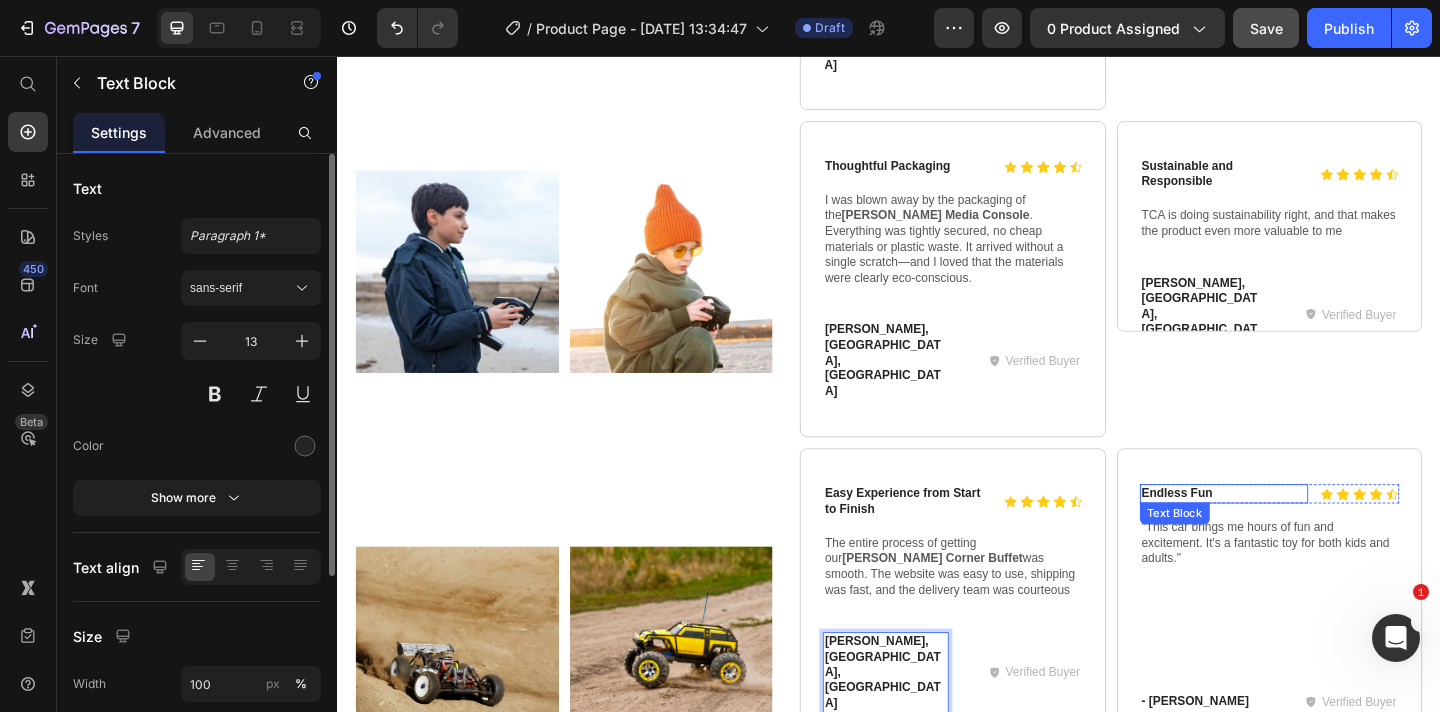 click on "Endless Fun" at bounding box center (1301, 532) 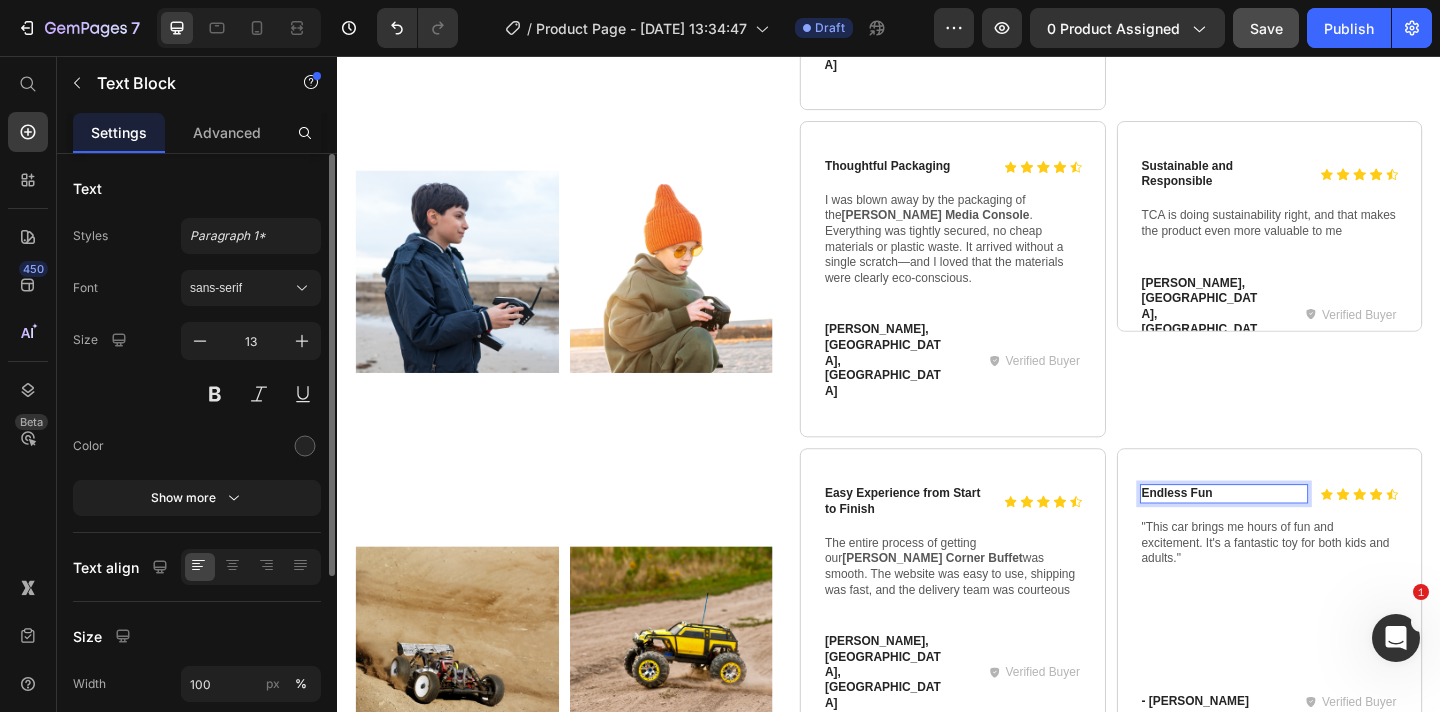 click on "Endless Fun" at bounding box center [1301, 532] 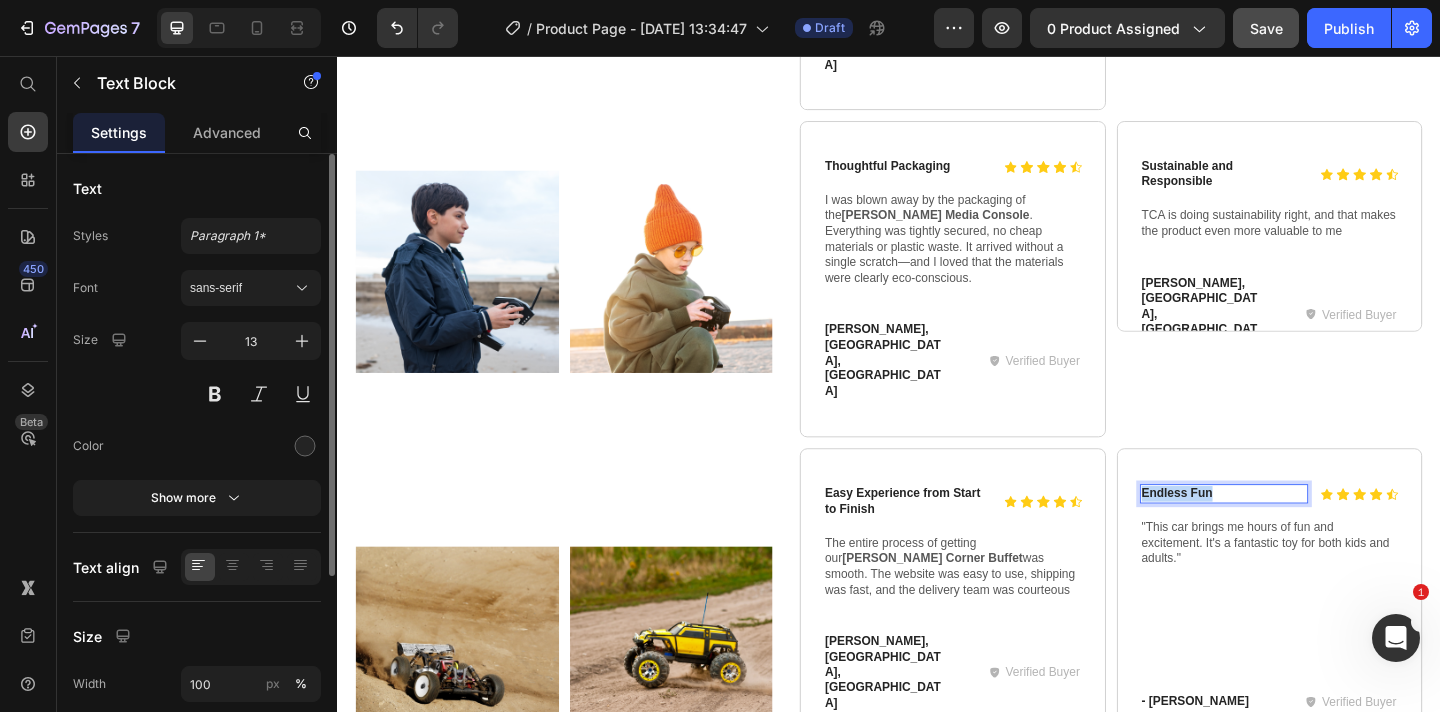 click on "Endless Fun" at bounding box center (1301, 532) 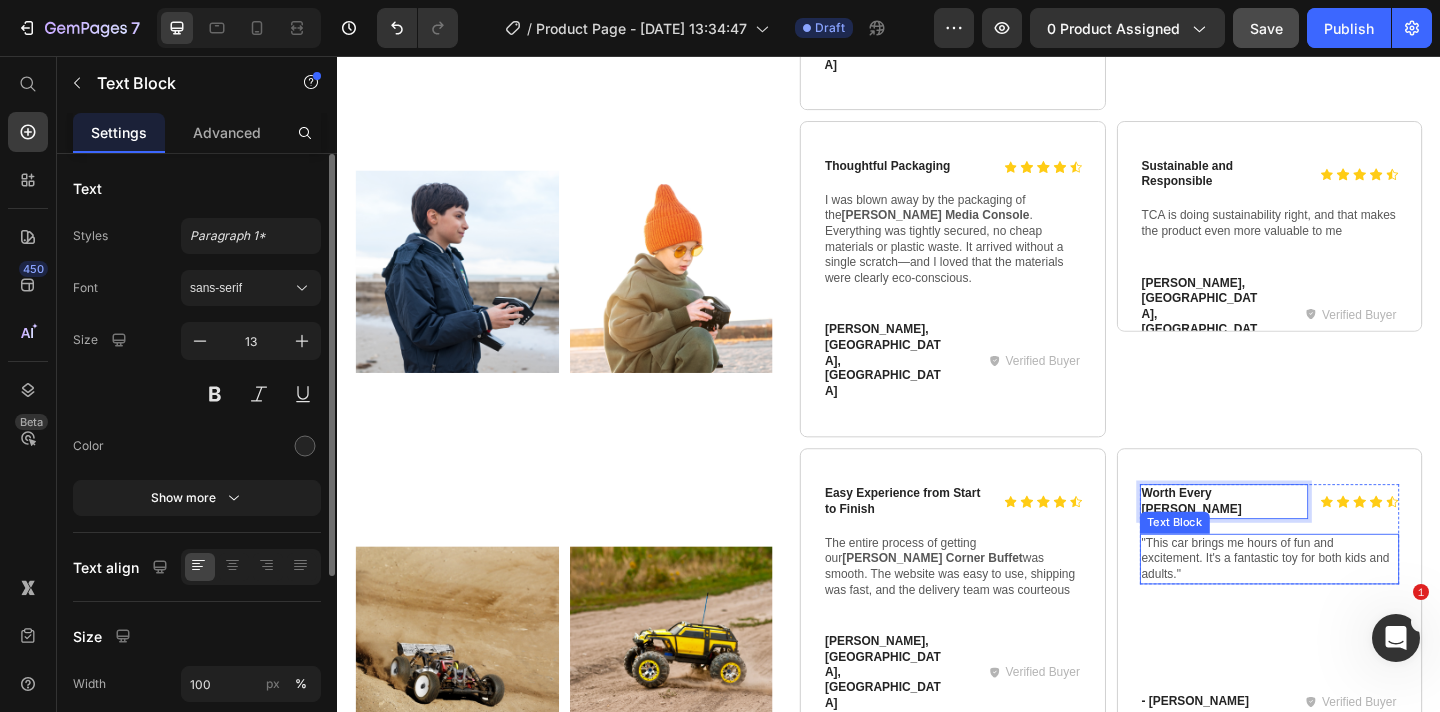 click on ""This car brings me hours of fun and excitement. It's a fantastic toy for both kids and adults."" at bounding box center [1351, 603] 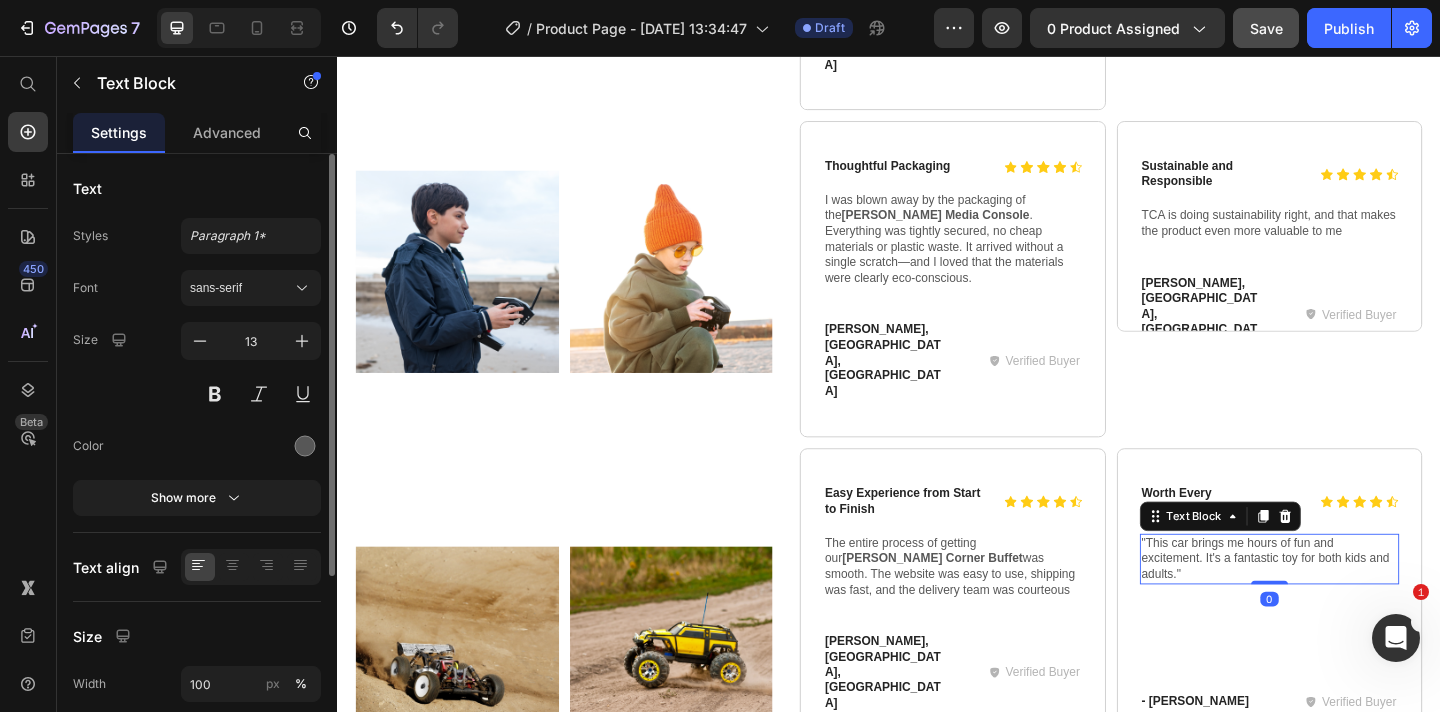 click on ""This car brings me hours of fun and excitement. It's a fantastic toy for both kids and adults."" at bounding box center [1351, 603] 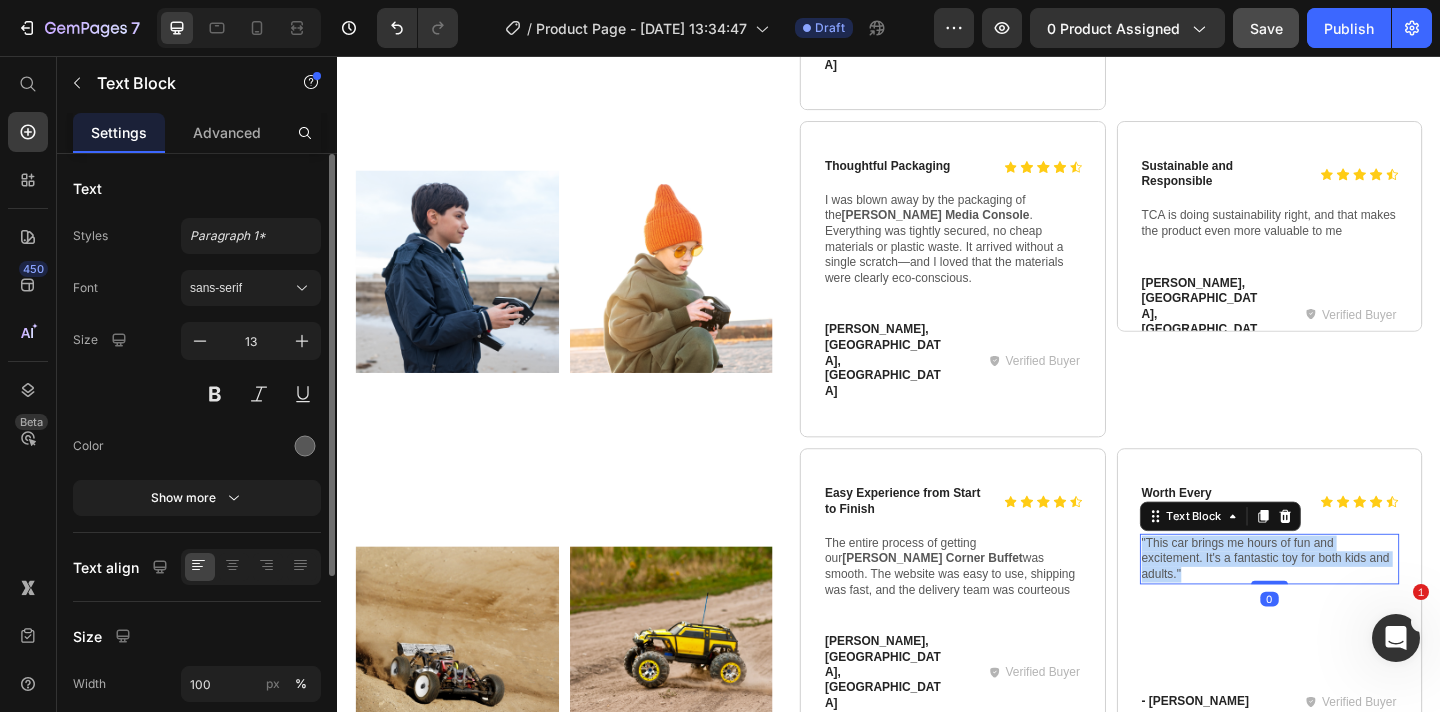 click on ""This car brings me hours of fun and excitement. It's a fantastic toy for both kids and adults."" at bounding box center (1351, 603) 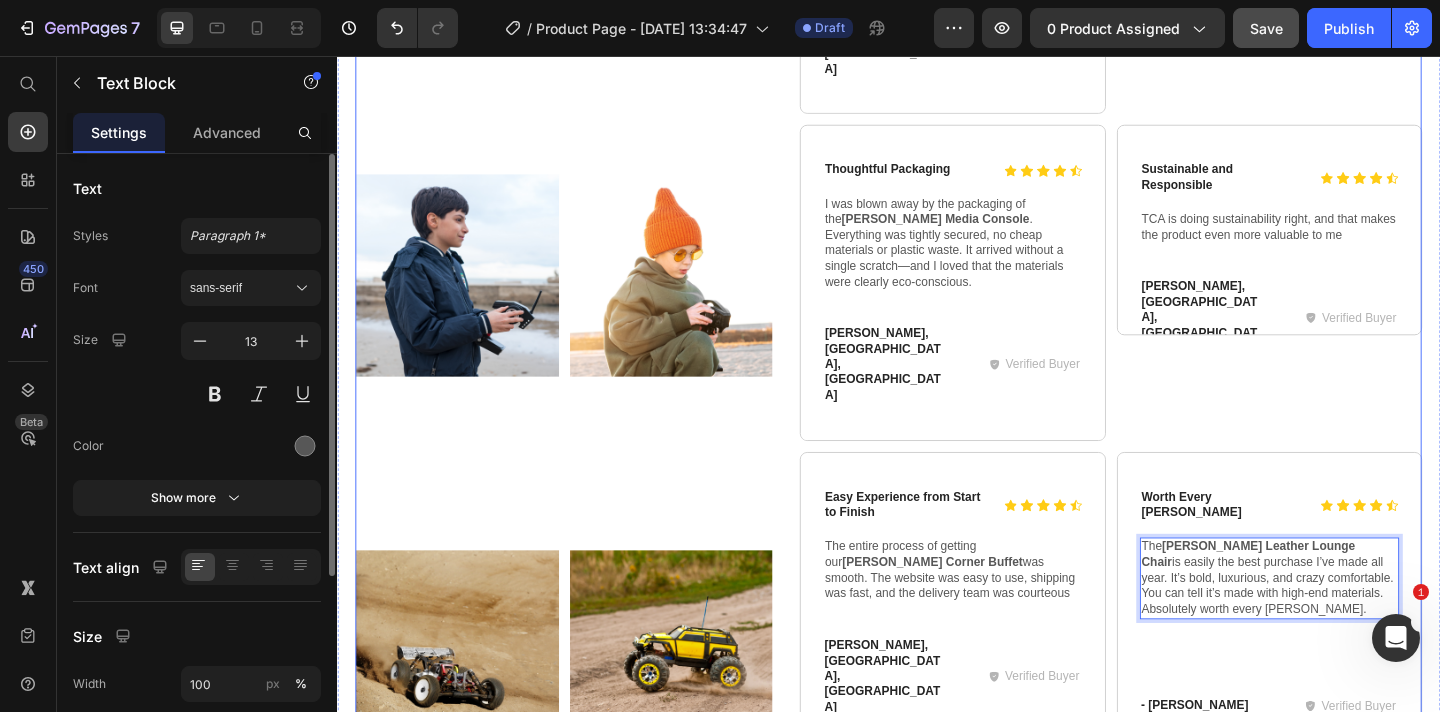 scroll, scrollTop: 1837, scrollLeft: 0, axis: vertical 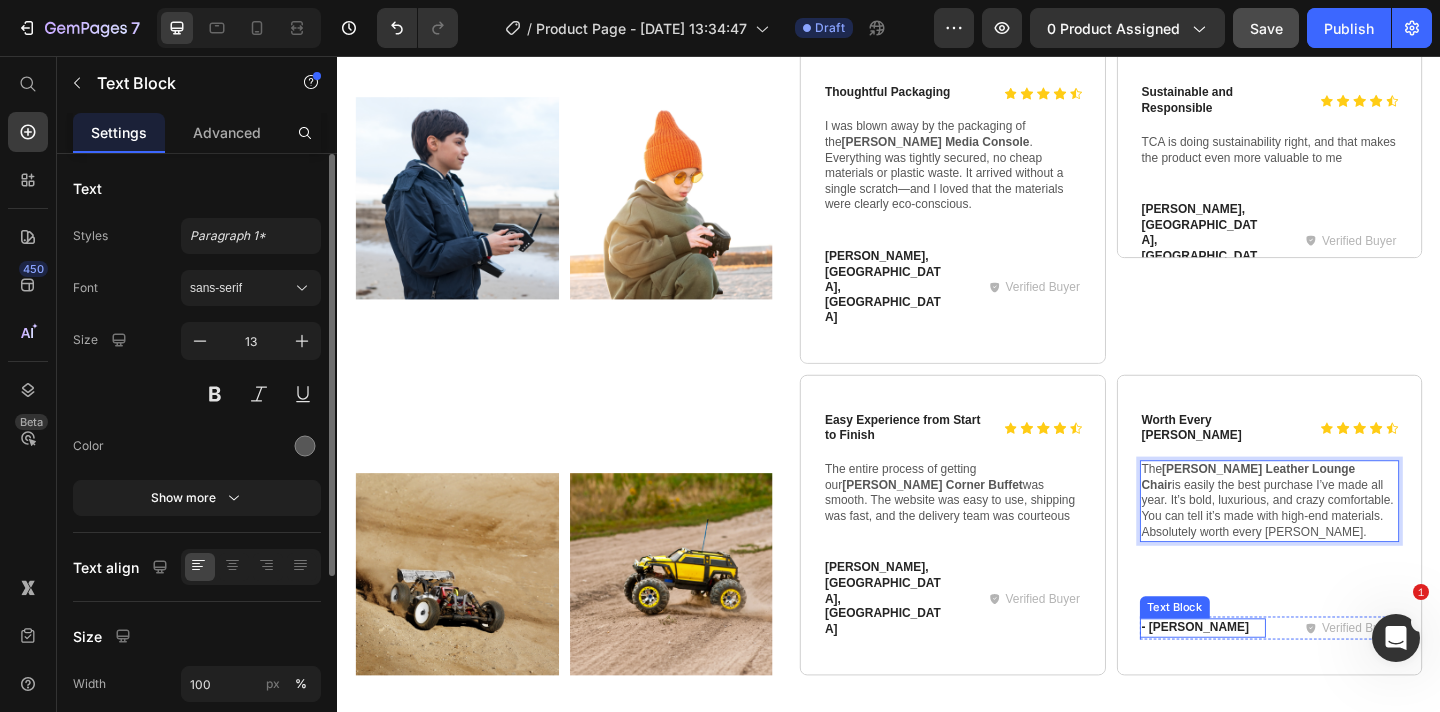 click on "- [PERSON_NAME]" at bounding box center (1278, 678) 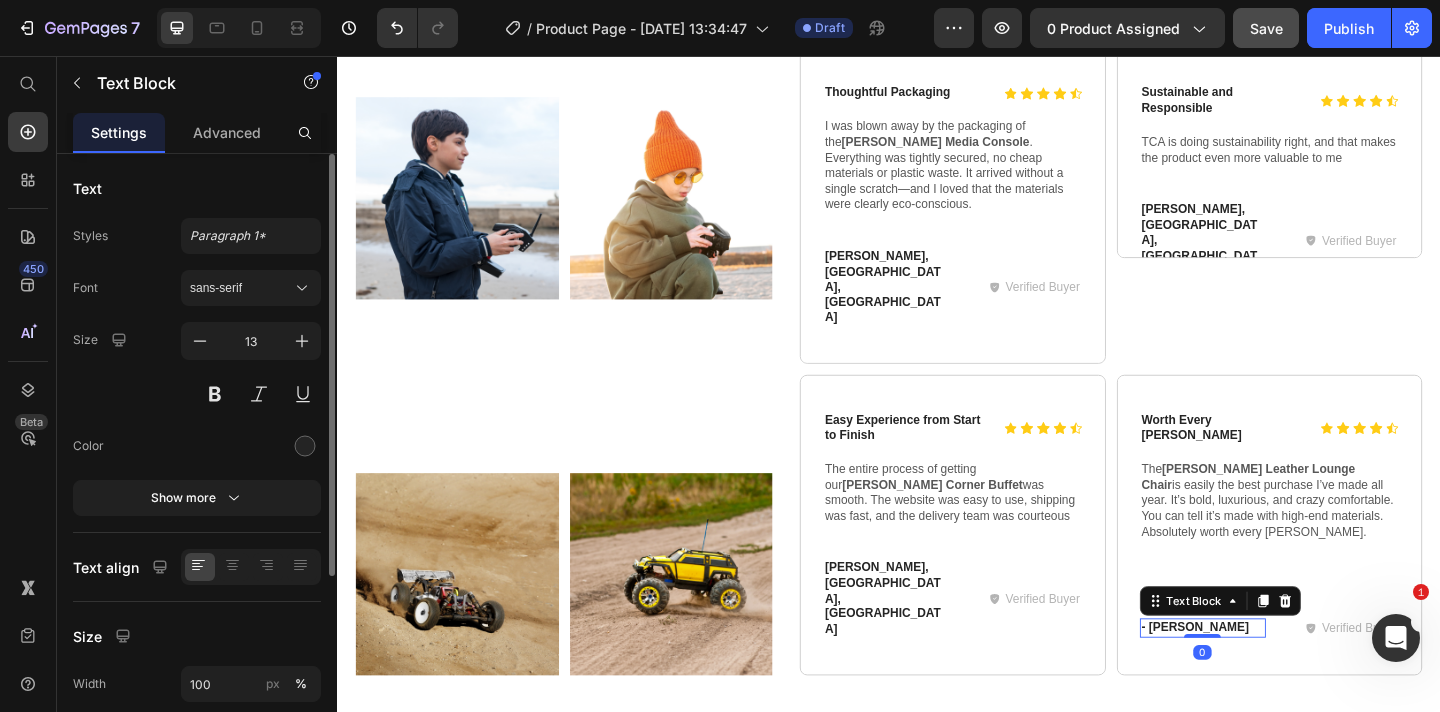 click on "- [PERSON_NAME]" at bounding box center [1278, 678] 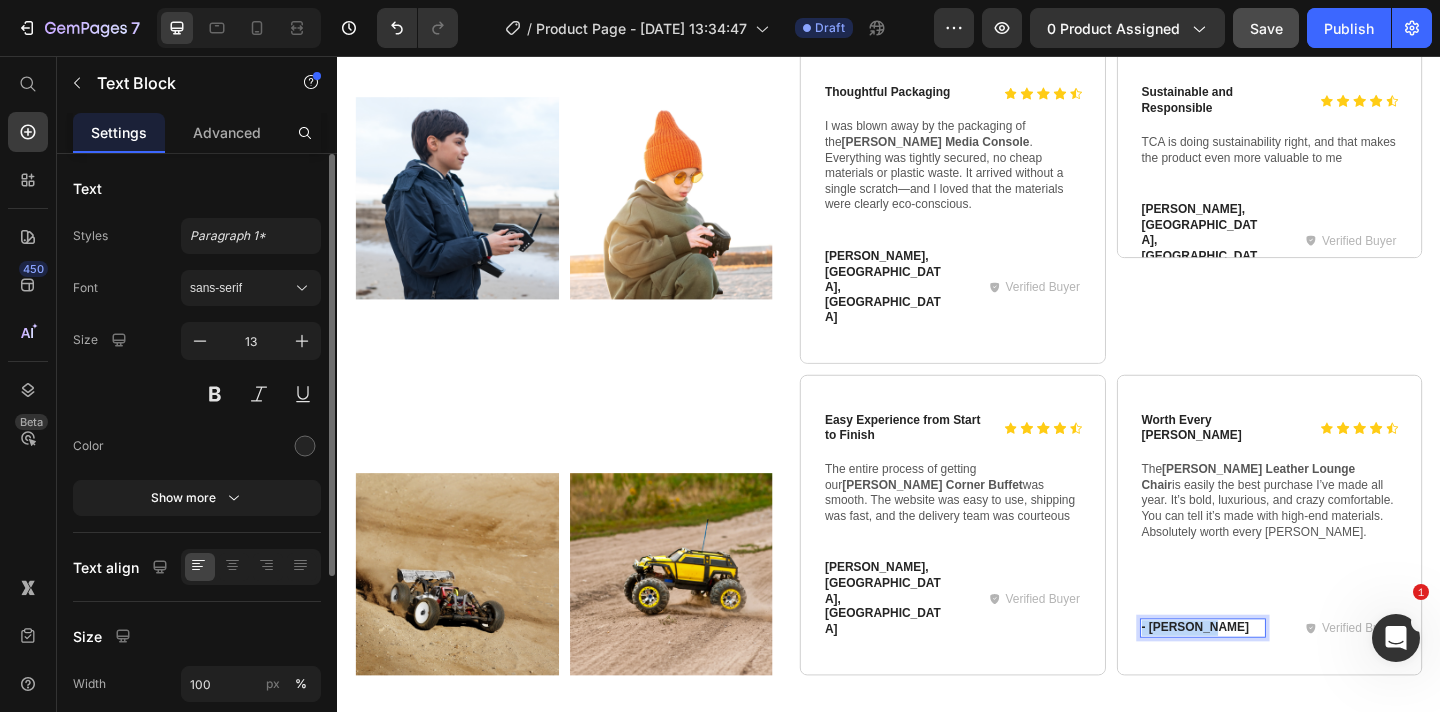 click on "- [PERSON_NAME]" at bounding box center [1278, 678] 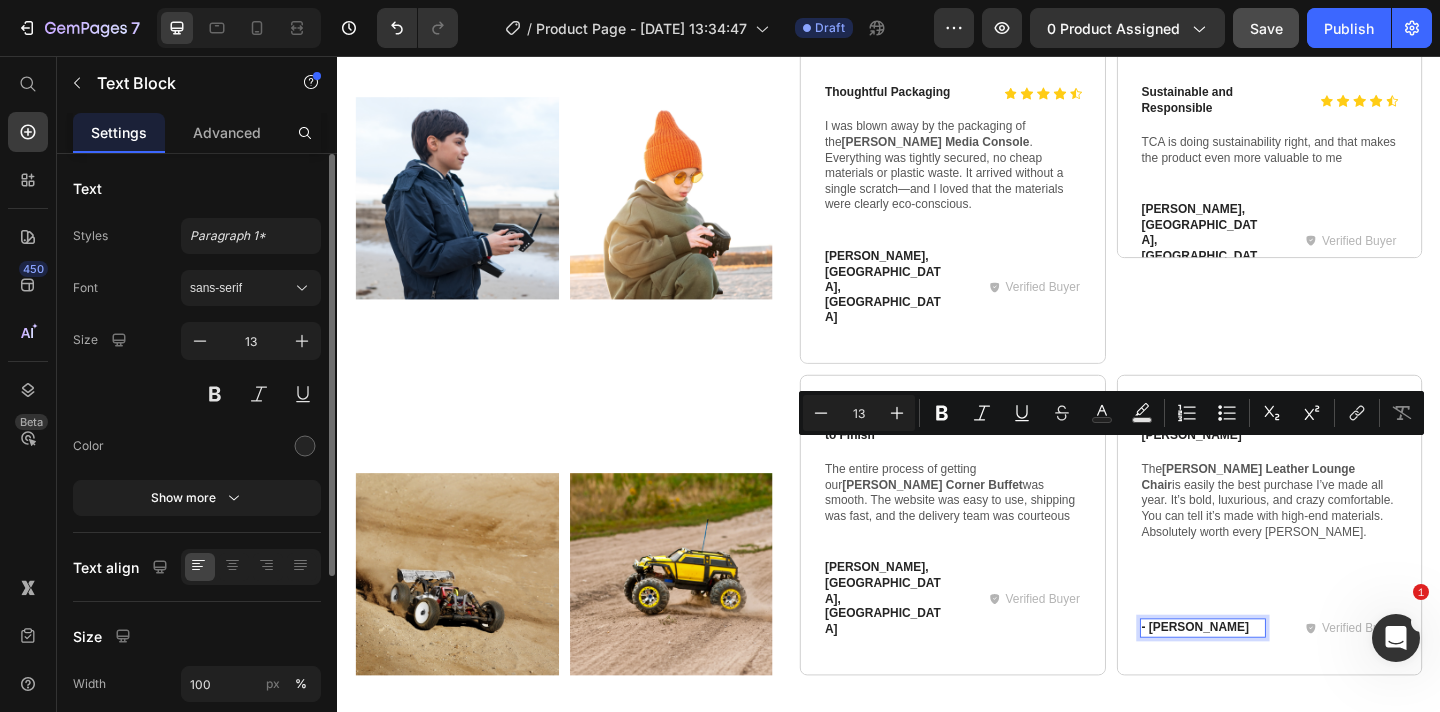 scroll, scrollTop: 1835, scrollLeft: 0, axis: vertical 